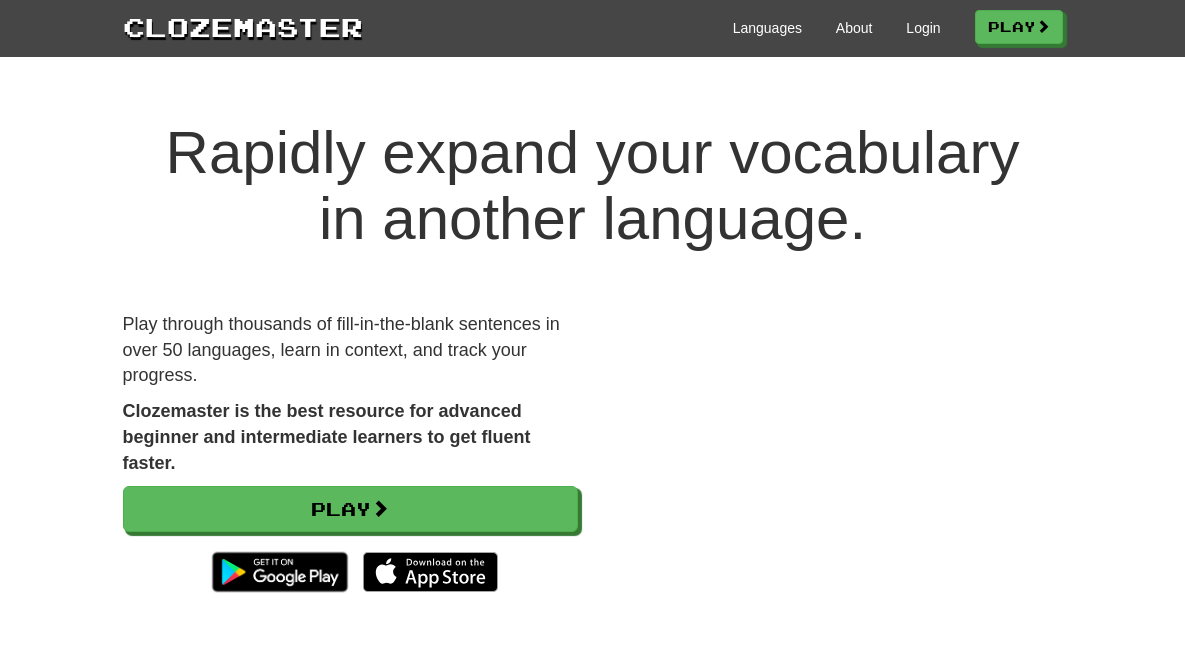 scroll, scrollTop: 0, scrollLeft: 0, axis: both 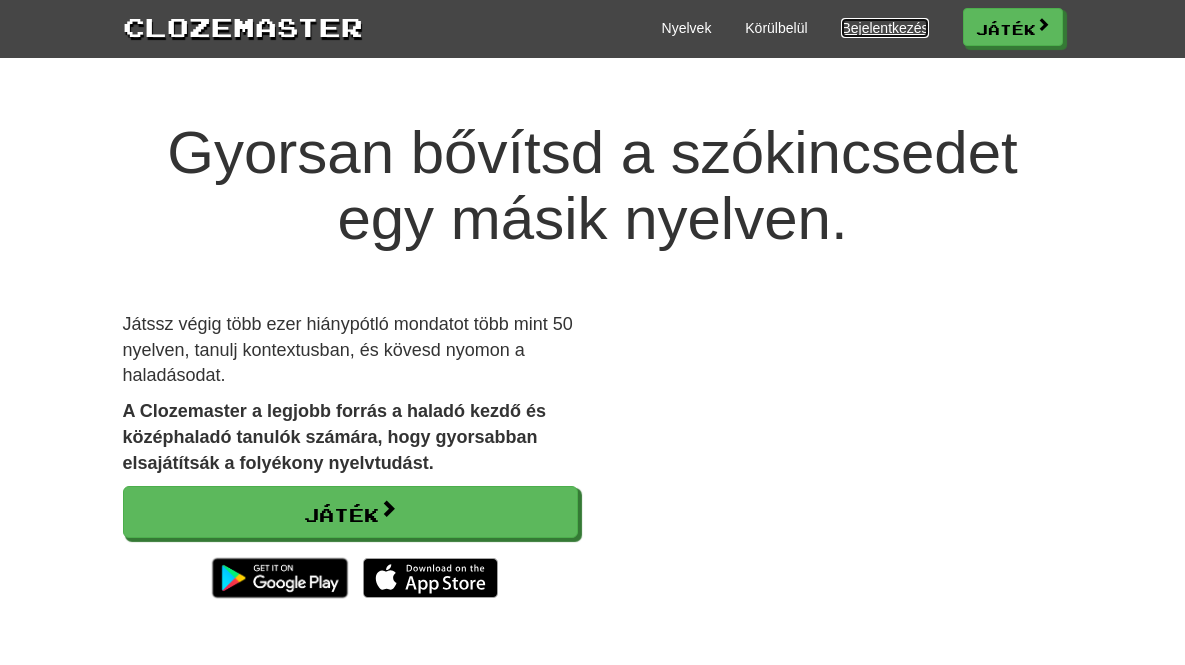 click on "Bejelentkezés" at bounding box center [884, 28] 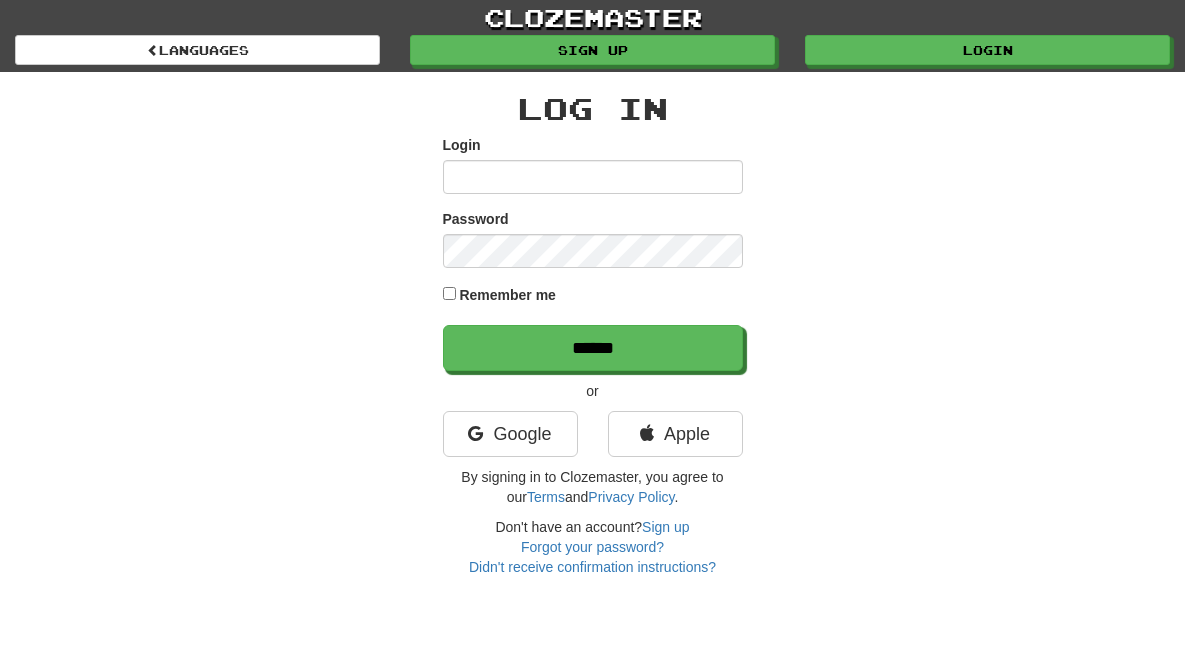 scroll, scrollTop: 0, scrollLeft: 0, axis: both 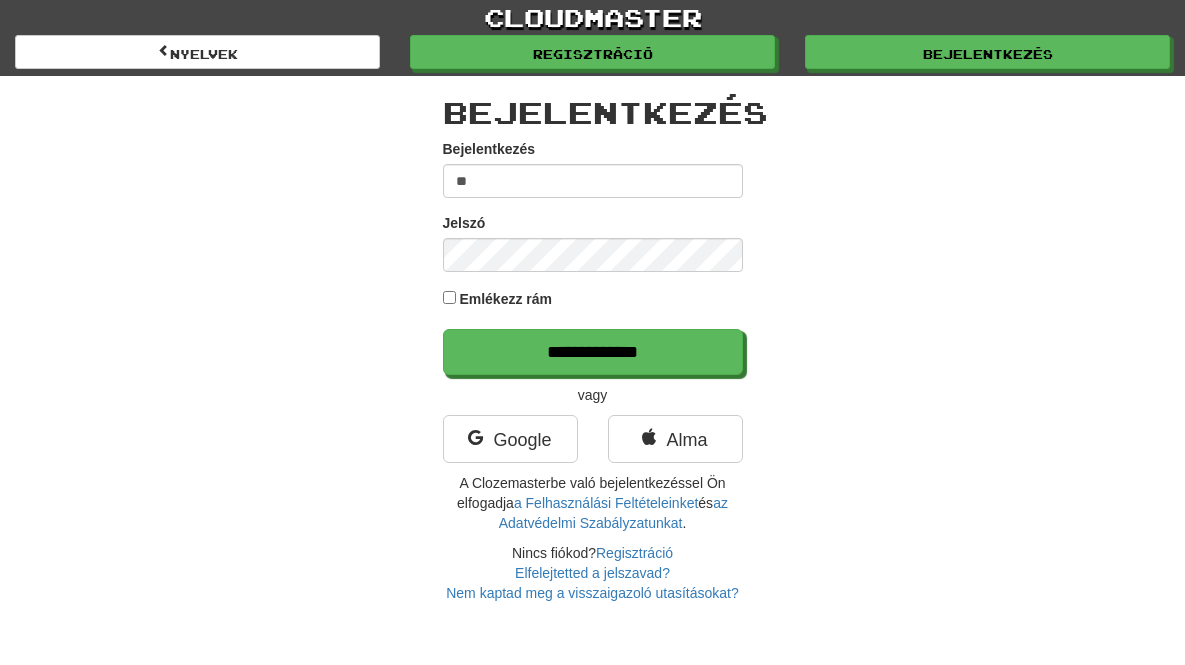 type on "*" 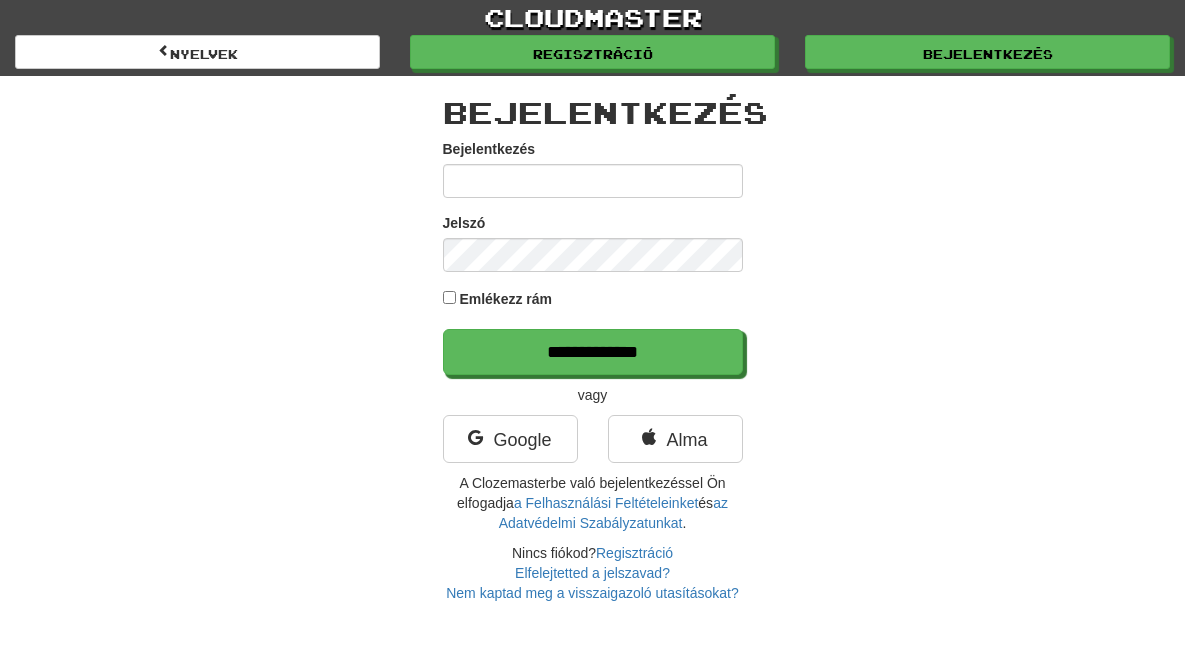 click on "**********" at bounding box center [593, 339] 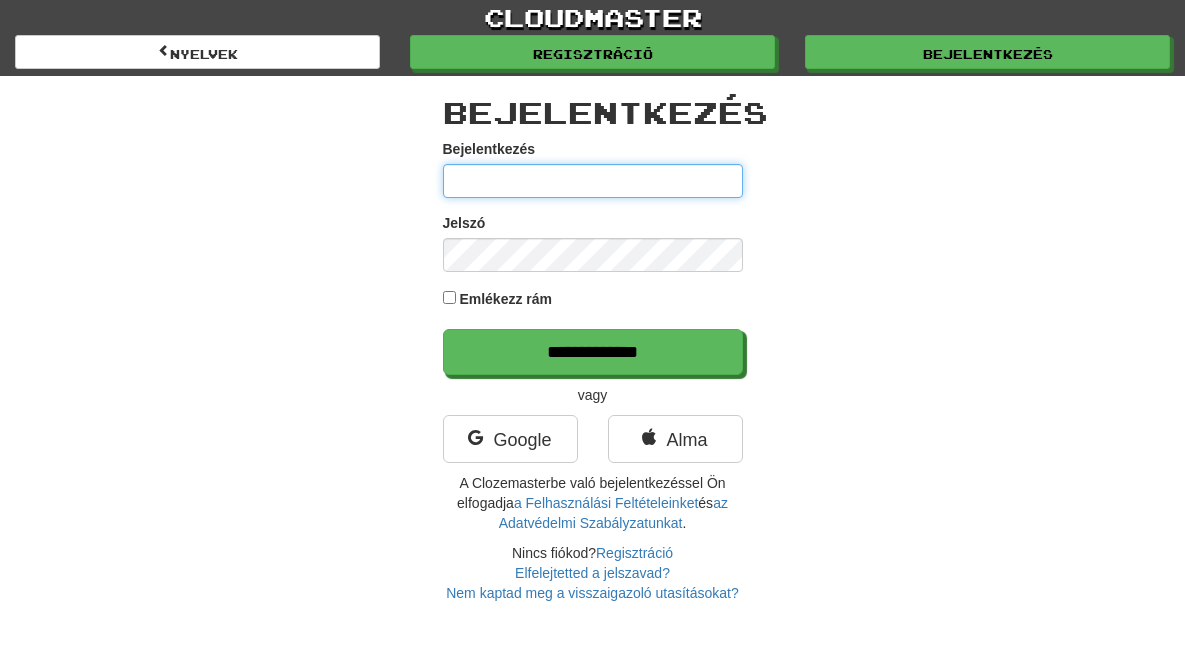 click on "Bejelentkezés" at bounding box center (593, 181) 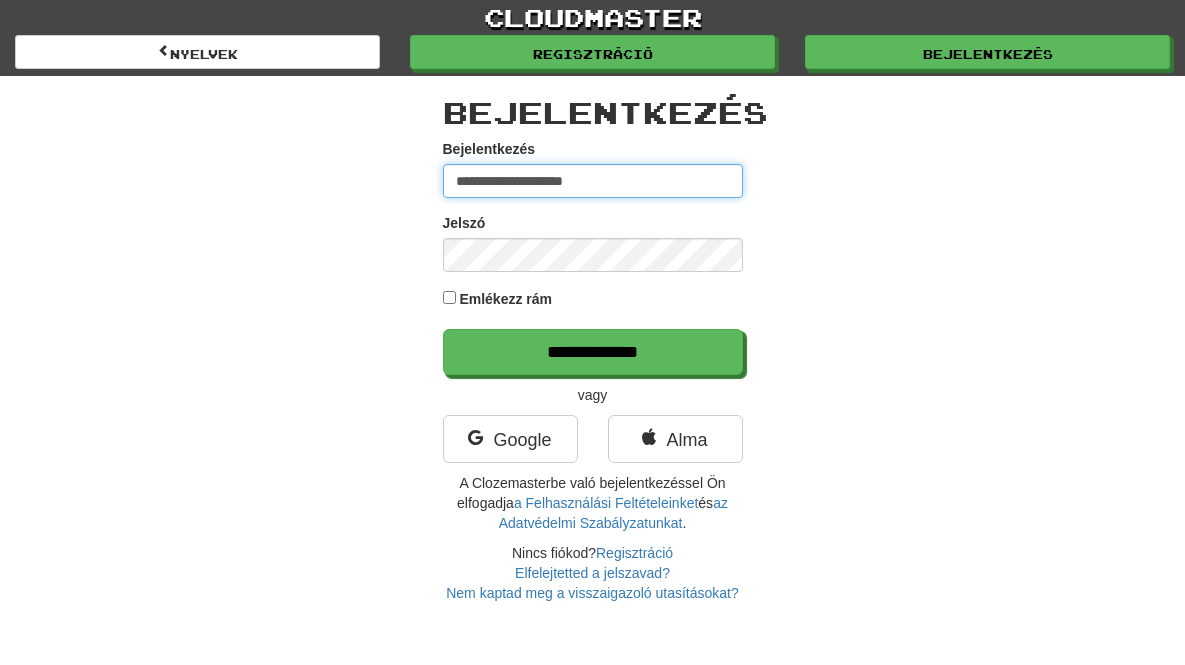 type on "**********" 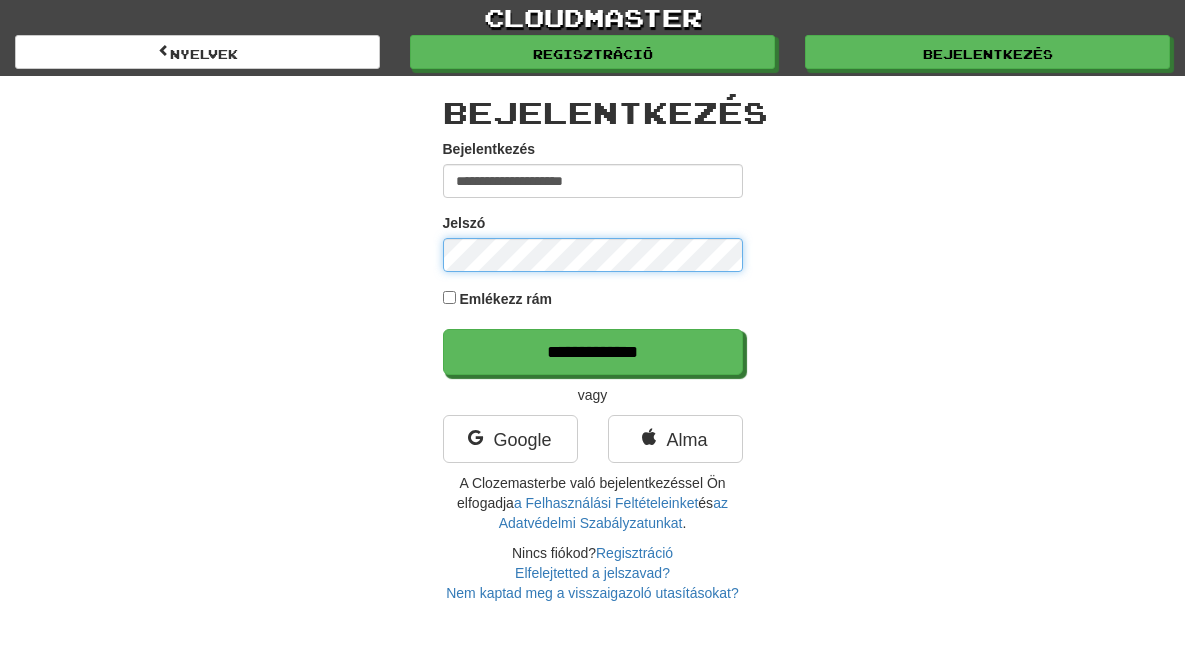 click on "**********" at bounding box center (593, 339) 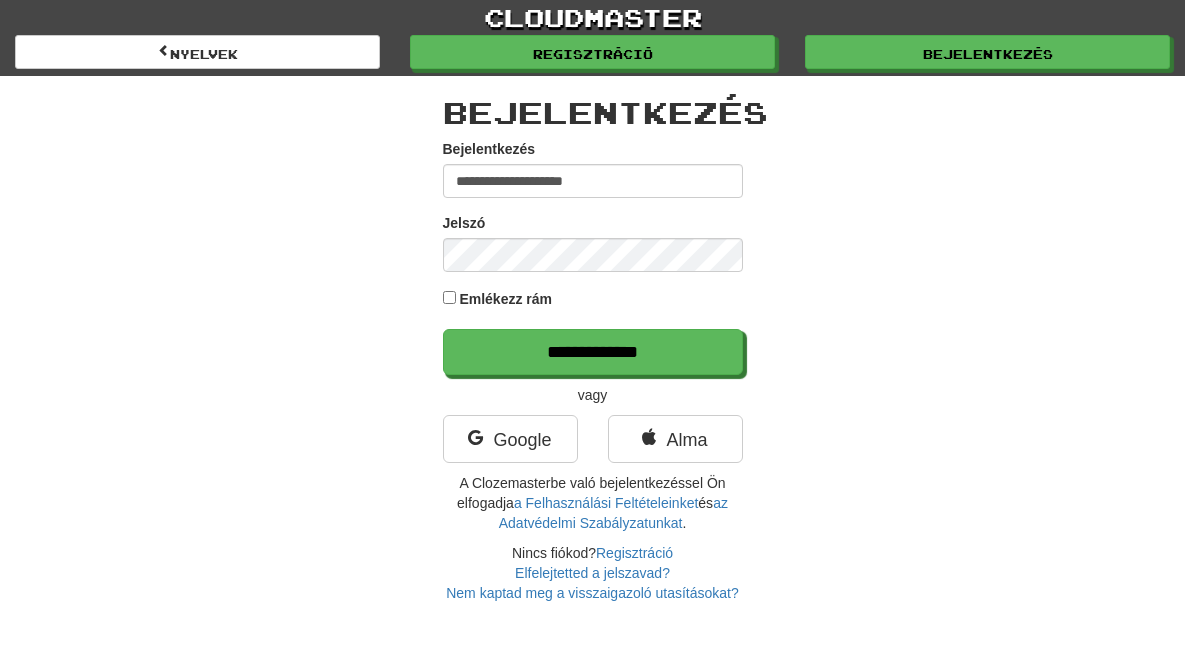 click on "**********" at bounding box center [593, 339] 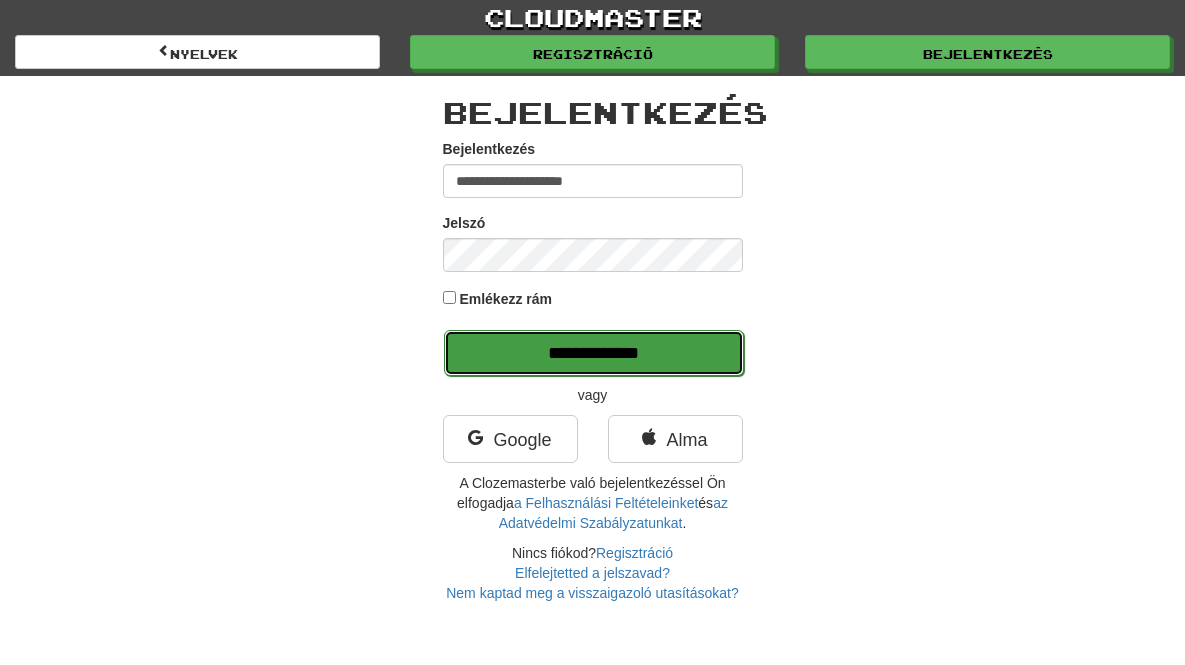 click on "**********" at bounding box center (594, 353) 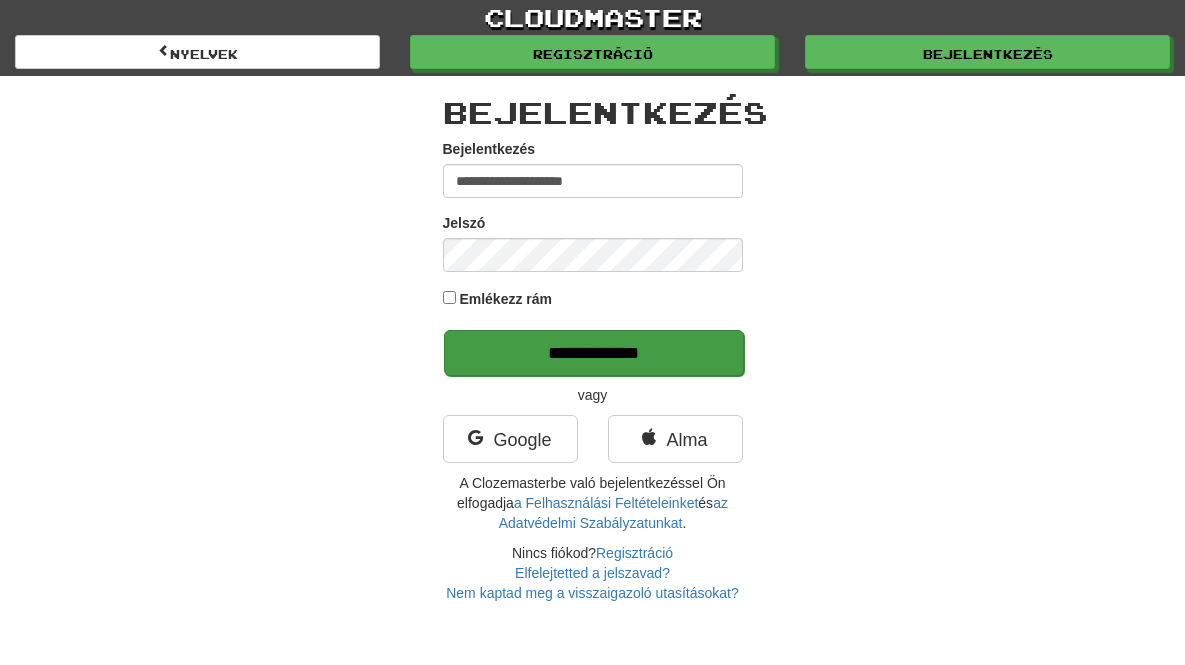 type on "******" 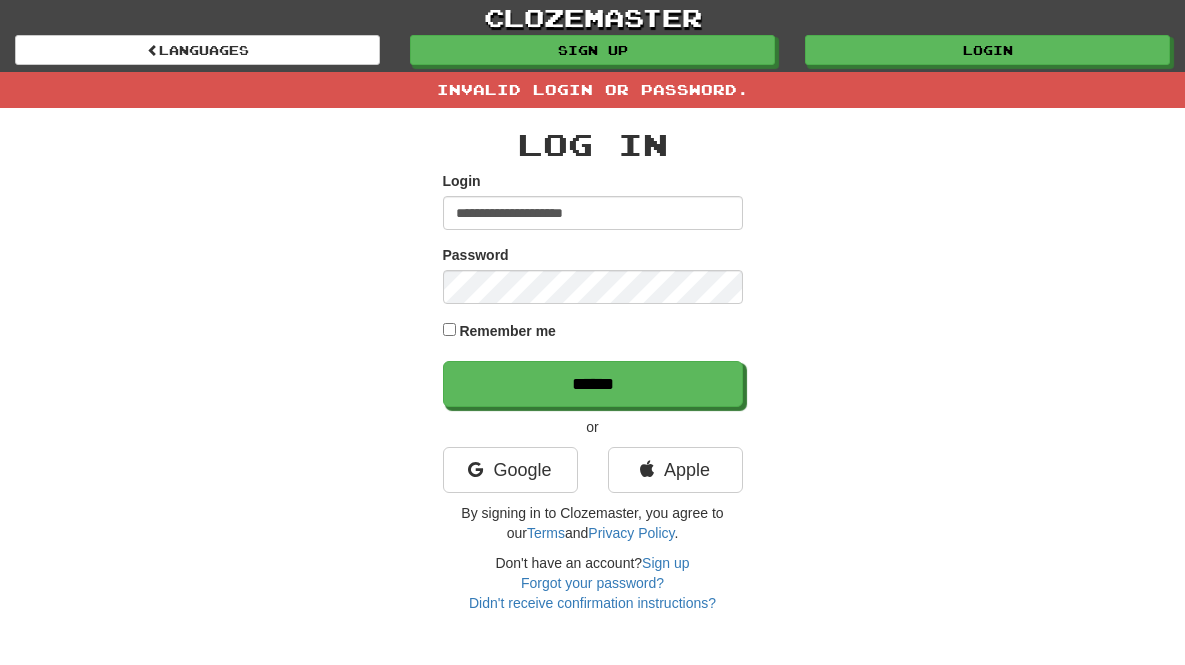 scroll, scrollTop: 0, scrollLeft: 0, axis: both 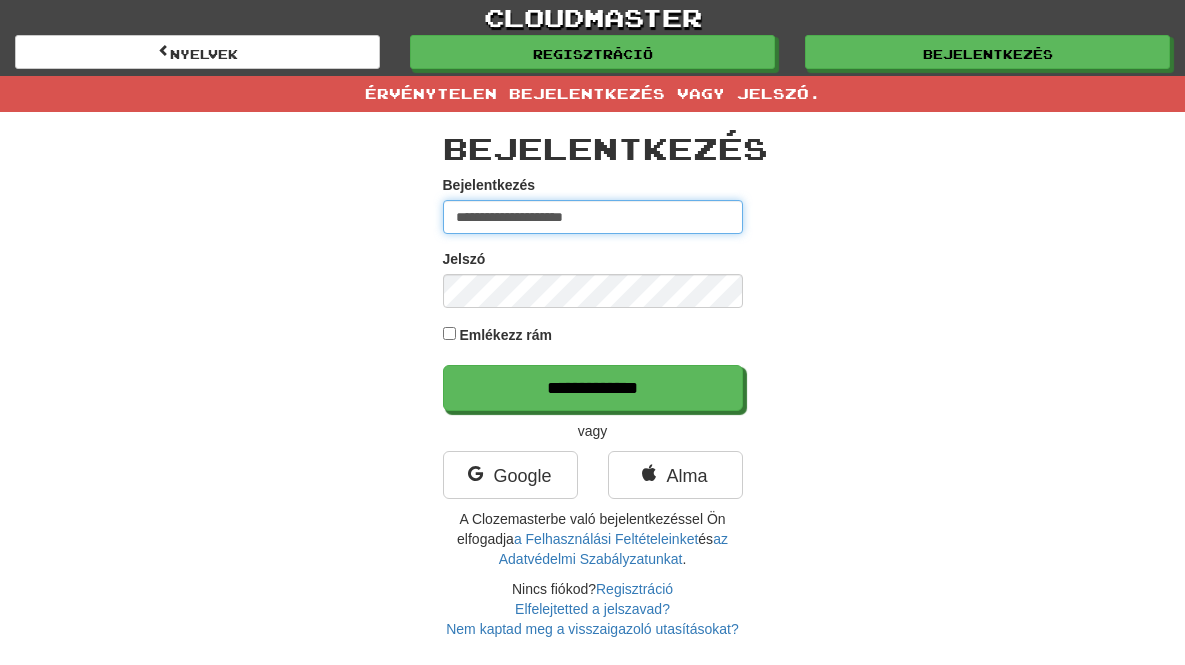 drag, startPoint x: 613, startPoint y: 213, endPoint x: 437, endPoint y: 215, distance: 176.01137 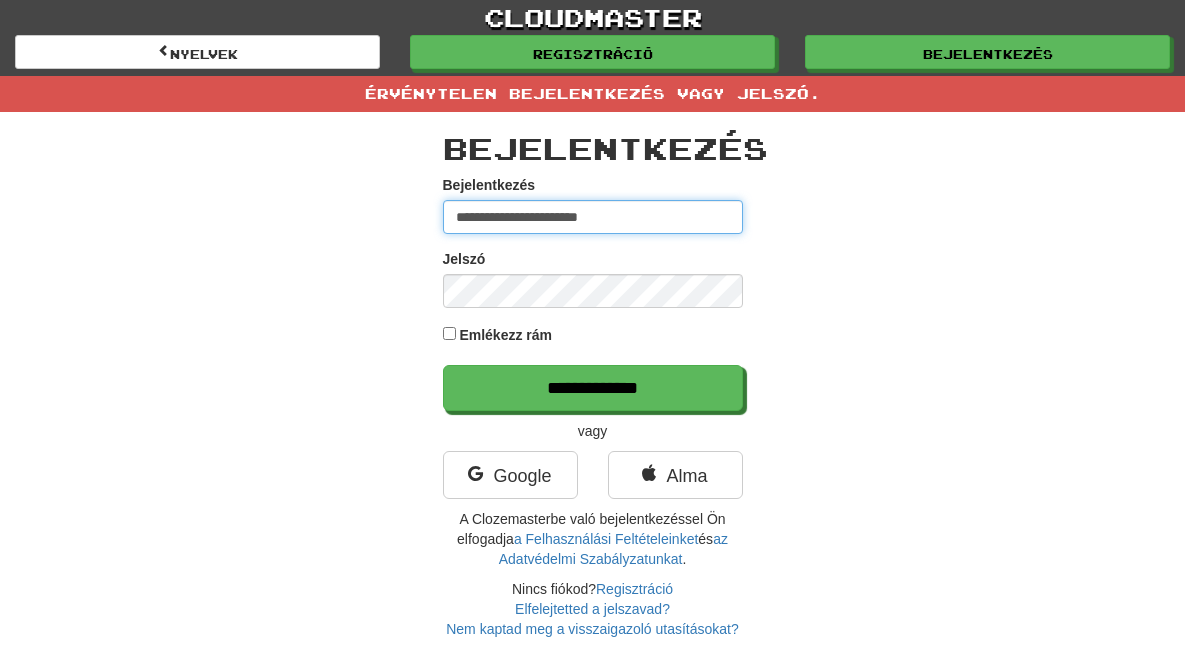 type on "**********" 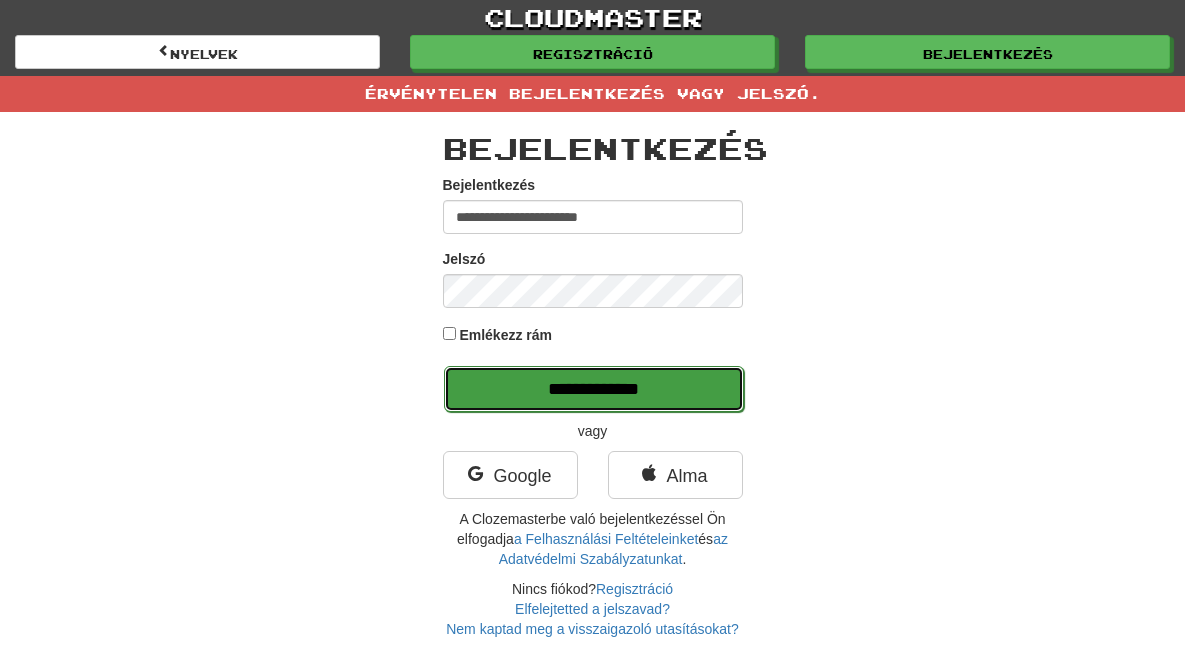 click on "**********" at bounding box center (594, 389) 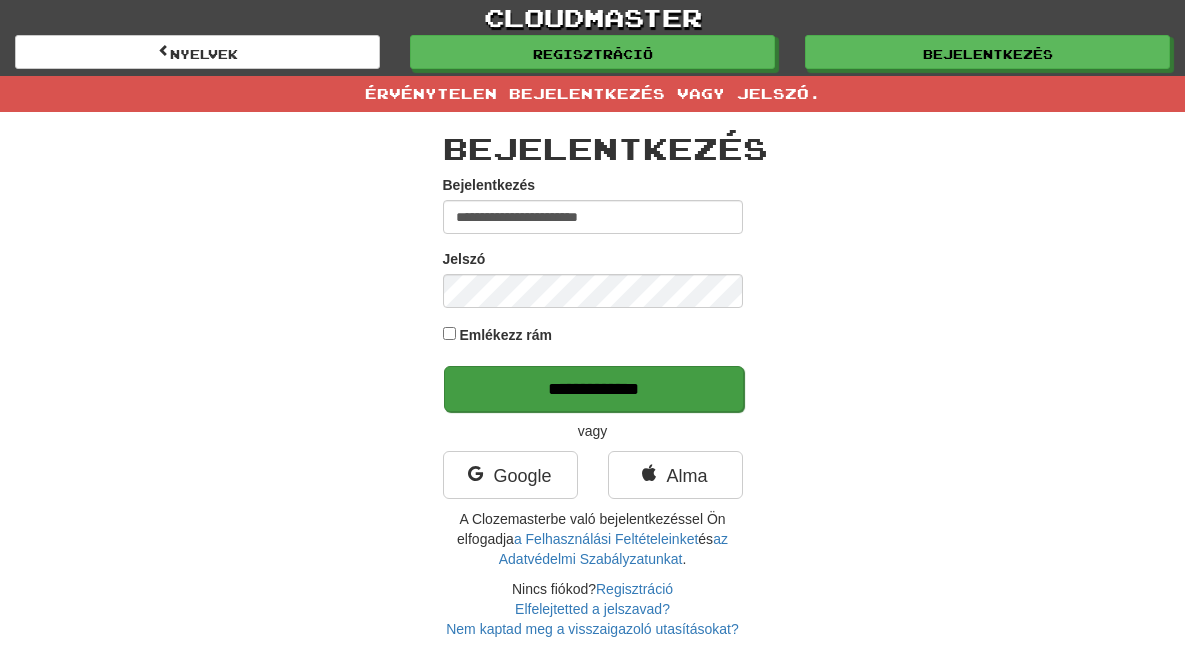 type on "******" 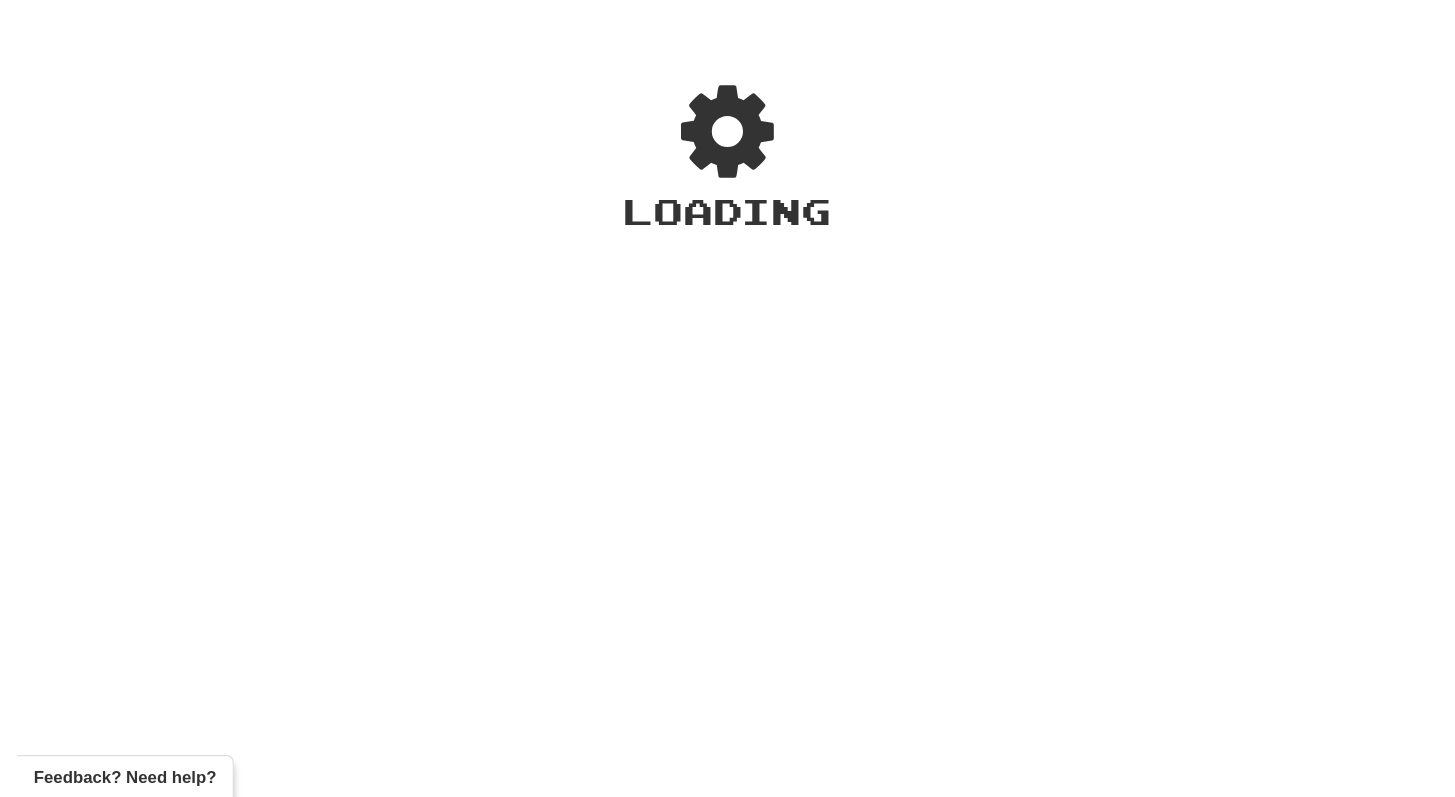 scroll, scrollTop: 0, scrollLeft: 0, axis: both 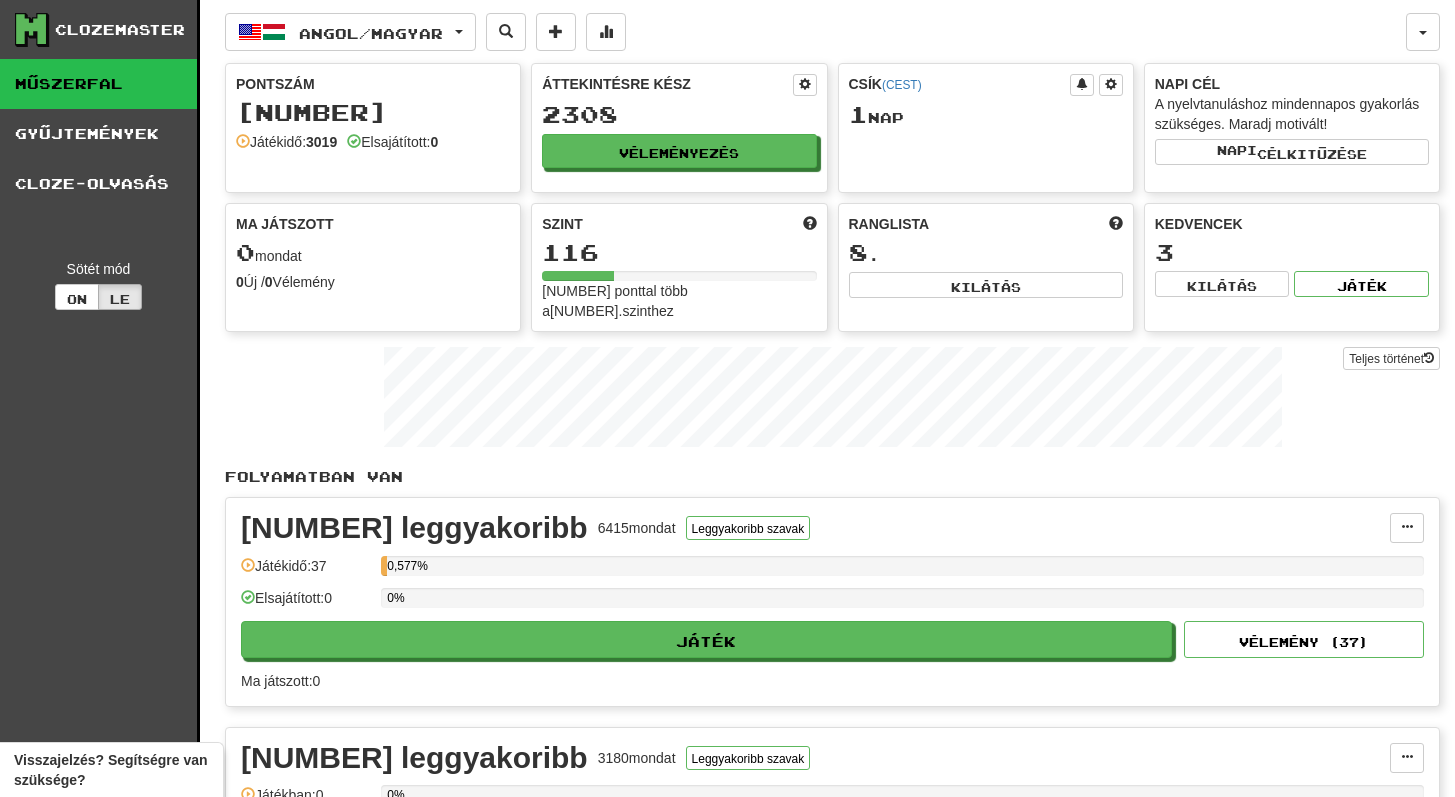 click on "Clozemaster Műszerfal Gyűjtemények Cloze-olvasás Sötét mód On Le" at bounding box center (100, 1867) 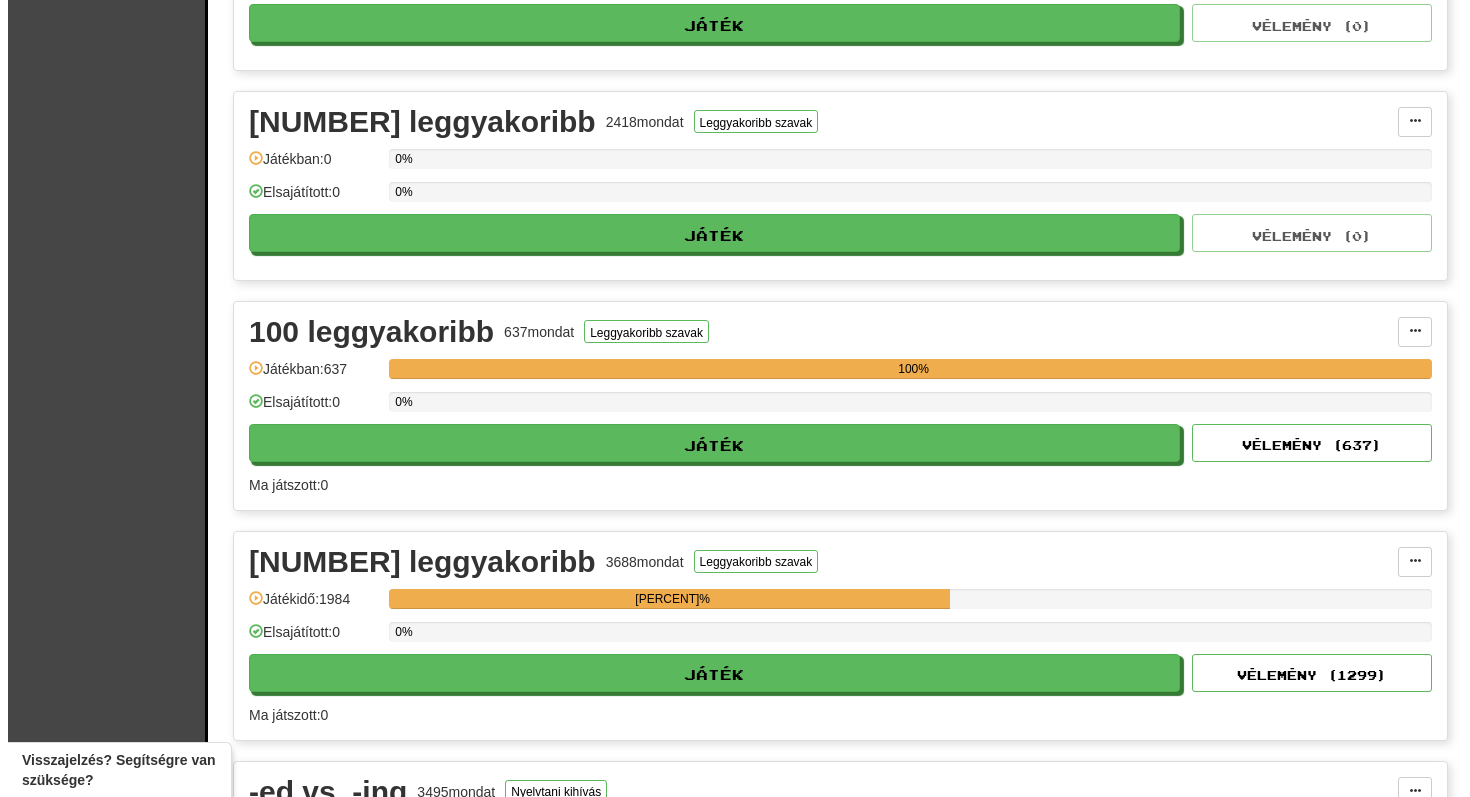 scroll, scrollTop: 854, scrollLeft: 0, axis: vertical 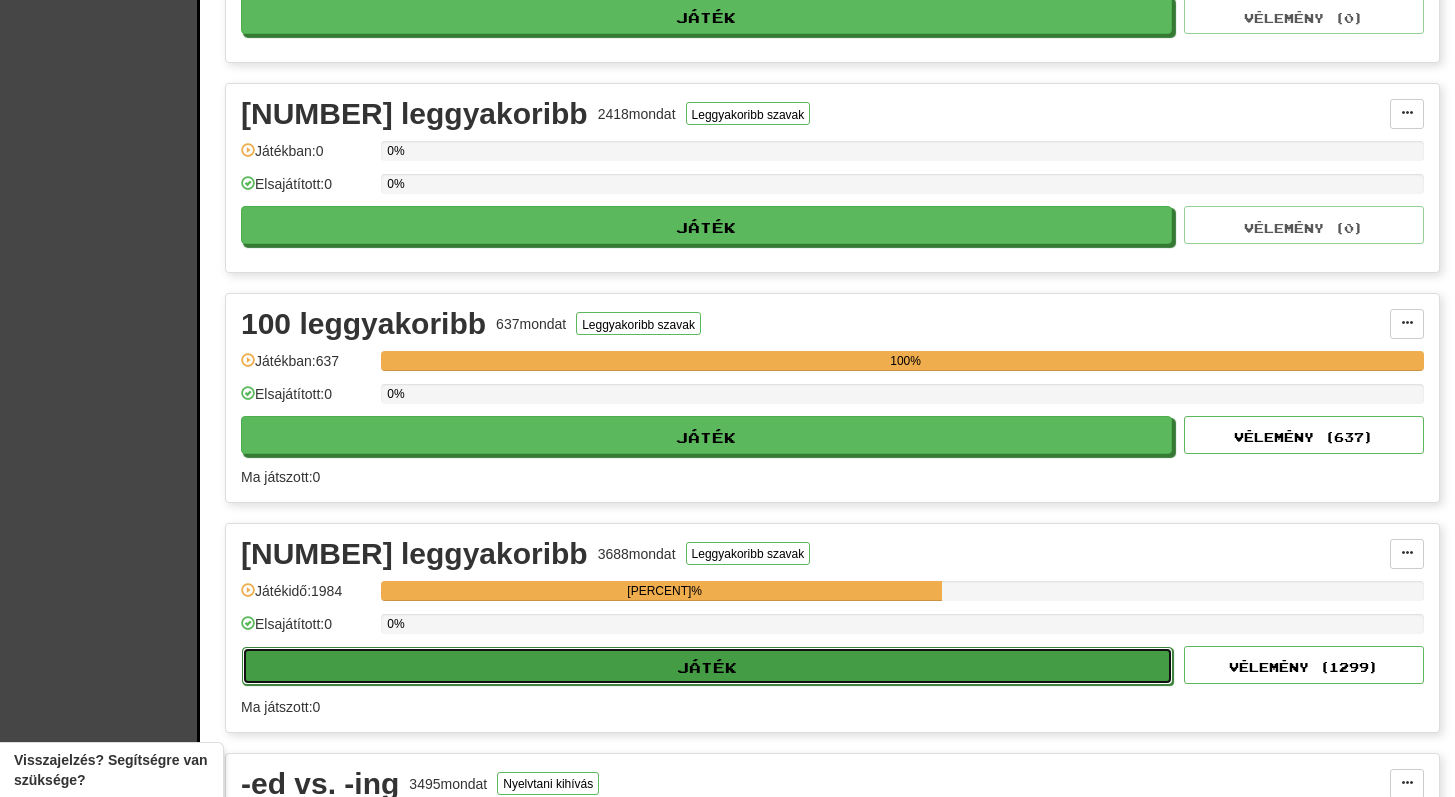click on "Játék" at bounding box center [707, 666] 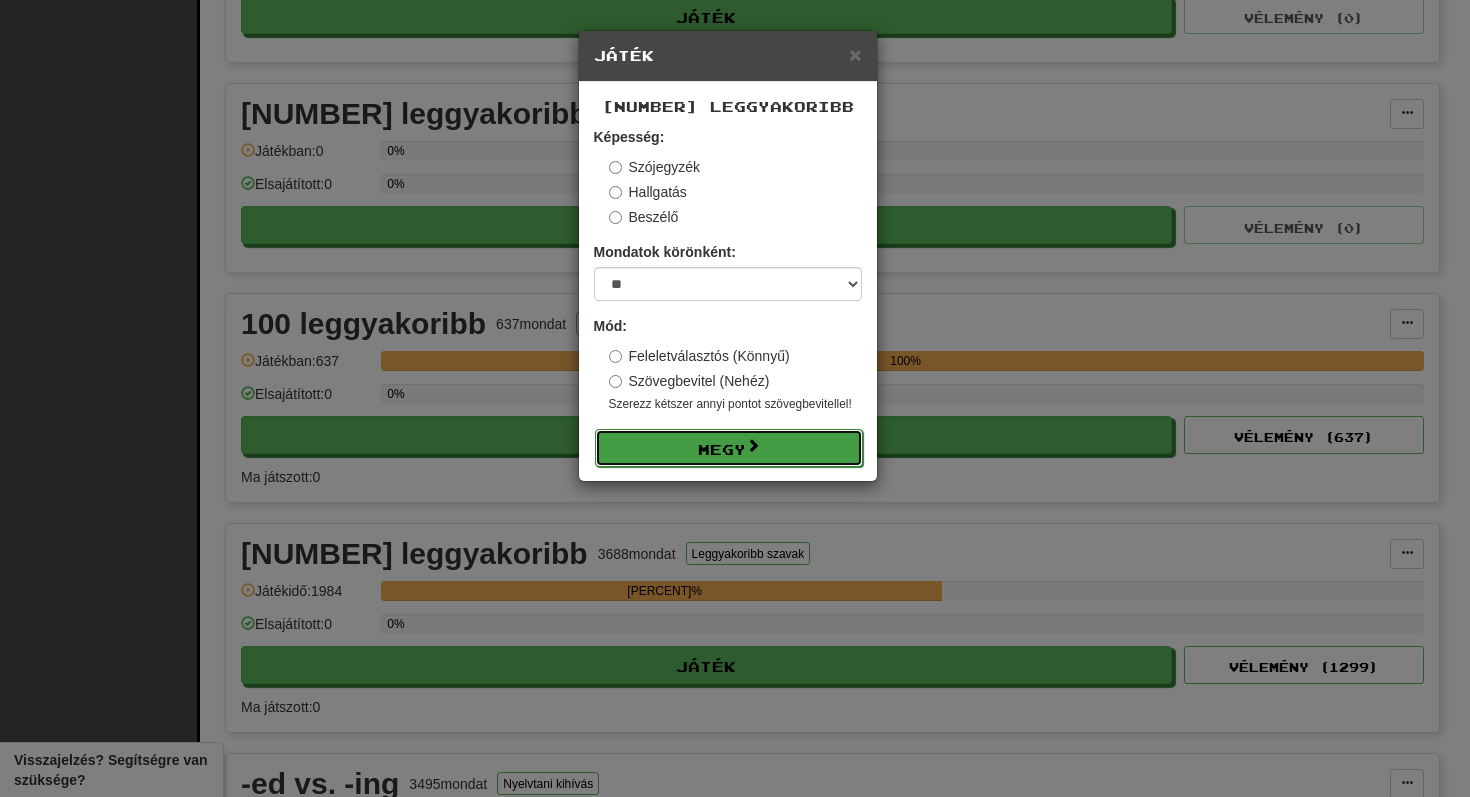 click on "Megy" at bounding box center (729, 448) 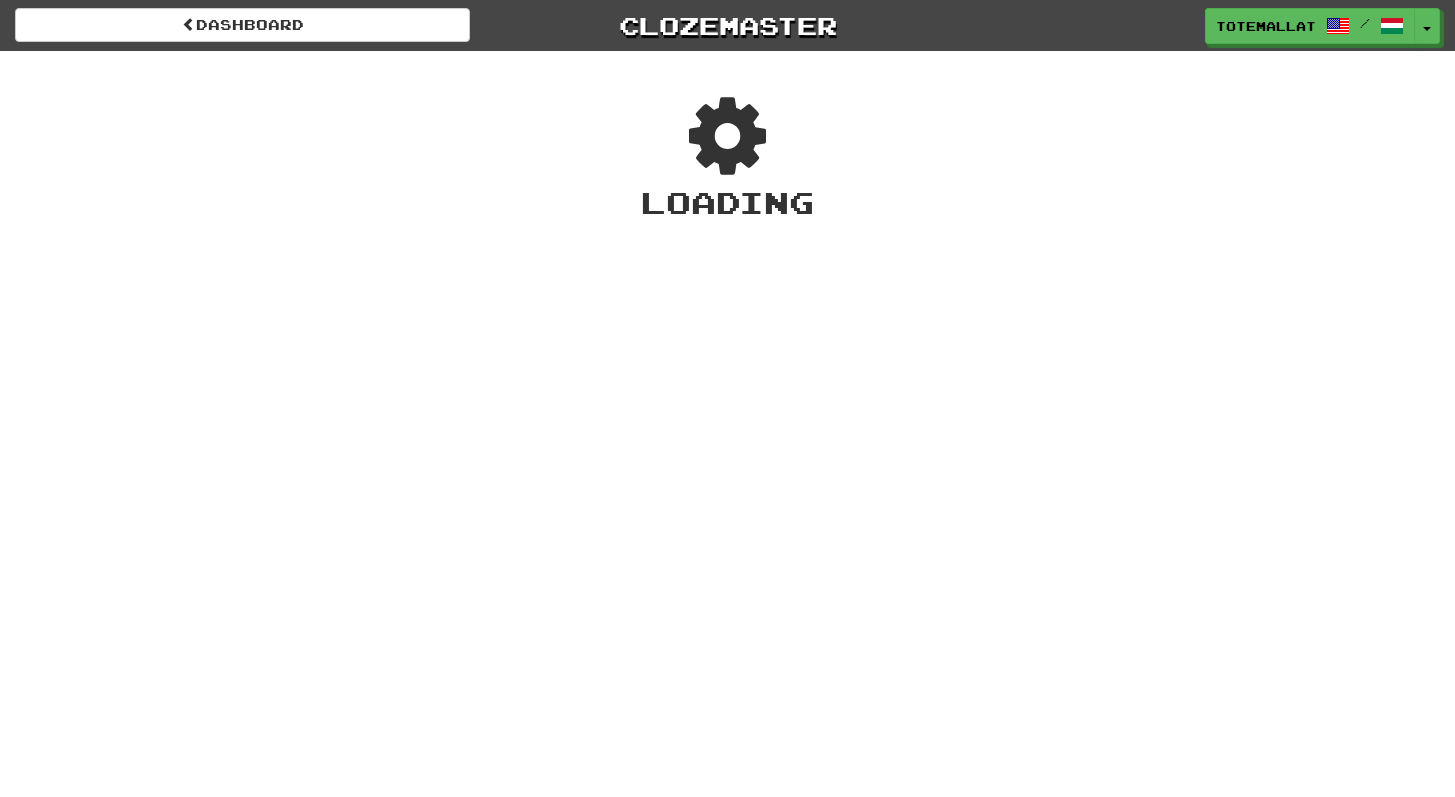 scroll, scrollTop: 0, scrollLeft: 0, axis: both 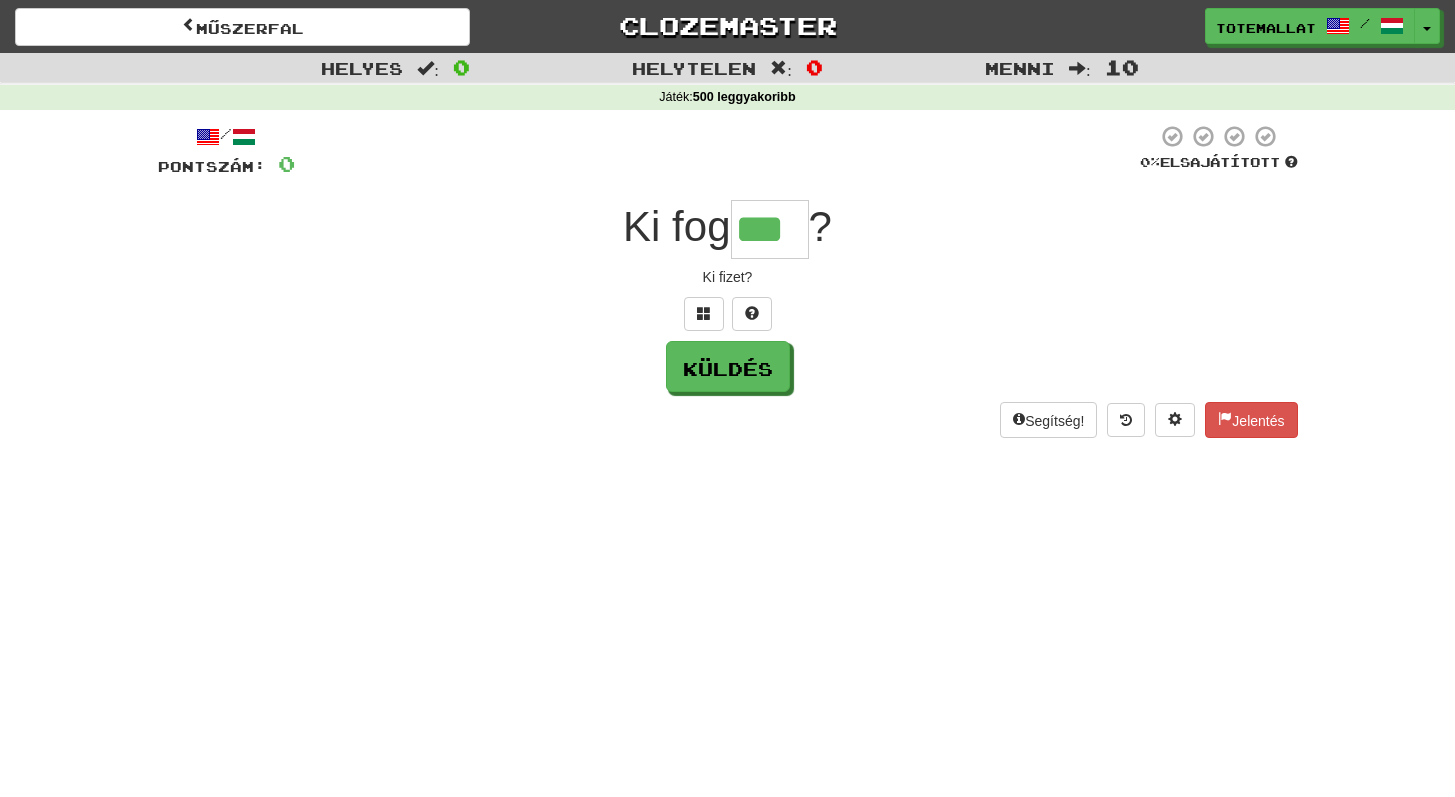 type on "***" 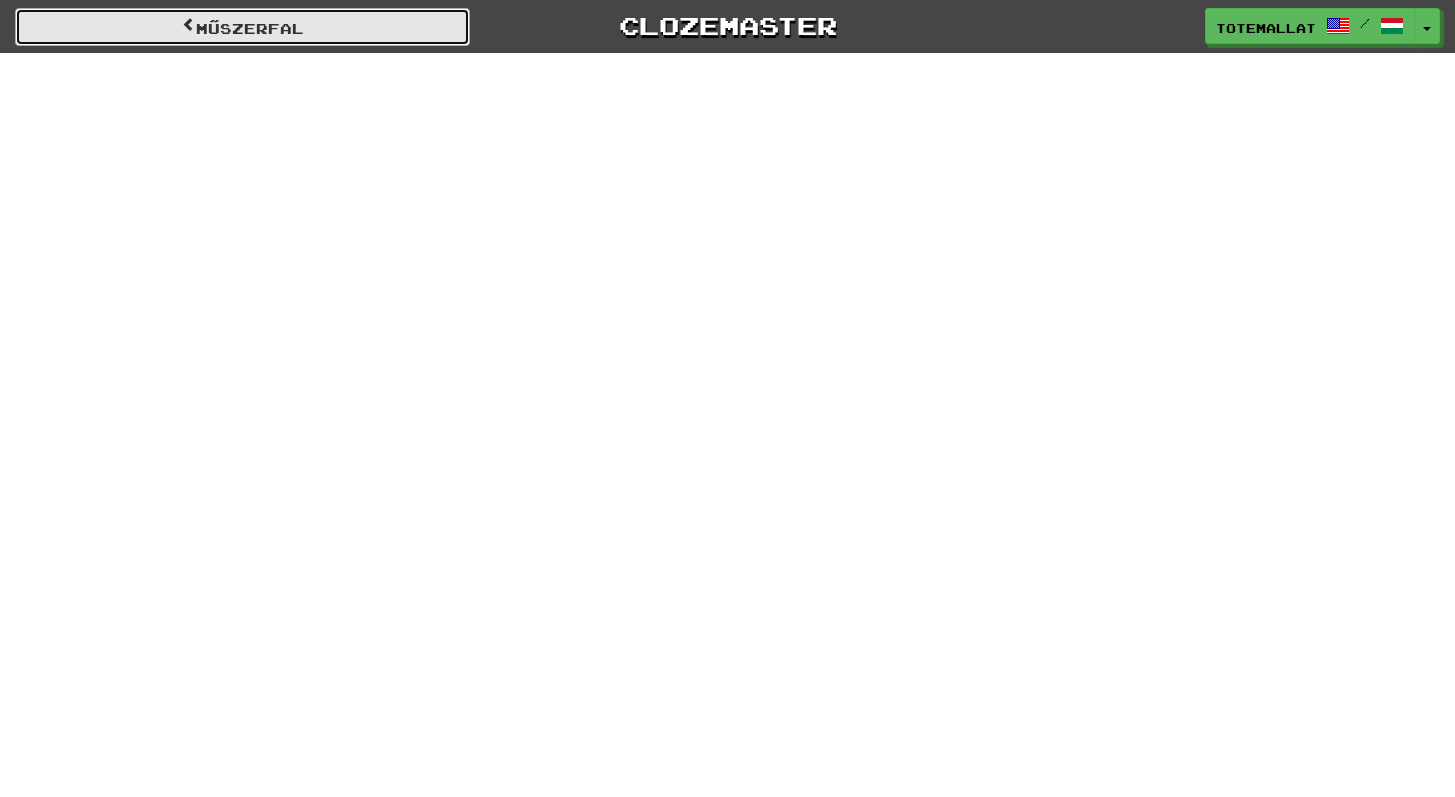 click on "Műszerfal" at bounding box center [250, 28] 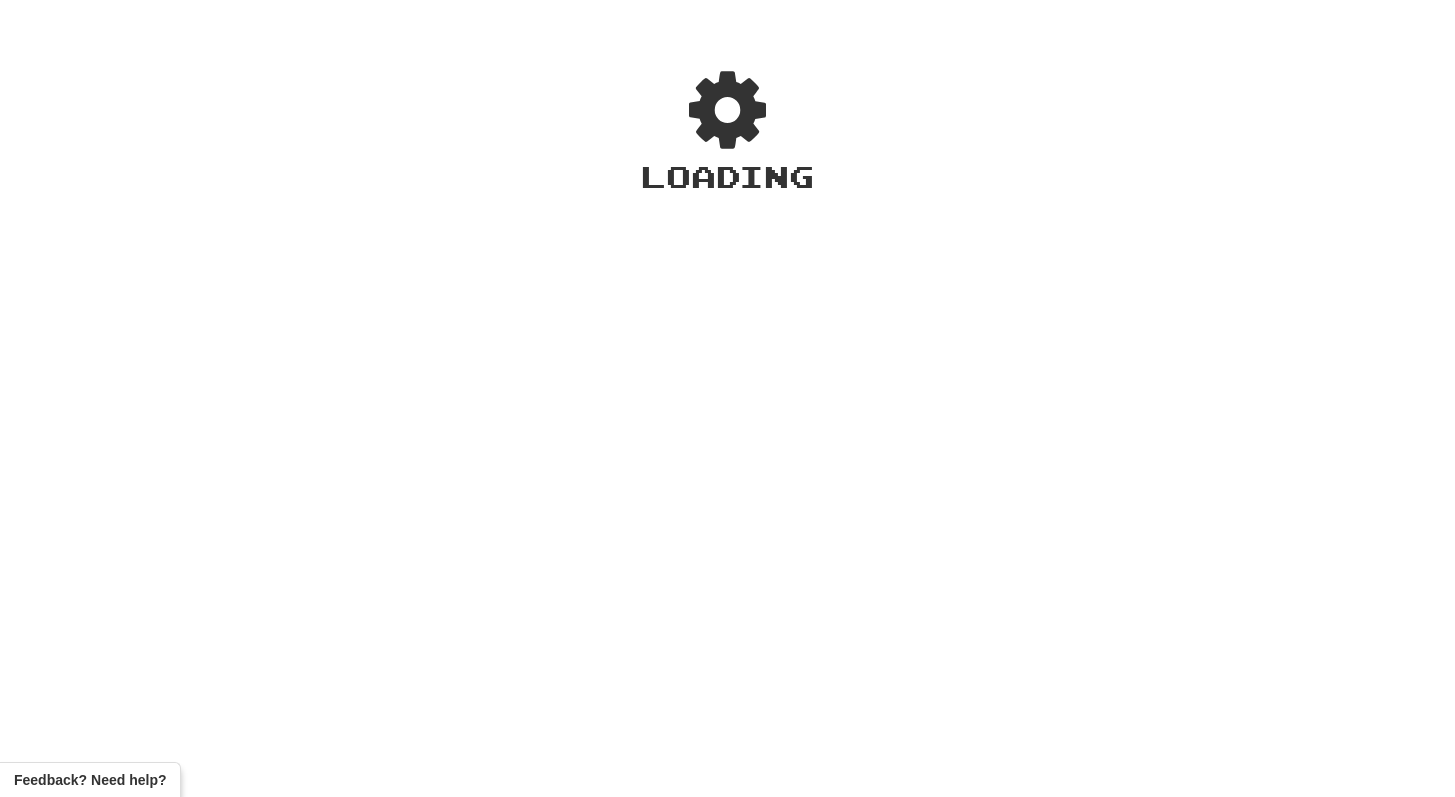 scroll, scrollTop: 0, scrollLeft: 0, axis: both 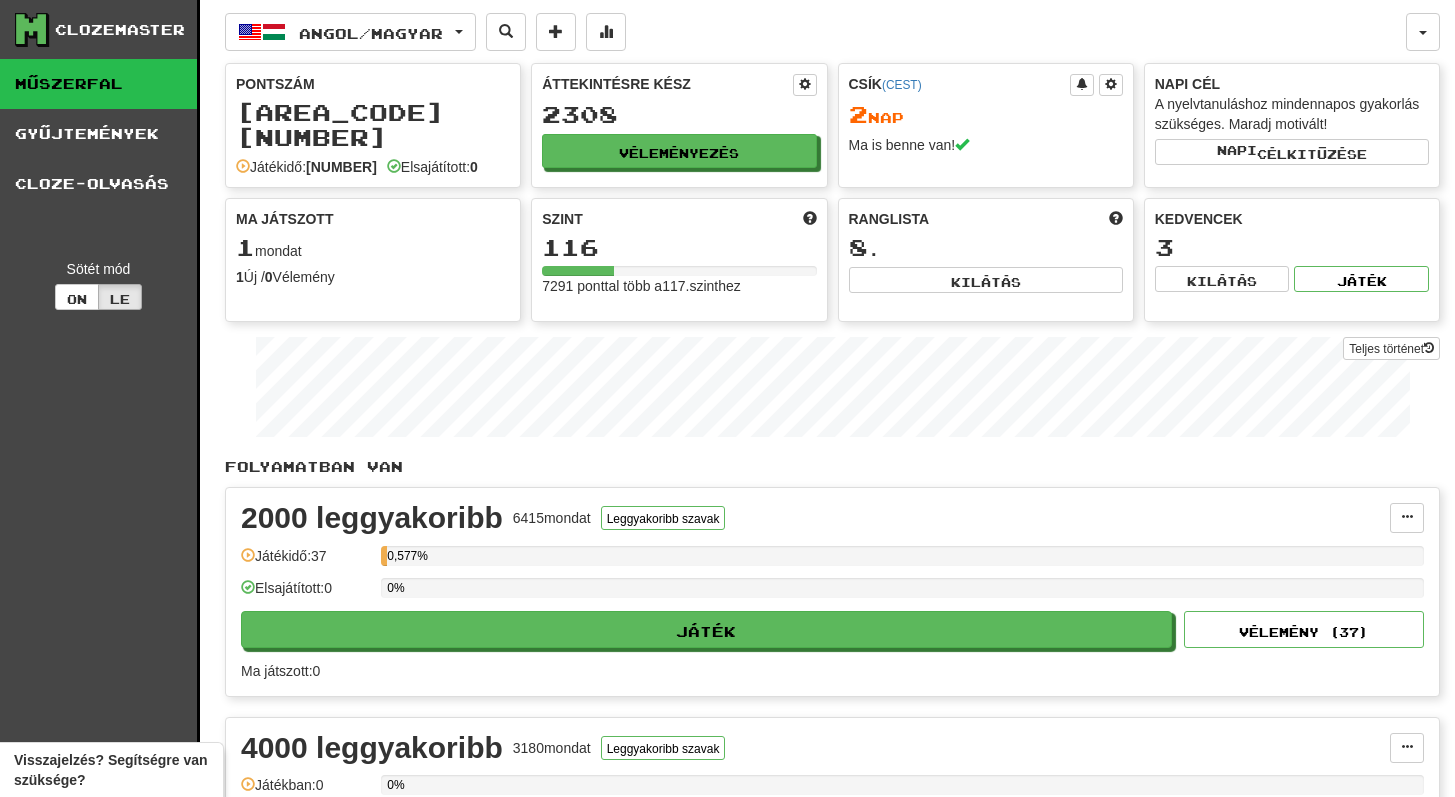 click on "Clozemaster Műszerfal Gyűjtemények Cloze-olvasás Sötét mód On Le" at bounding box center [100, 1862] 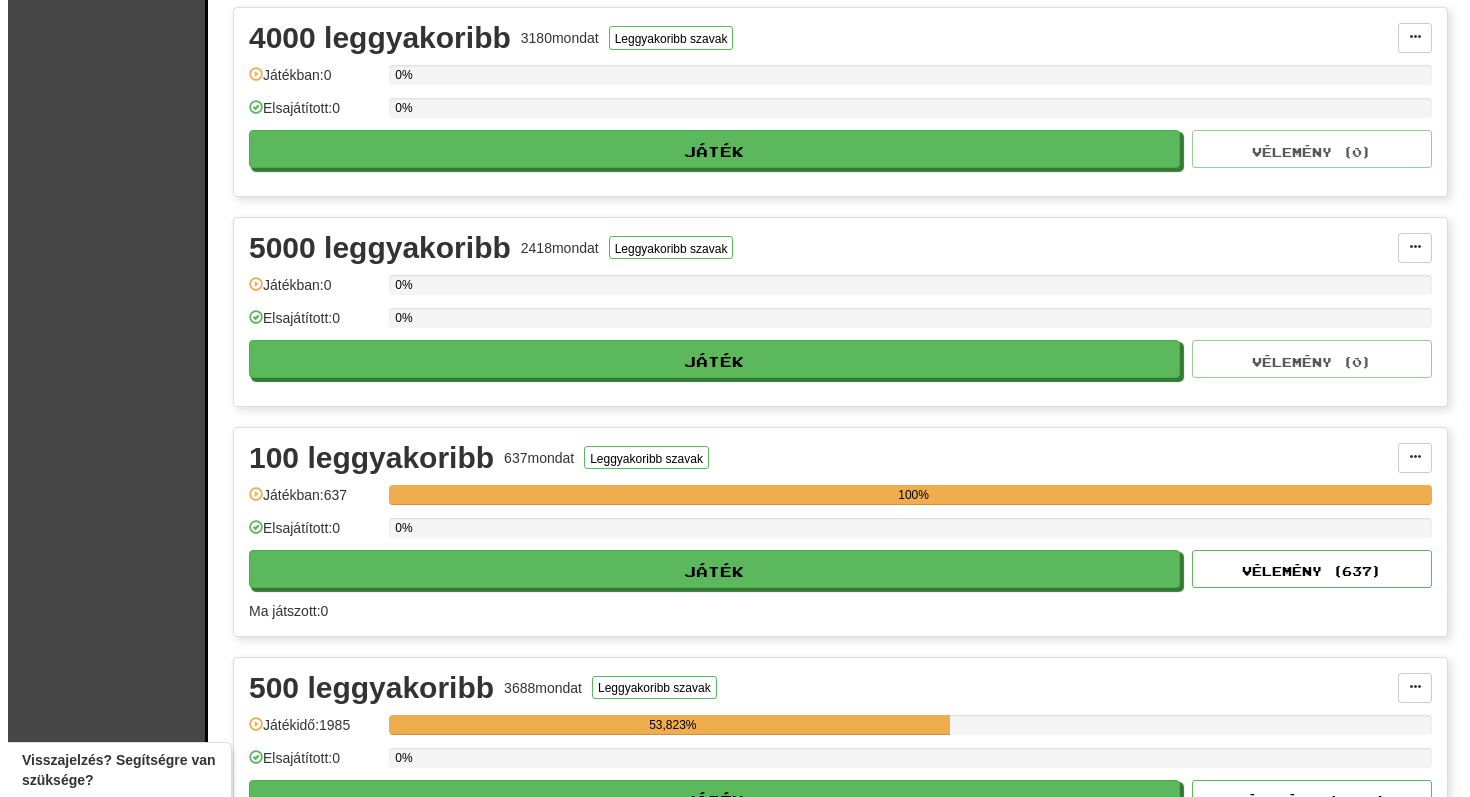 scroll, scrollTop: 712, scrollLeft: 0, axis: vertical 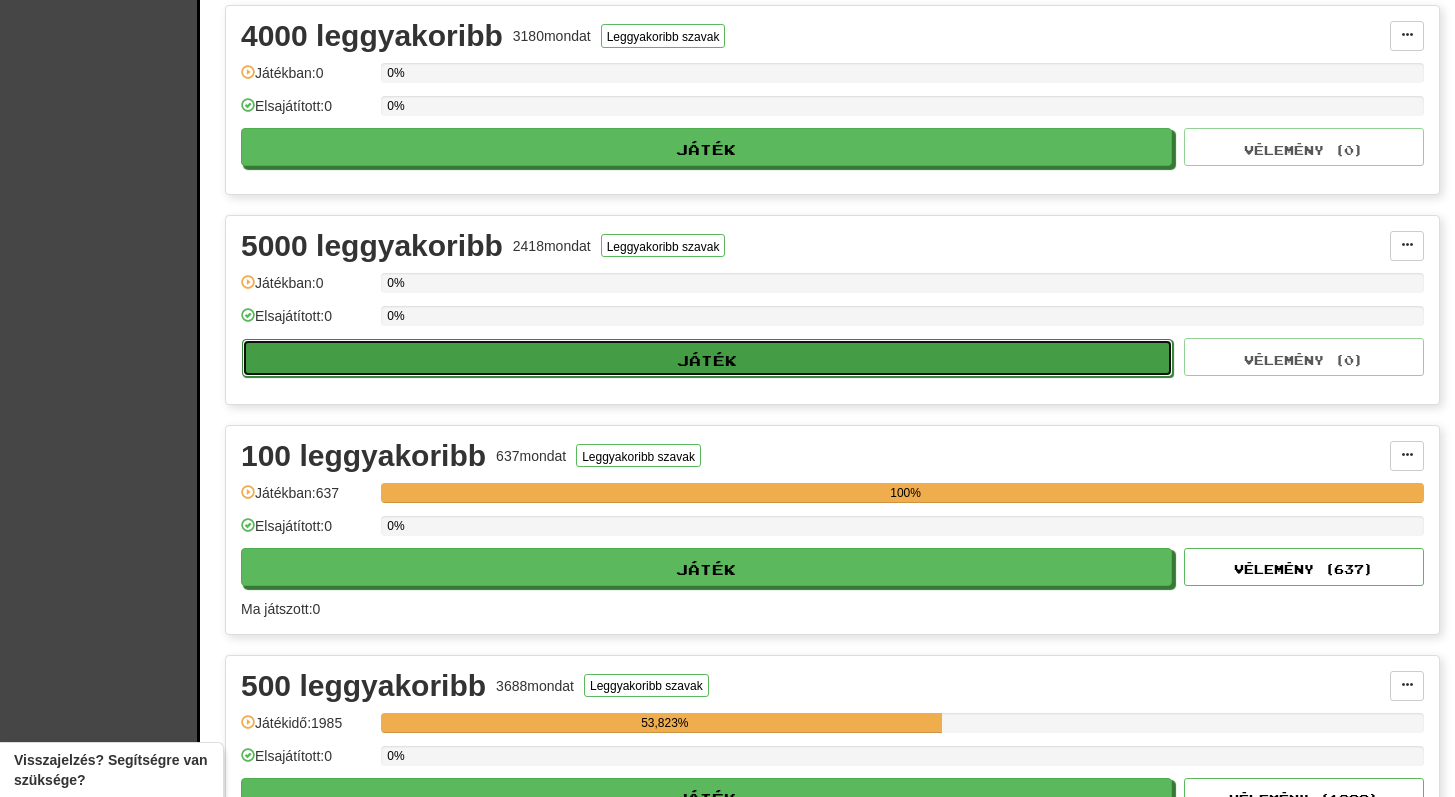 click on "Játék" at bounding box center (707, 358) 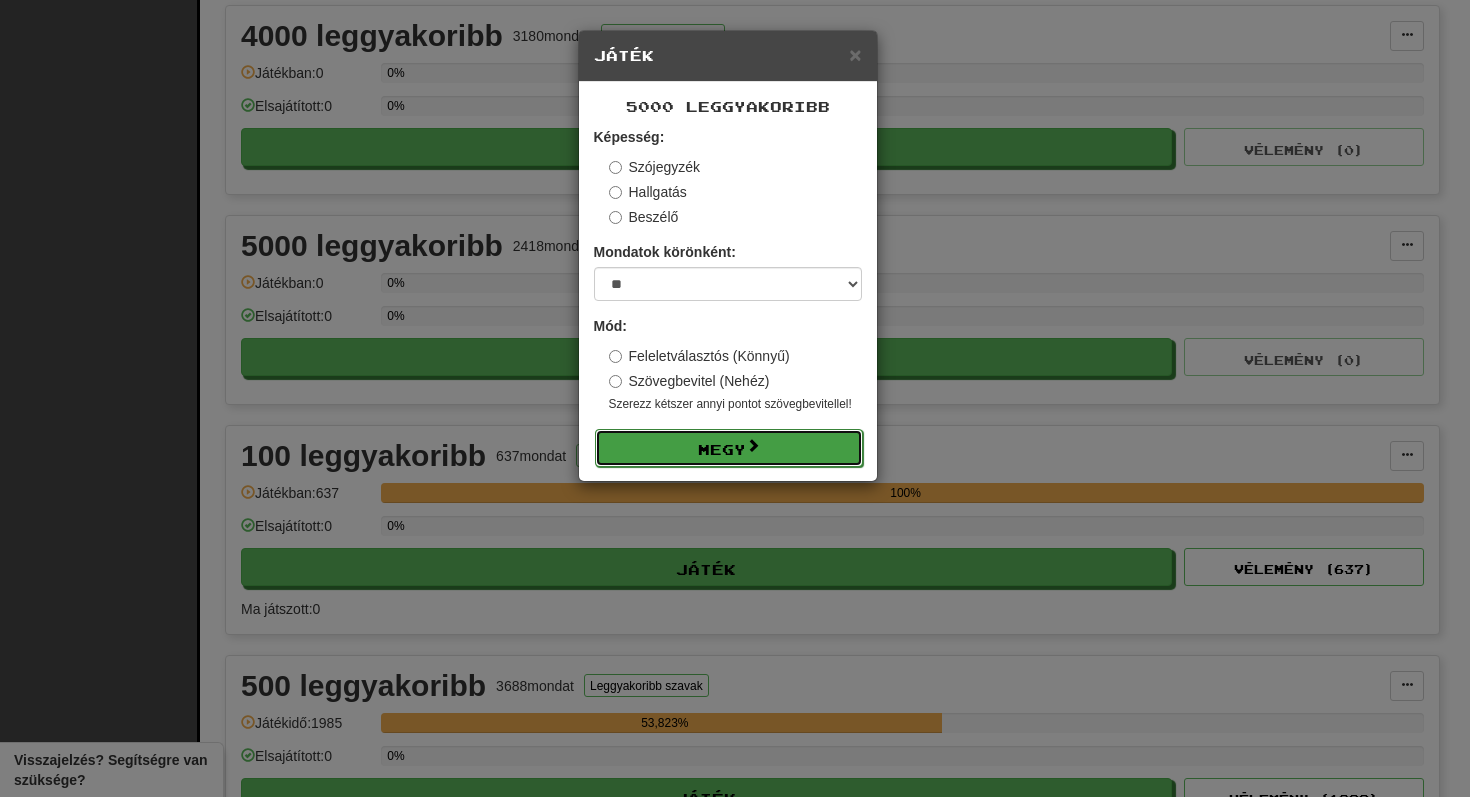 click at bounding box center [753, 445] 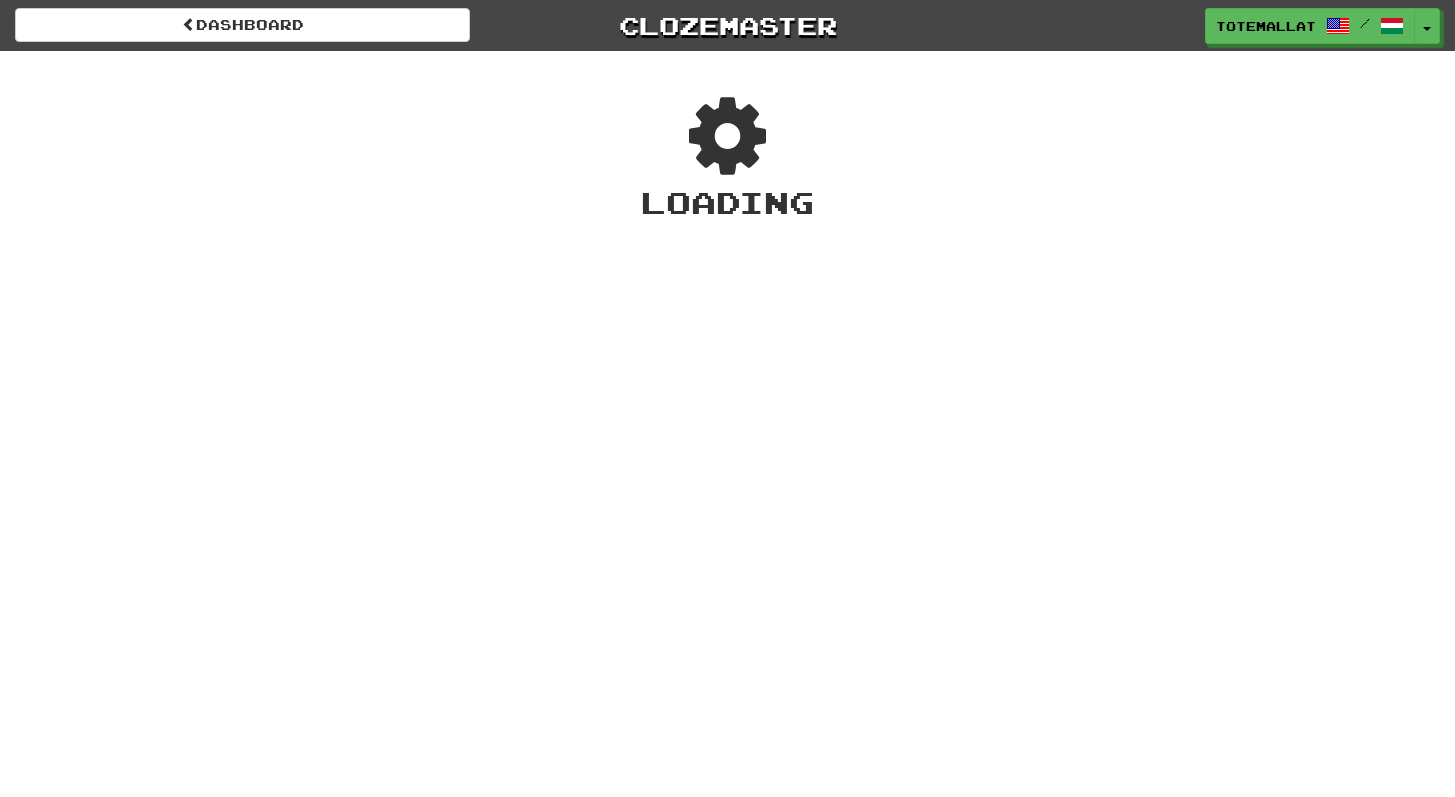 scroll, scrollTop: 0, scrollLeft: 0, axis: both 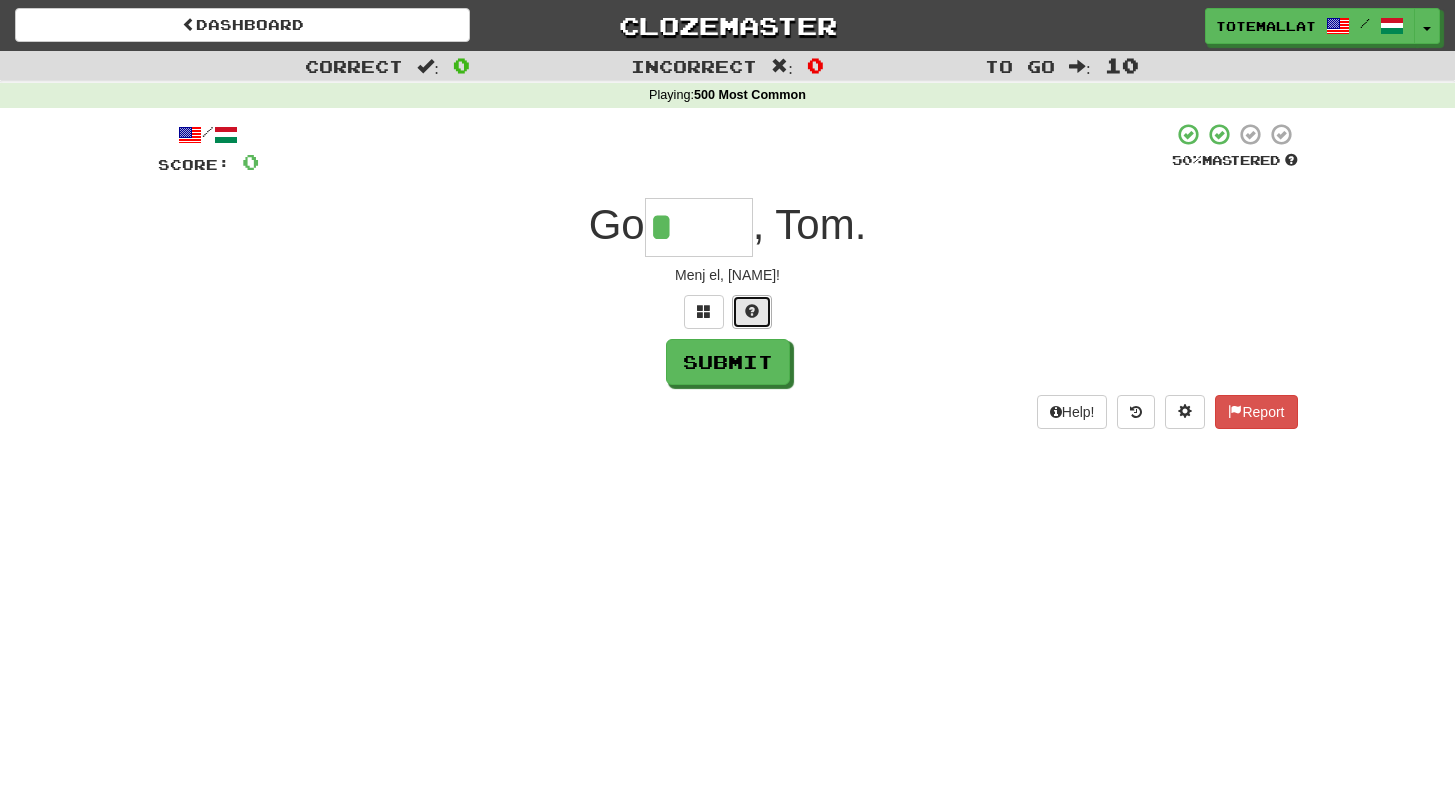click at bounding box center (752, 312) 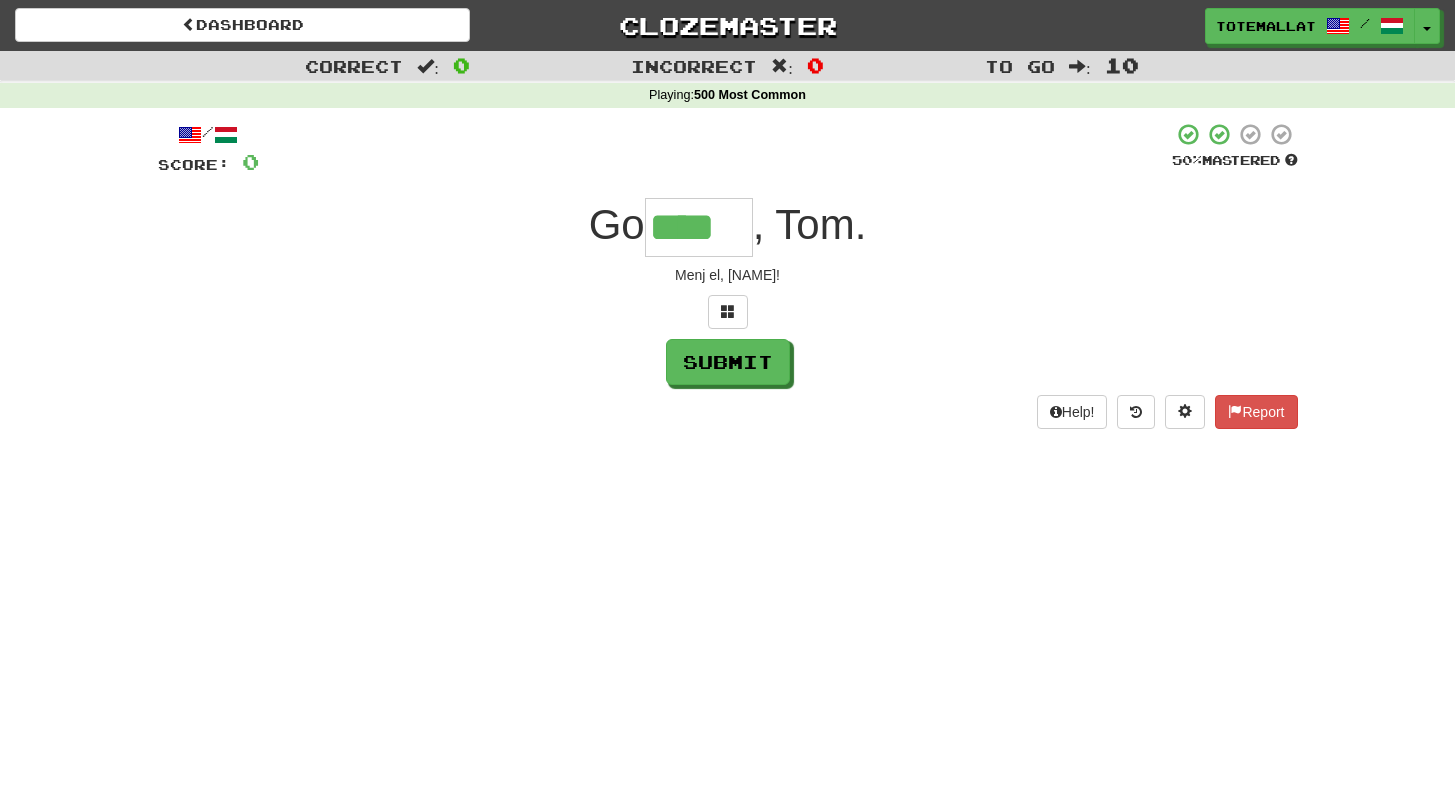 type on "****" 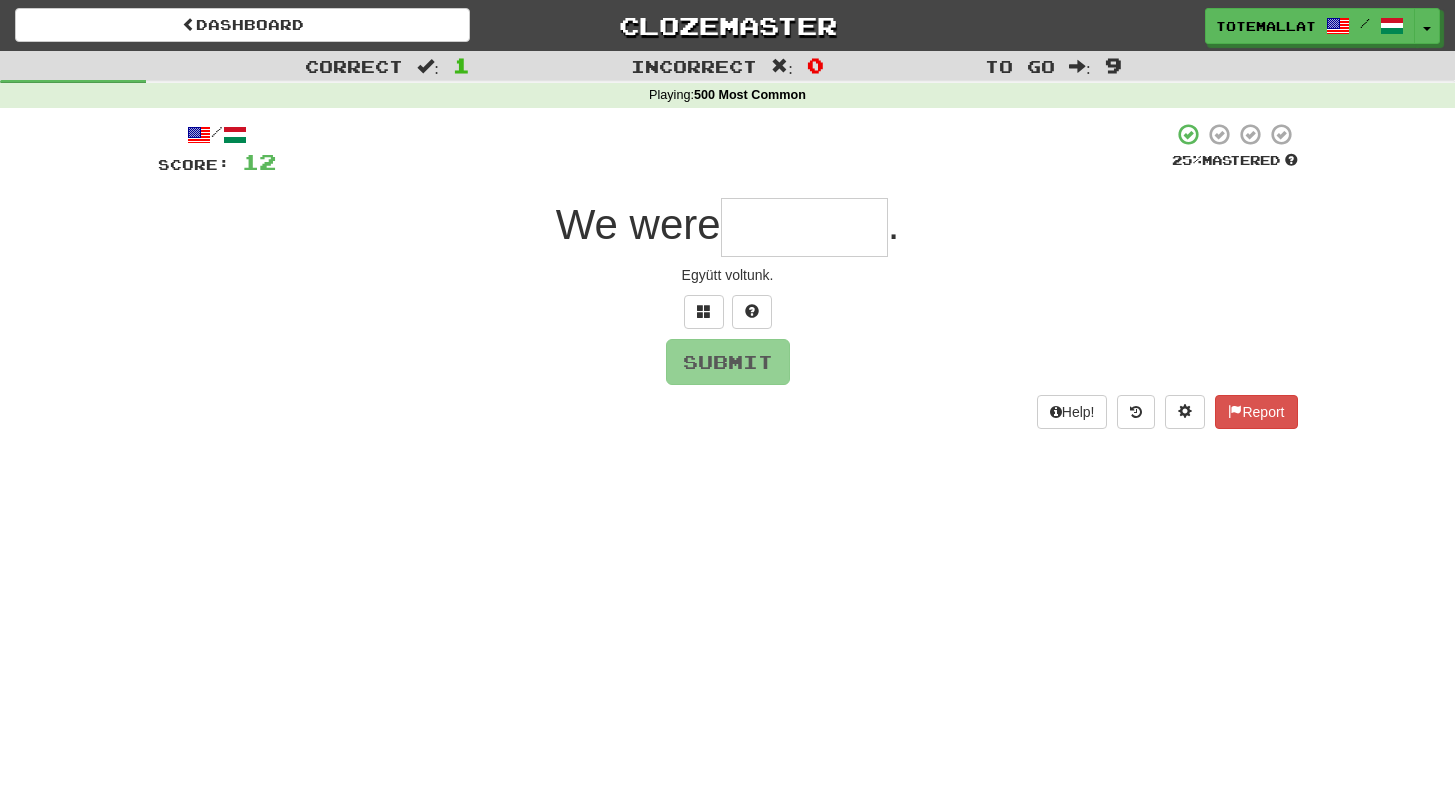 type on "*" 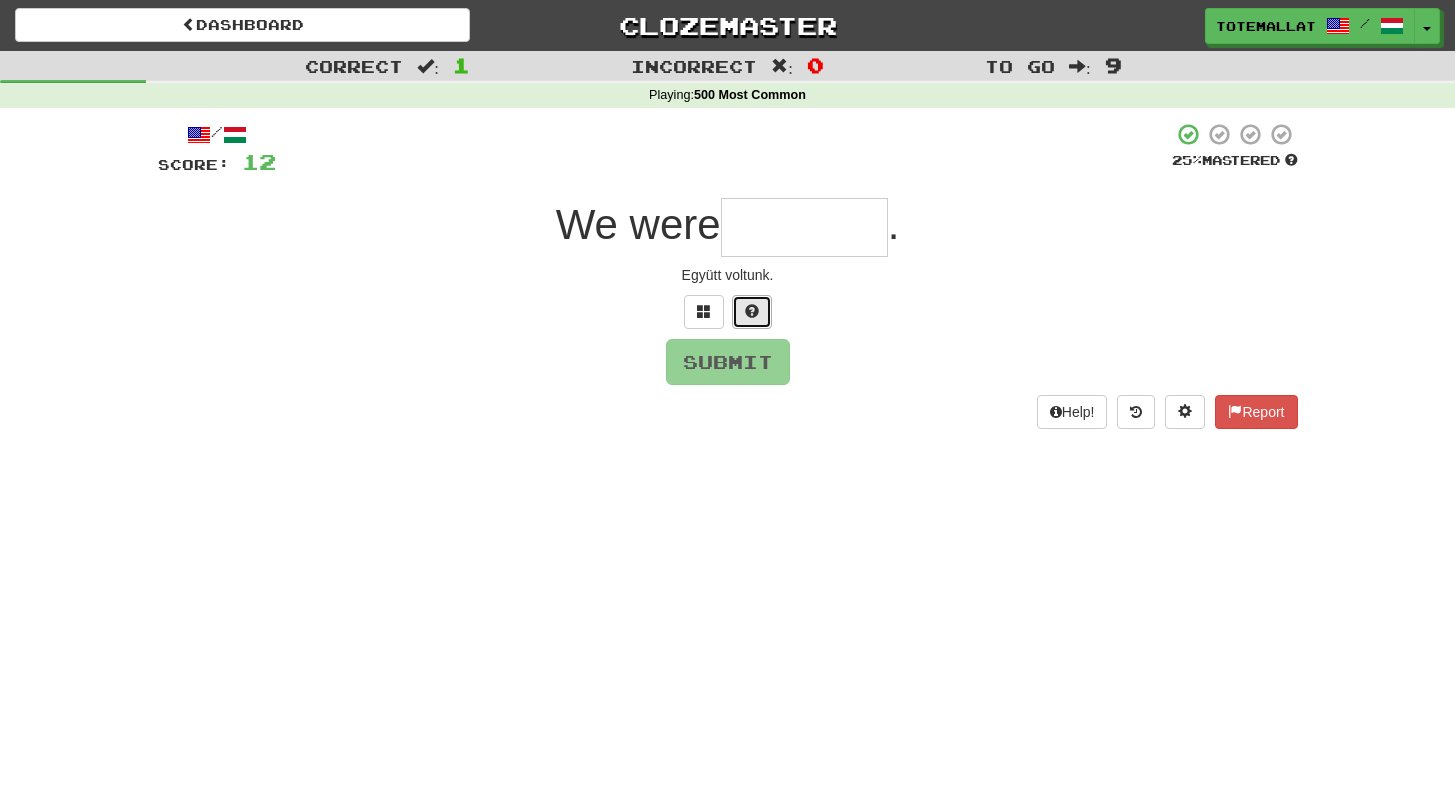 click at bounding box center [752, 312] 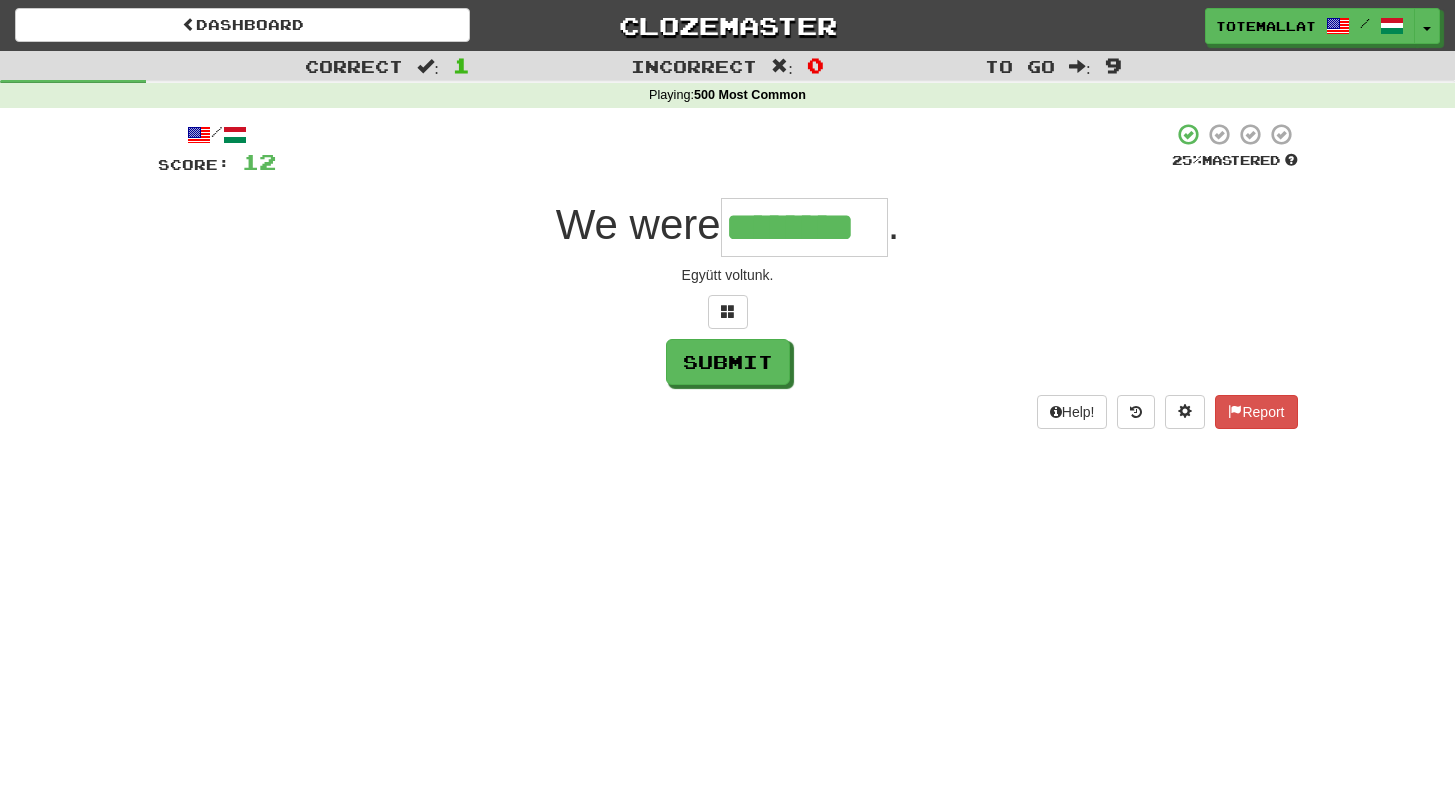 type on "********" 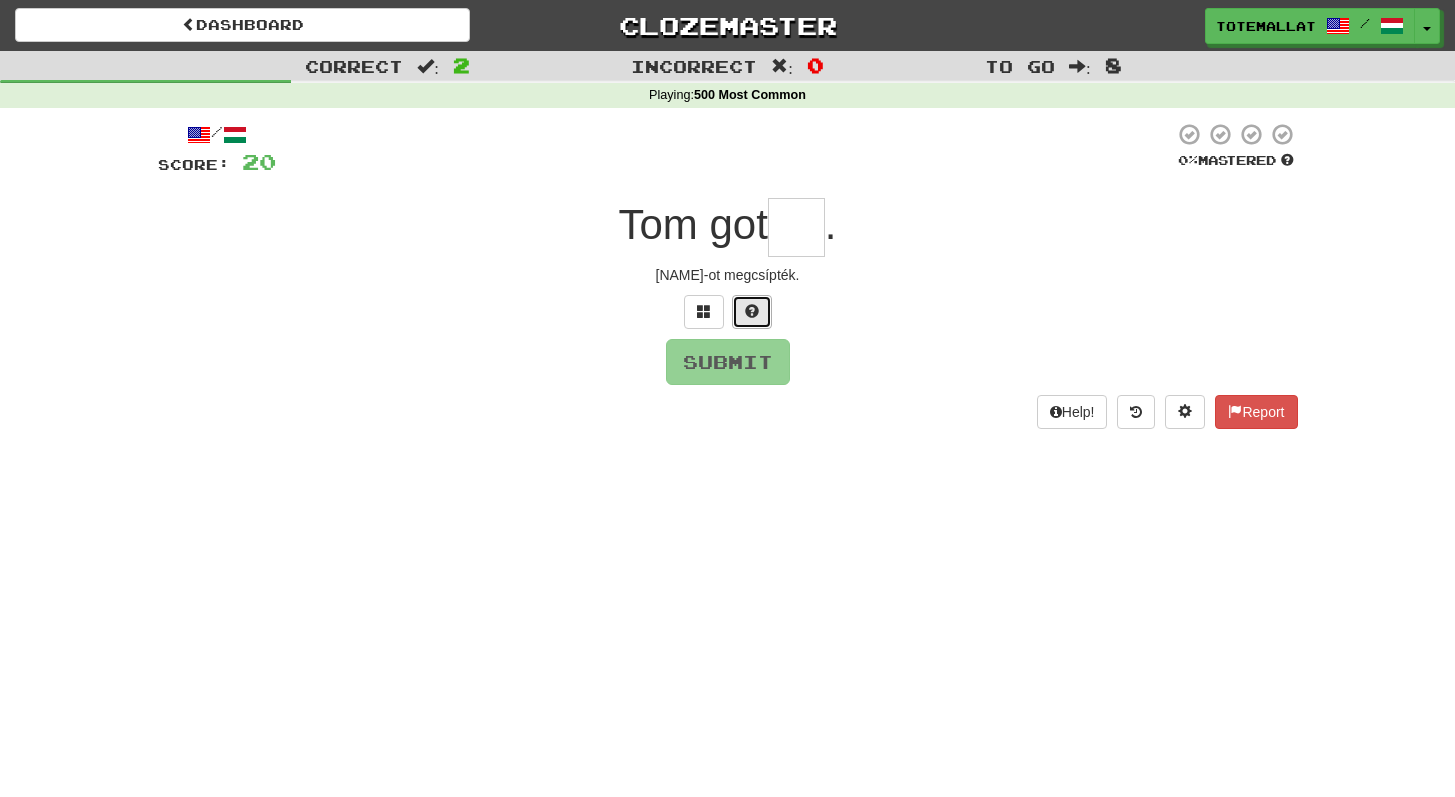 click at bounding box center (752, 311) 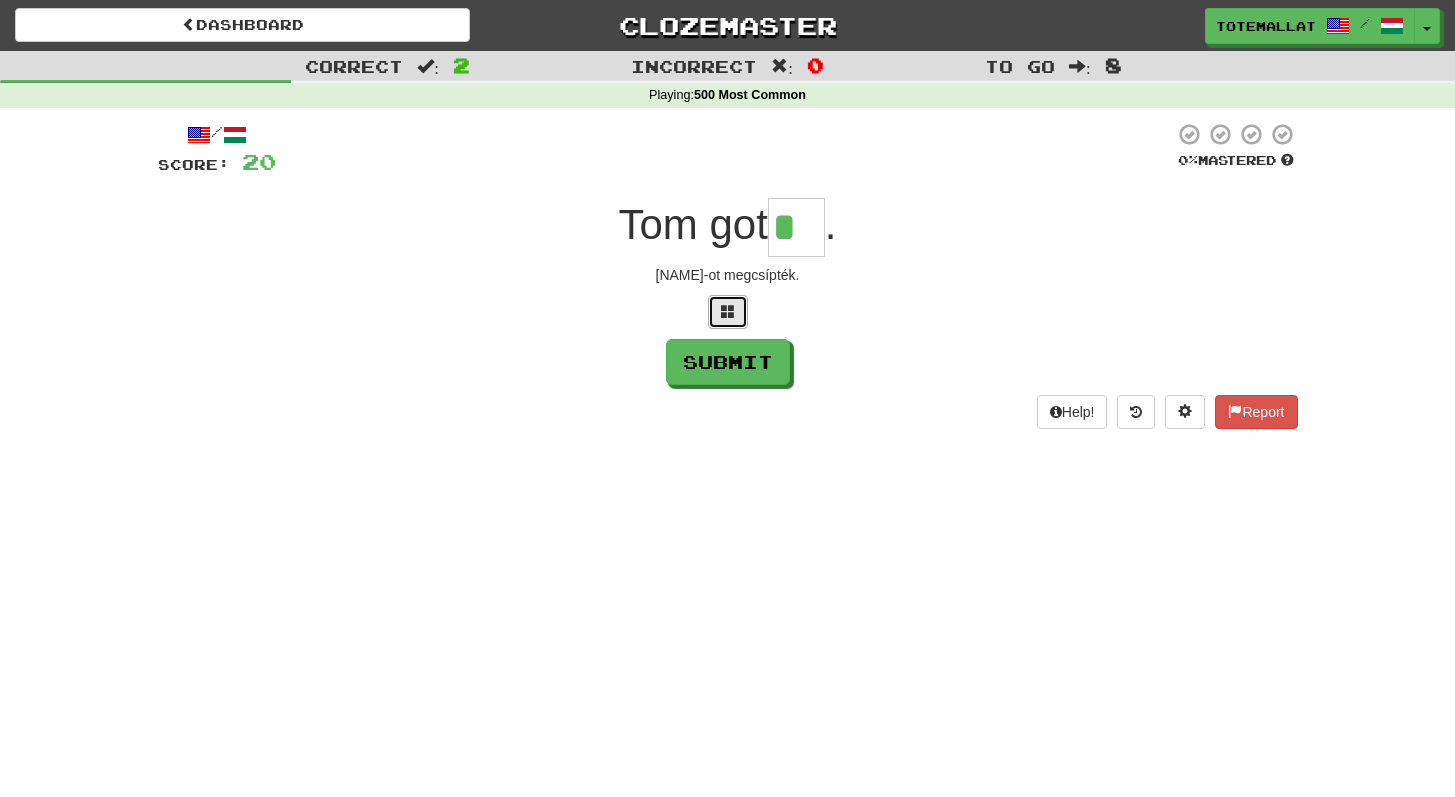 click at bounding box center [728, 311] 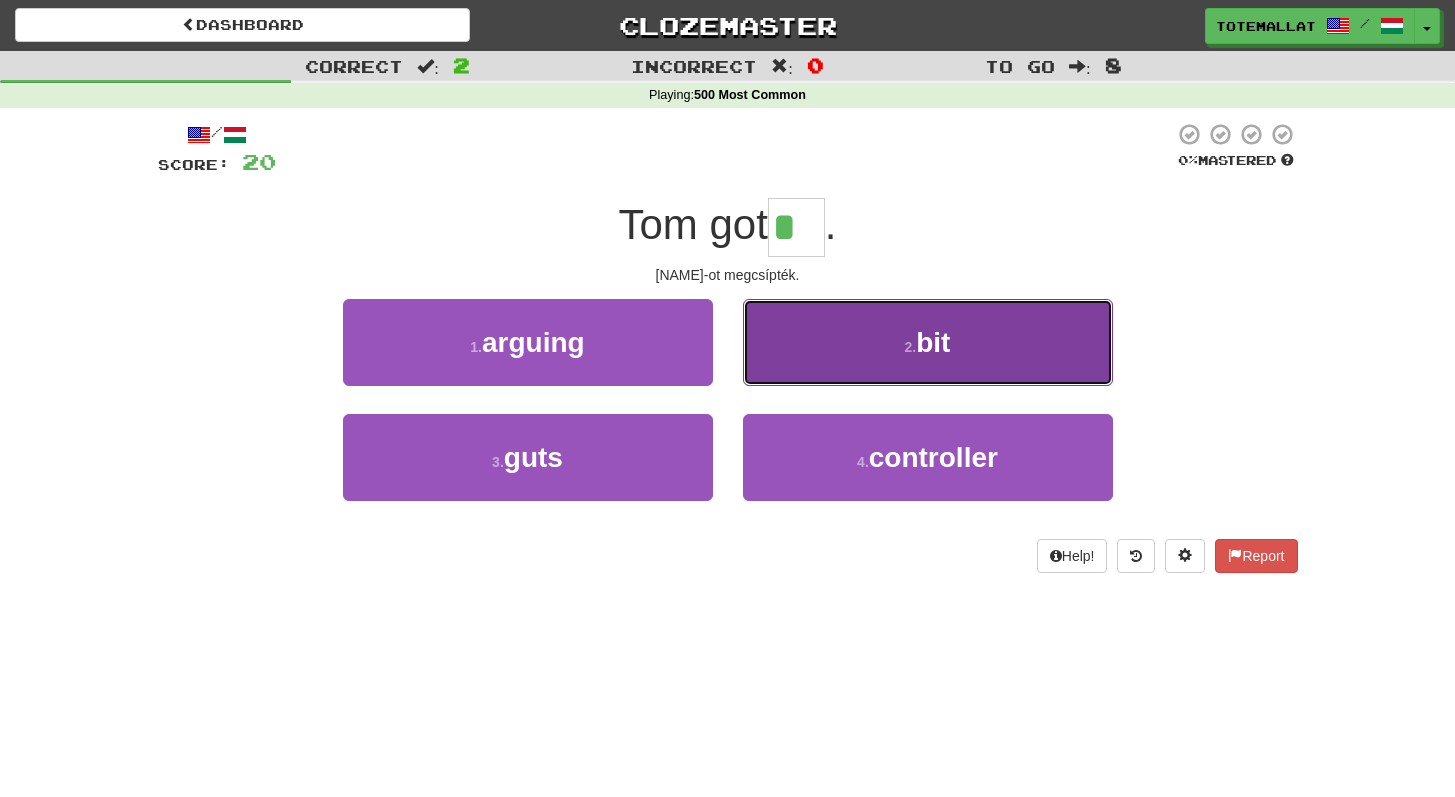 click on "2 . bit" at bounding box center [928, 342] 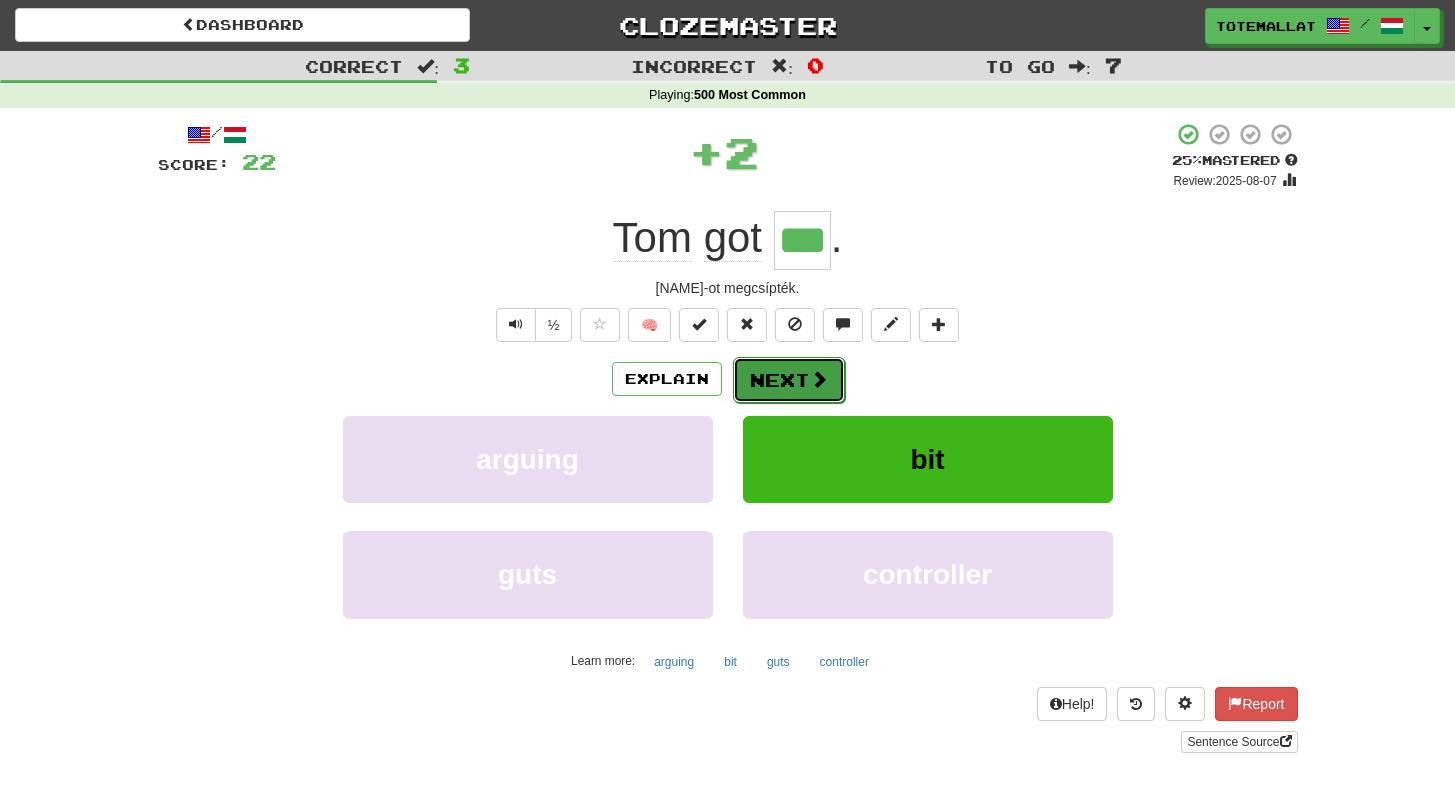click at bounding box center (819, 379) 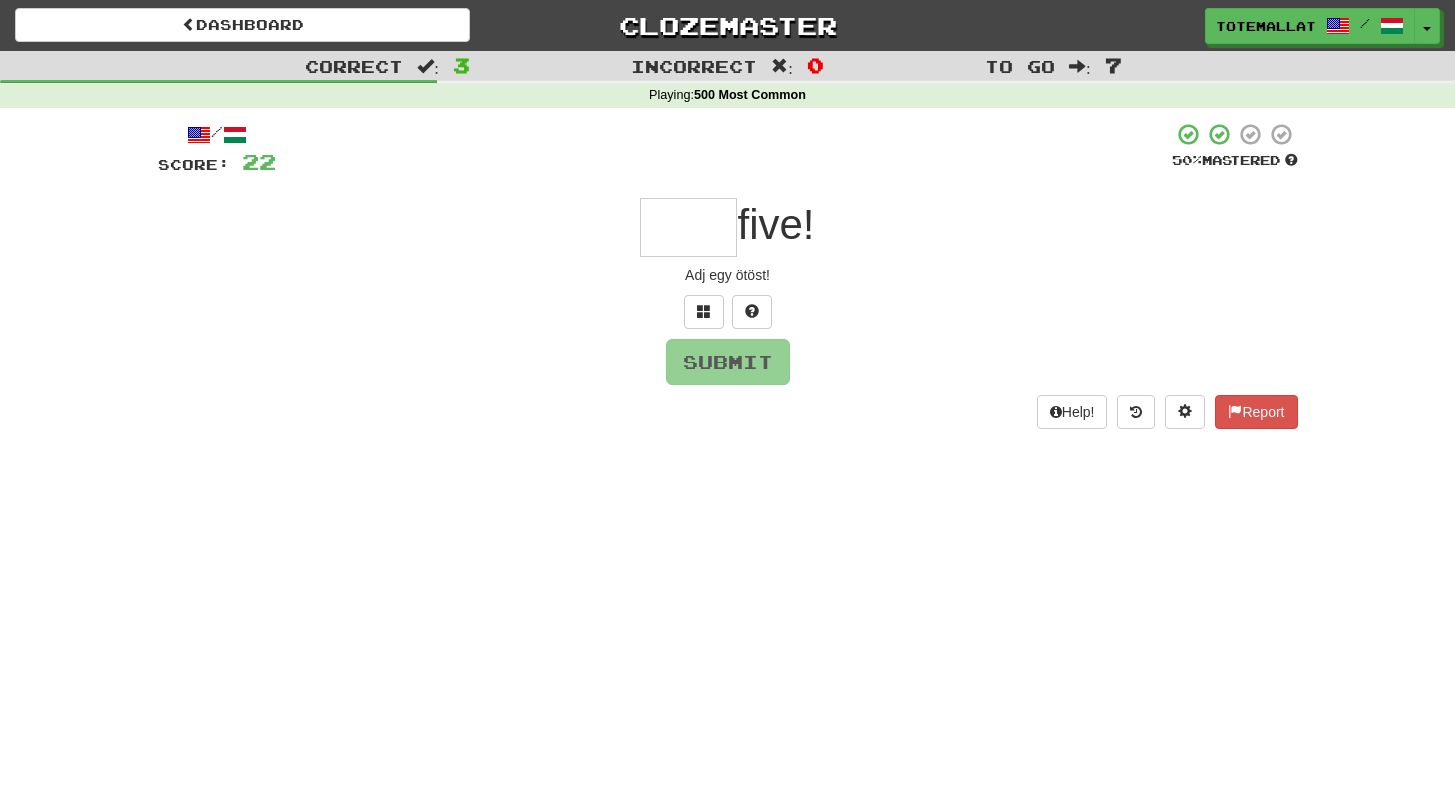type on "*" 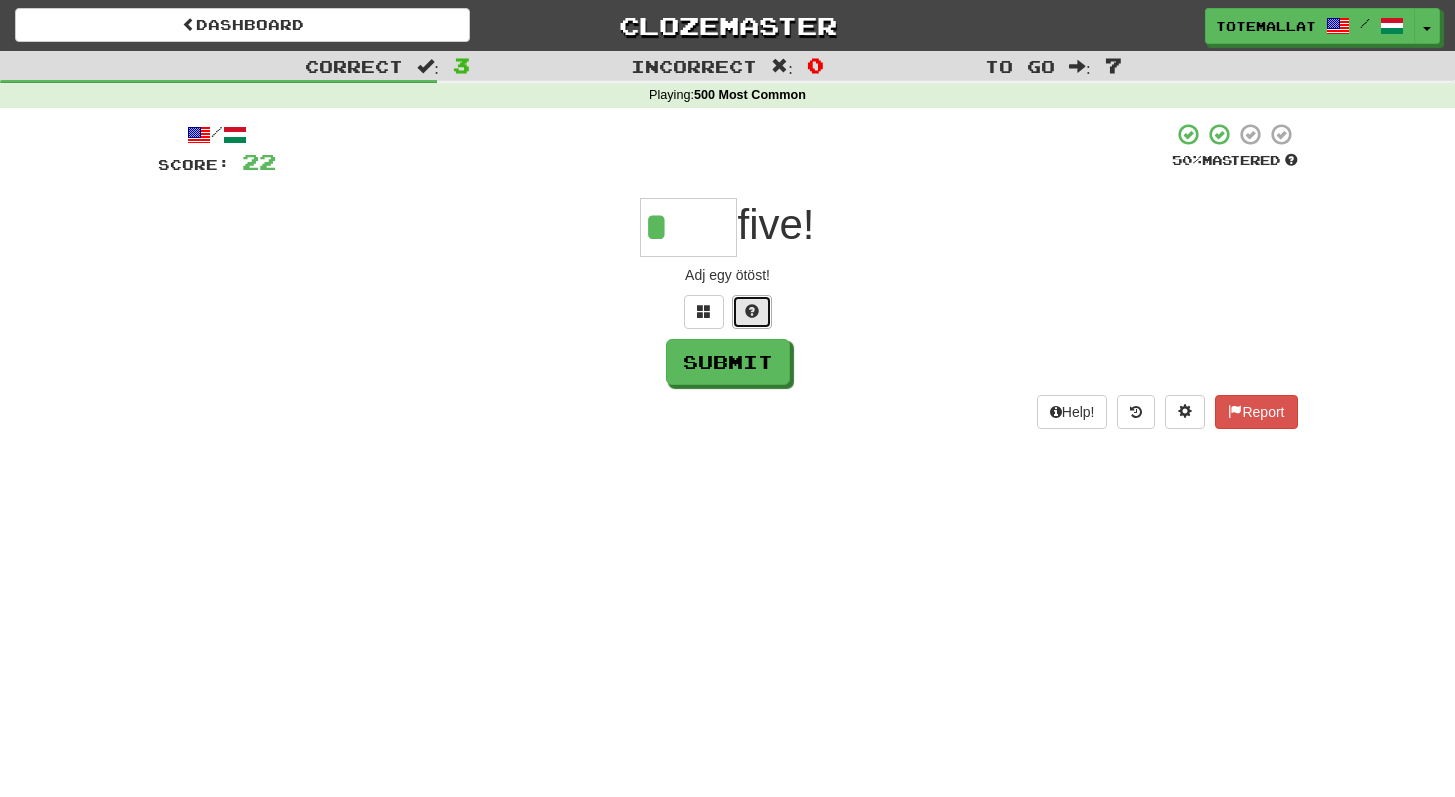 click at bounding box center [752, 312] 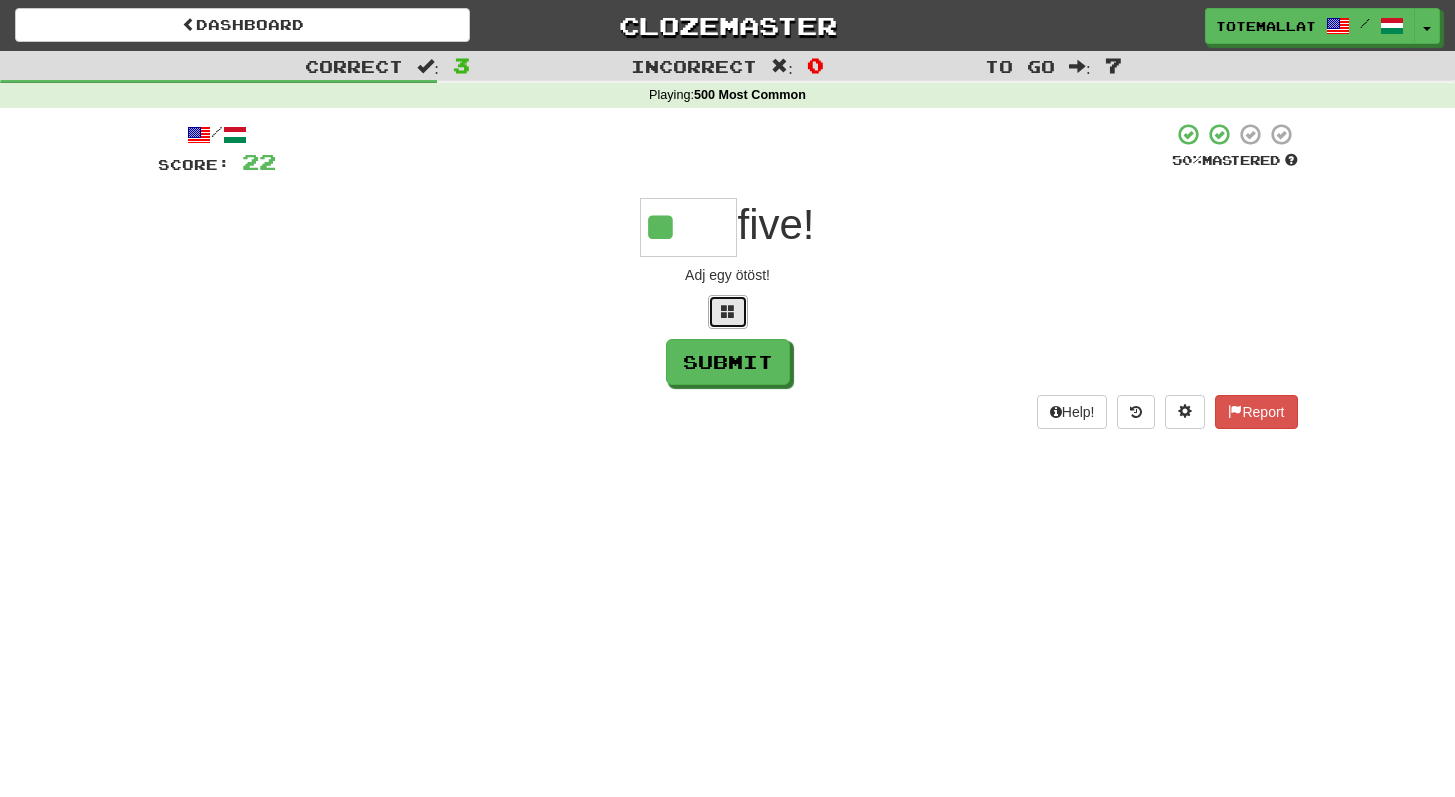 click at bounding box center [728, 311] 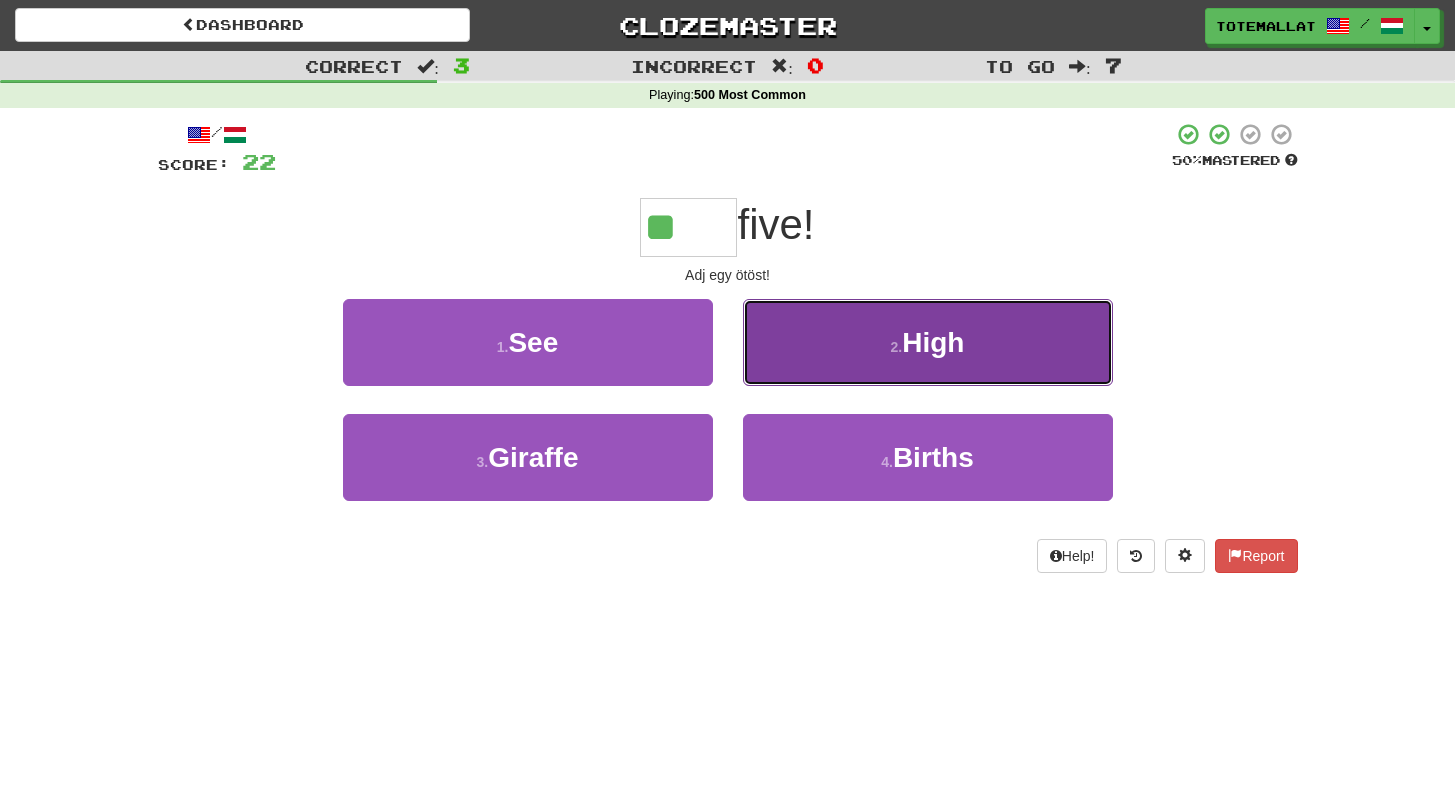 click on "2 .  High" at bounding box center (928, 342) 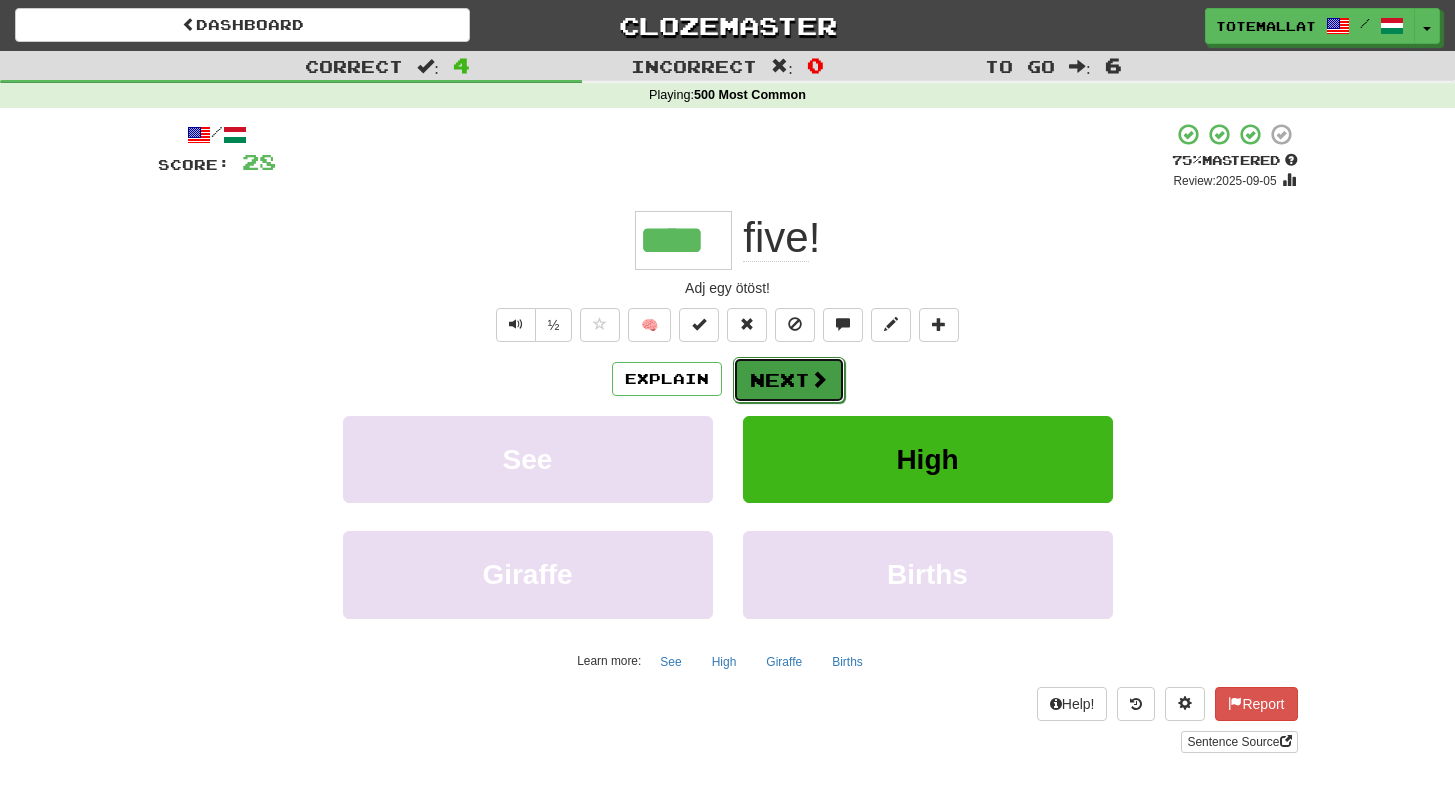 click on "Next" at bounding box center [789, 380] 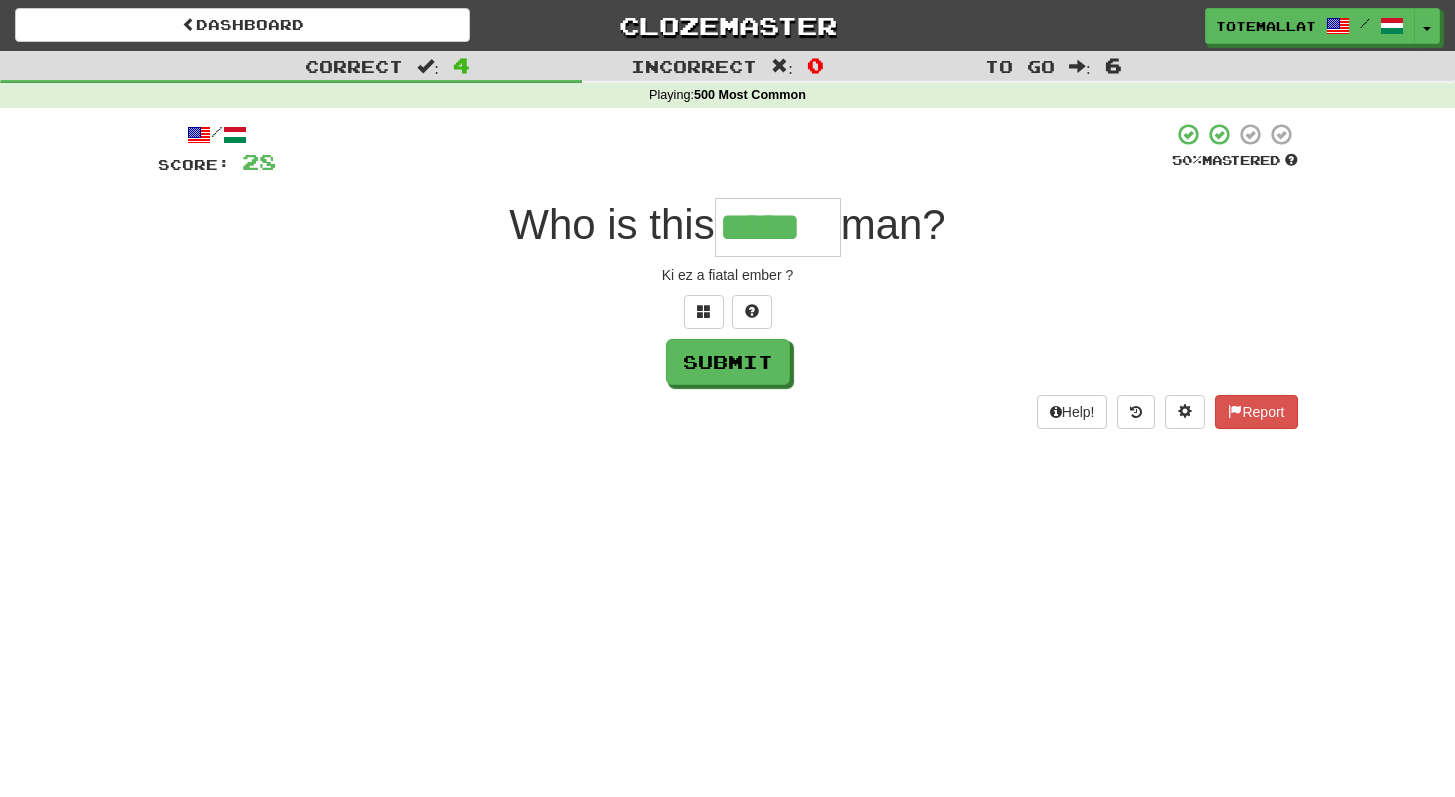 type on "*****" 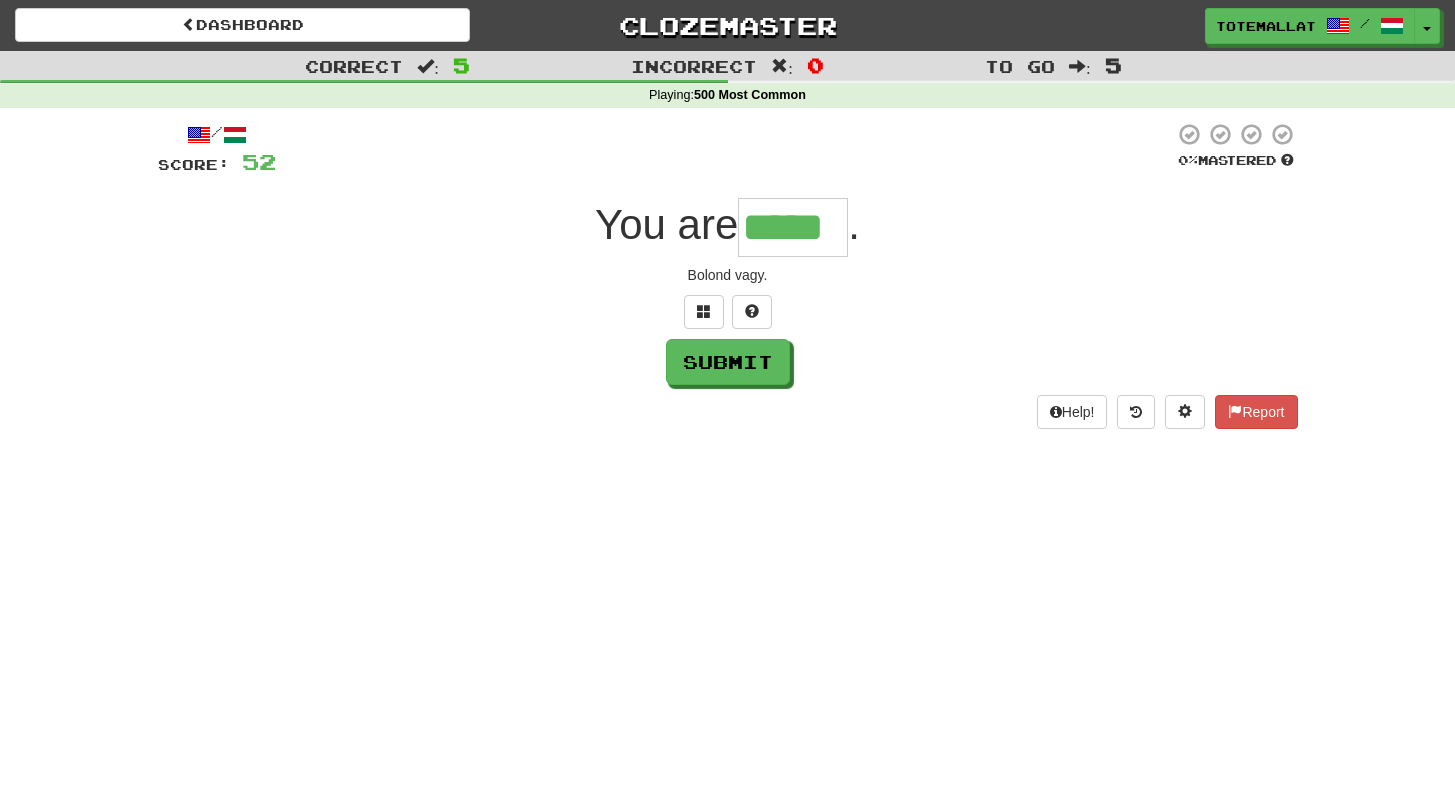 type on "*****" 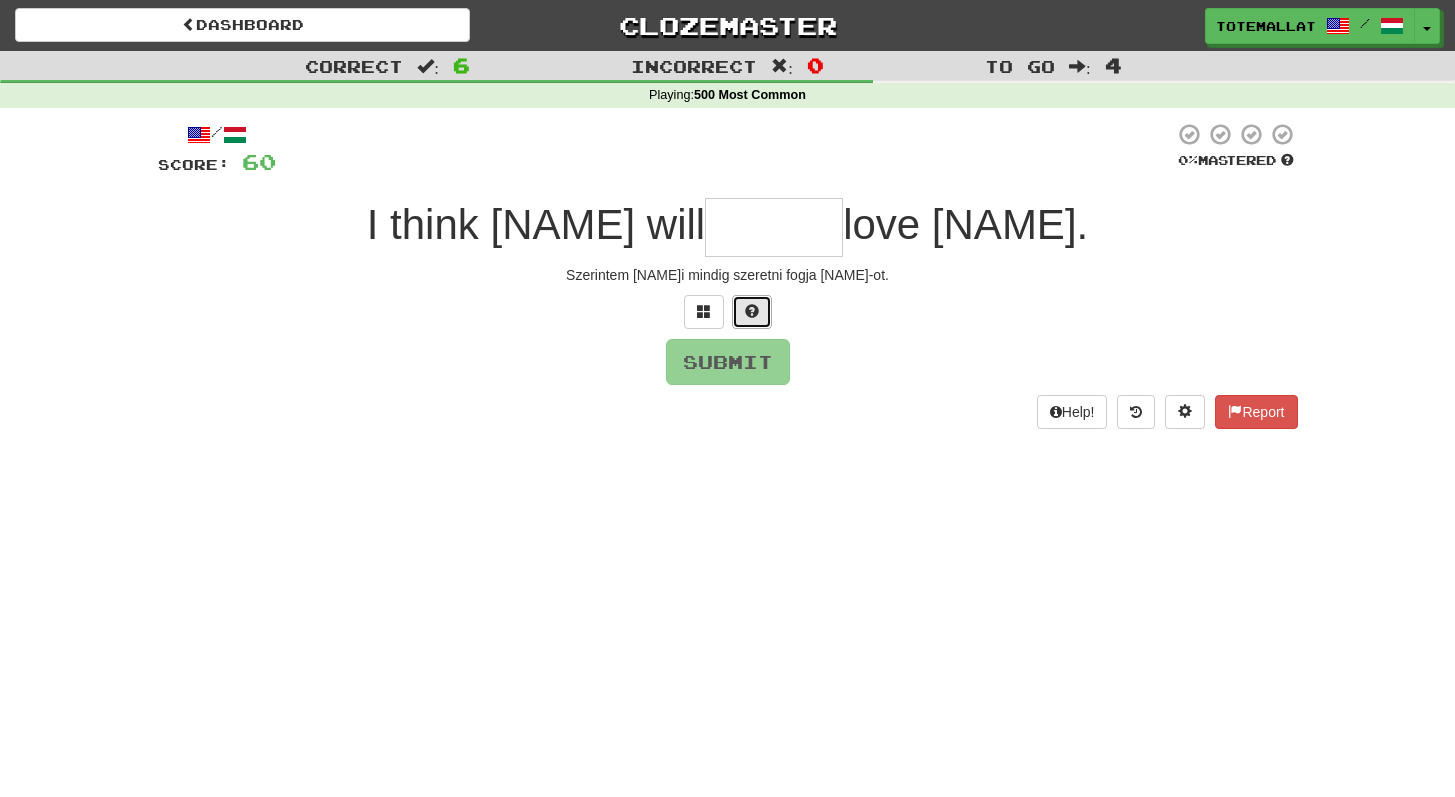 click at bounding box center (752, 312) 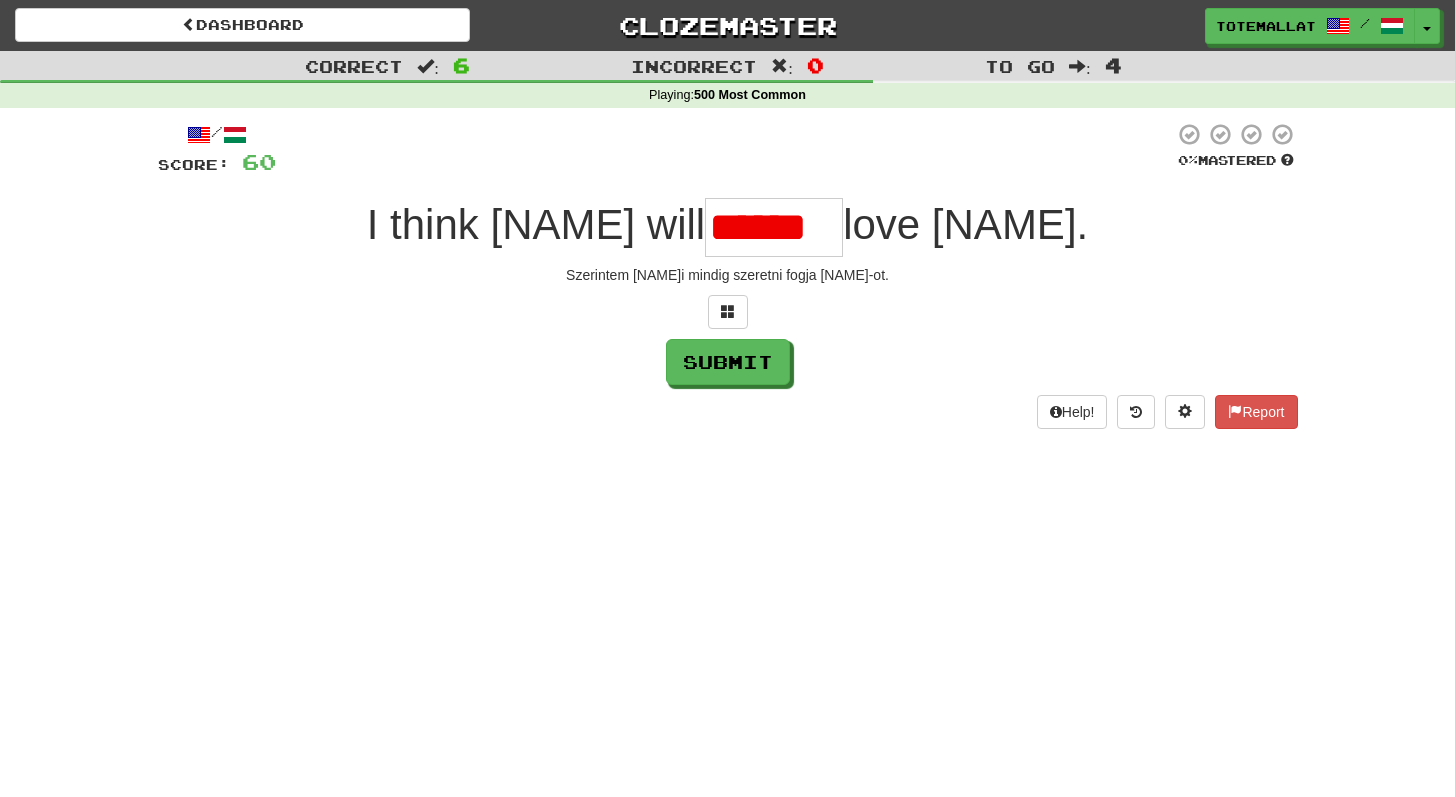 scroll, scrollTop: 0, scrollLeft: 0, axis: both 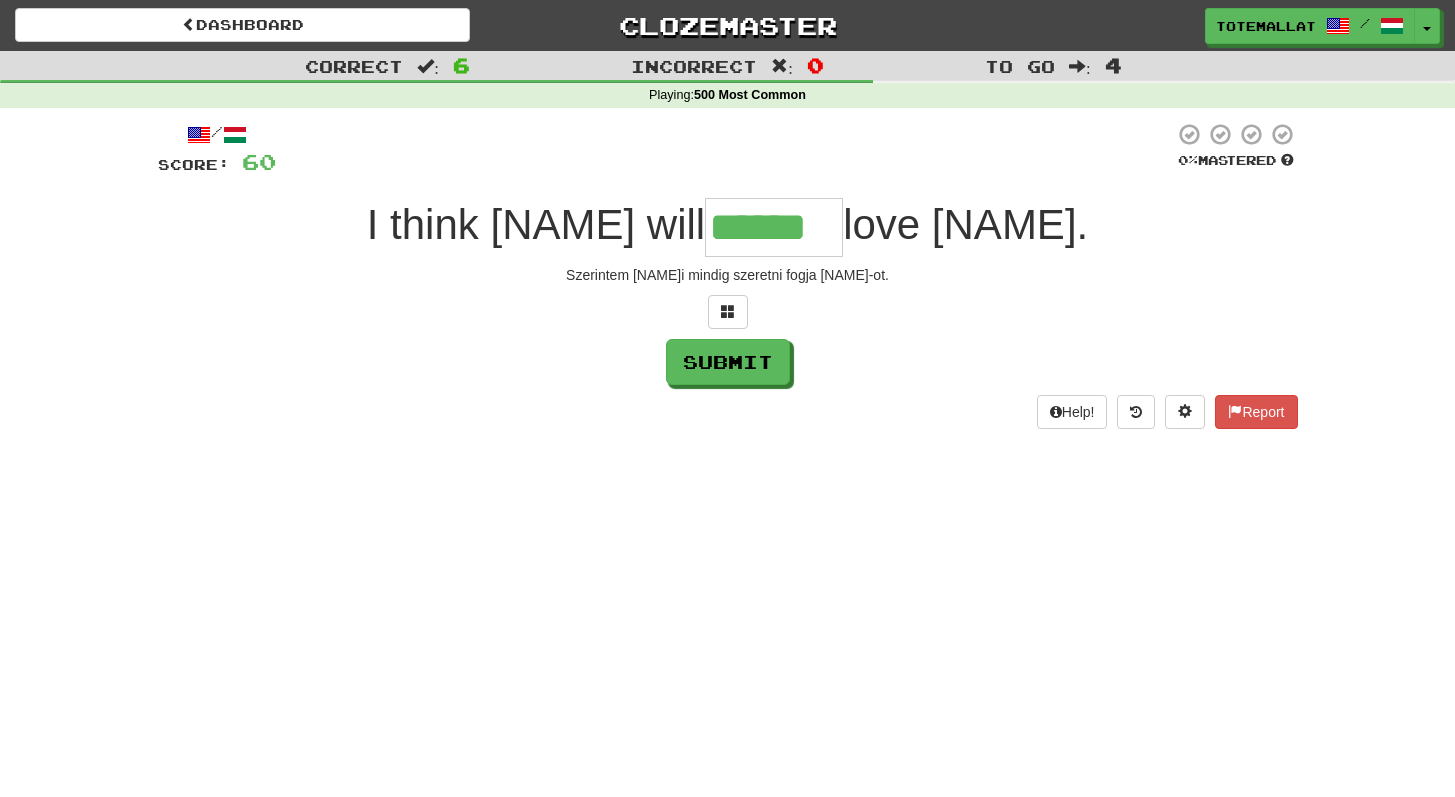 type on "******" 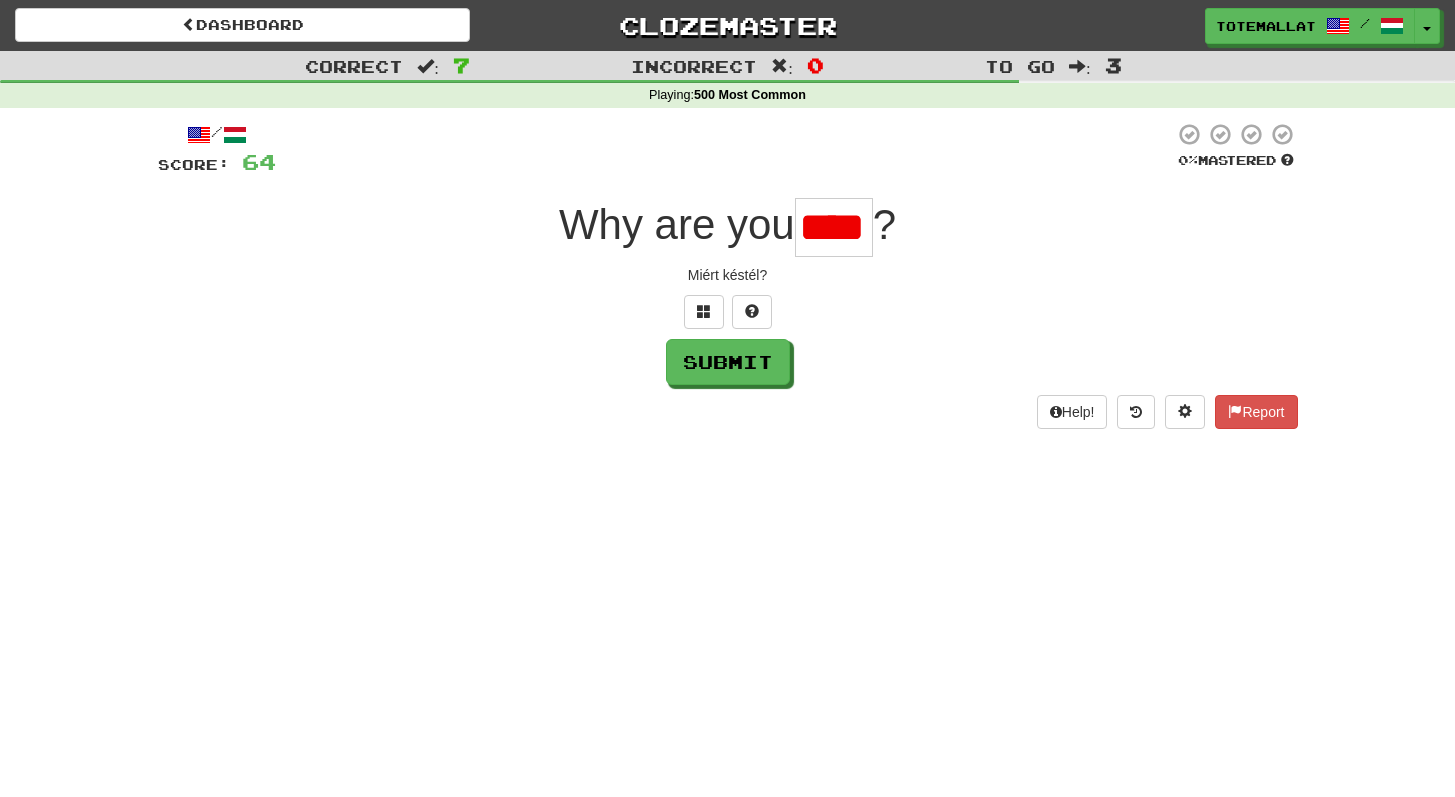 scroll, scrollTop: 0, scrollLeft: 0, axis: both 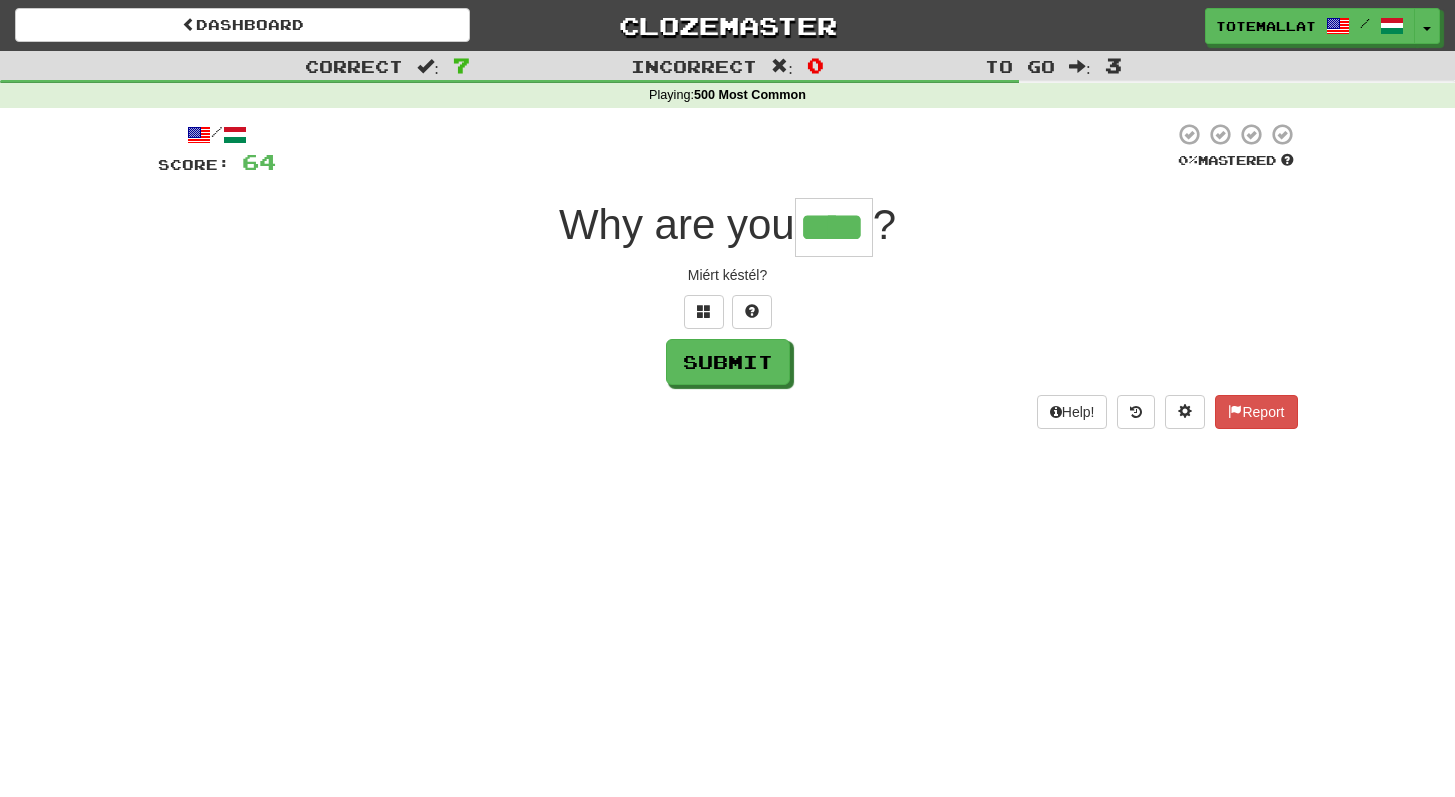 type on "****" 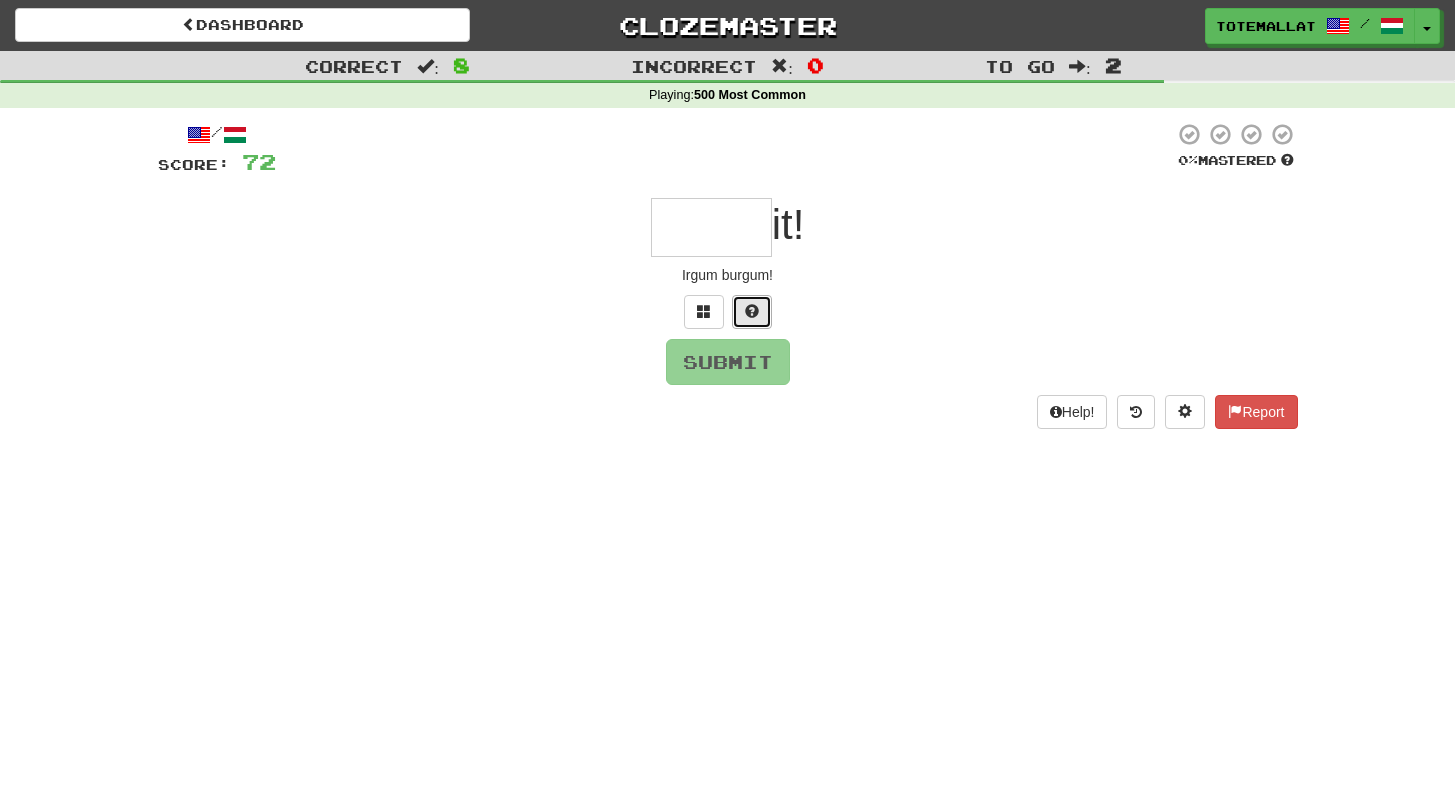 click at bounding box center (752, 311) 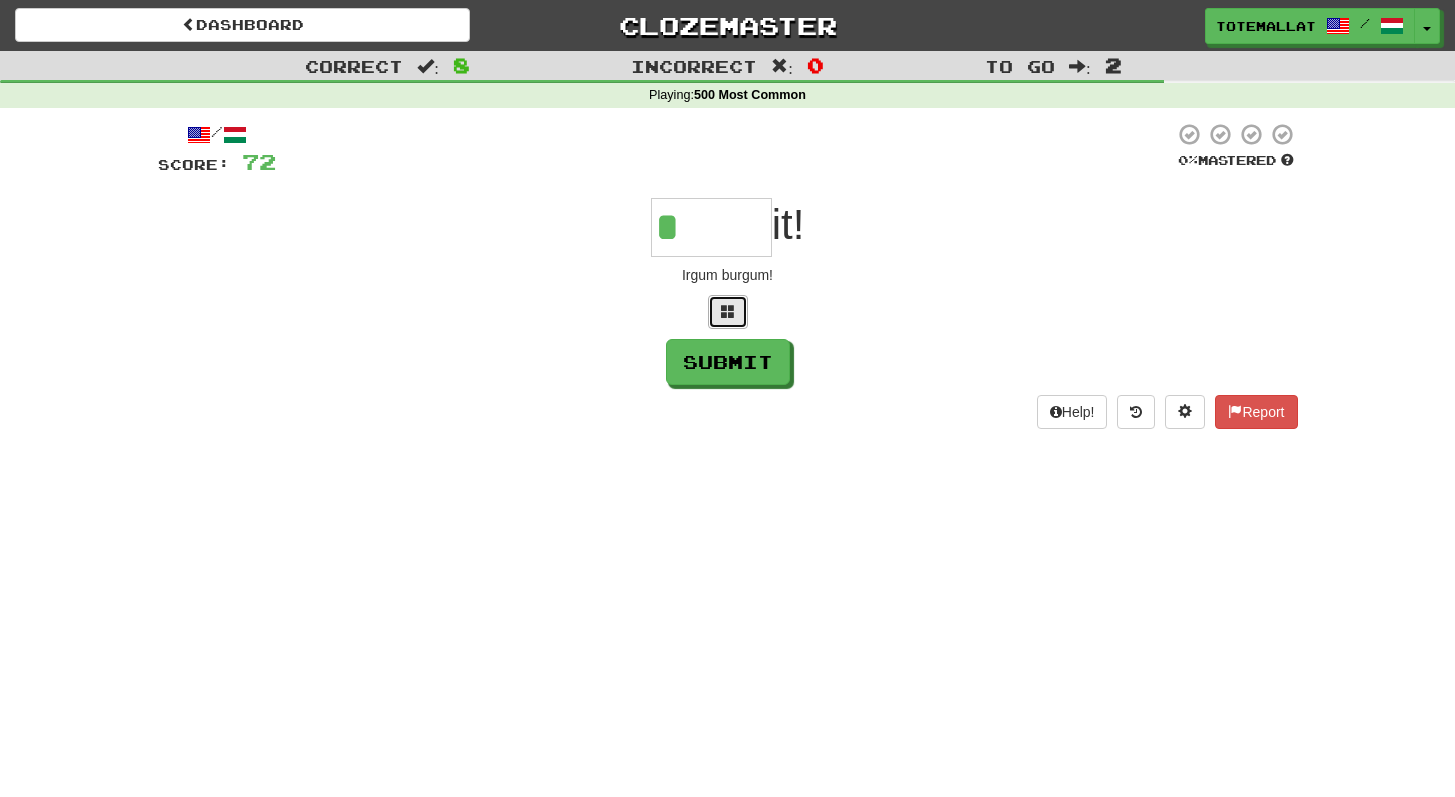 click at bounding box center [728, 312] 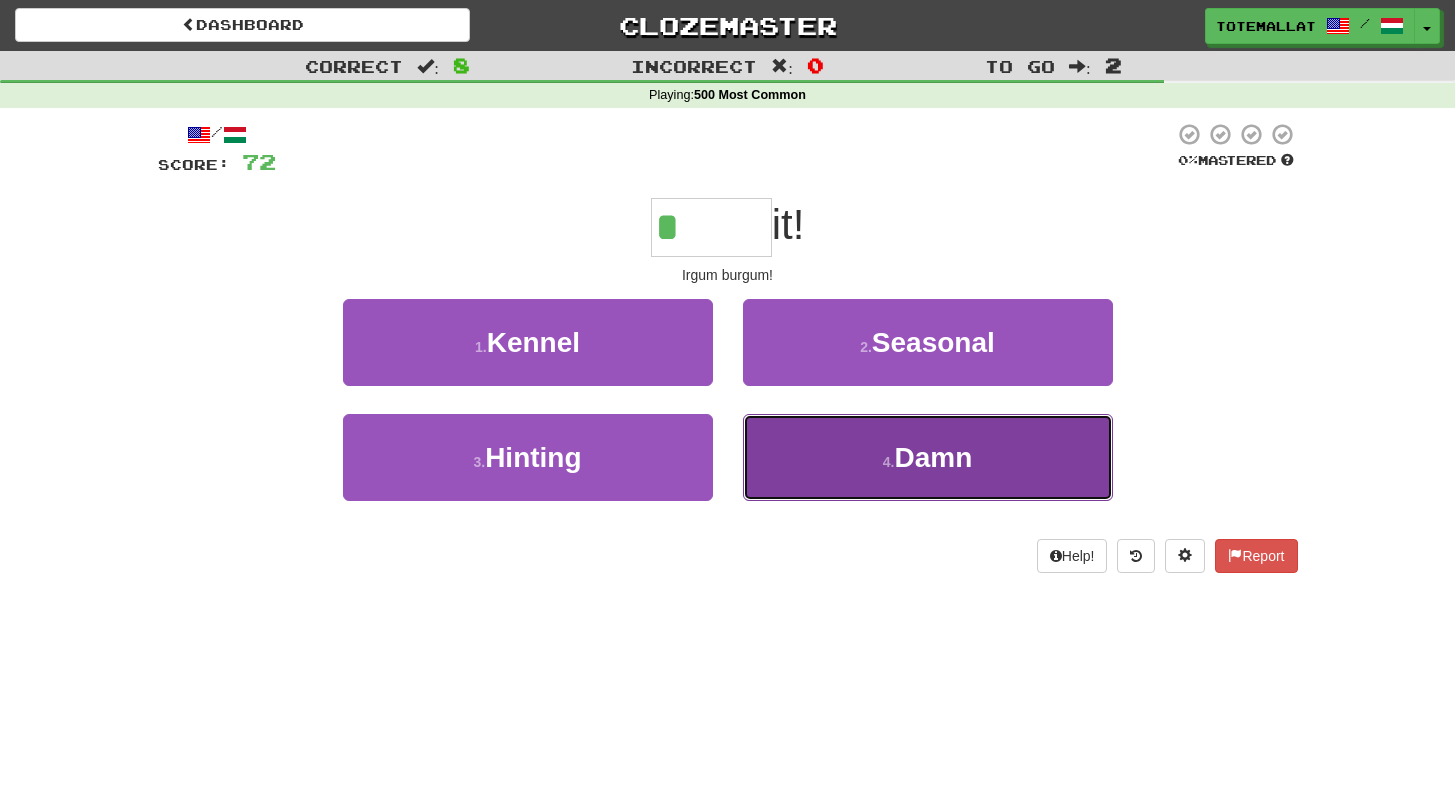 click on "Damn" at bounding box center [933, 457] 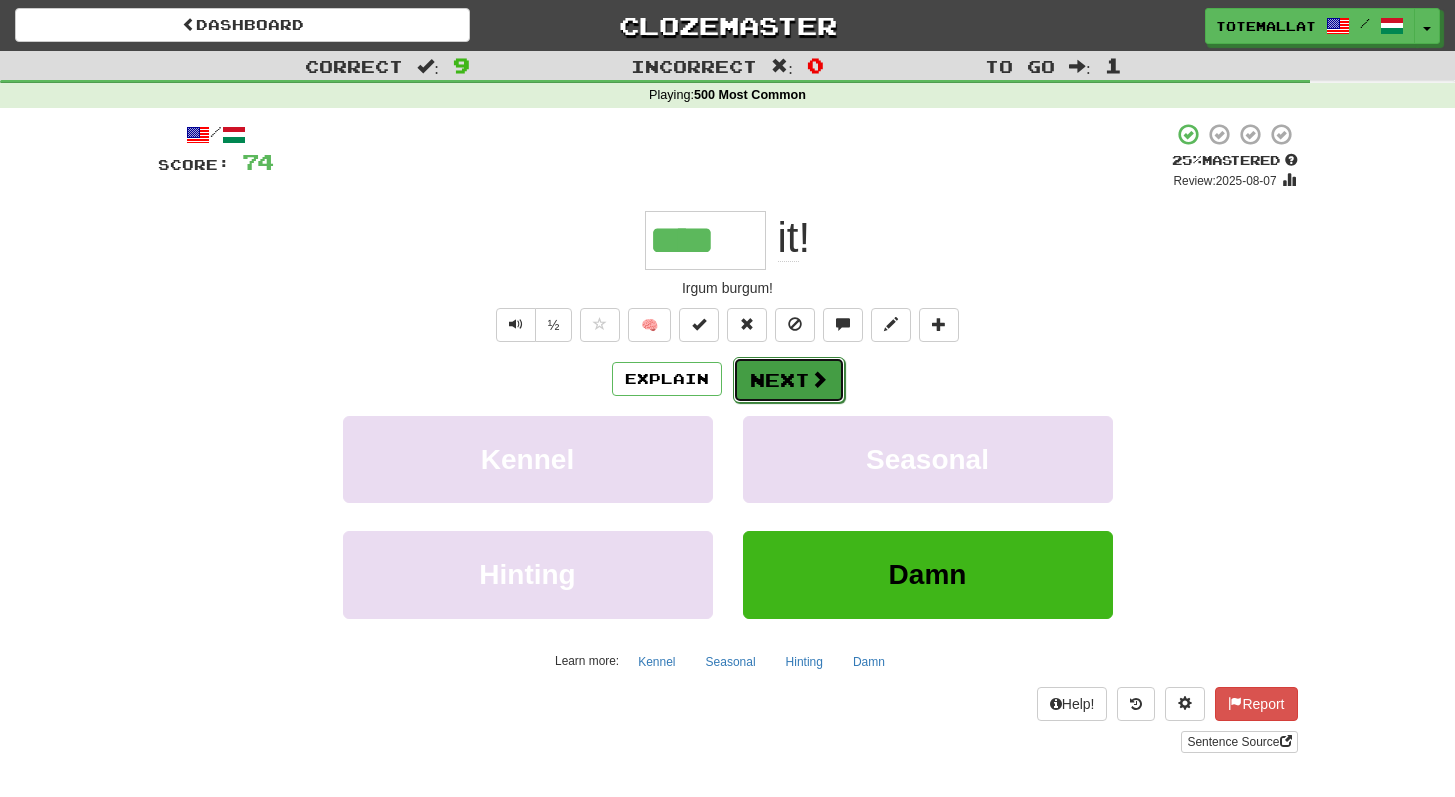 click on "Next" at bounding box center (789, 380) 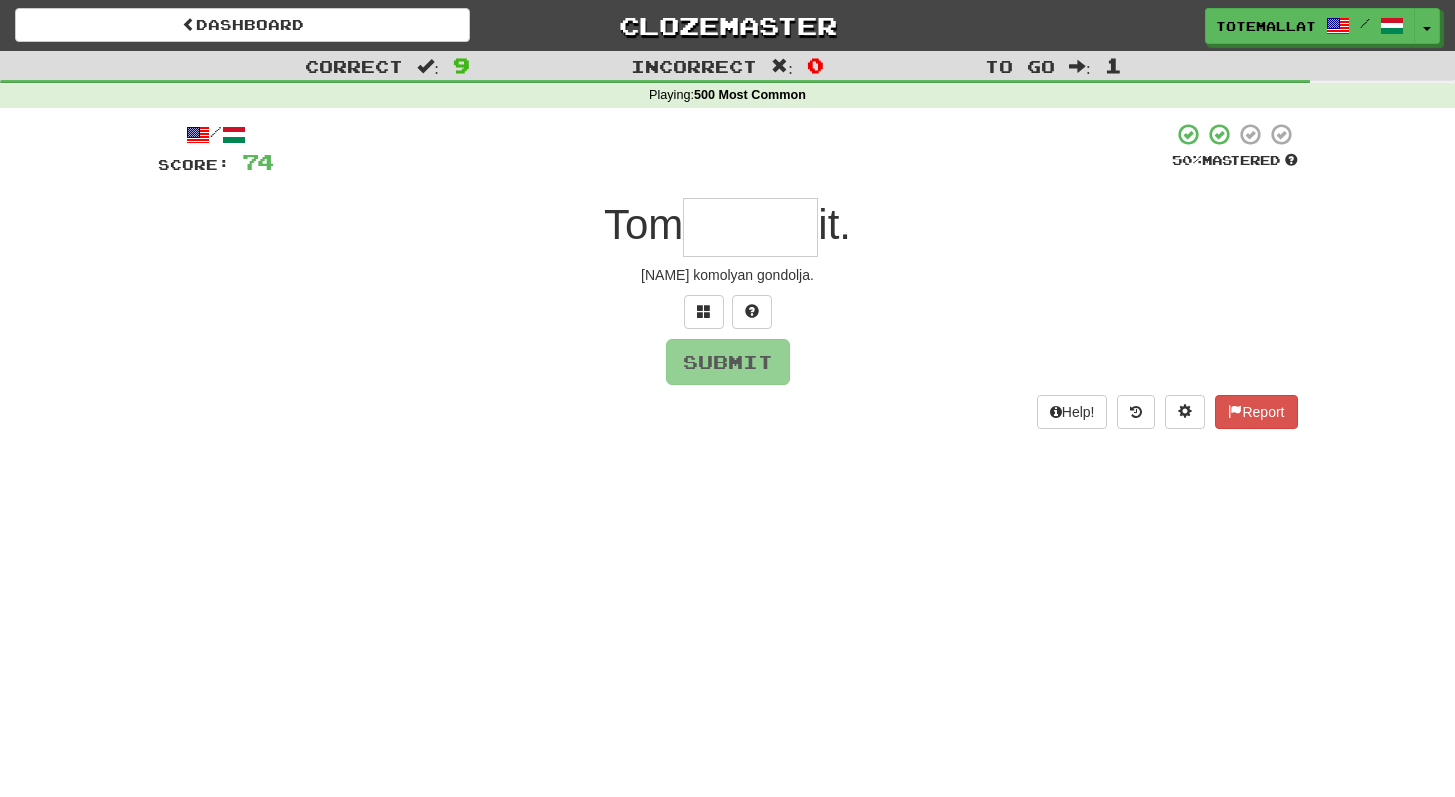 type on "*" 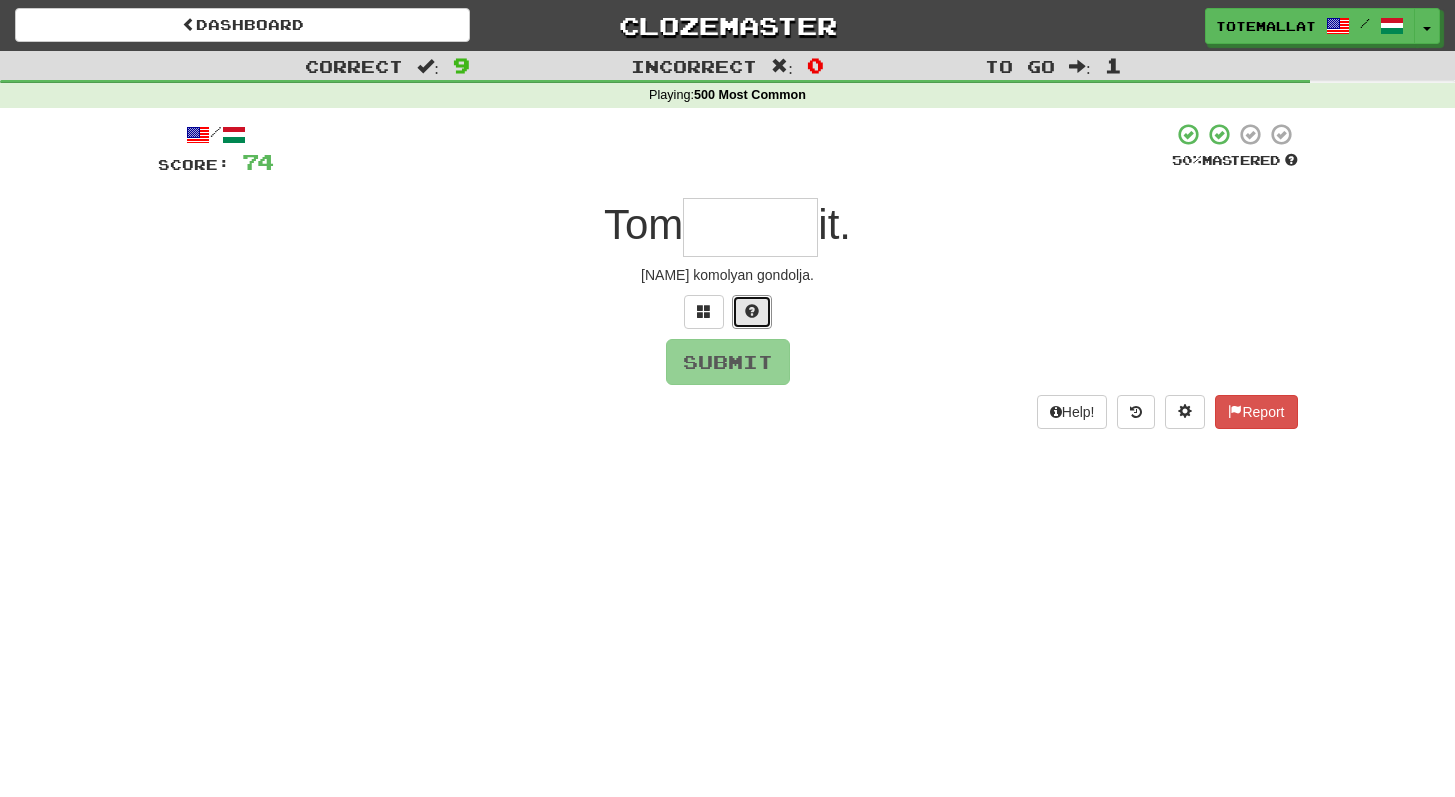 click at bounding box center (752, 312) 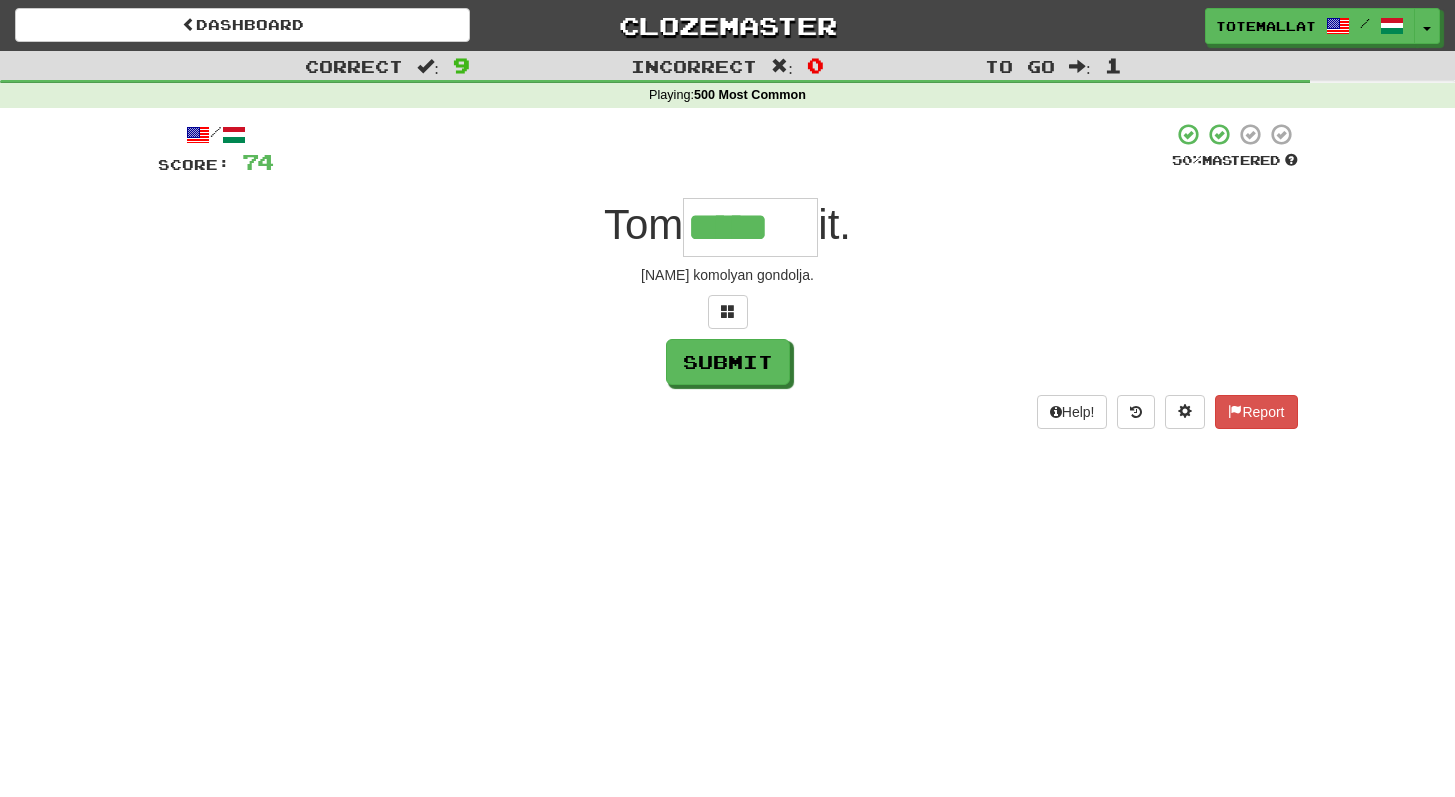 type on "*****" 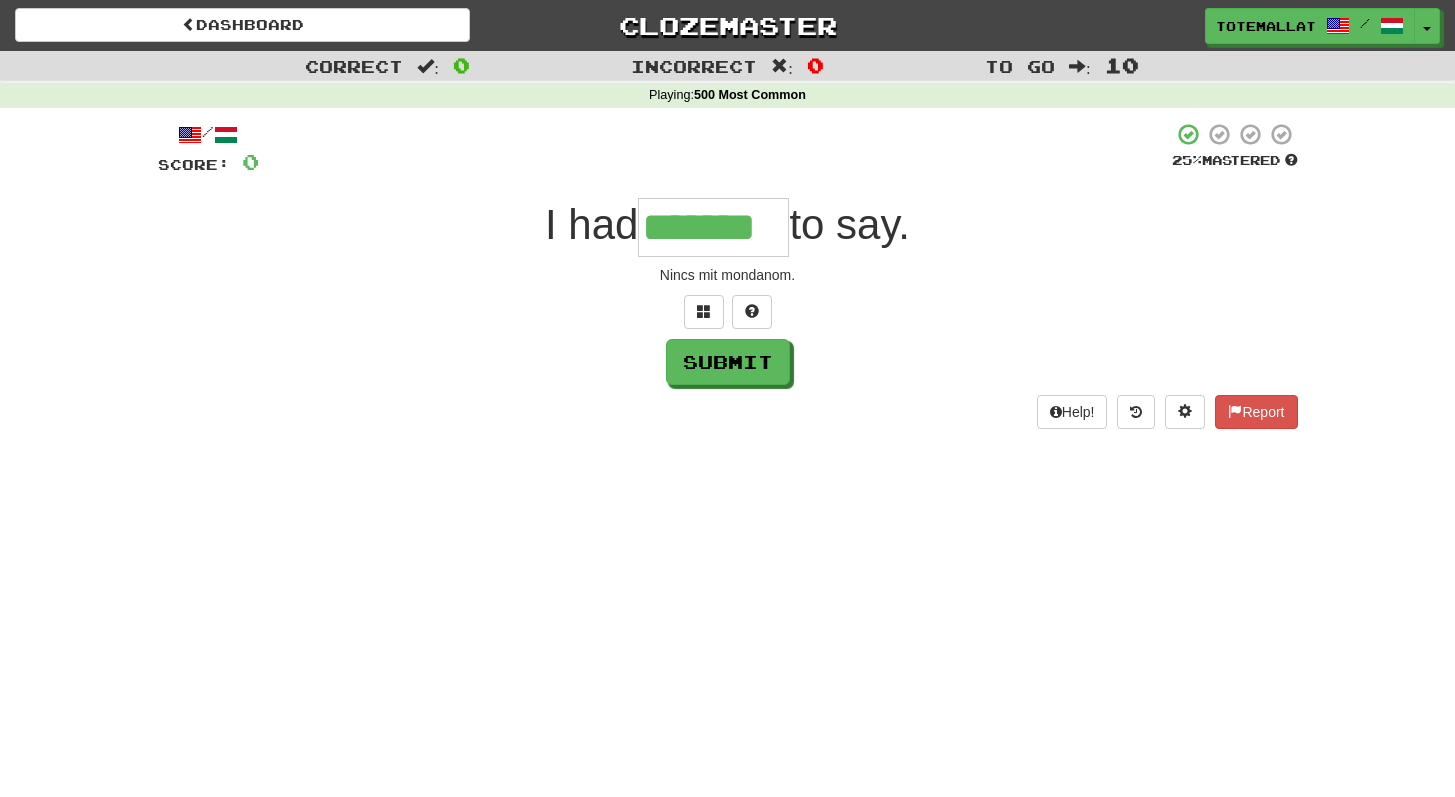 type on "*******" 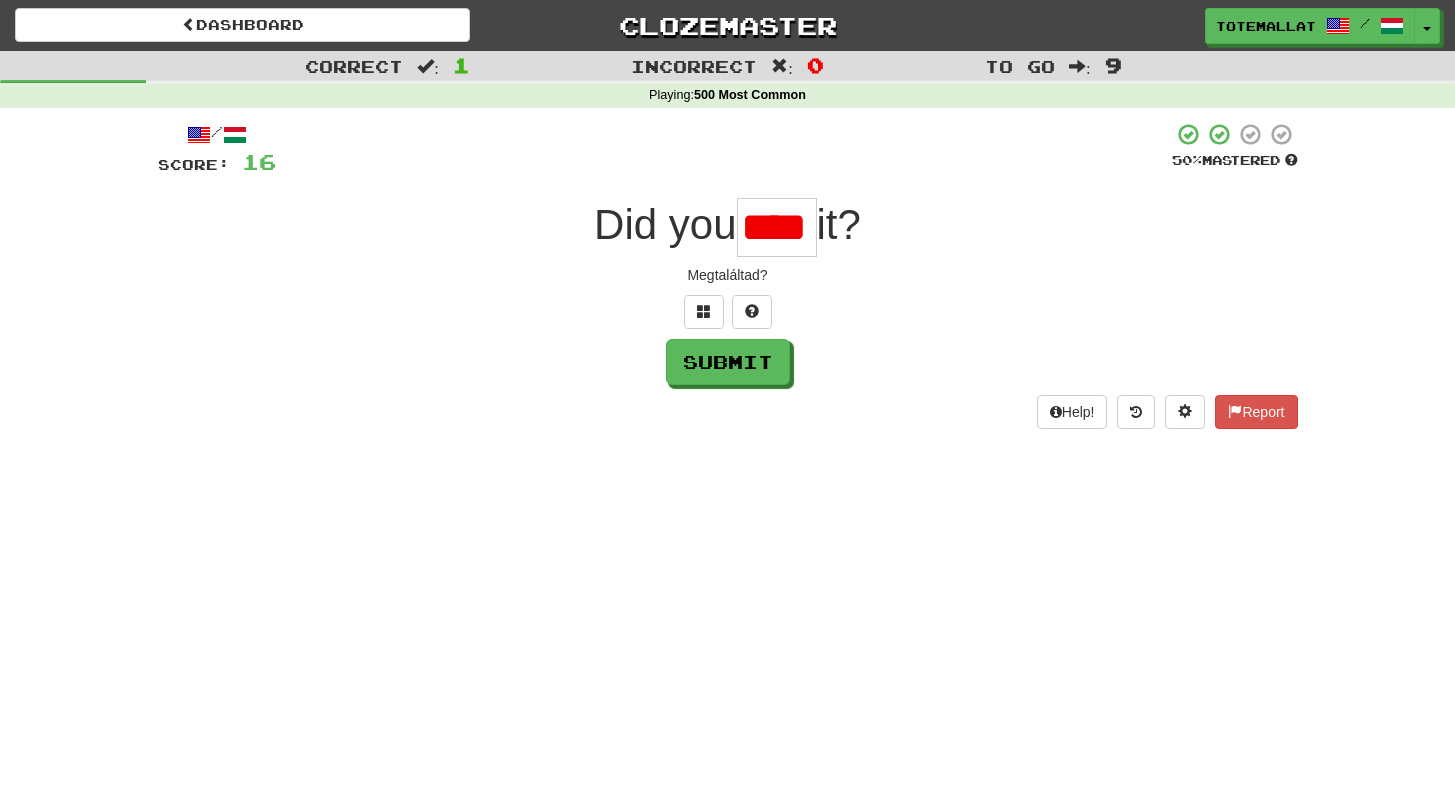 scroll, scrollTop: 0, scrollLeft: 0, axis: both 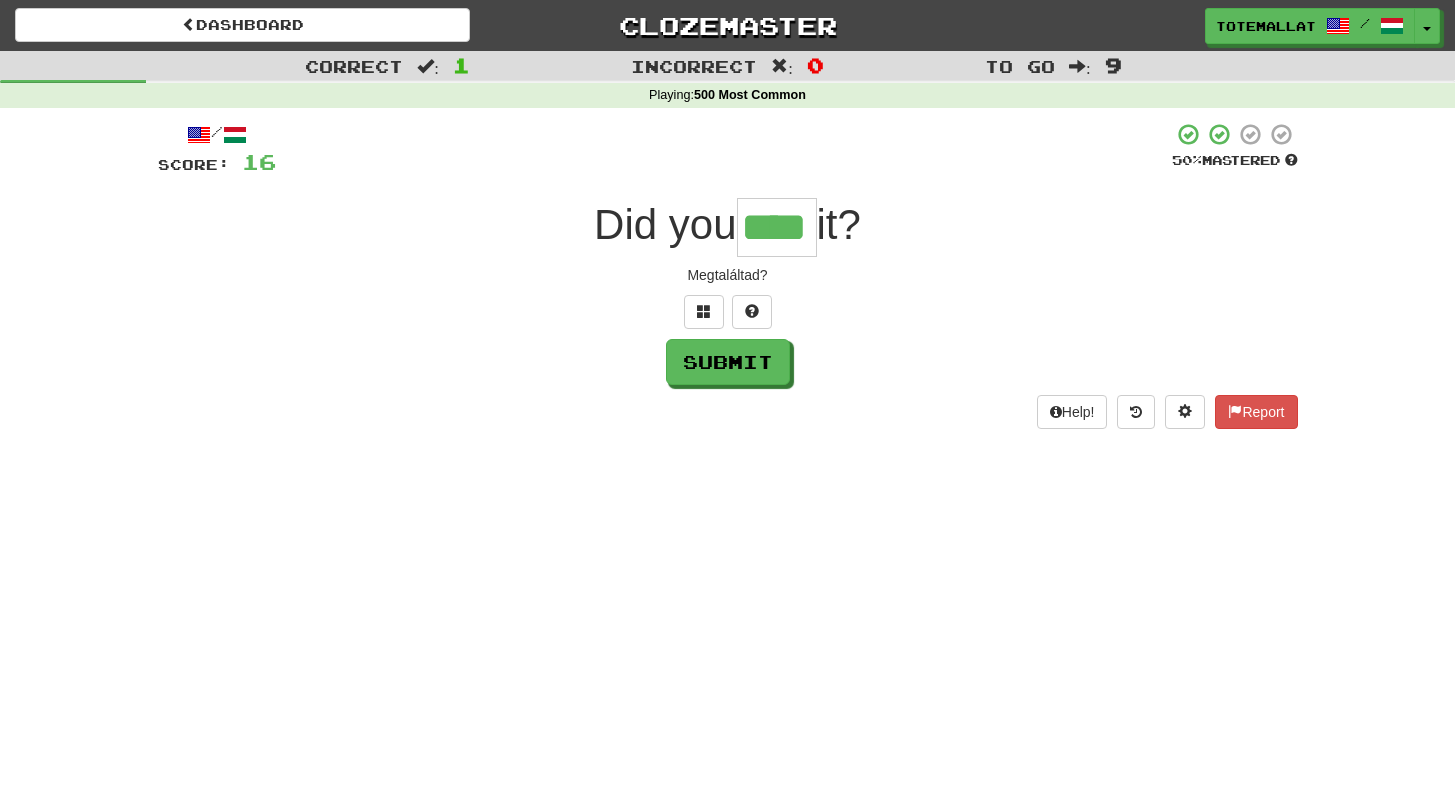 type on "****" 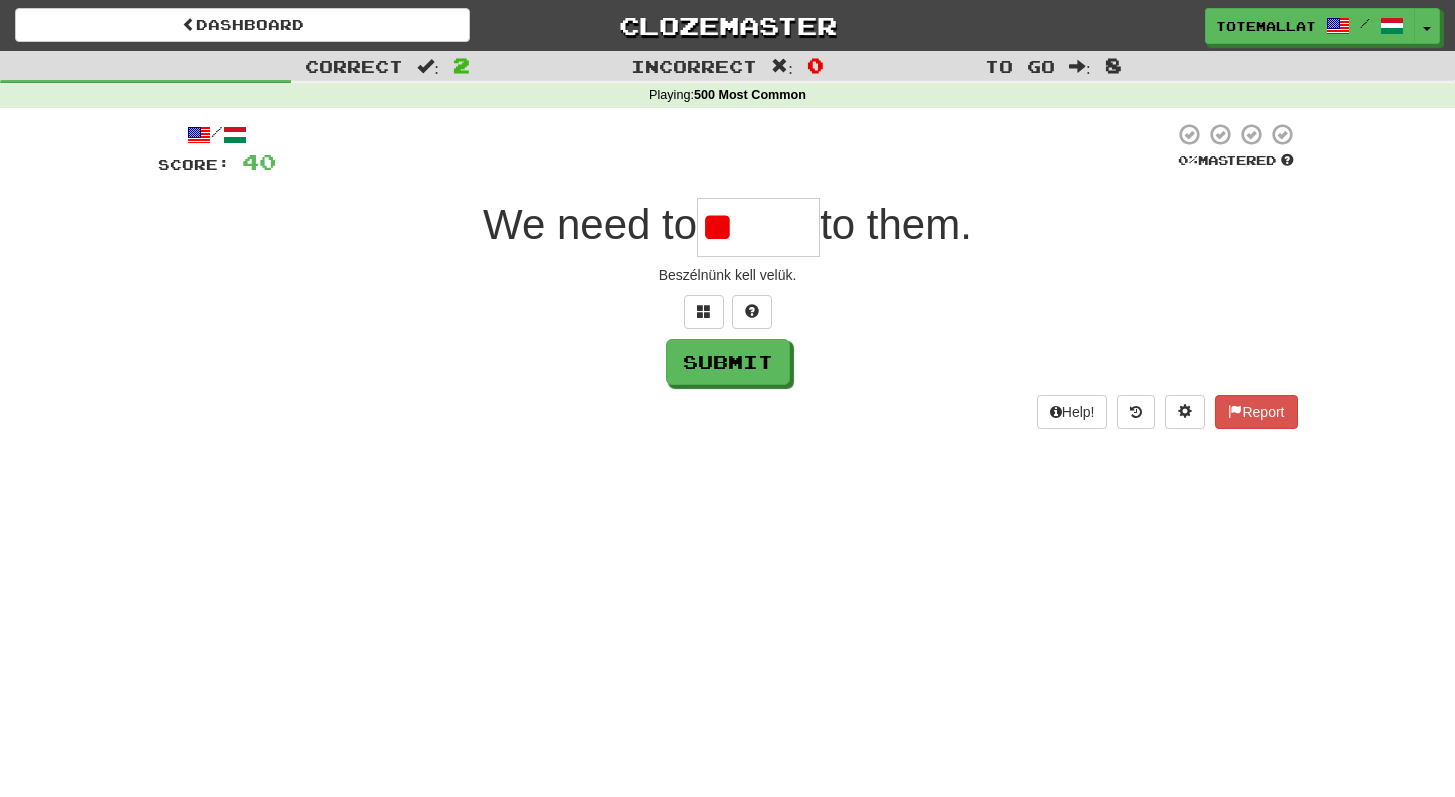 type on "*" 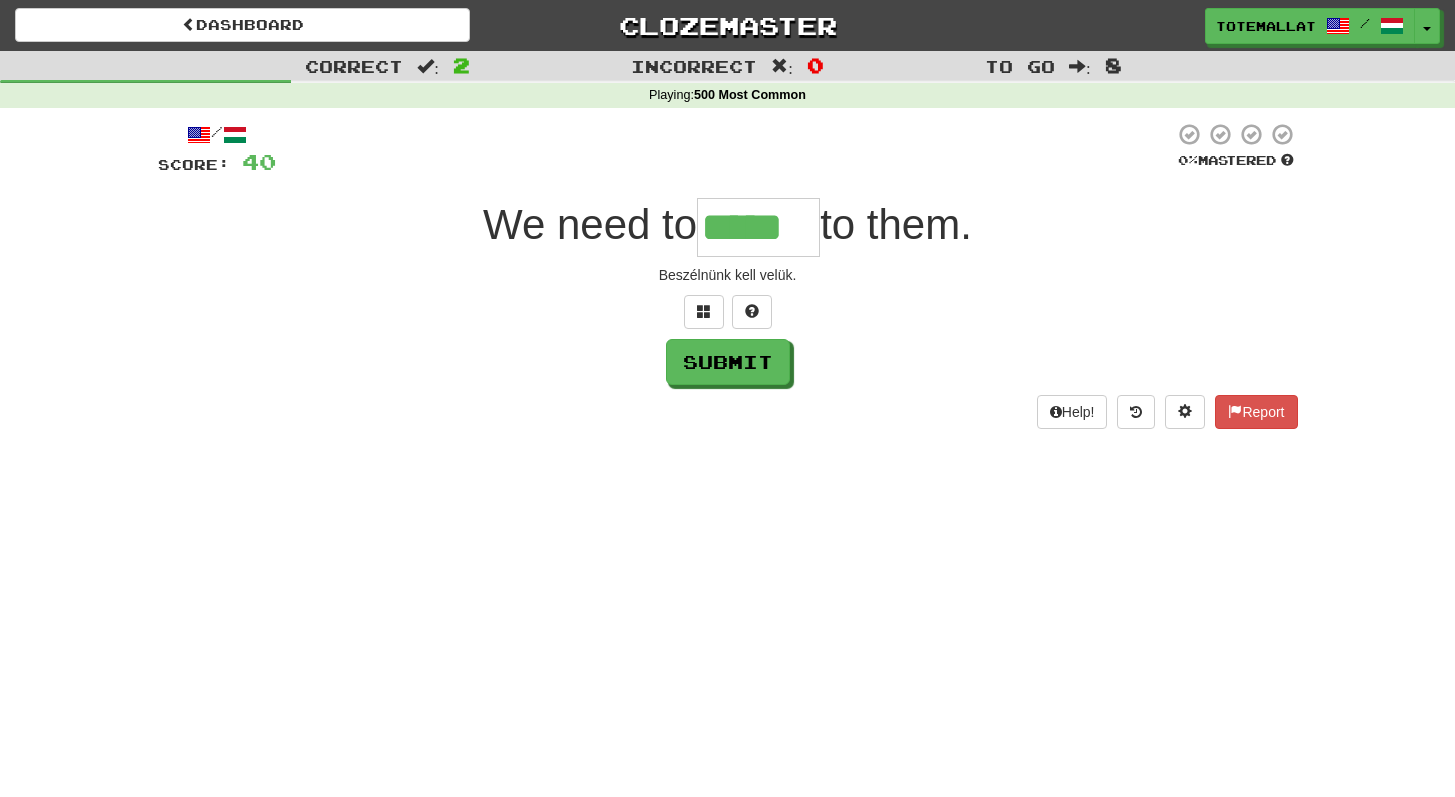 type on "*****" 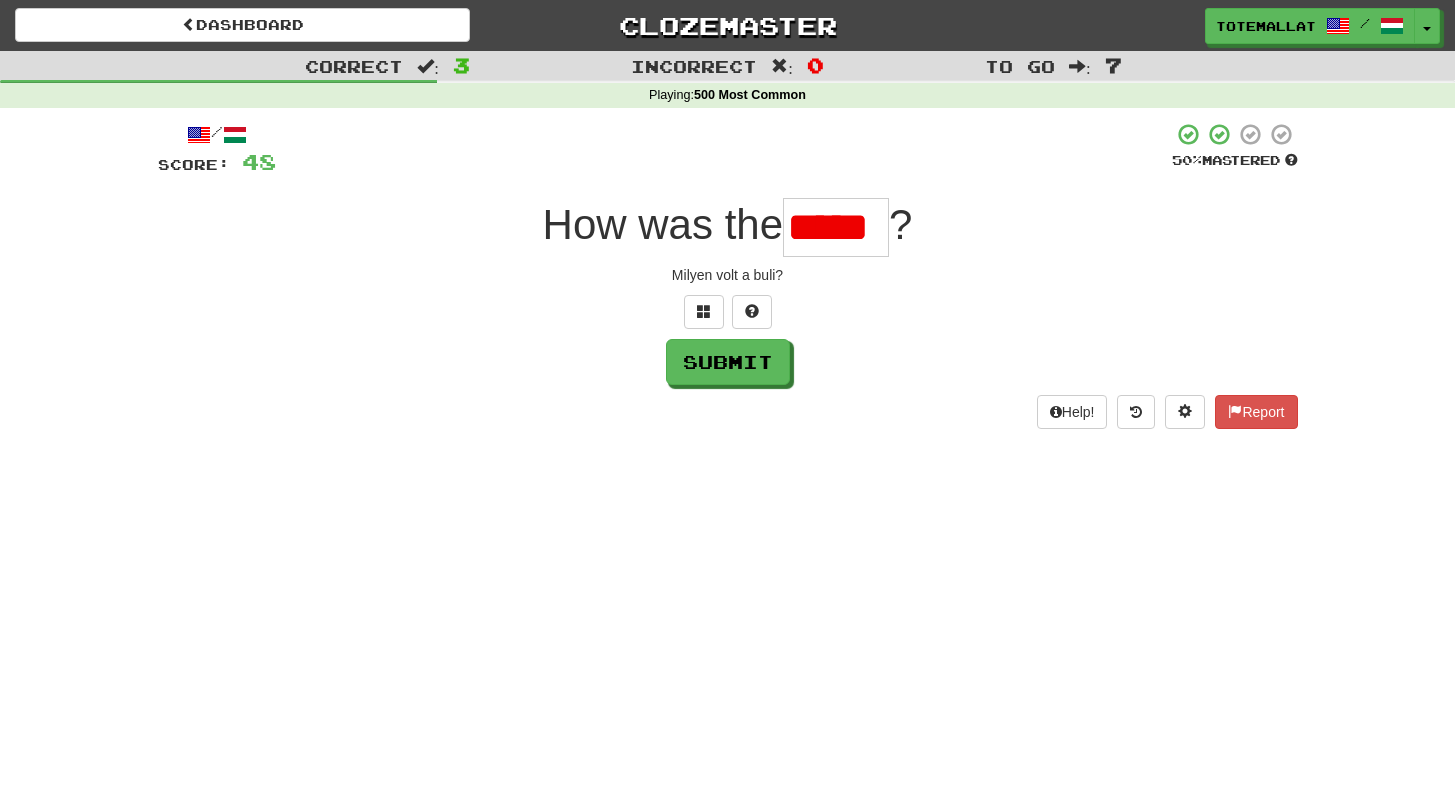 scroll, scrollTop: 0, scrollLeft: 0, axis: both 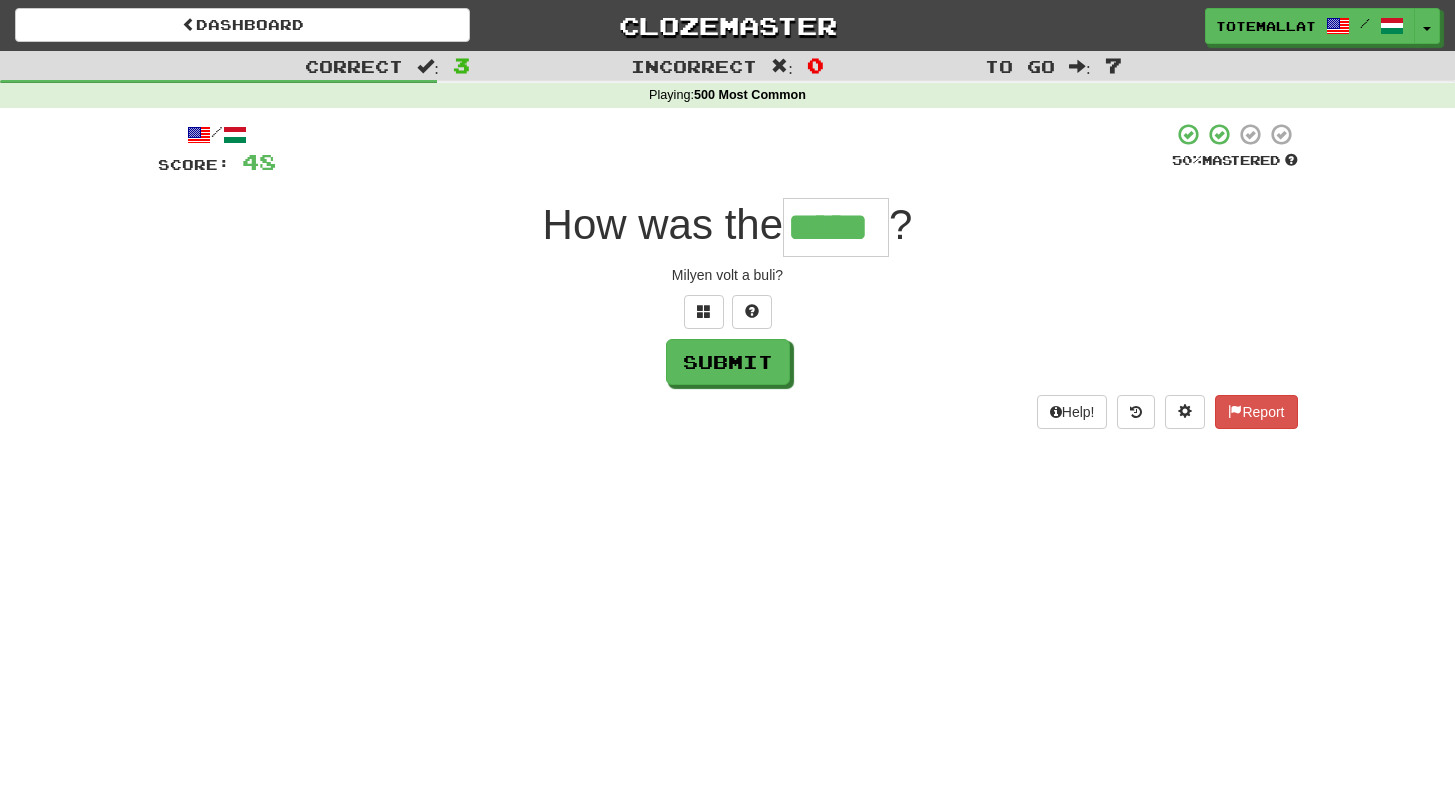 type on "*****" 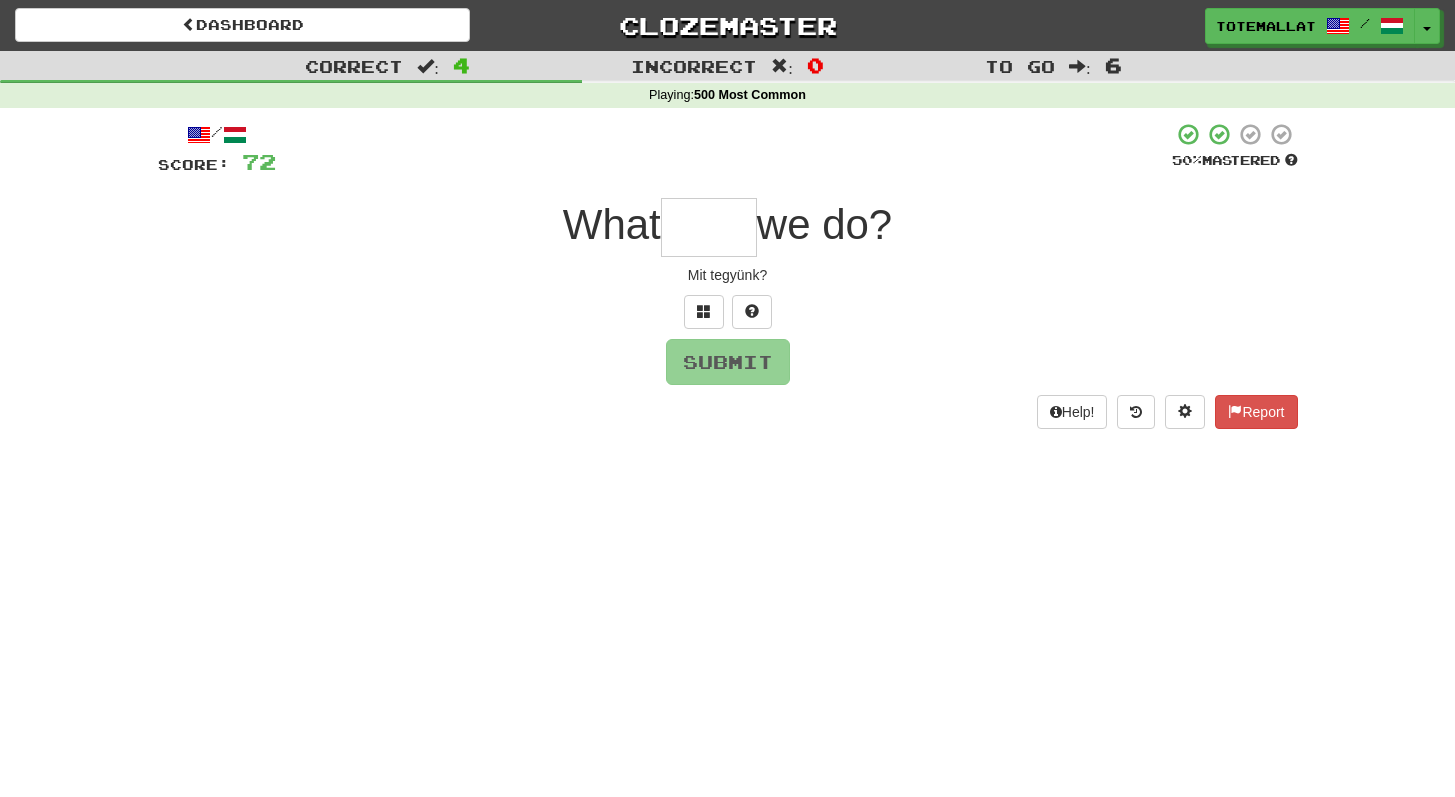 type on "*" 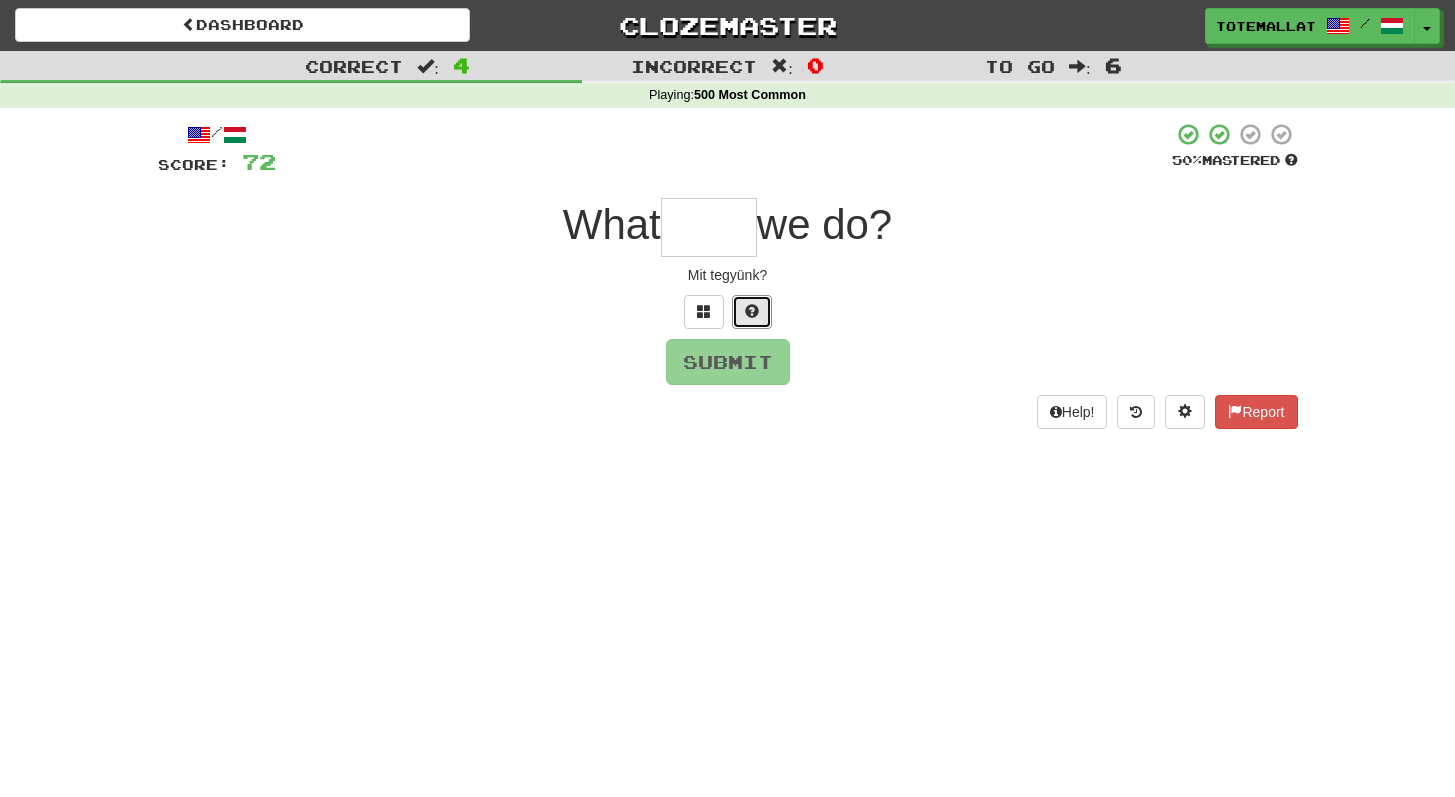 click at bounding box center (752, 312) 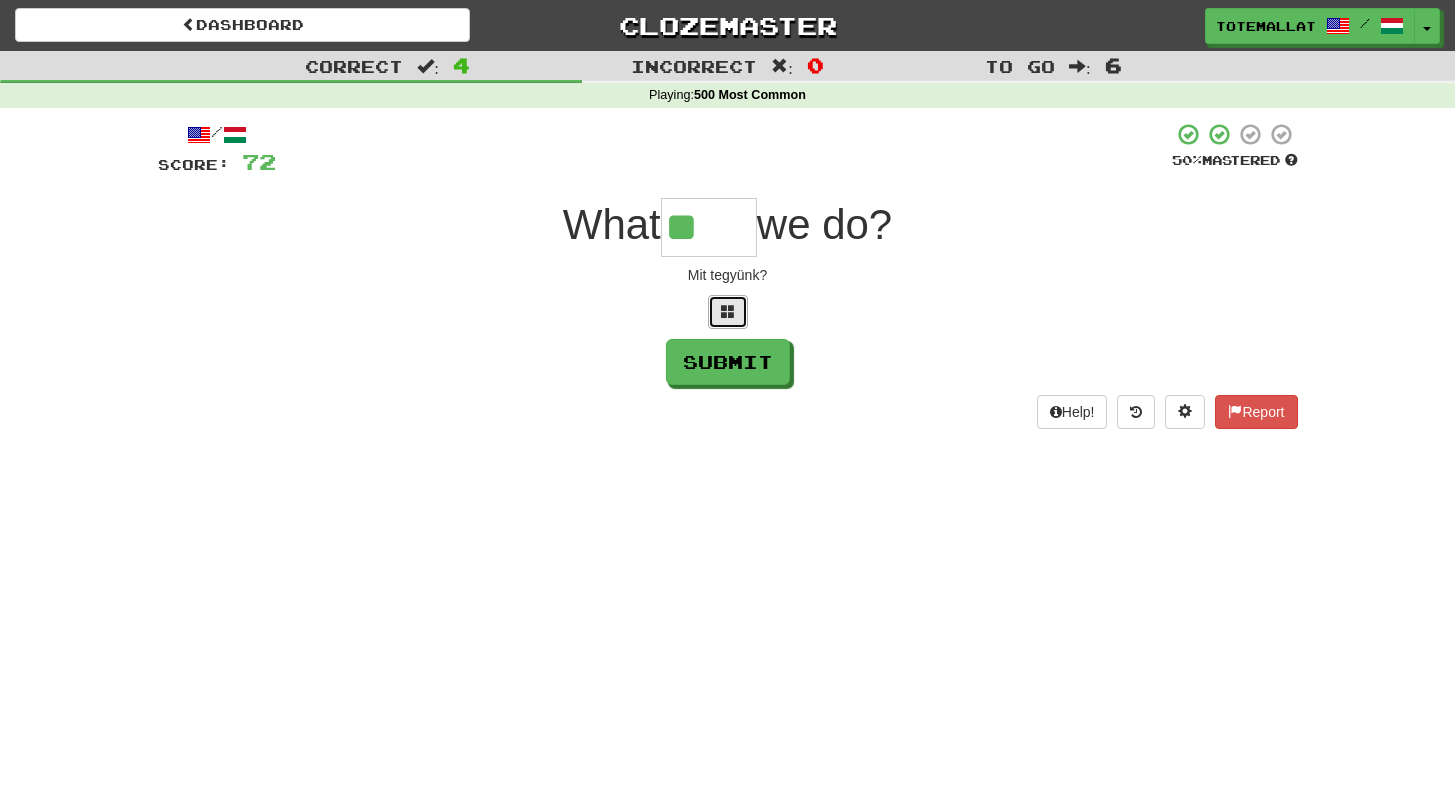 click at bounding box center (728, 312) 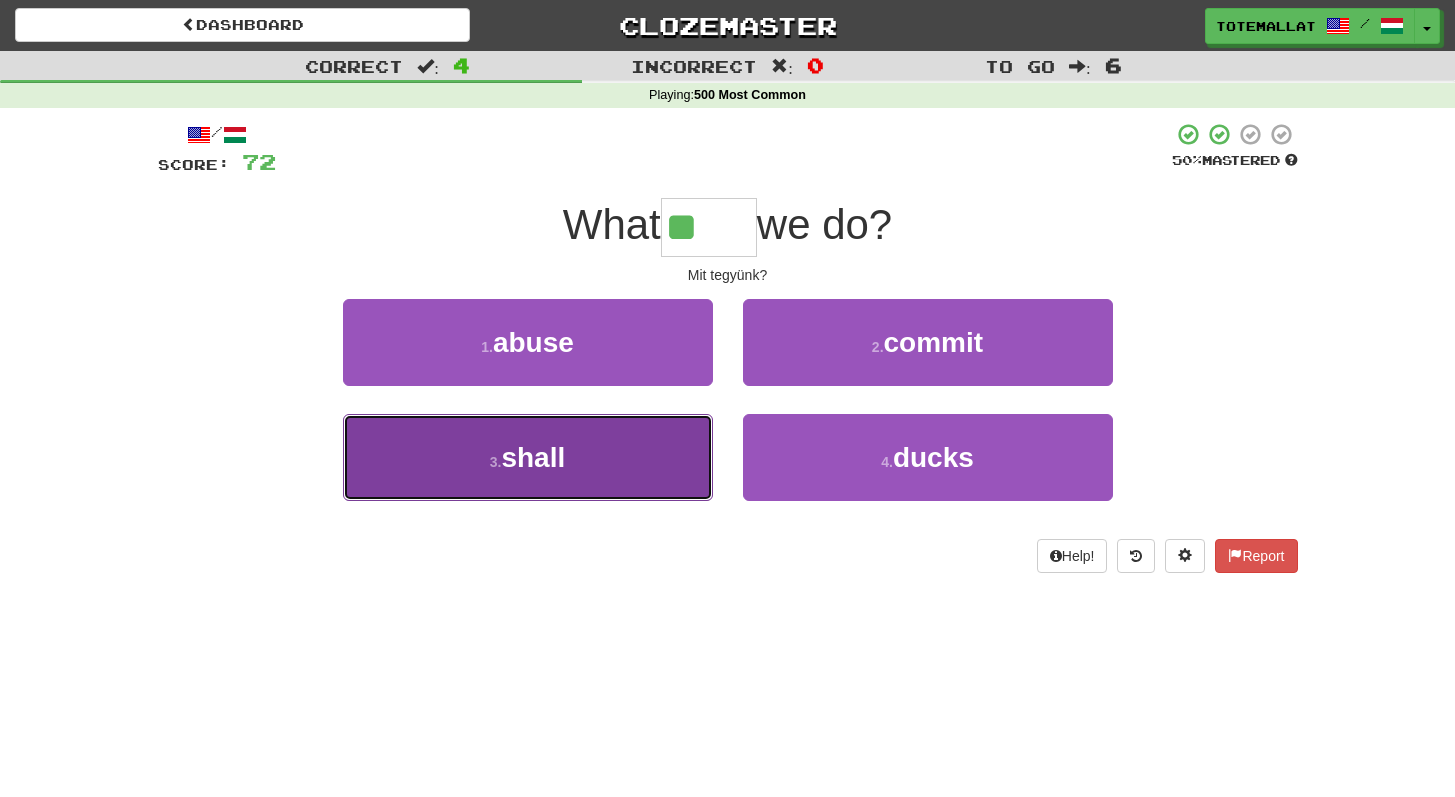 click on "3 . shall" at bounding box center (528, 457) 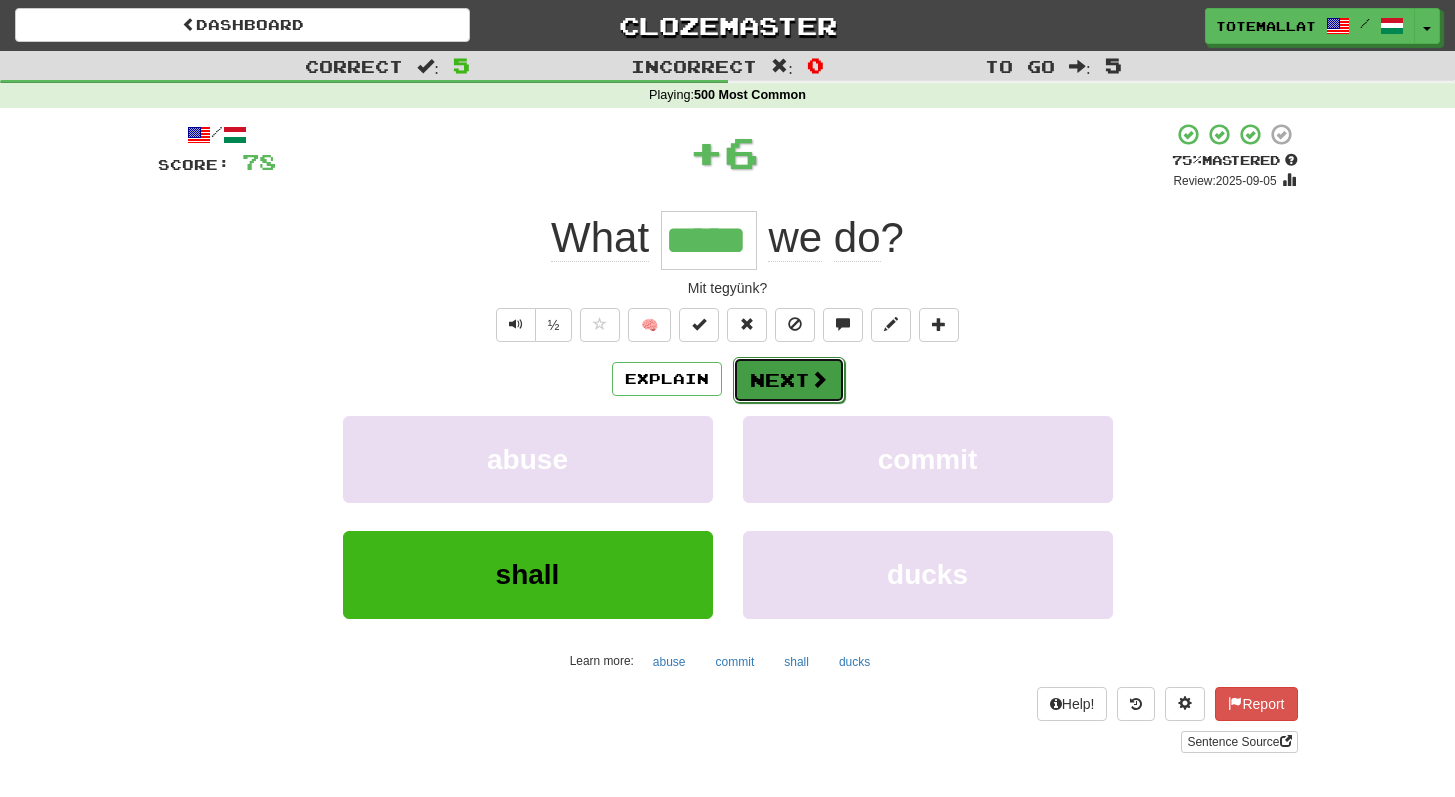 click on "Next" at bounding box center (789, 380) 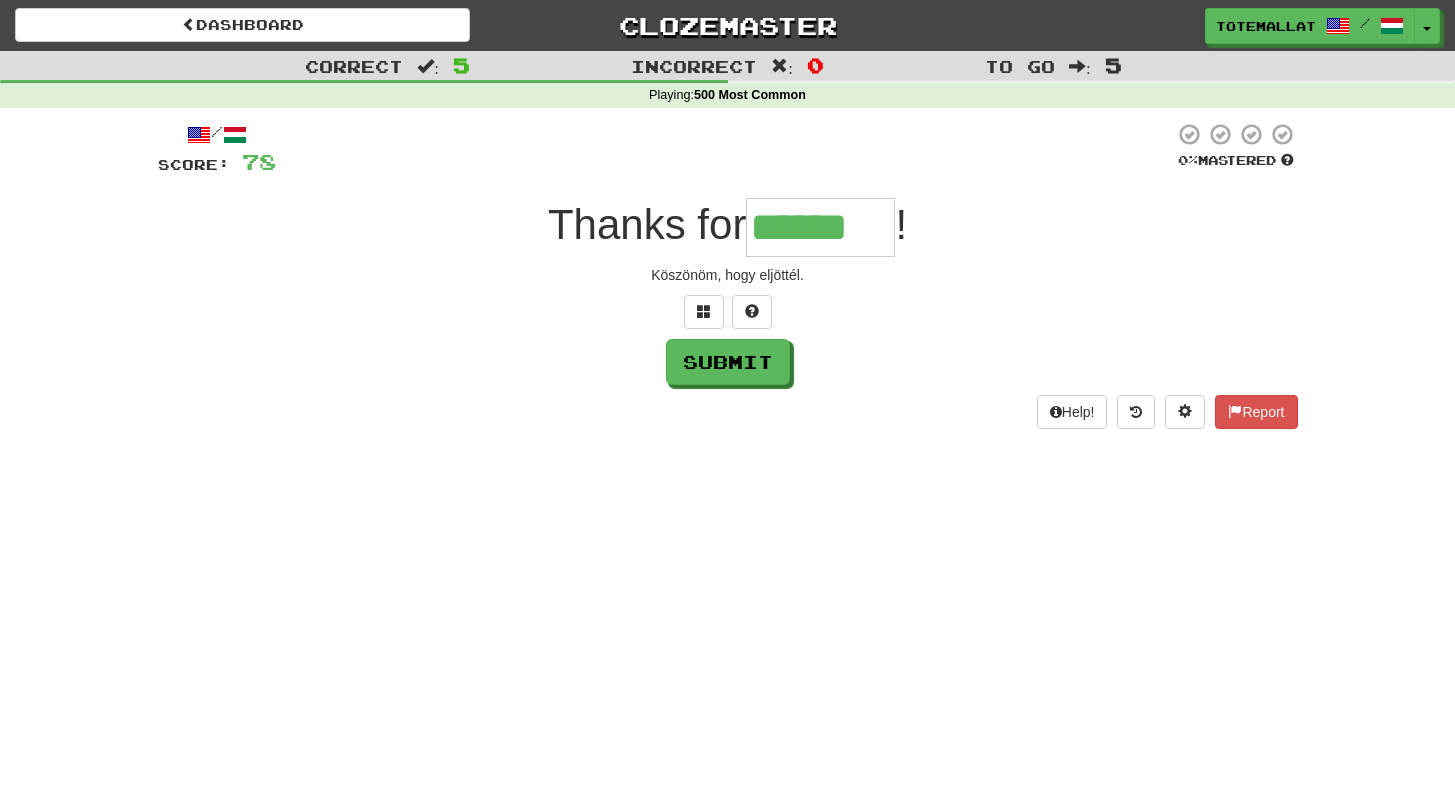 type on "******" 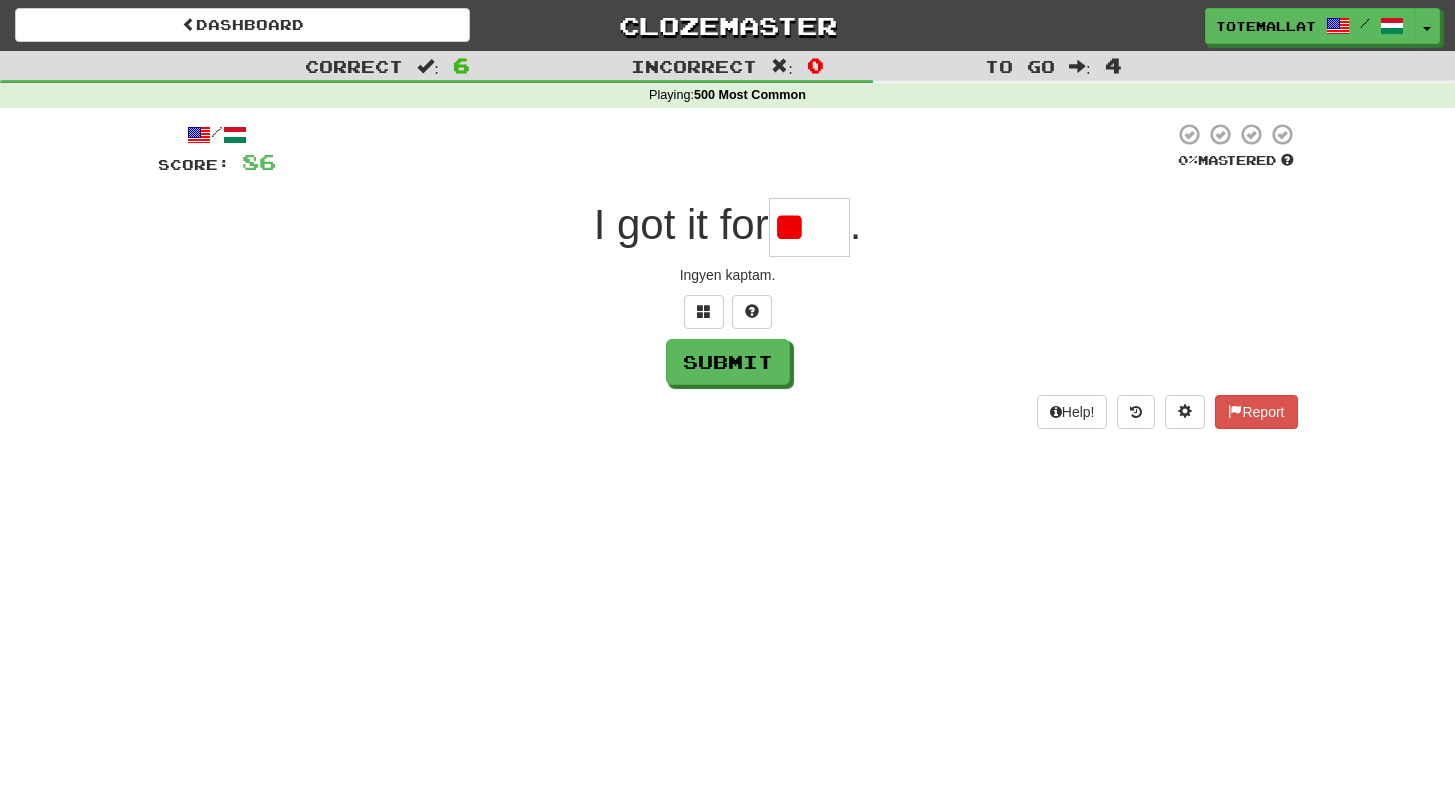 type on "*" 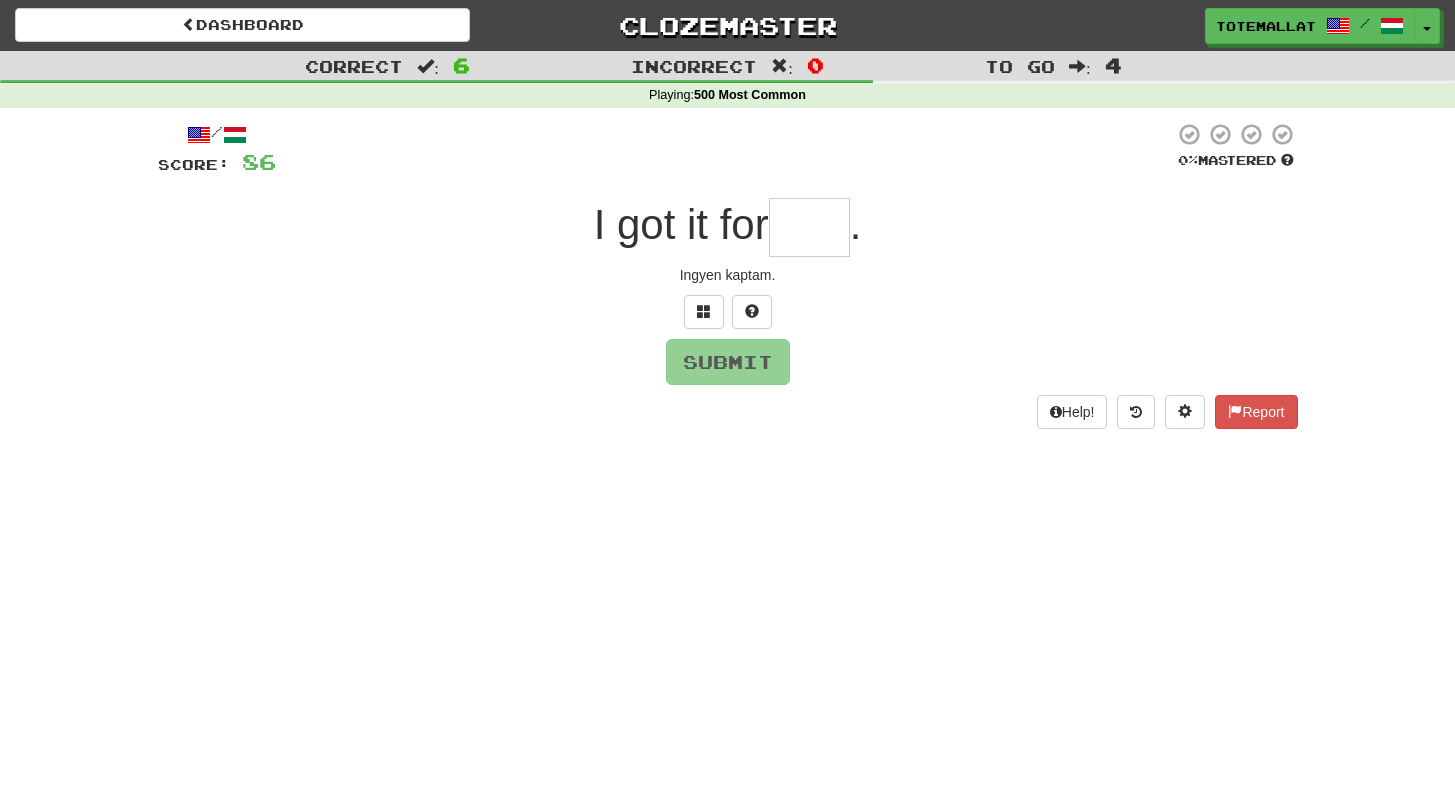 type on "*" 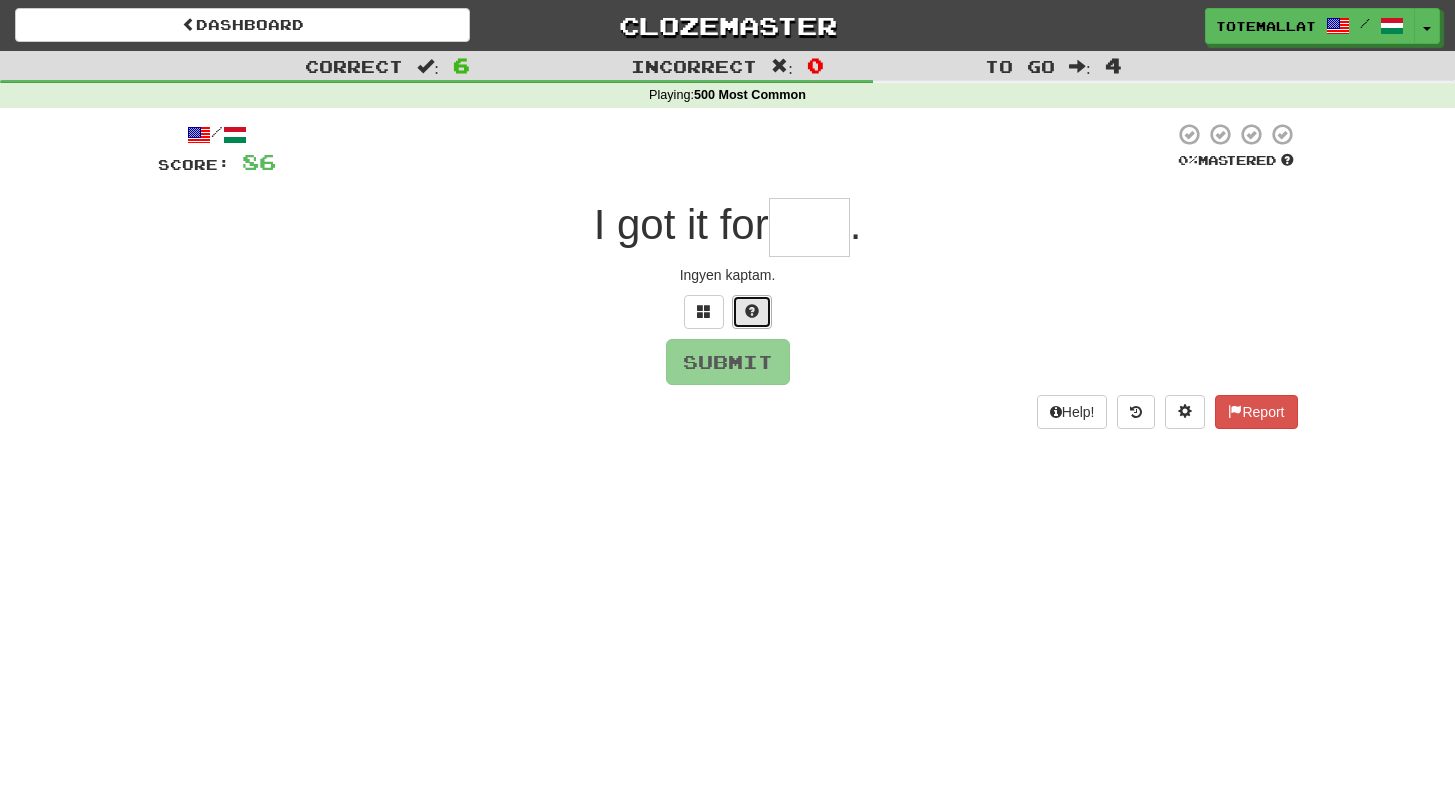 click at bounding box center (752, 311) 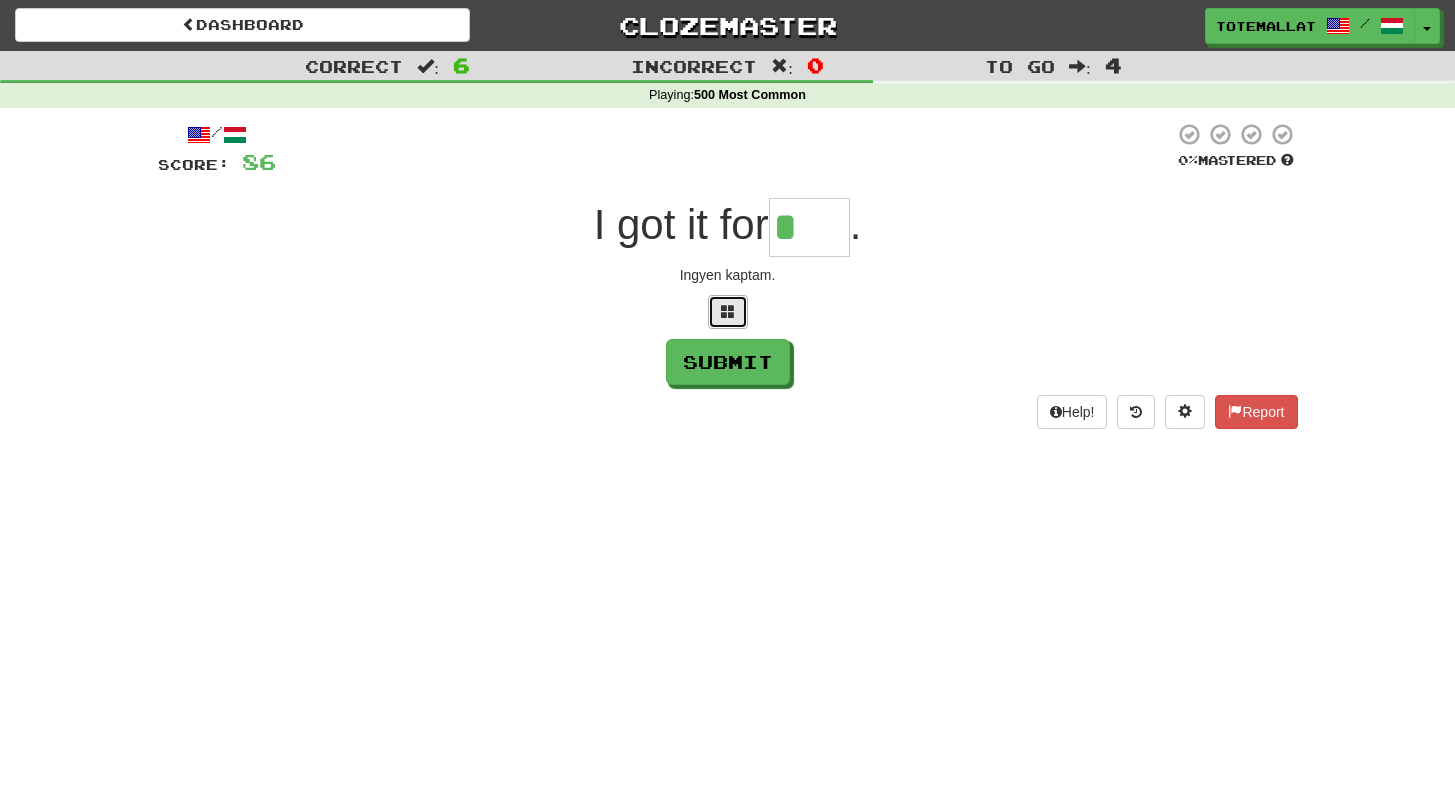 click at bounding box center (728, 312) 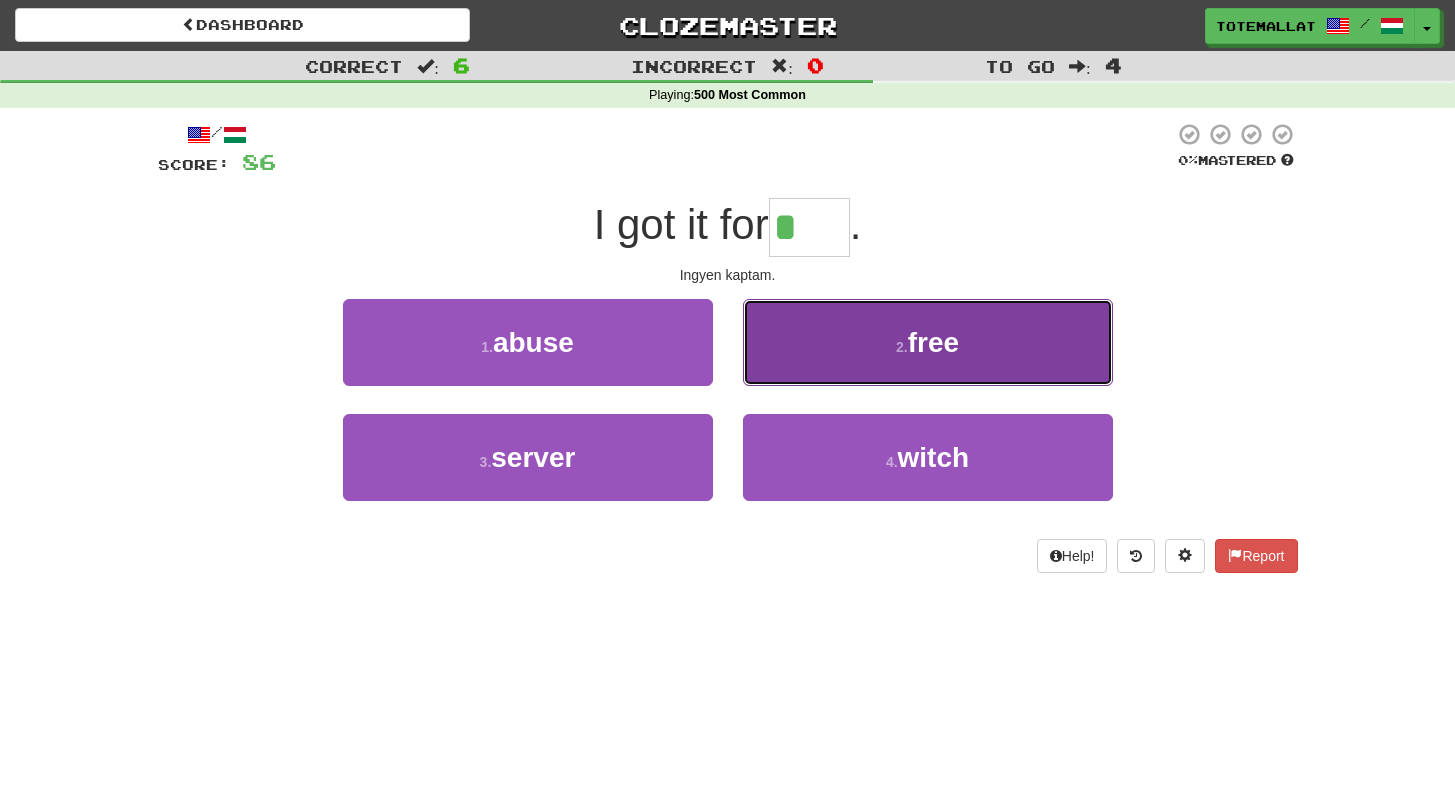 click on "2 .  free" at bounding box center (928, 342) 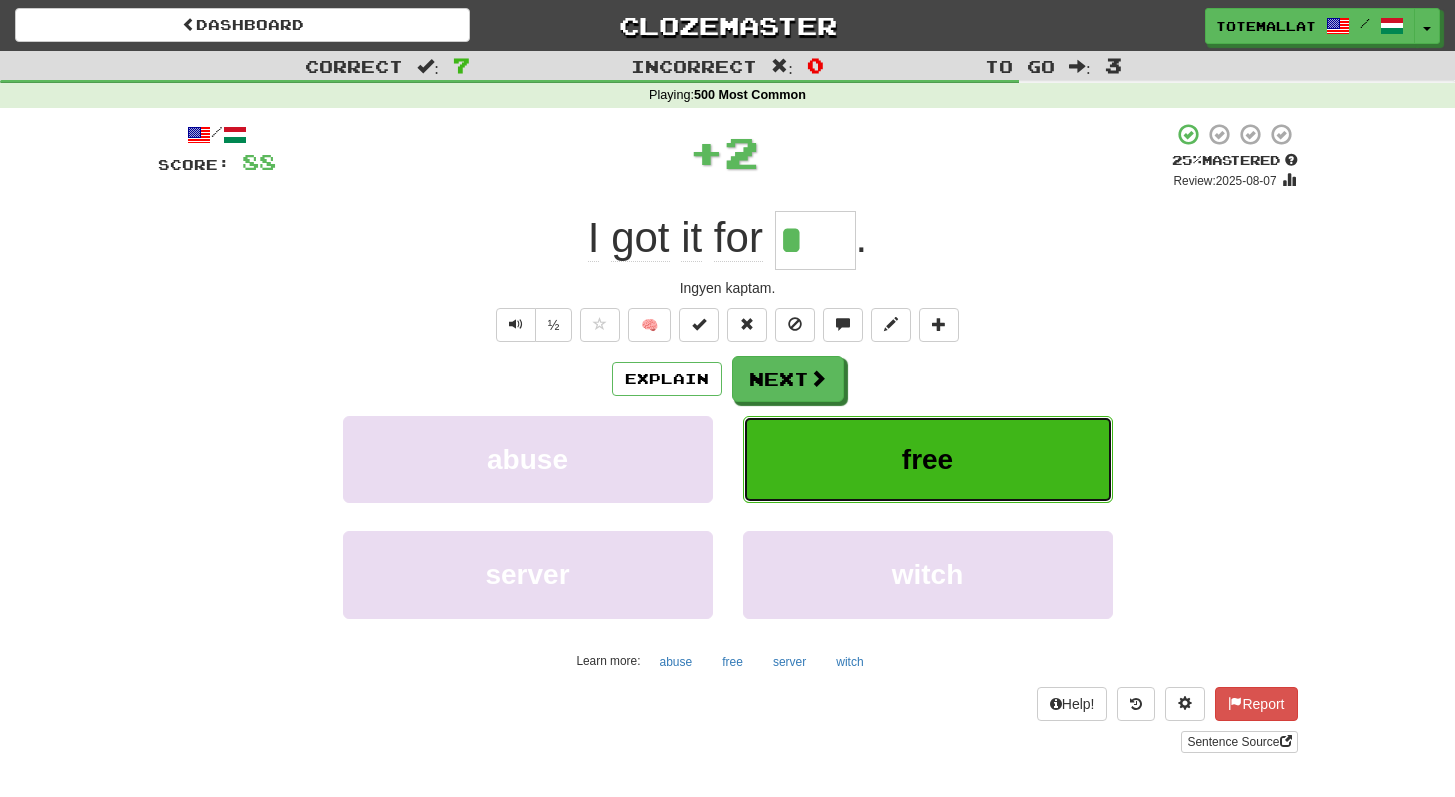 type on "****" 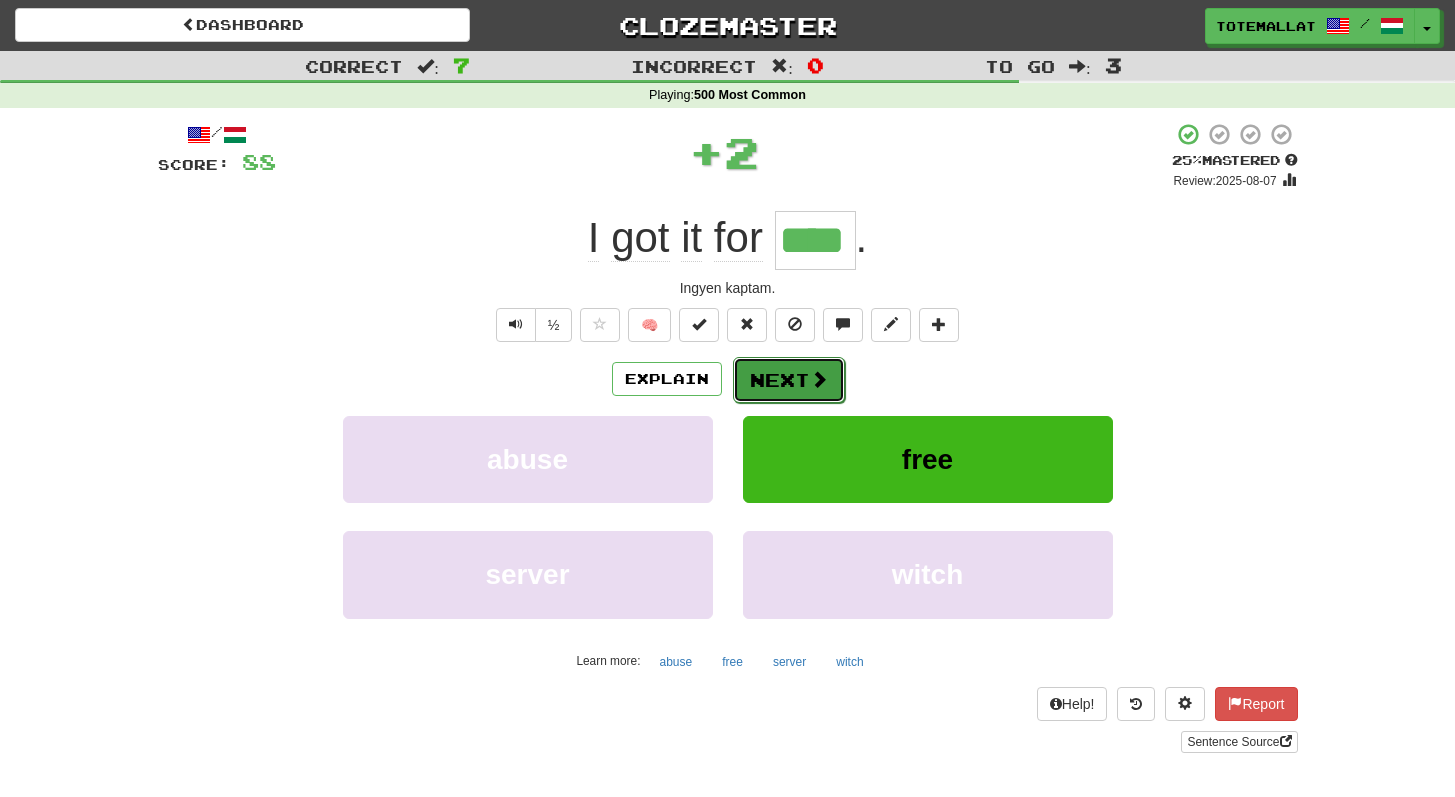 click on "Next" at bounding box center (789, 380) 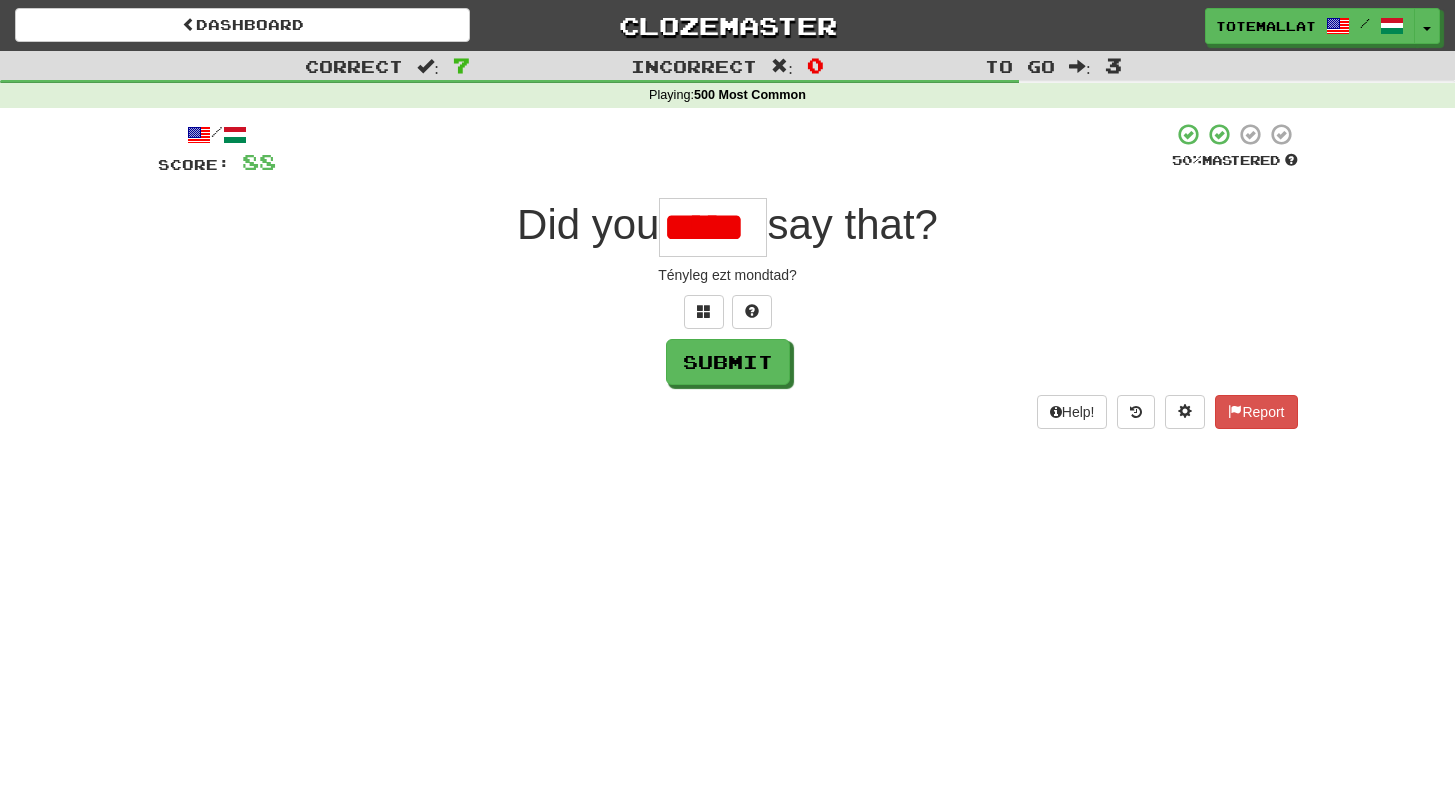 scroll, scrollTop: 0, scrollLeft: 0, axis: both 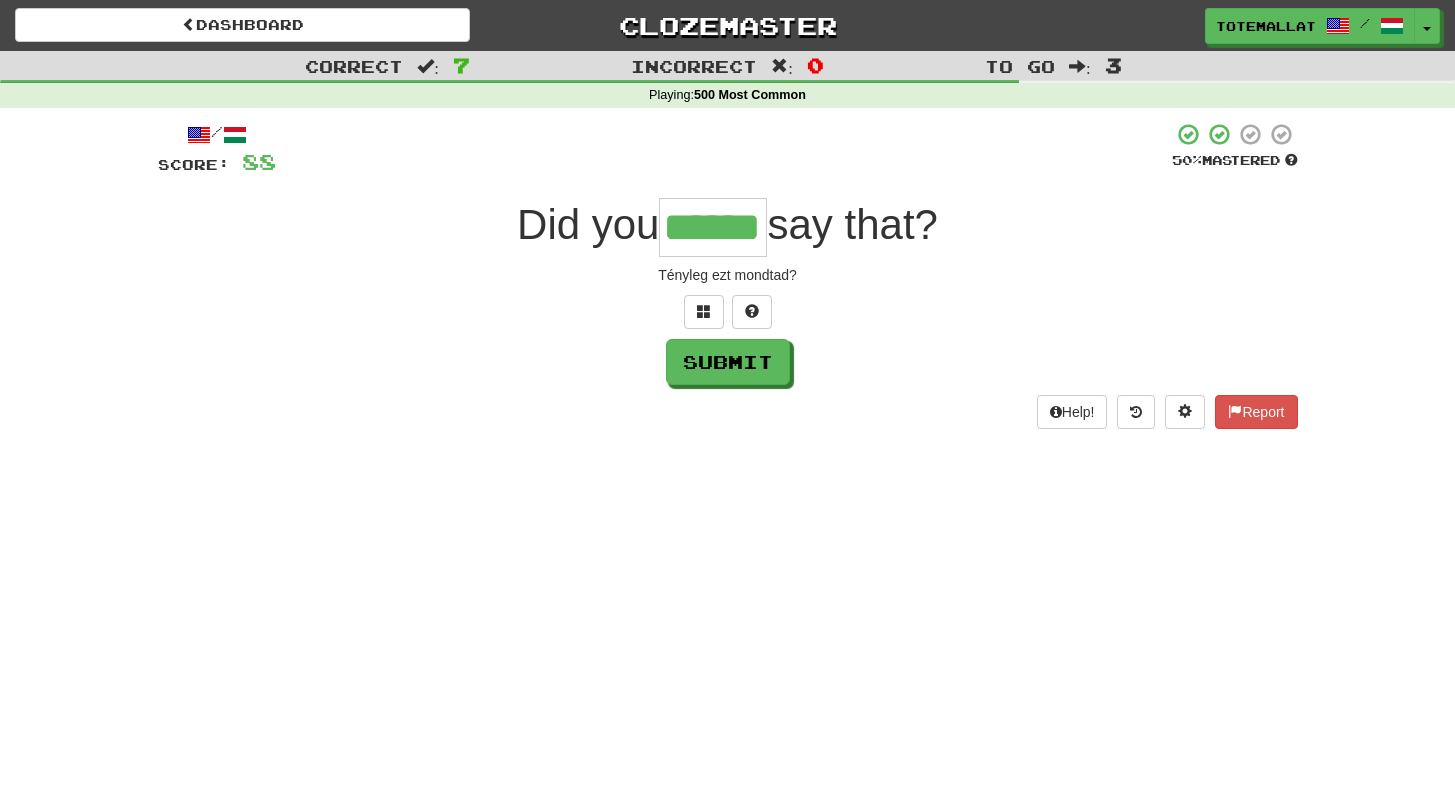 type on "******" 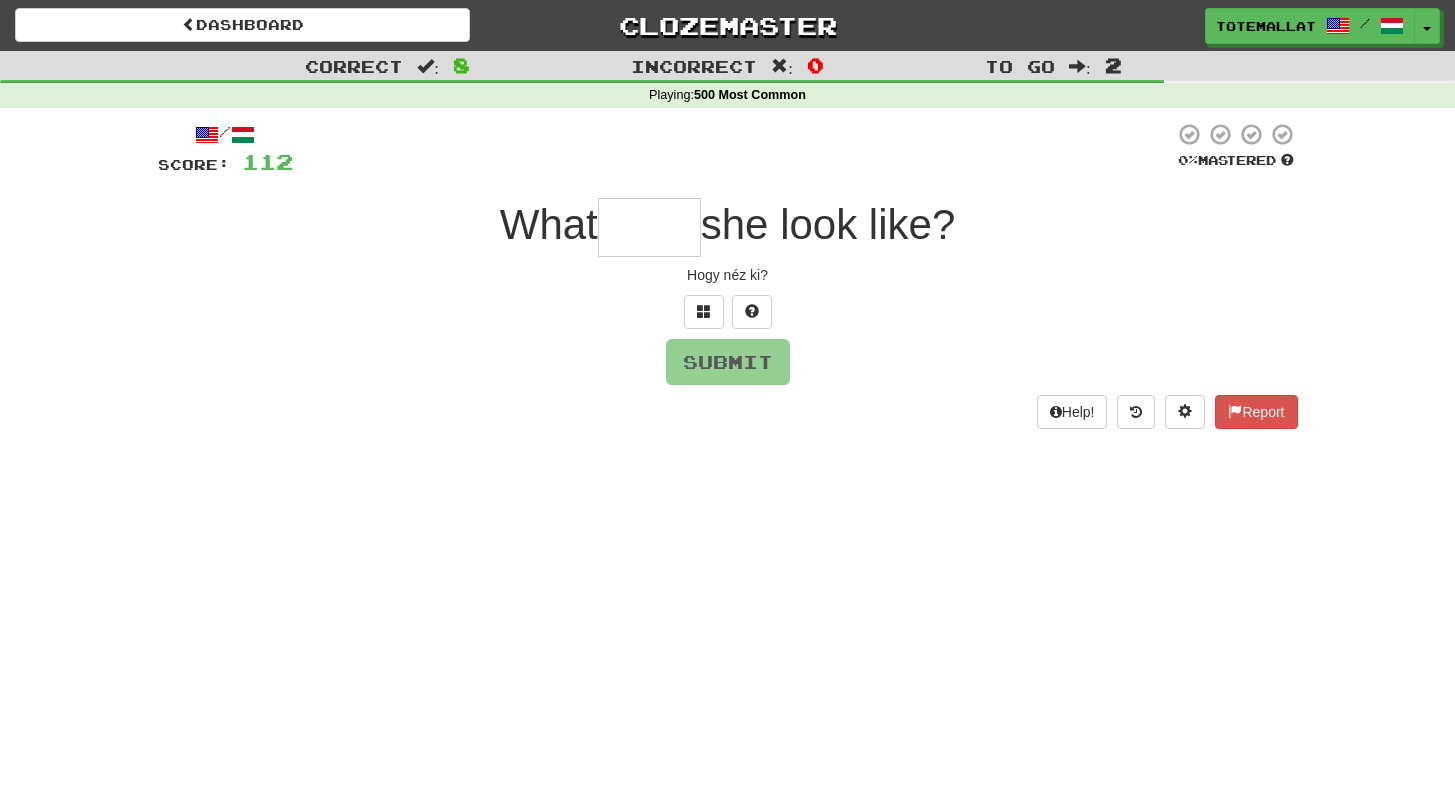 type on "*" 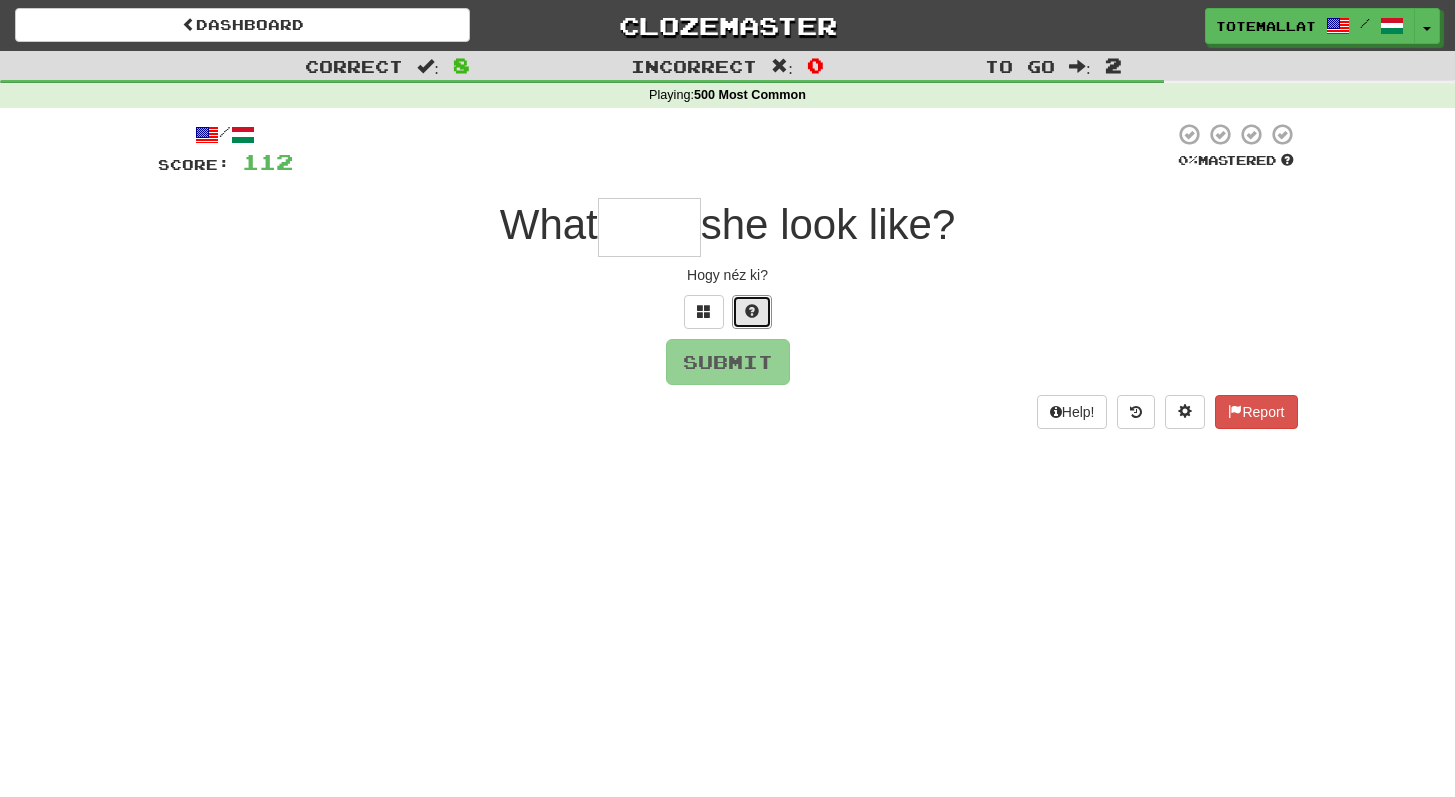 click at bounding box center [752, 311] 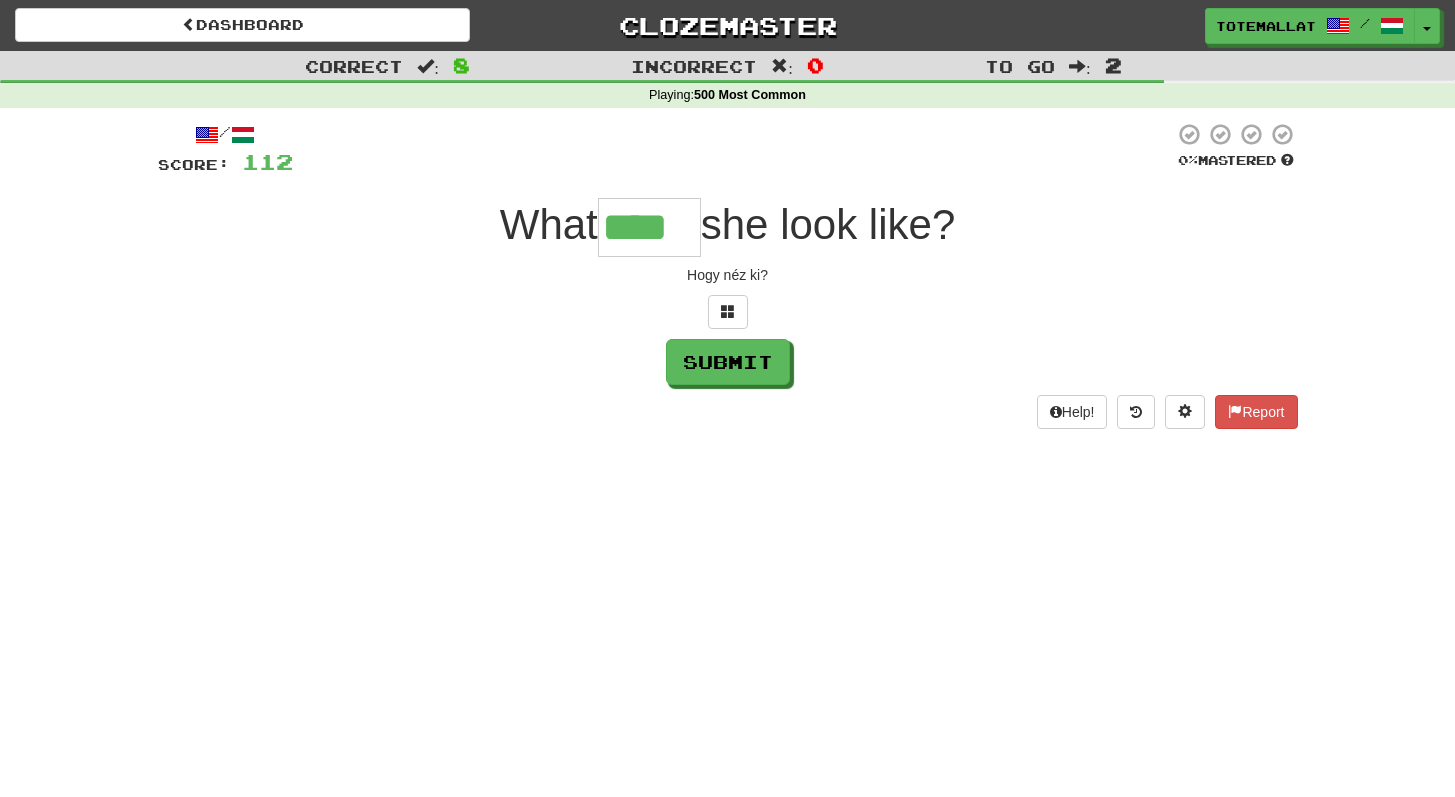 scroll, scrollTop: 0, scrollLeft: 0, axis: both 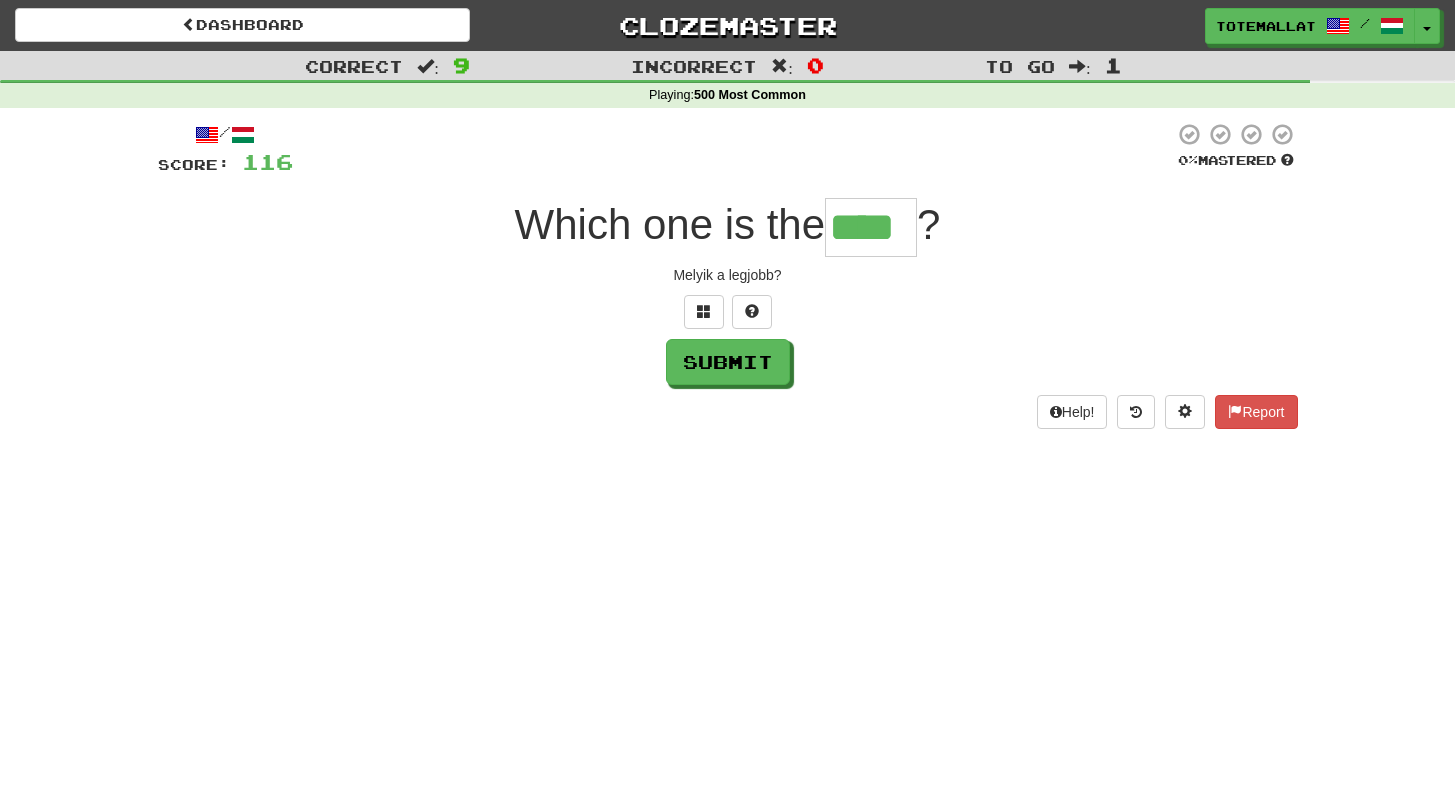 type on "****" 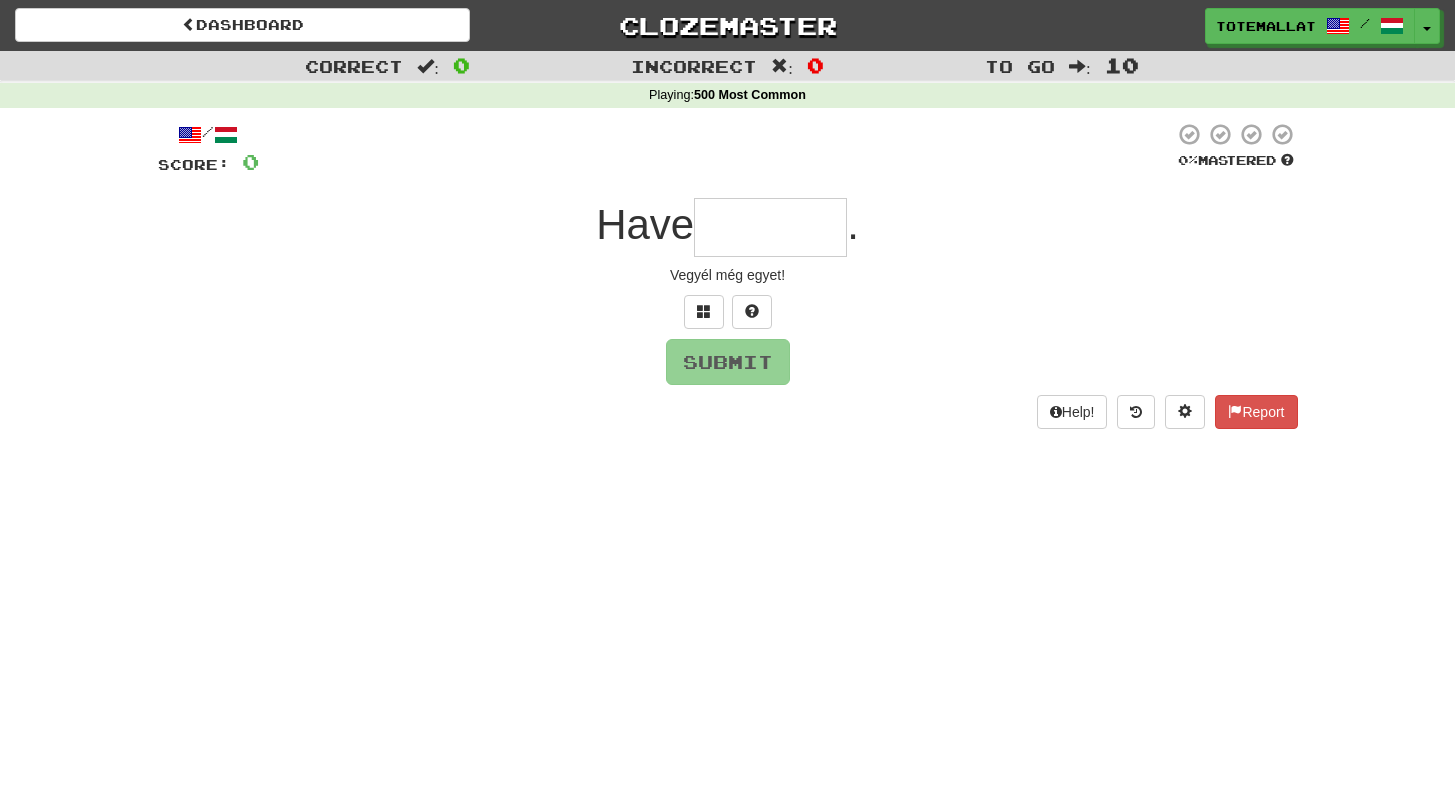 type on "*" 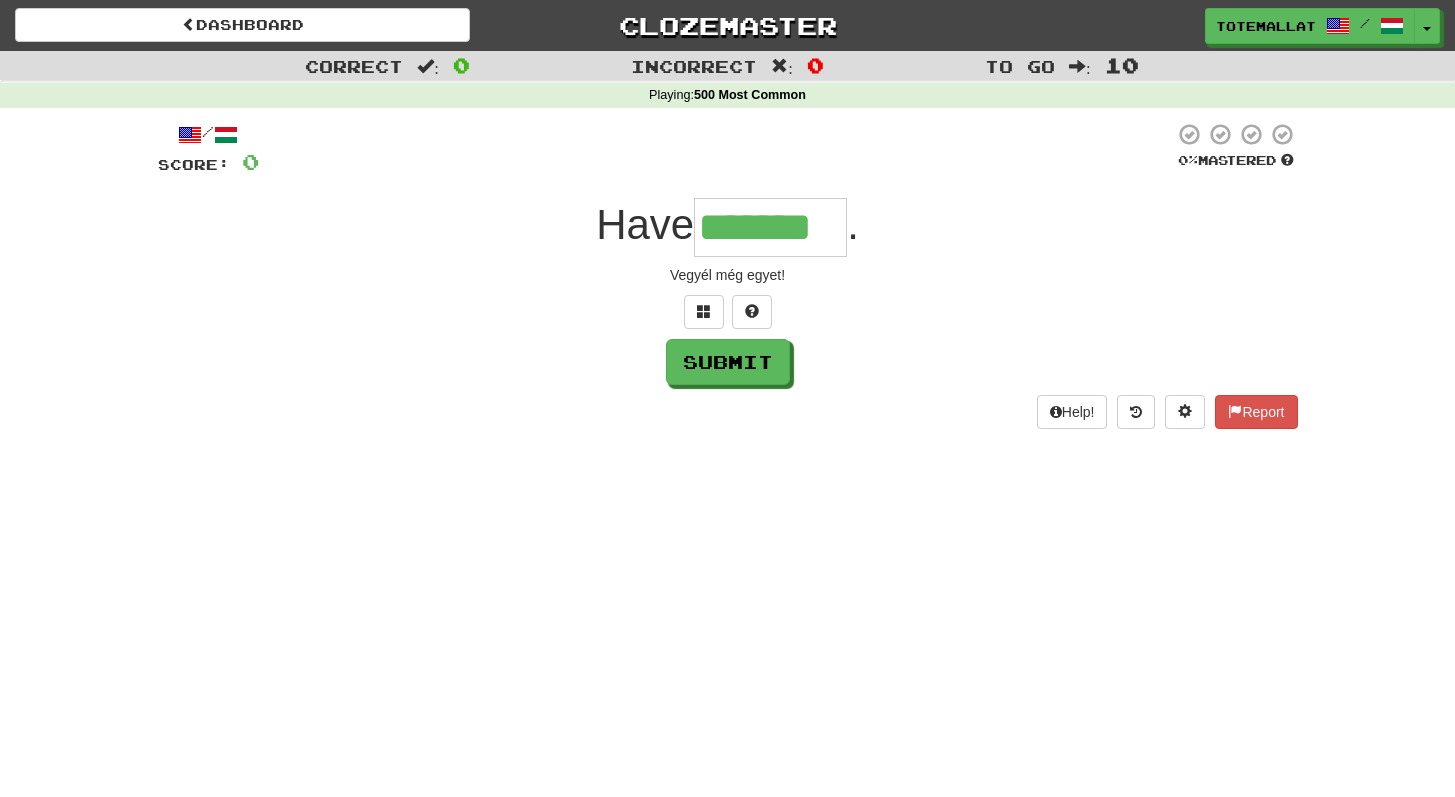type on "*******" 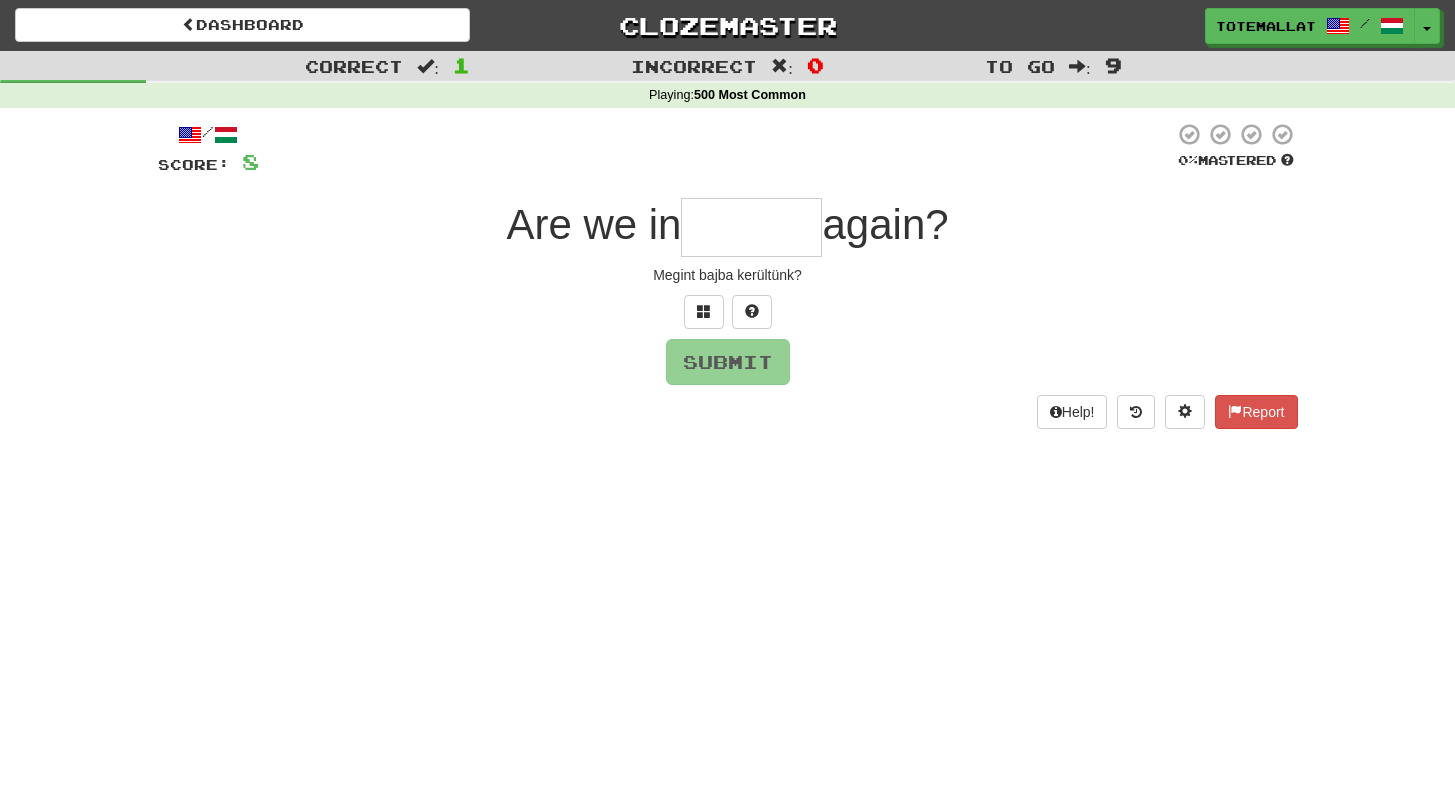 type on "*" 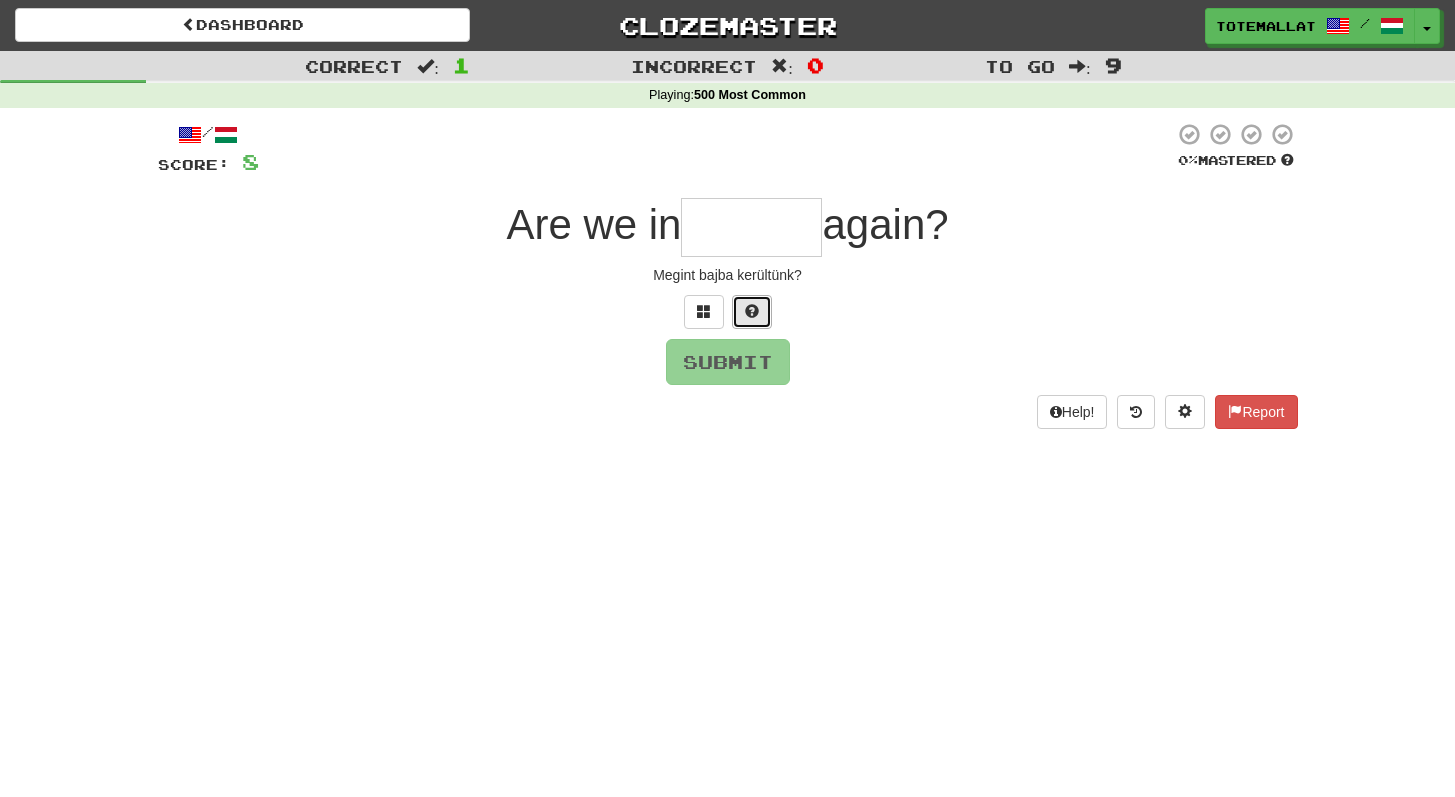 click at bounding box center (752, 311) 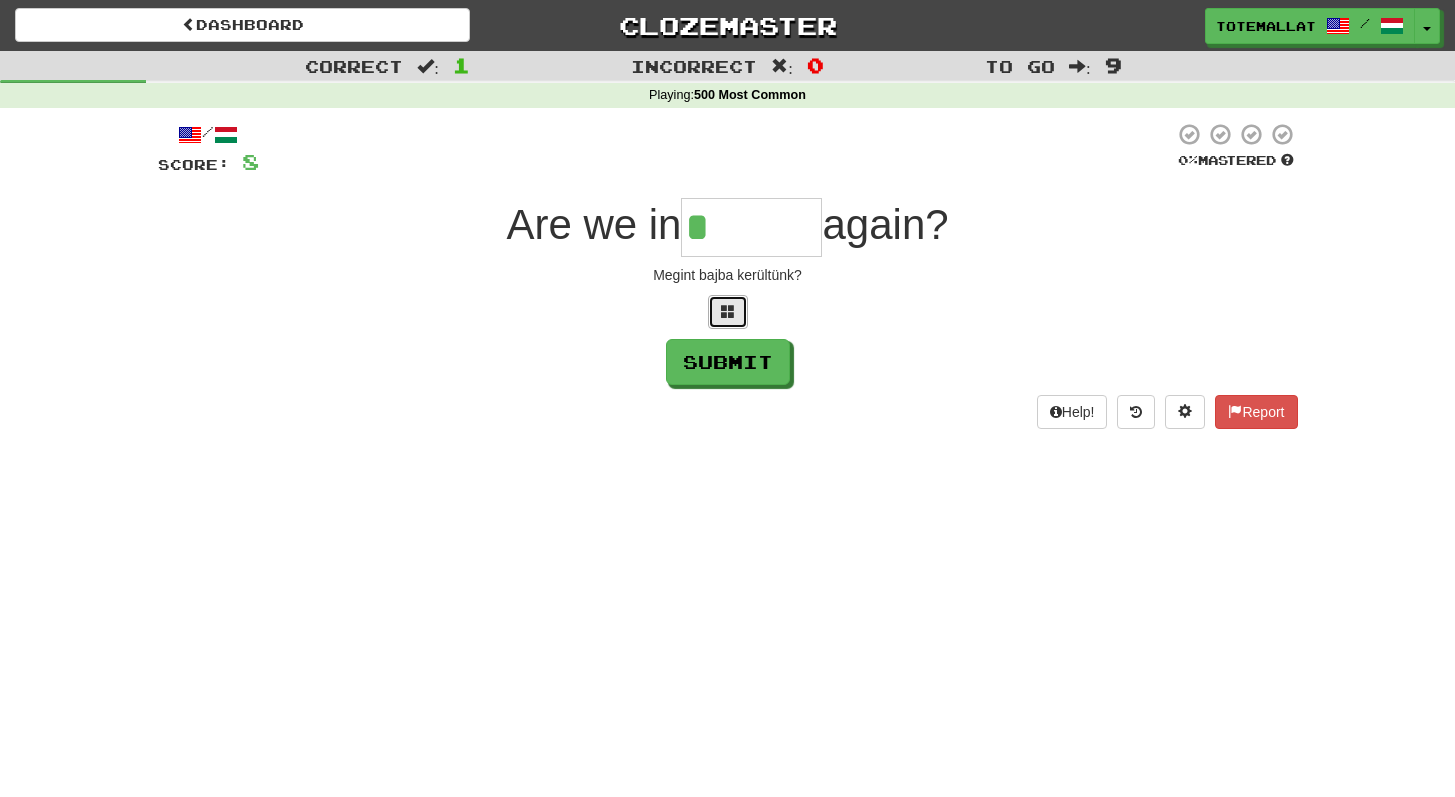 click at bounding box center (728, 311) 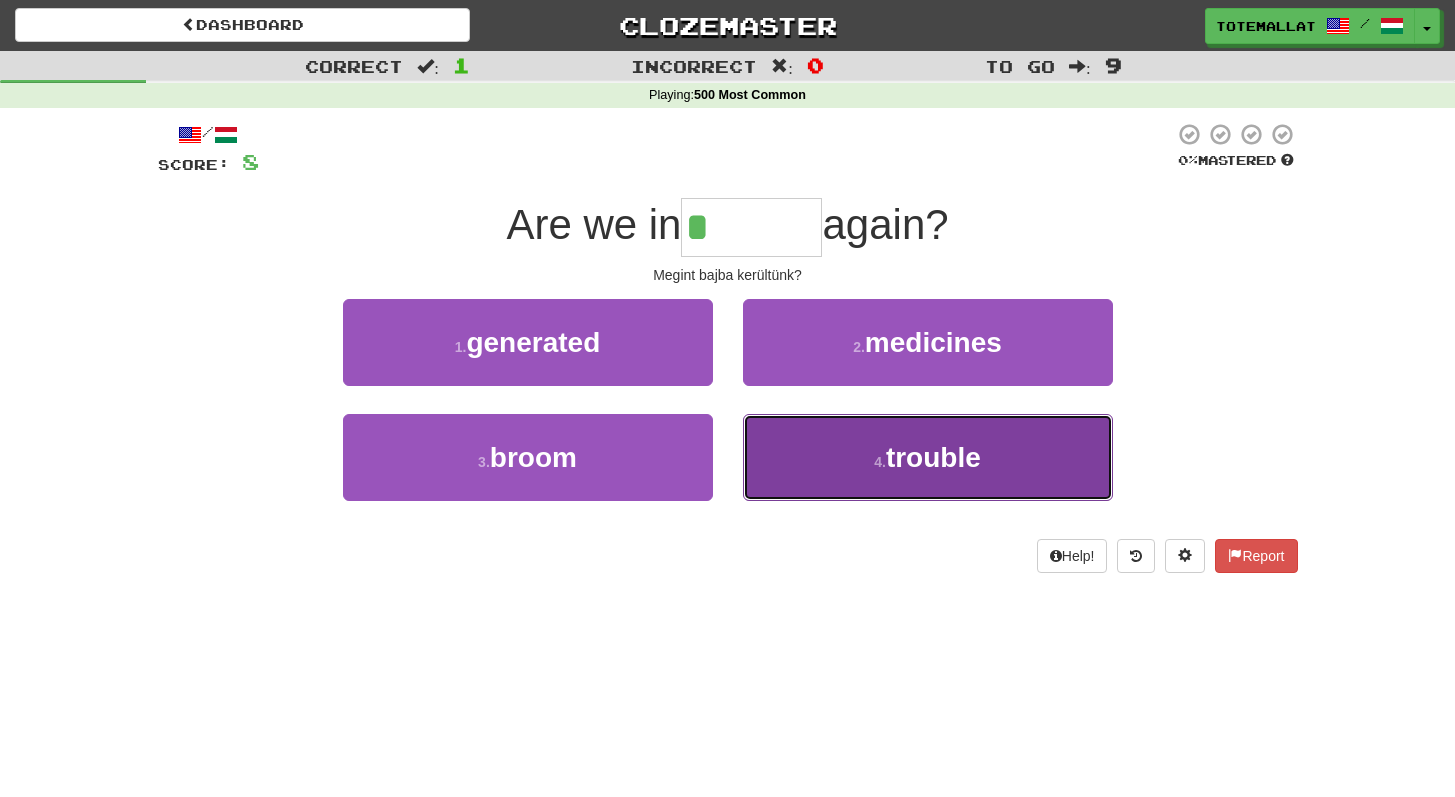 click on "trouble" at bounding box center (933, 457) 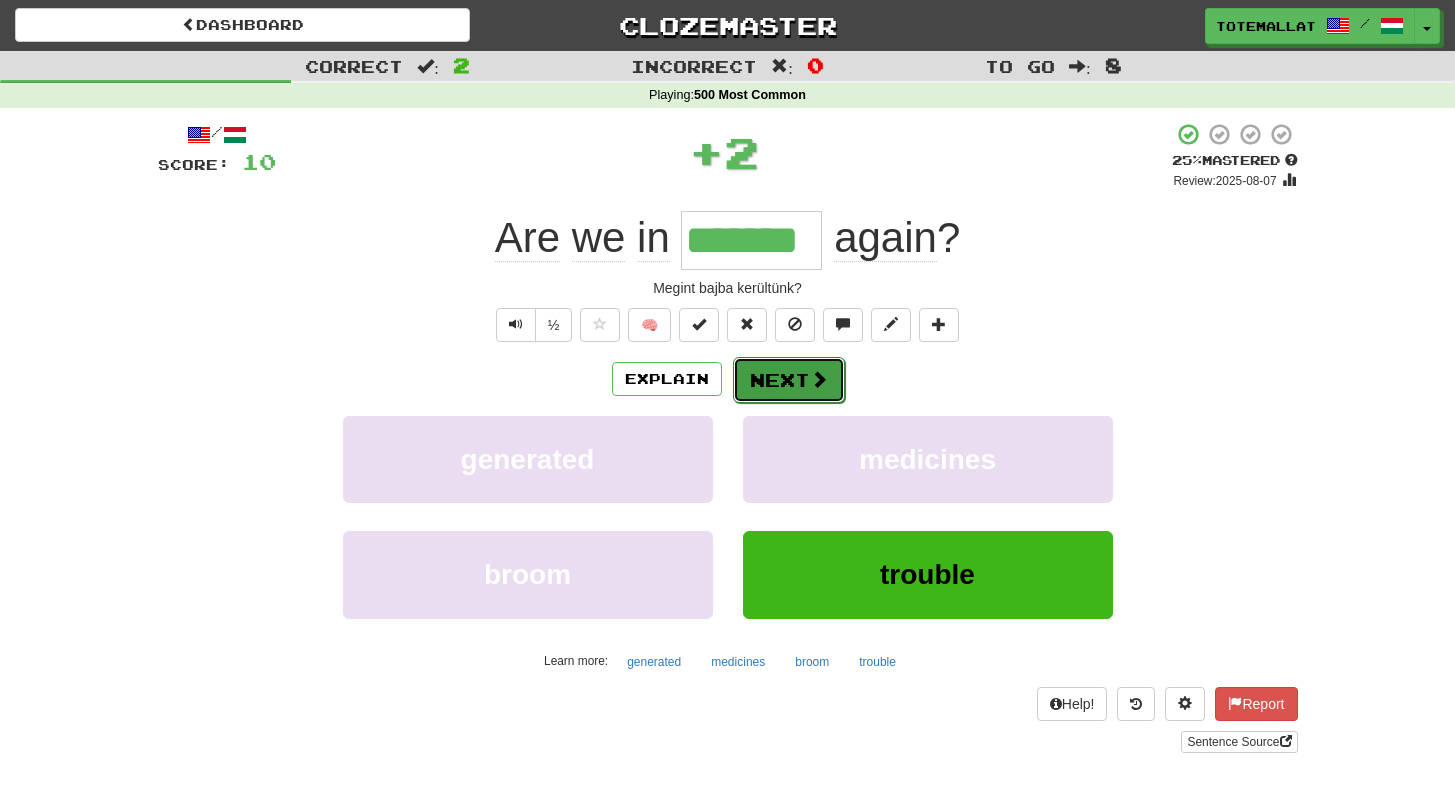 click on "Next" at bounding box center [789, 380] 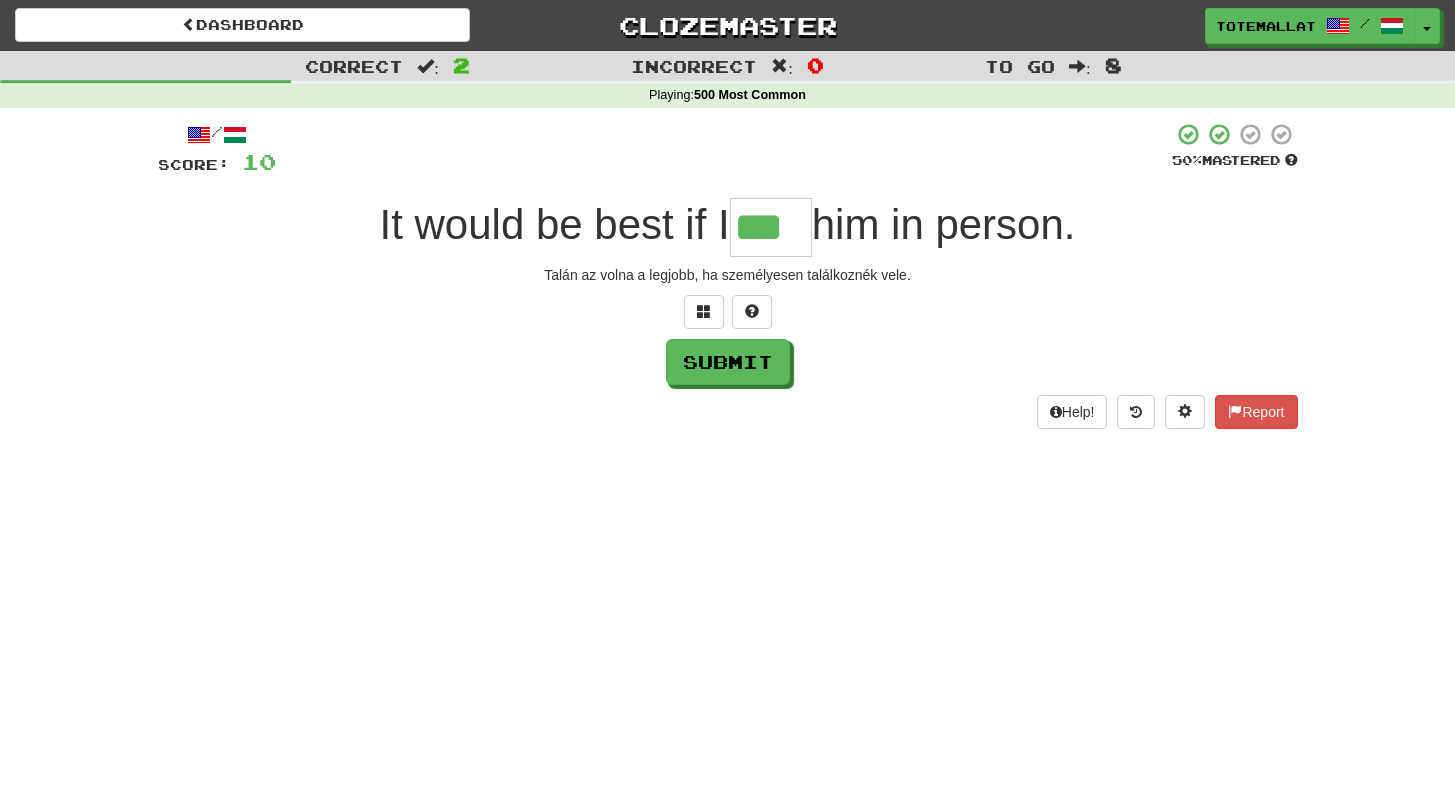 type on "***" 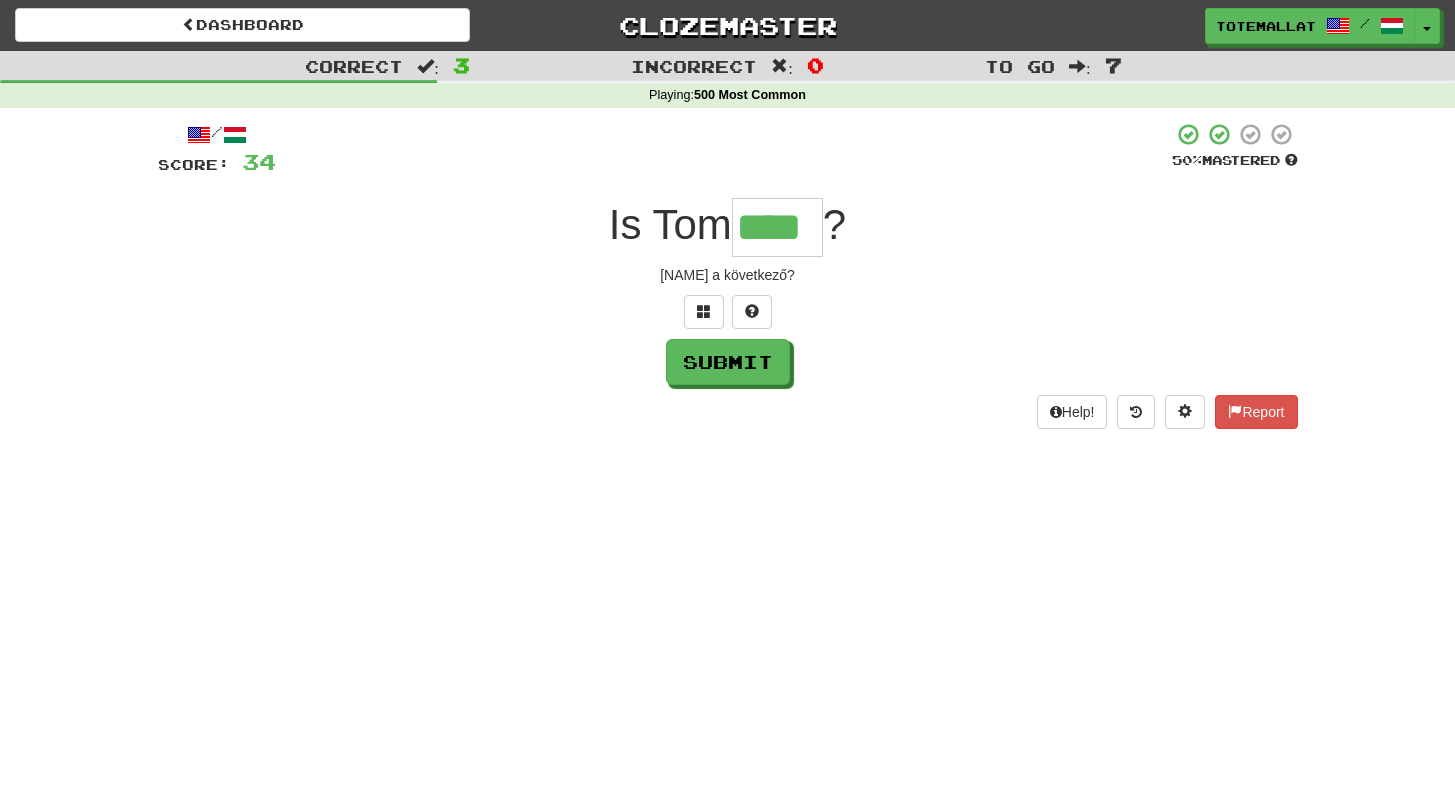 type on "****" 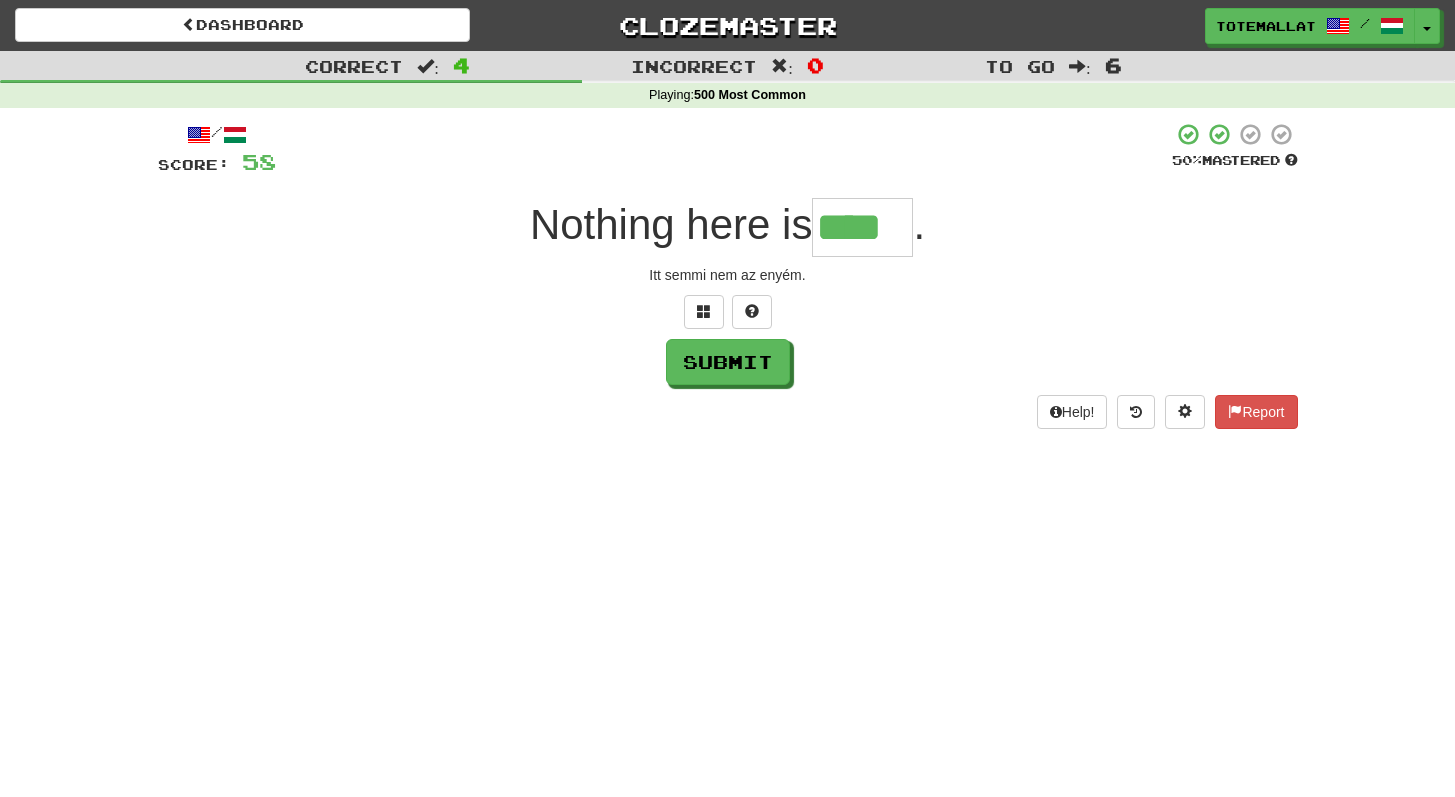 type on "****" 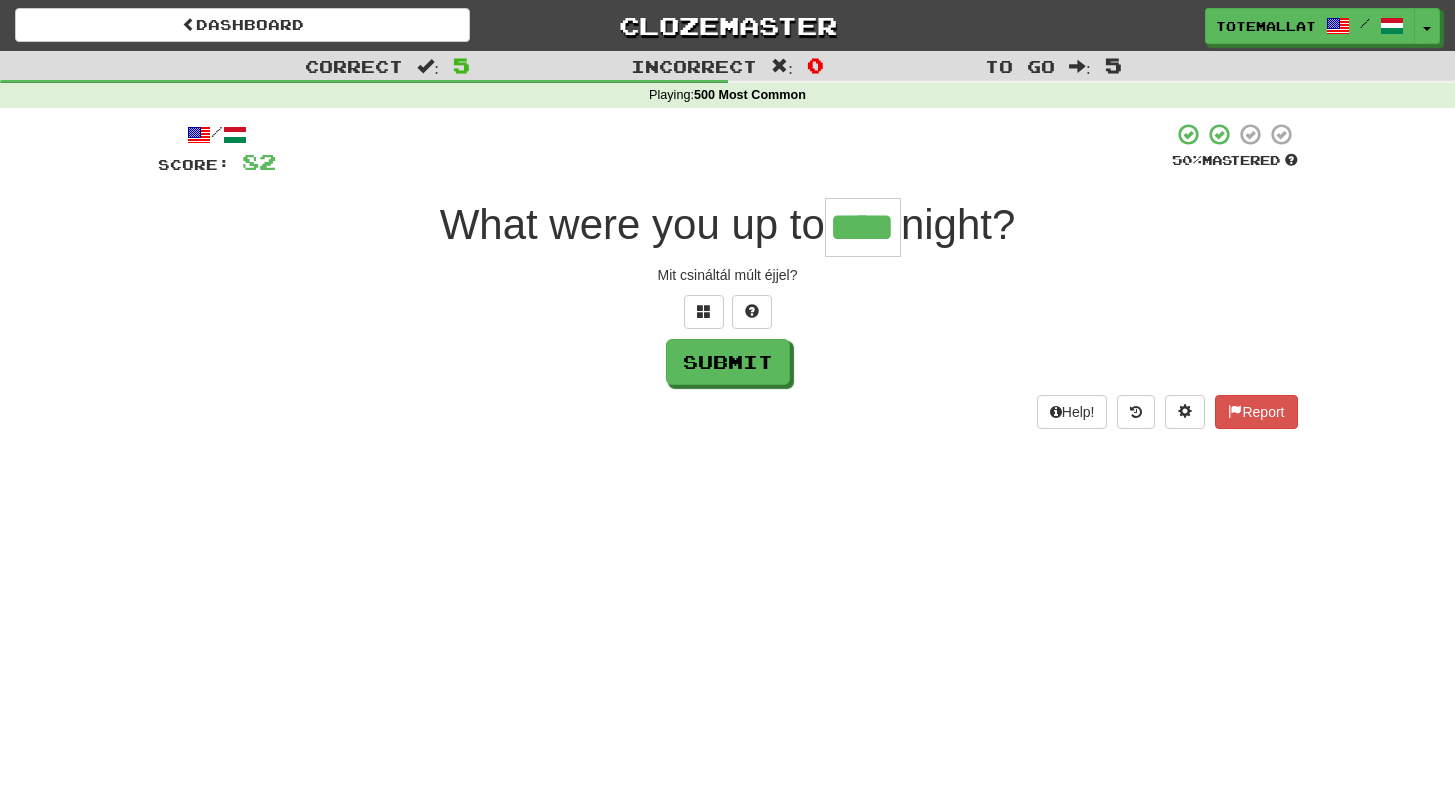 type on "****" 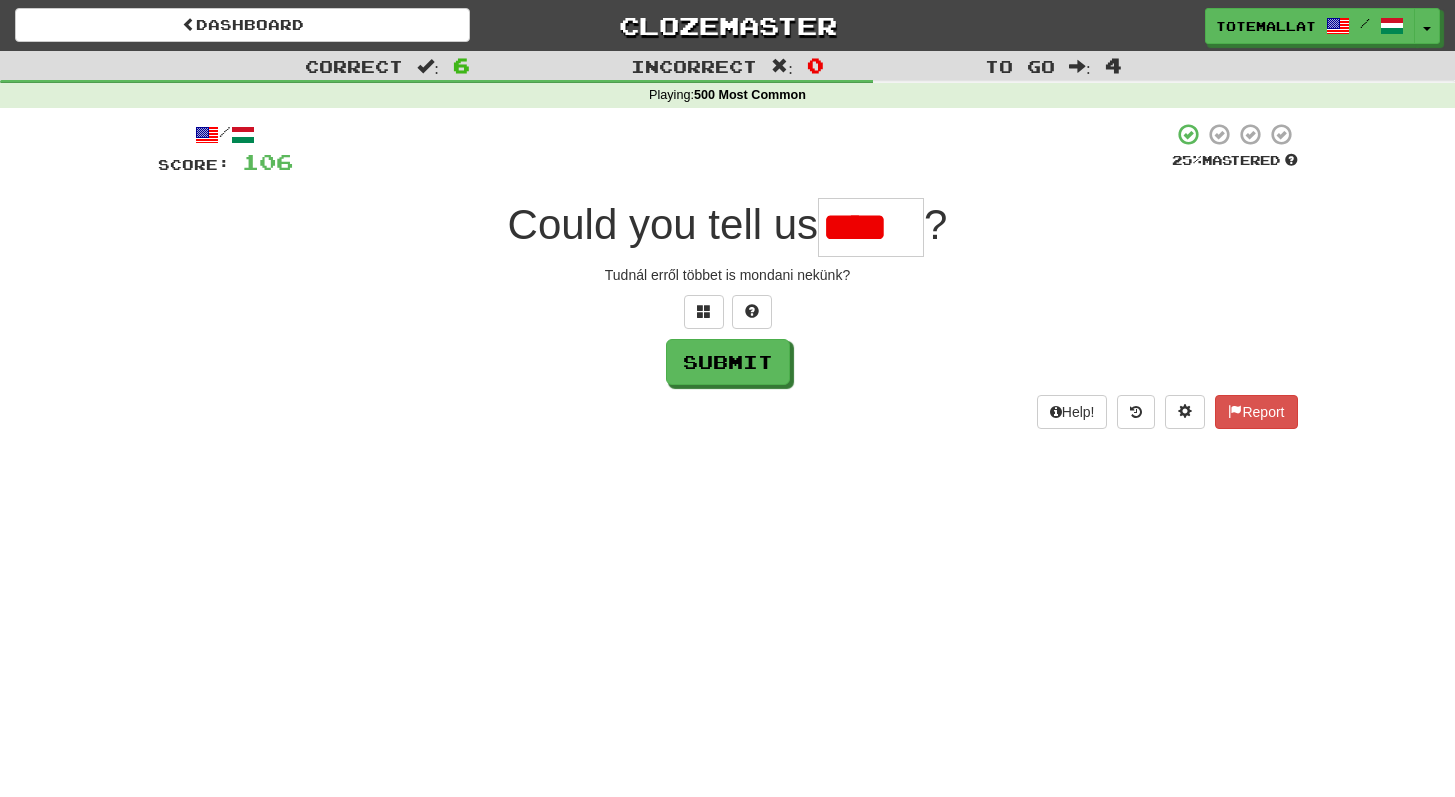 scroll, scrollTop: 0, scrollLeft: 0, axis: both 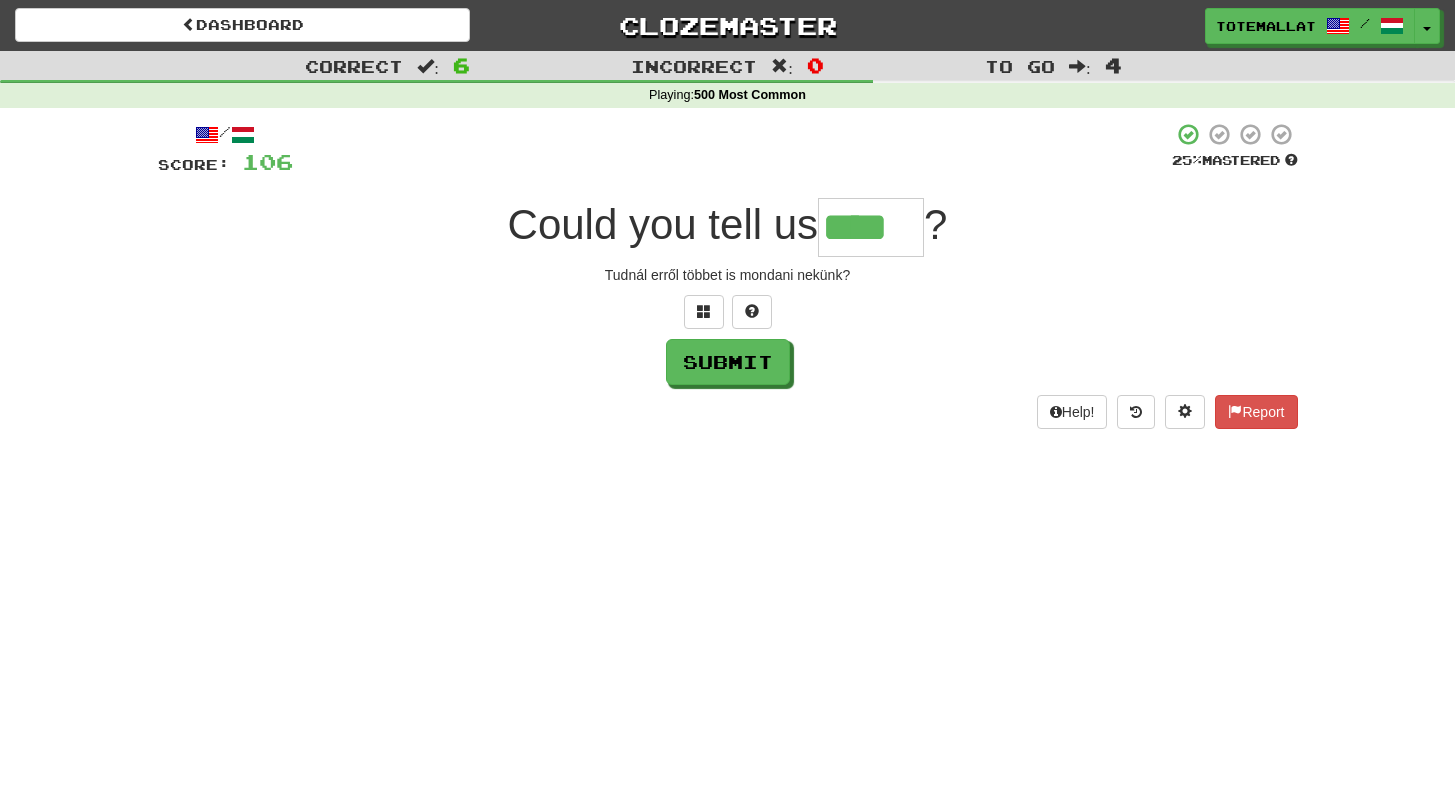 type on "****" 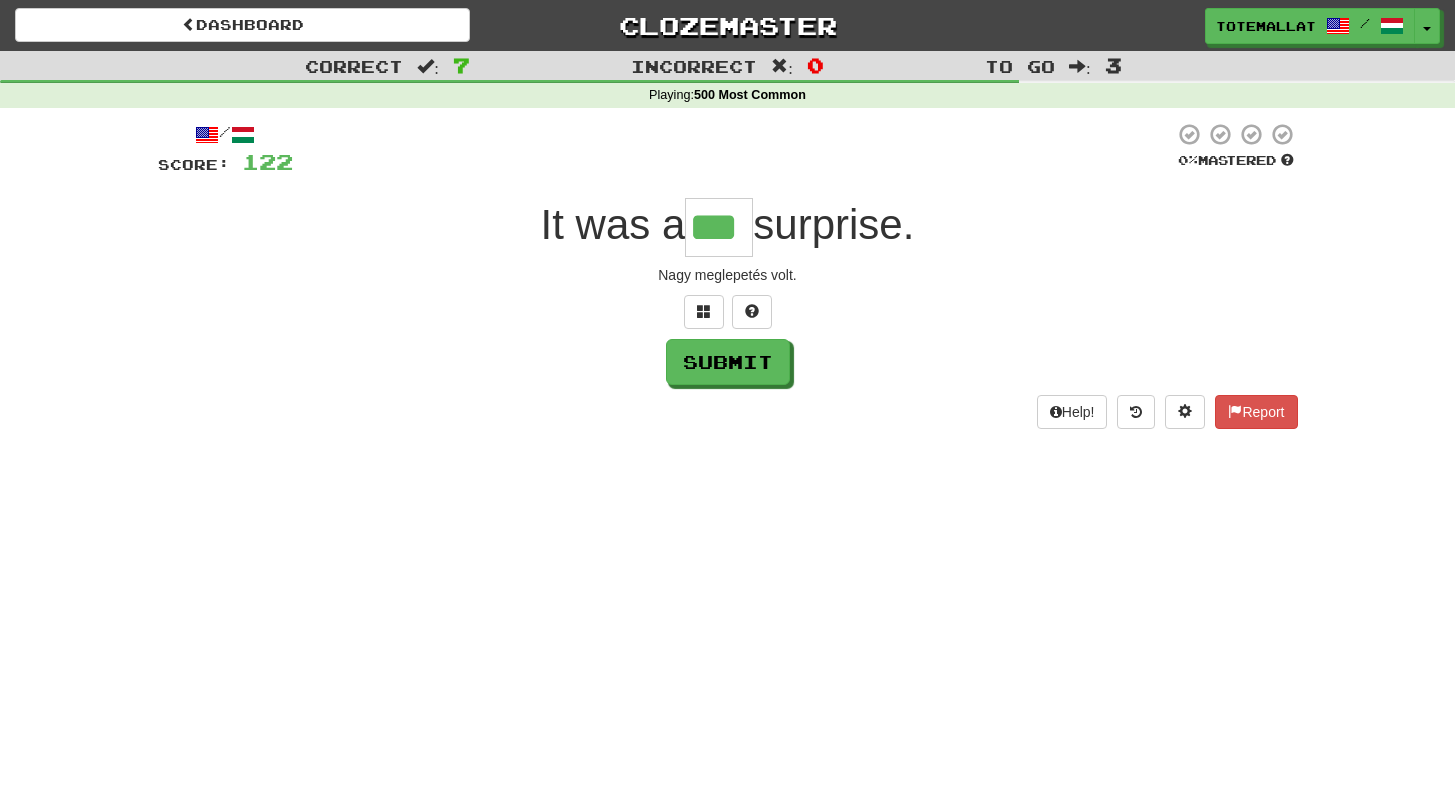 type on "***" 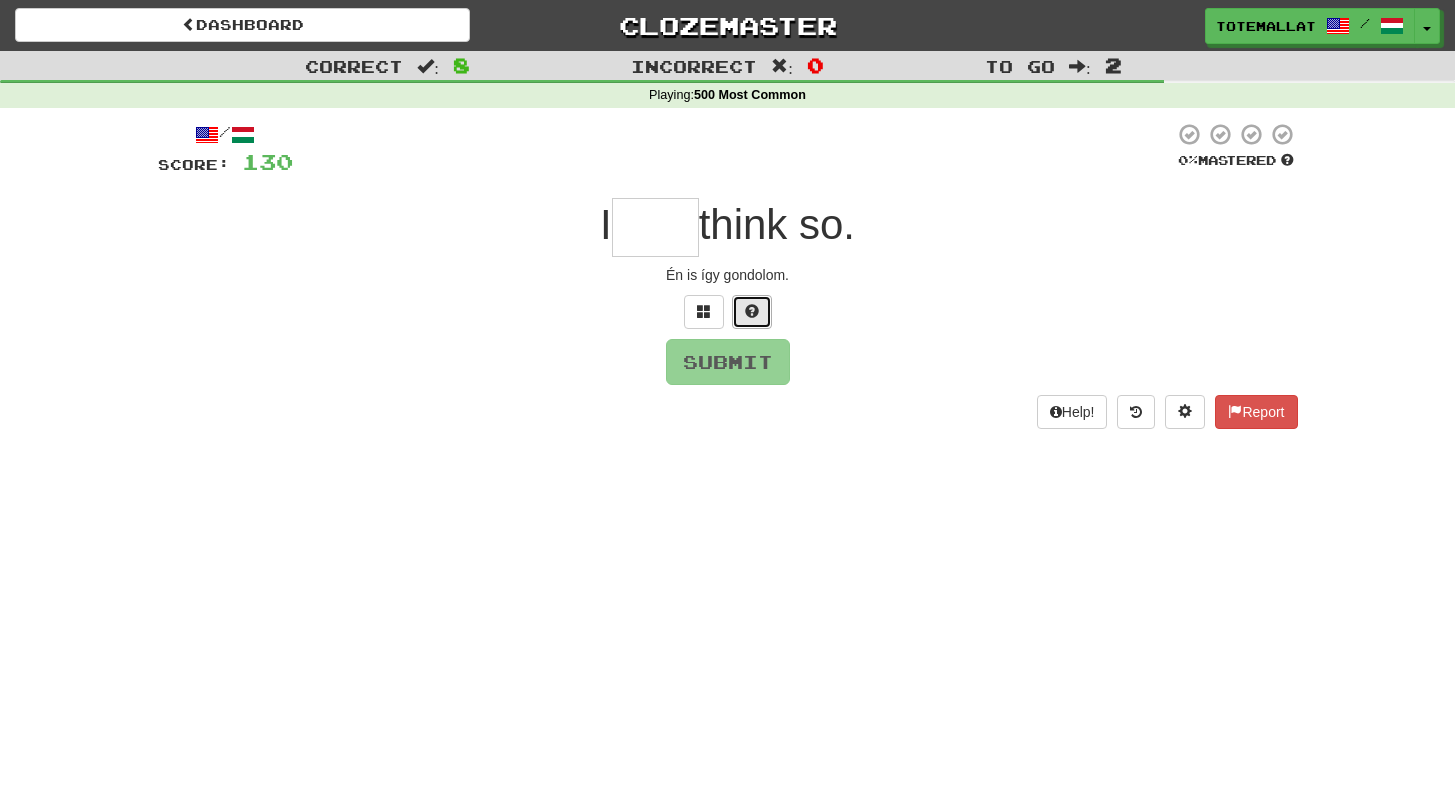 click at bounding box center (752, 312) 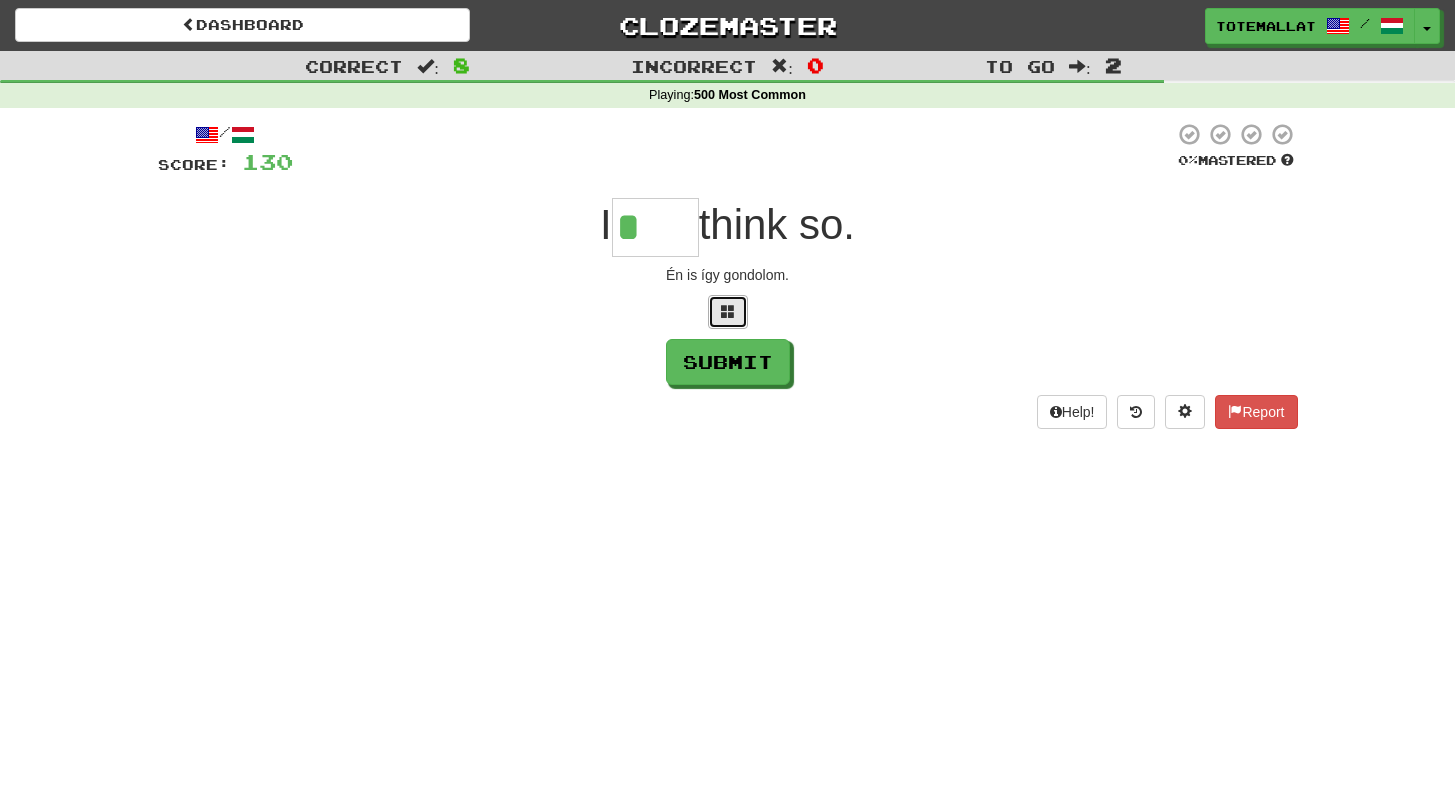 click at bounding box center [728, 312] 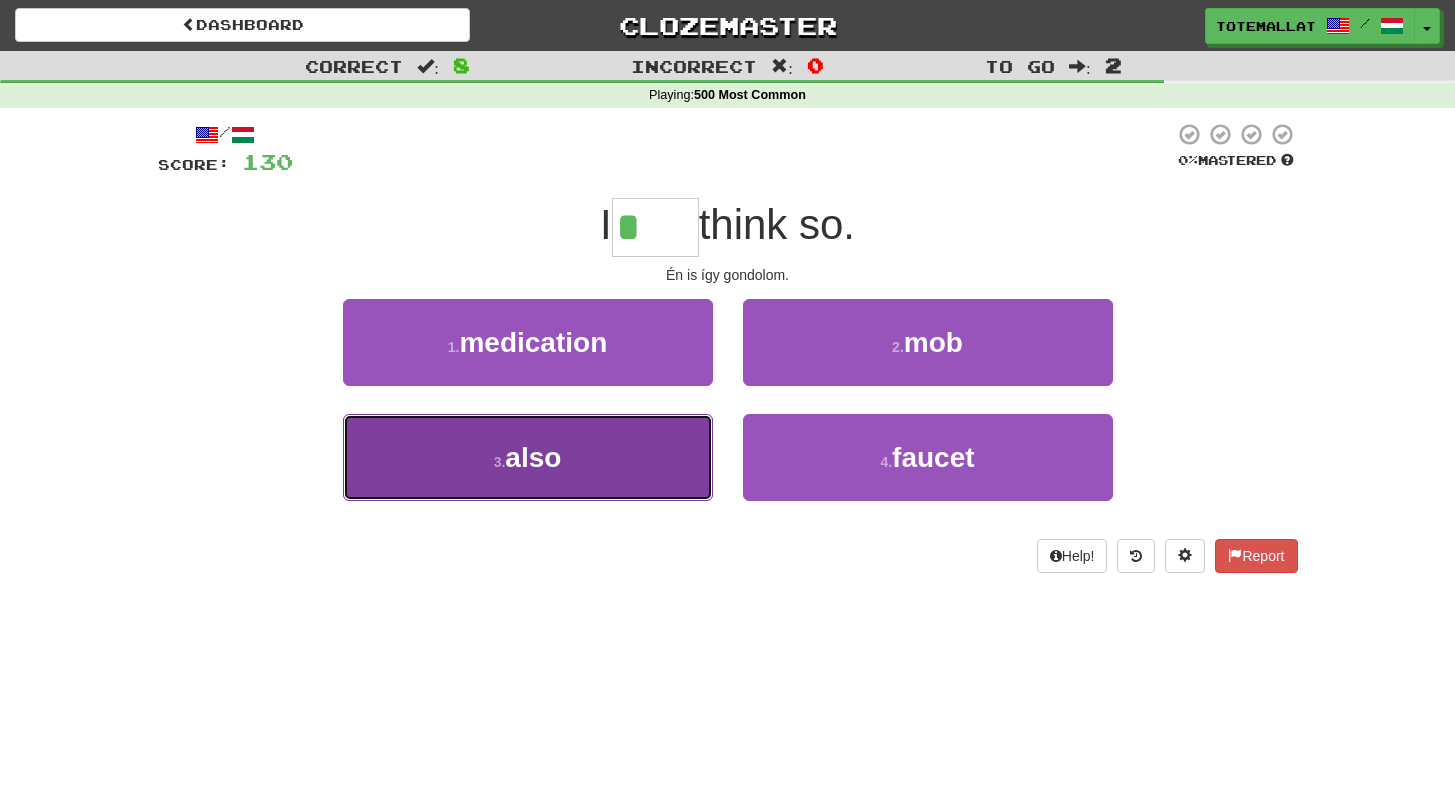 click on "3 .  also" at bounding box center (528, 457) 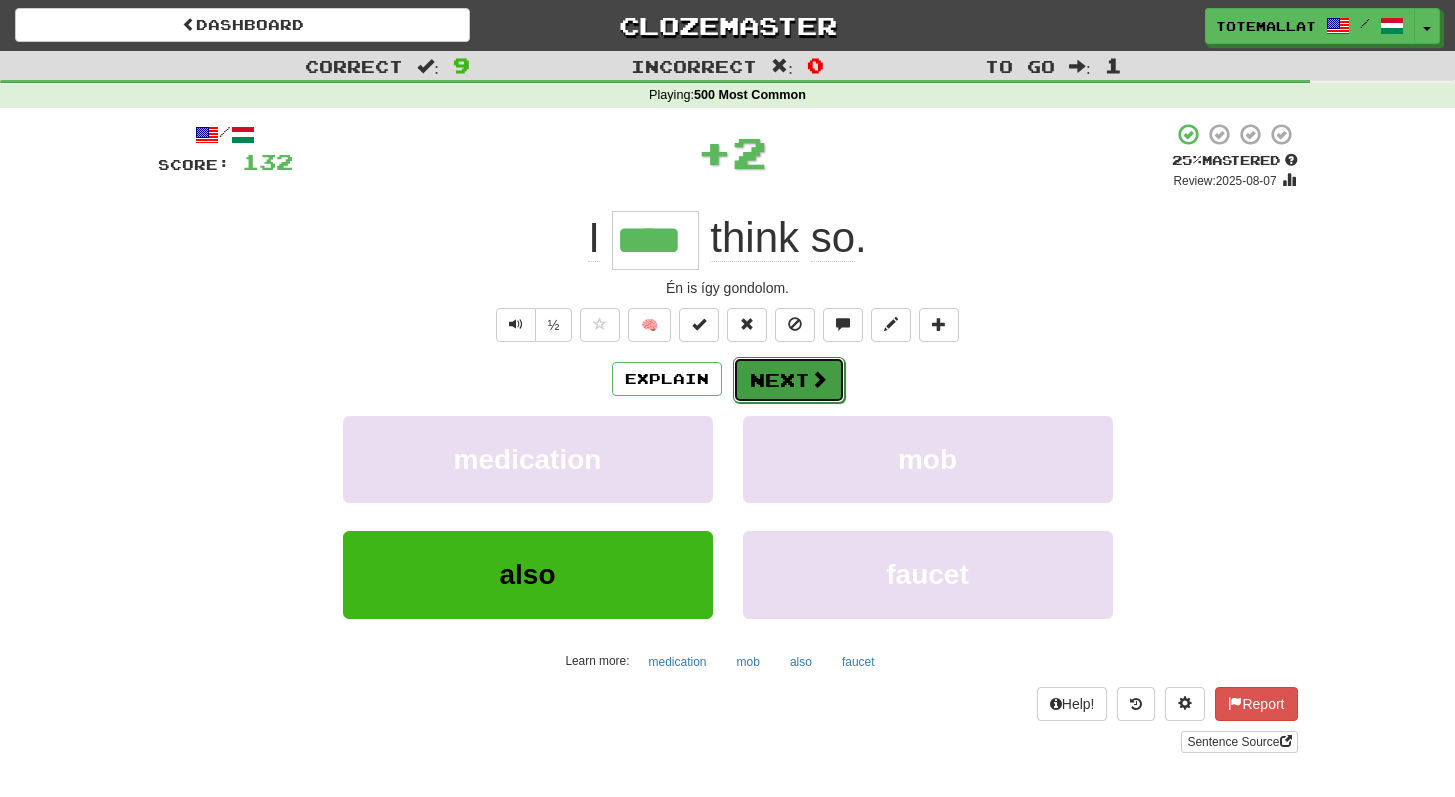click on "Next" at bounding box center [789, 380] 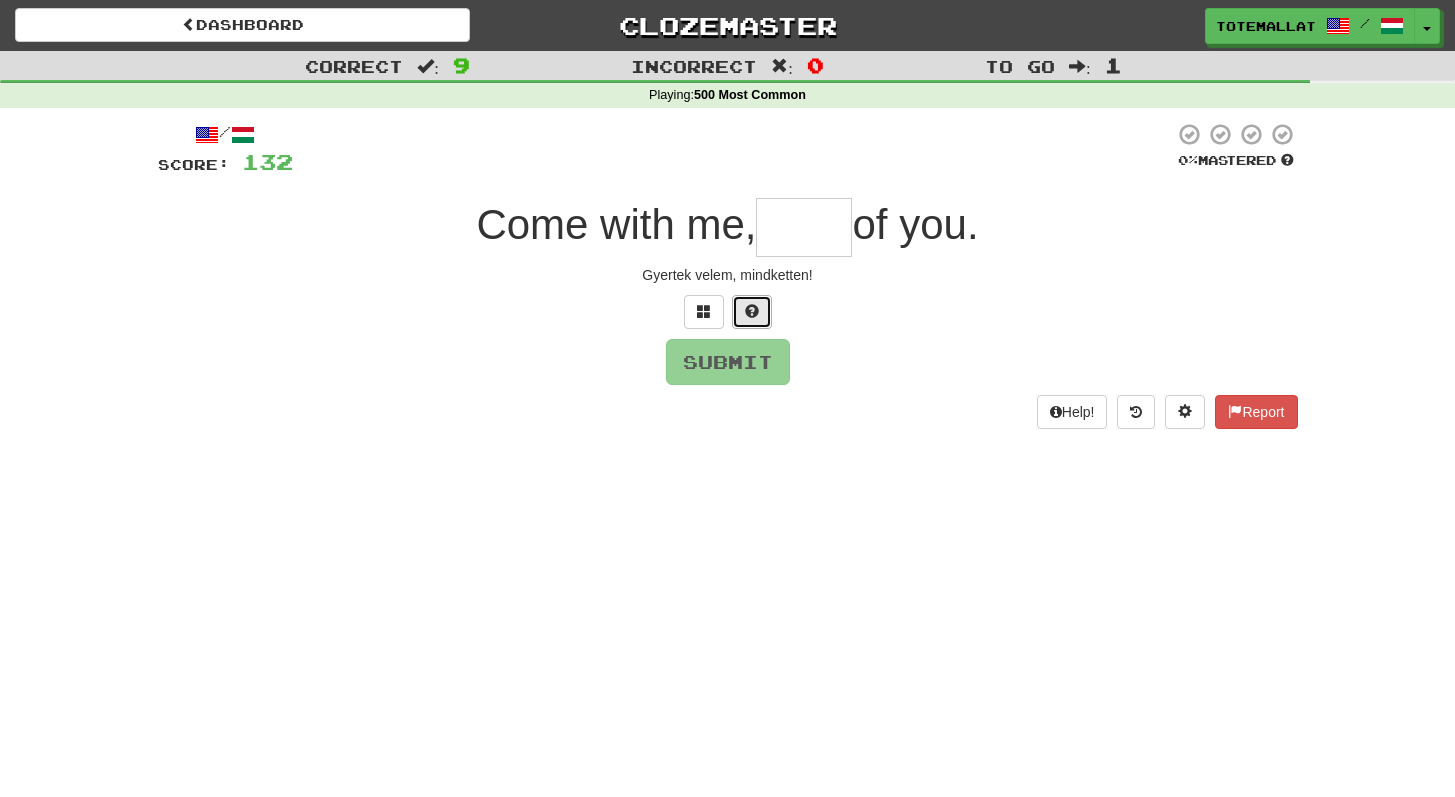 click at bounding box center (752, 312) 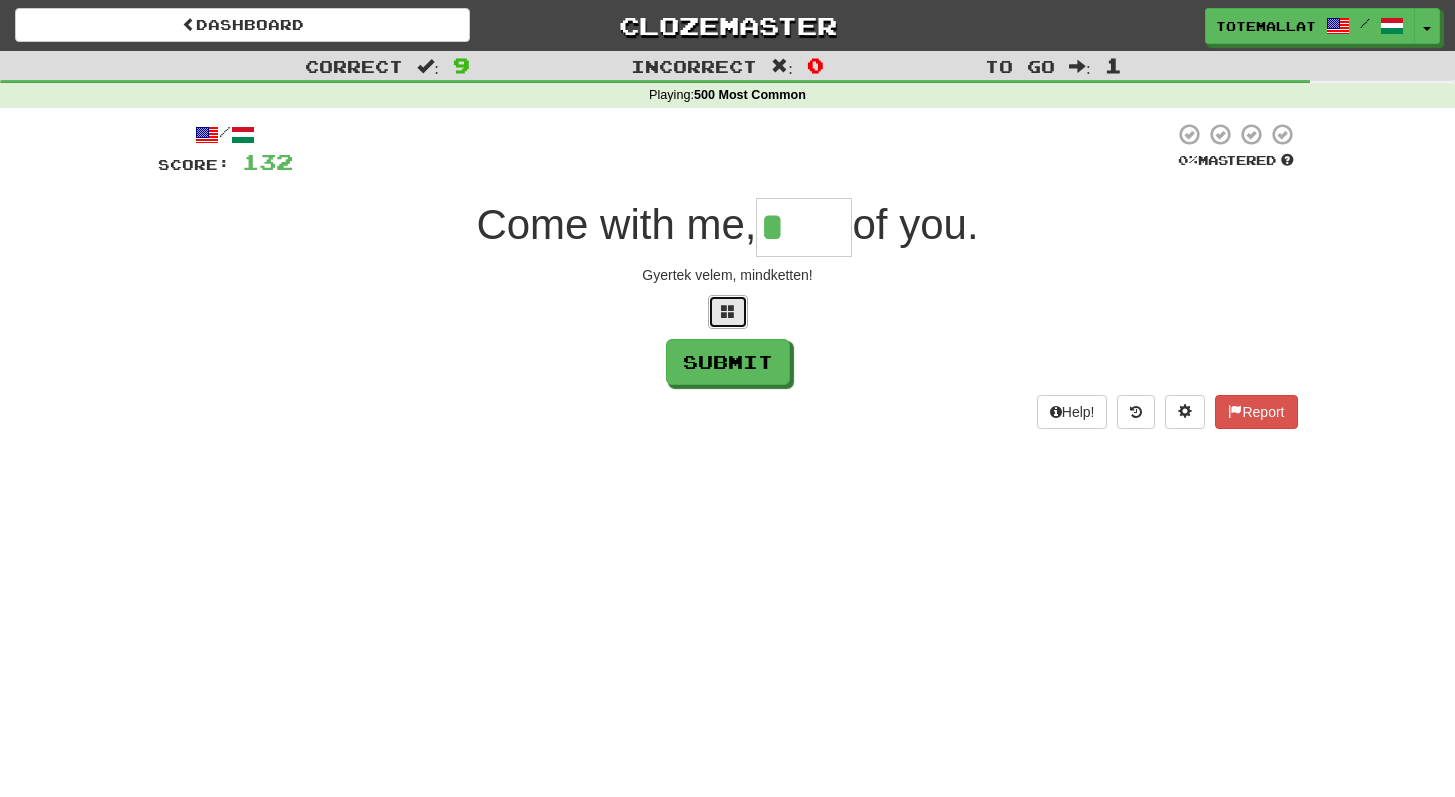click at bounding box center (728, 312) 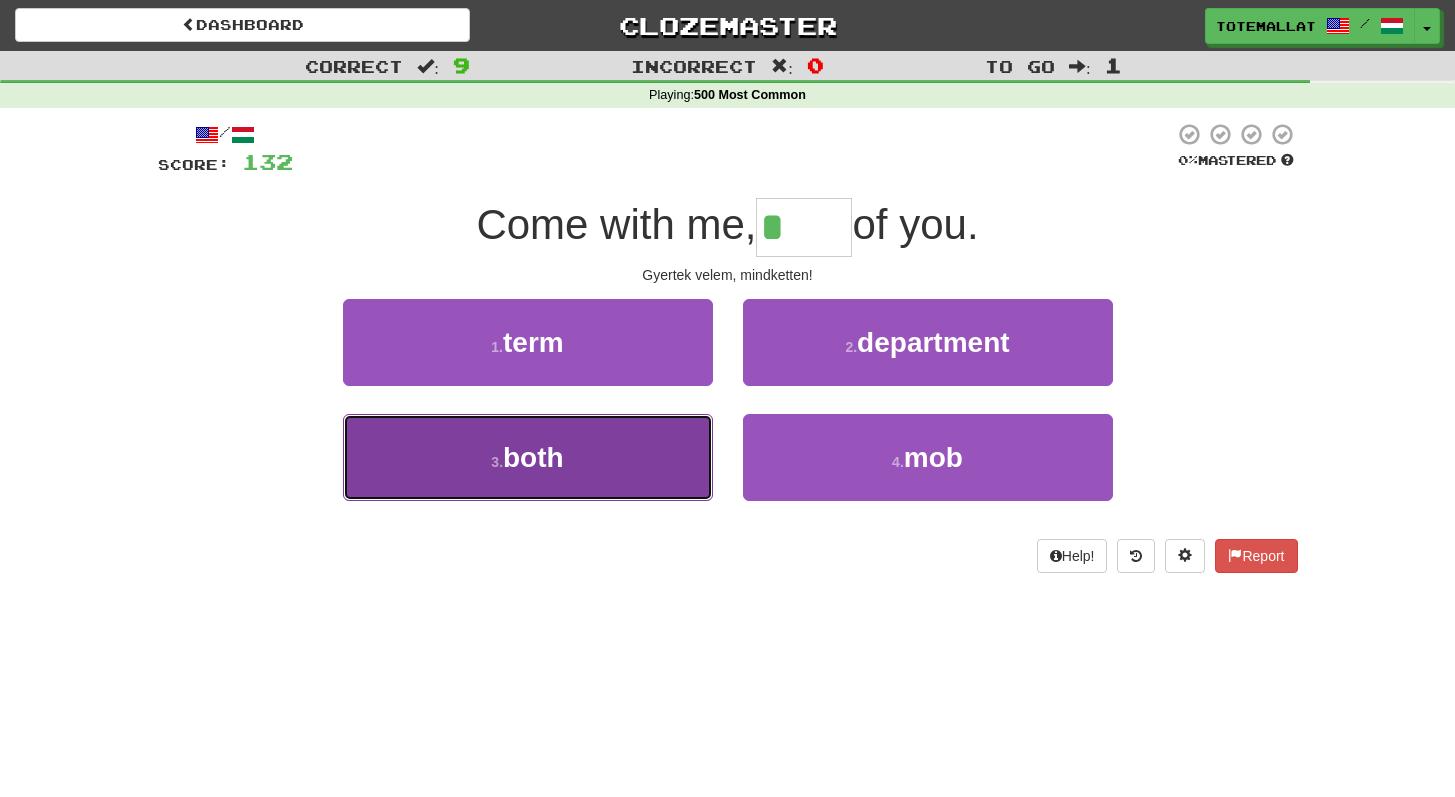click on "both" at bounding box center [533, 457] 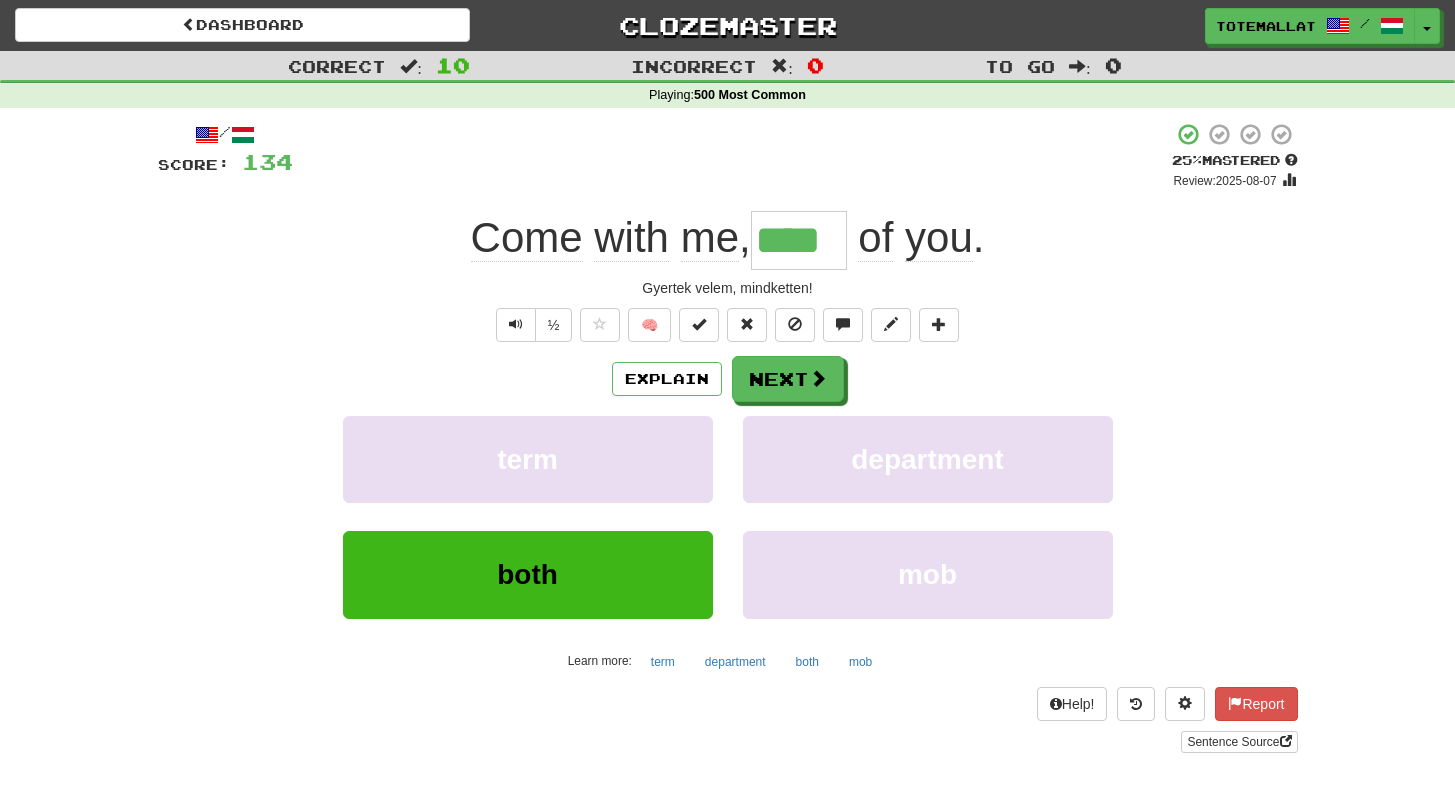 click on "****" at bounding box center (799, 240) 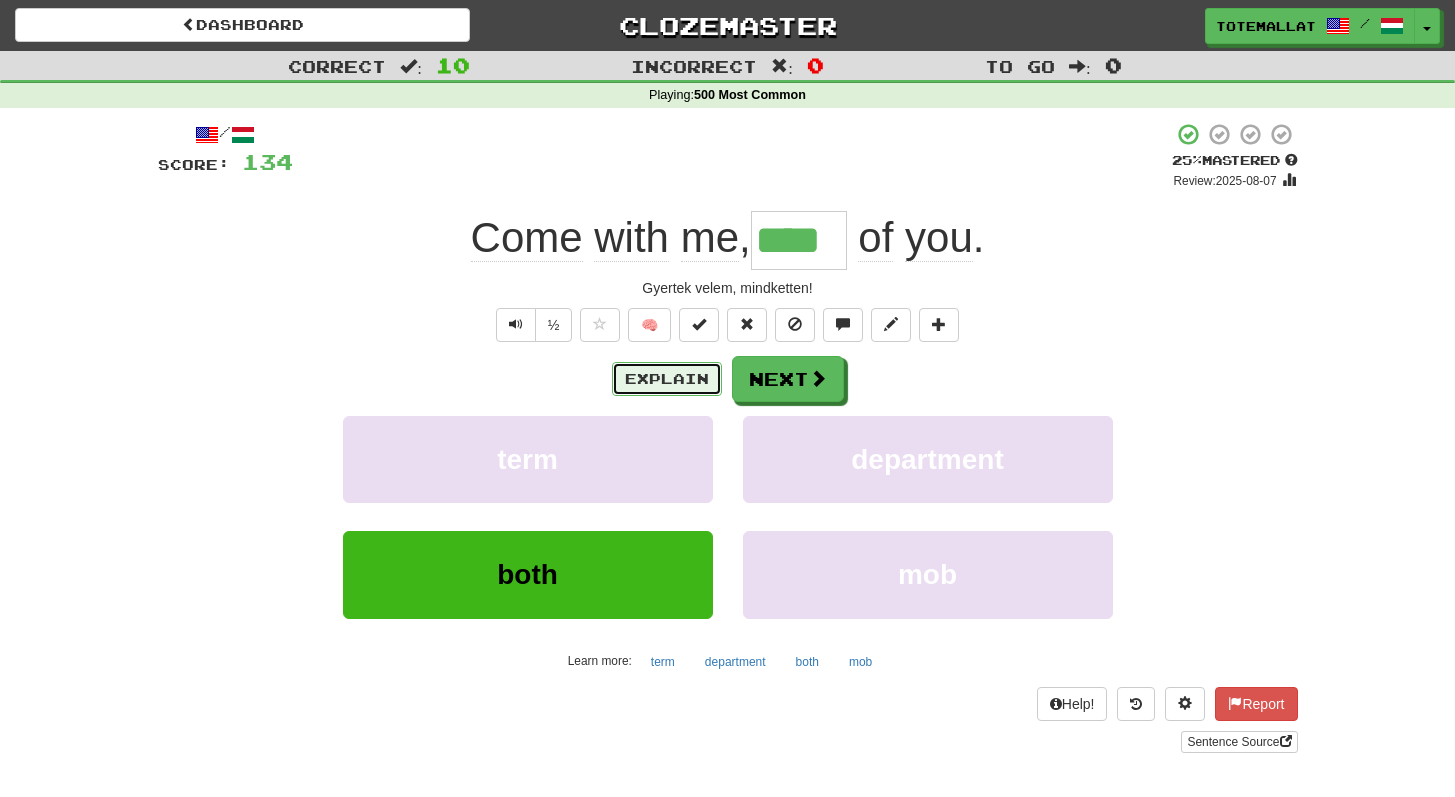 click on "Explain" at bounding box center [667, 379] 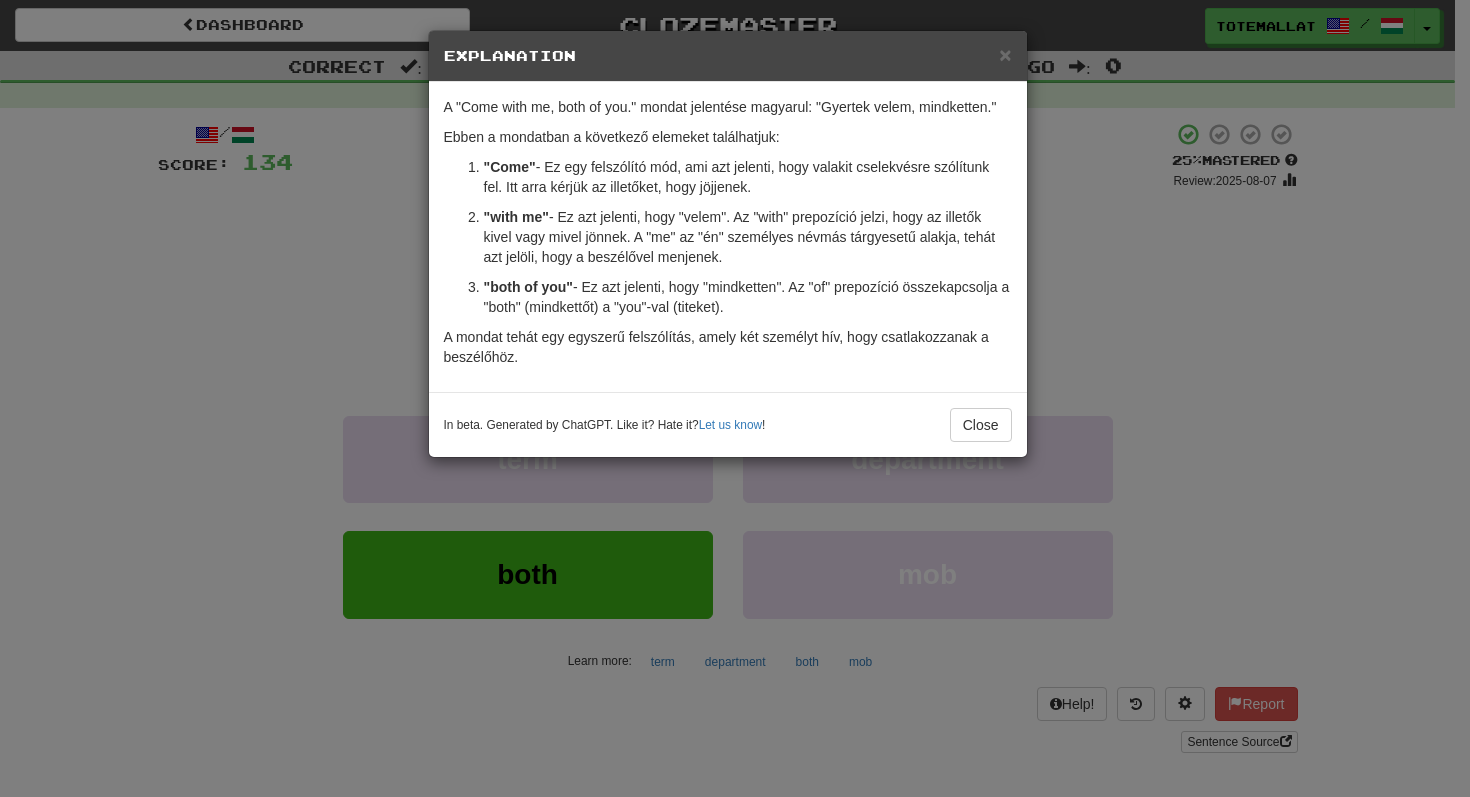 click on "× Explanation A "Come with me, both of you." mondat jelentése magyarul: "Gyertek velem, mindketten."
Ebben a mondatban a következő elemeket találhatjuk:
"Come"  - Ez egy felszólító mód, ami azt jelenti, hogy valakit cselekvésre szólítunk fel. Itt arra kérjük az illetőket, hogy jöjjenek.
"with me"  - Ez azt jelenti, hogy "velem". Az "with" prepozíció jelzi, hogy az illetők kivel vagy mivel jönnek. A "me" az "én" személyes névmás tárgyesetű alakja, tehát azt jelöli, hogy a beszélővel menjenek.
"both of you"  - Ez azt jelenti, hogy "mindketten". Az "of" prepozíció összekapcsolja a "both" (mindkettőt) a "you"-val (titeket).
A mondat tehát egy egyszerű felszólítás, amely két személyt hív, hogy csatlakozzanak a beszélőhöz. In beta. Generated by ChatGPT. Like it? Hate it?  Let us know ! Close" at bounding box center [735, 398] 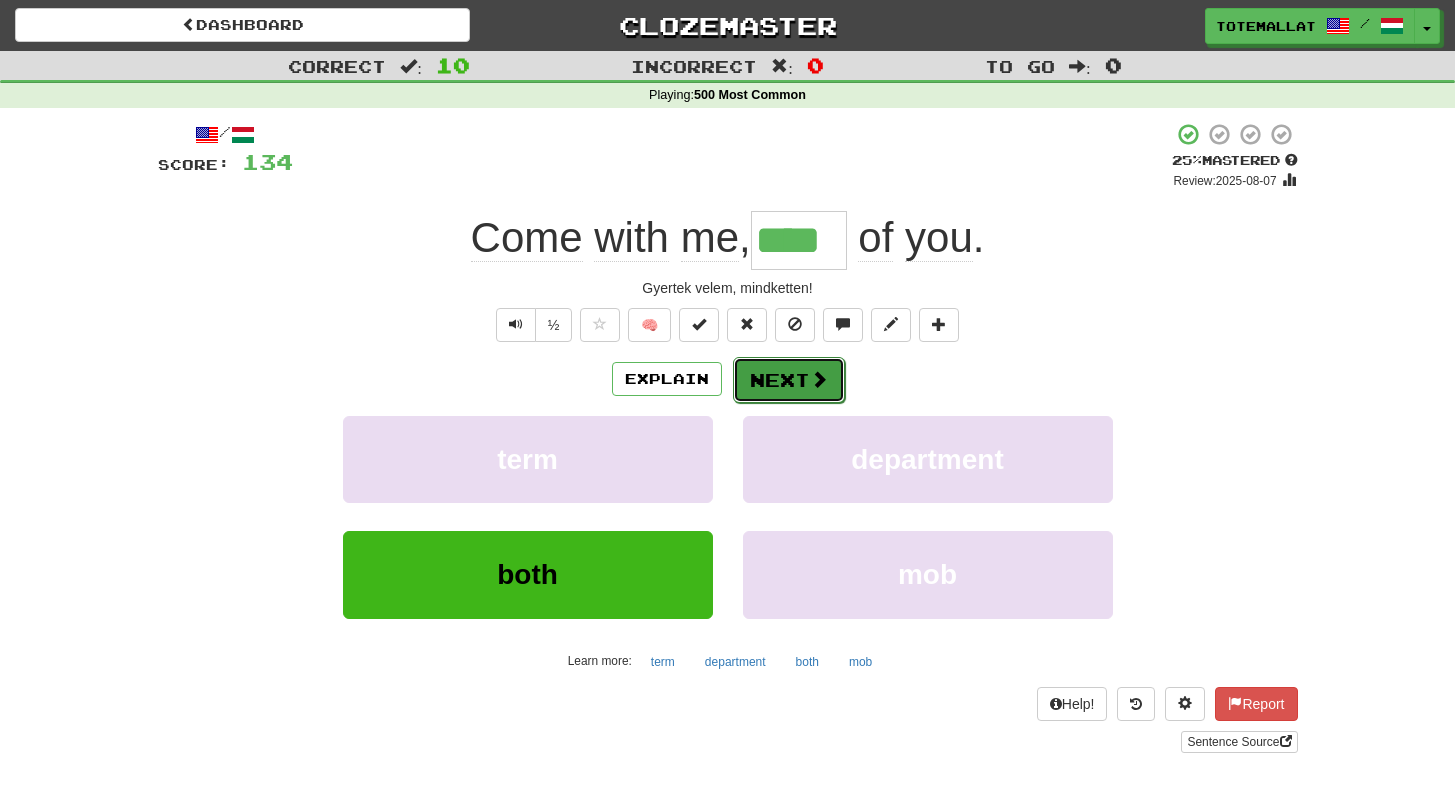 click on "Next" at bounding box center [789, 380] 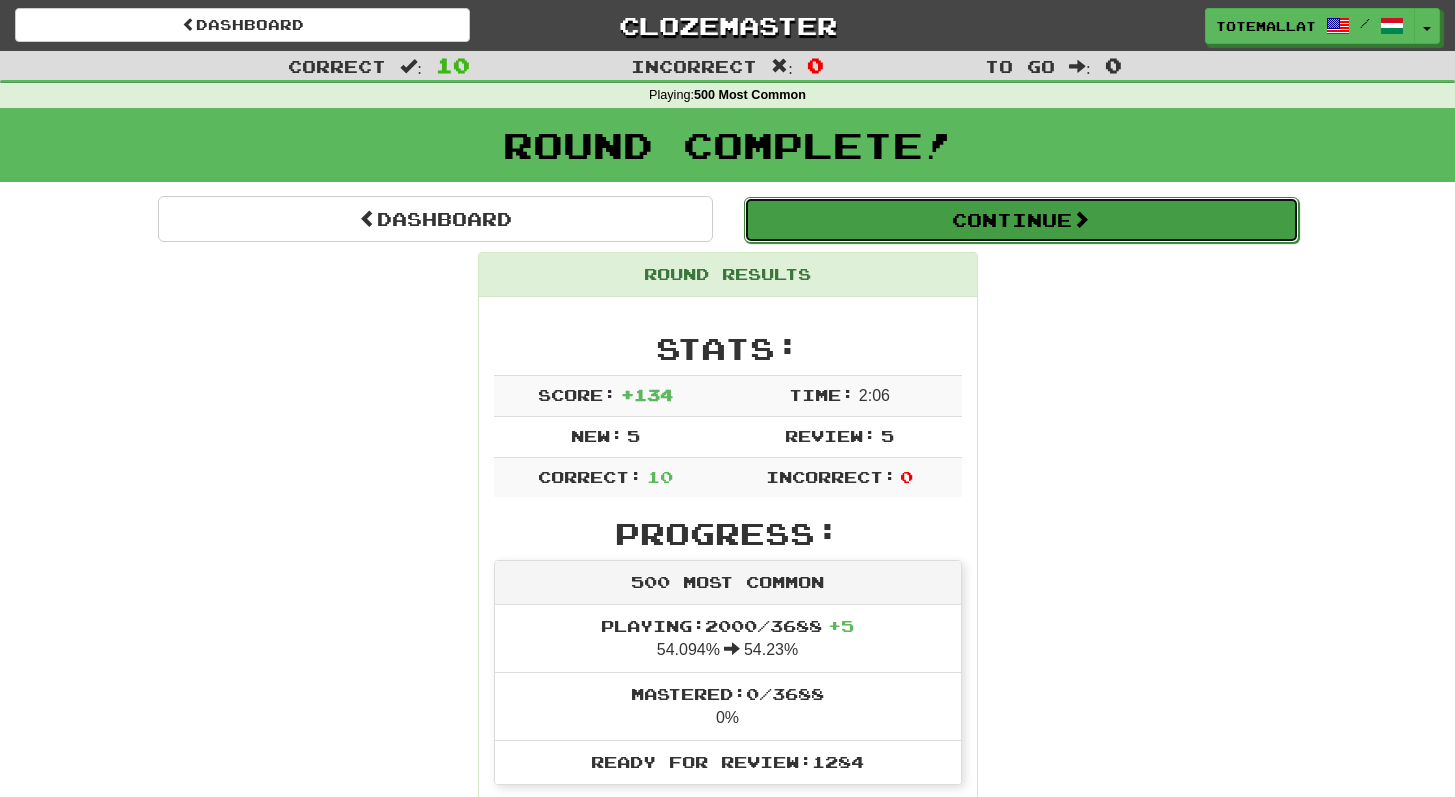 click on "Continue" at bounding box center (1021, 220) 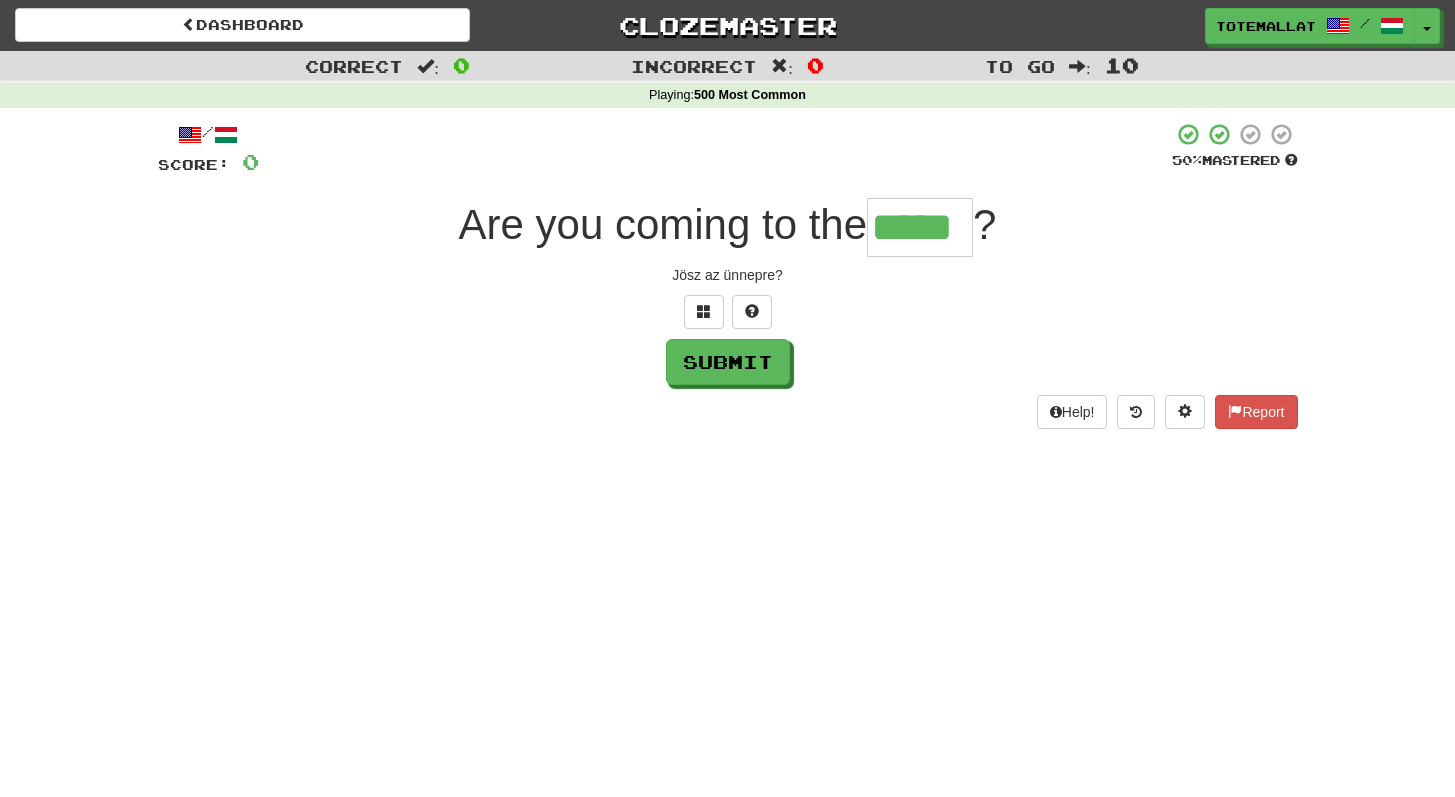 type on "*****" 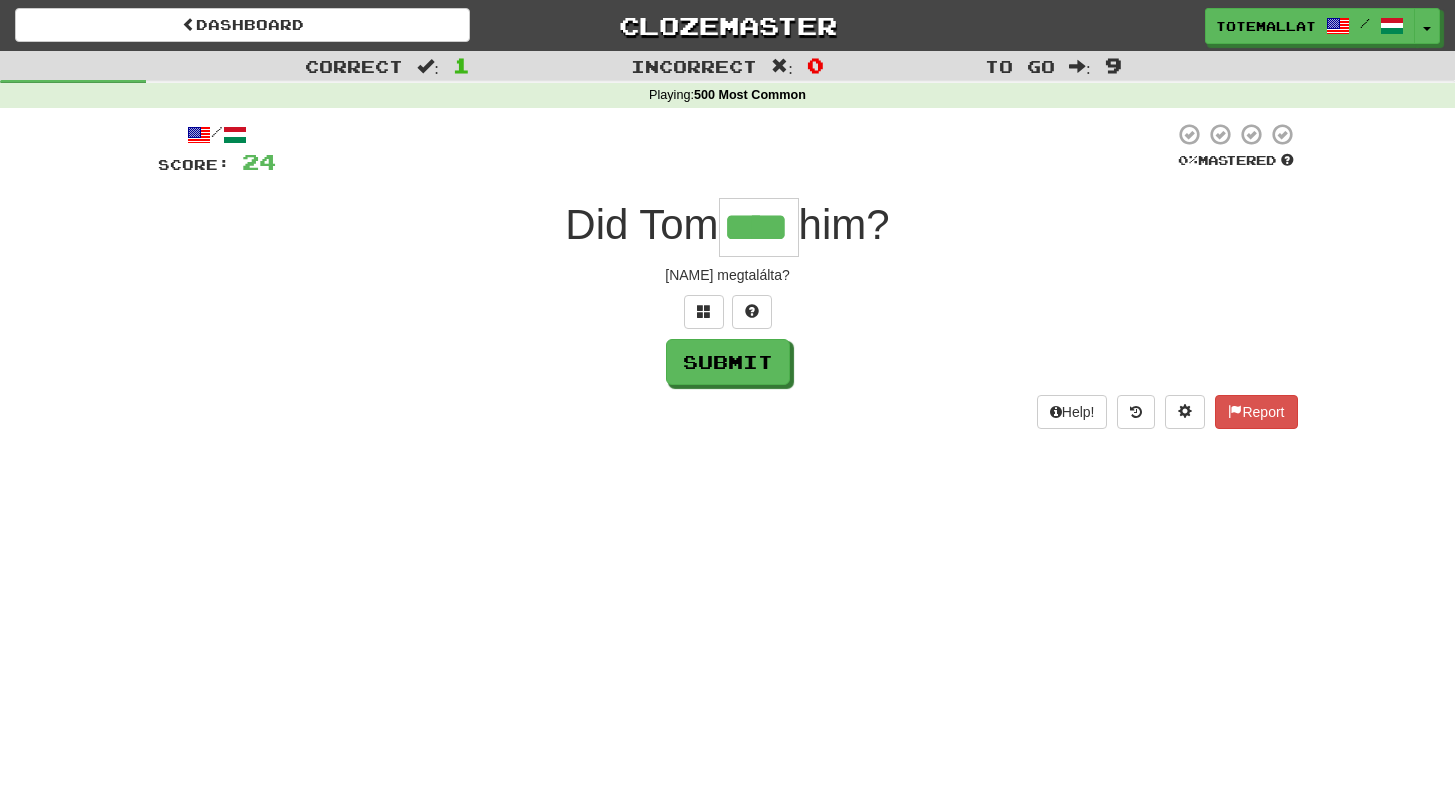 type on "****" 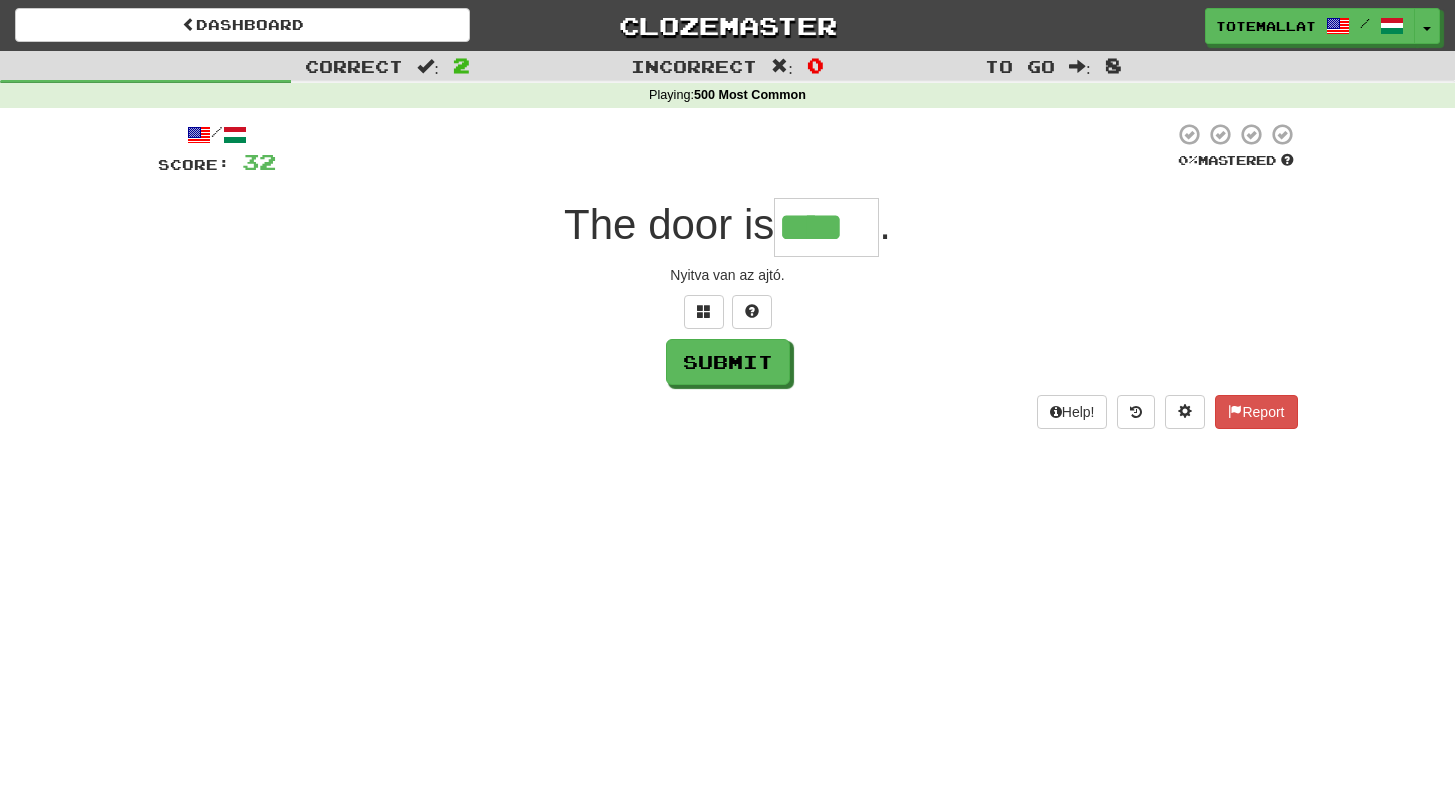 type on "****" 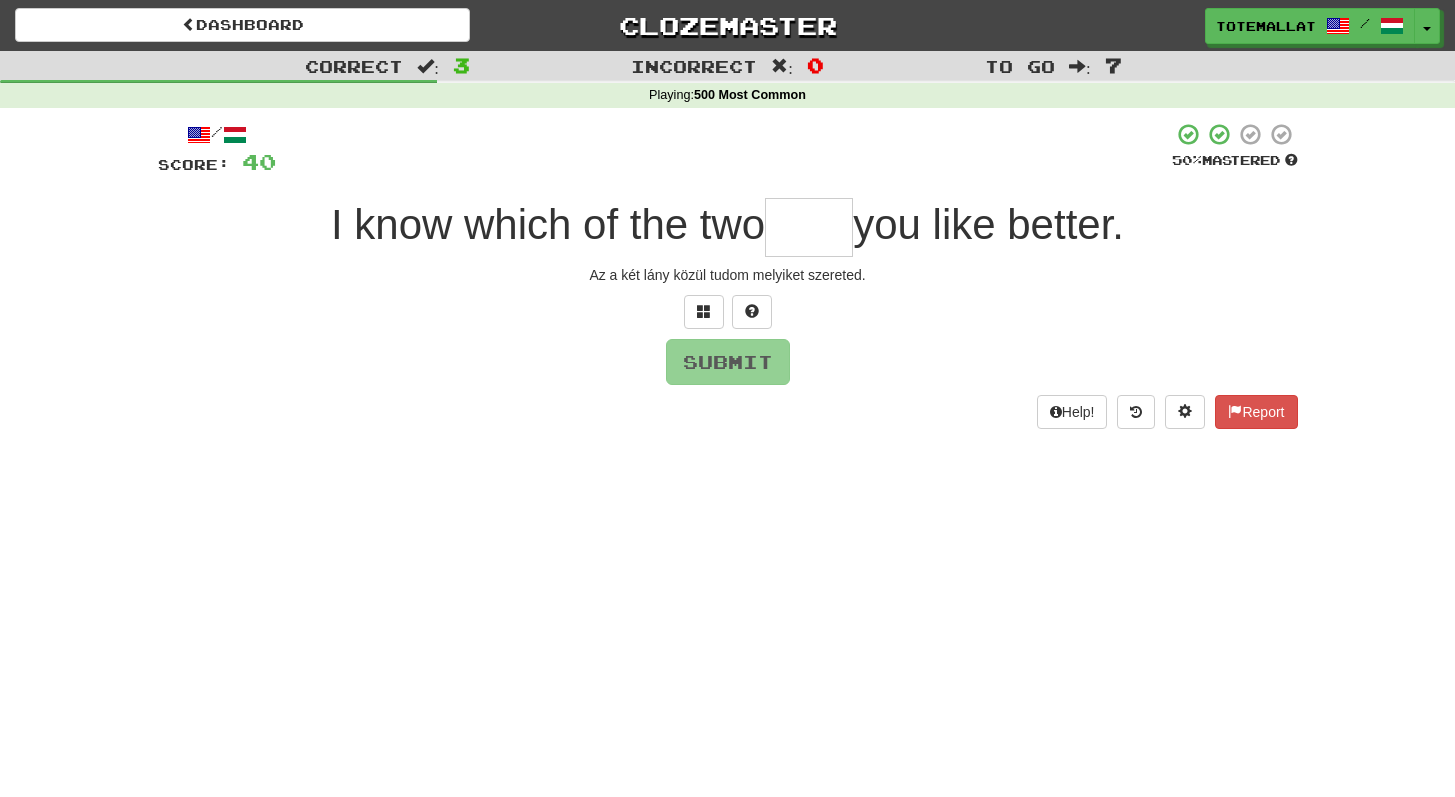 type on "*" 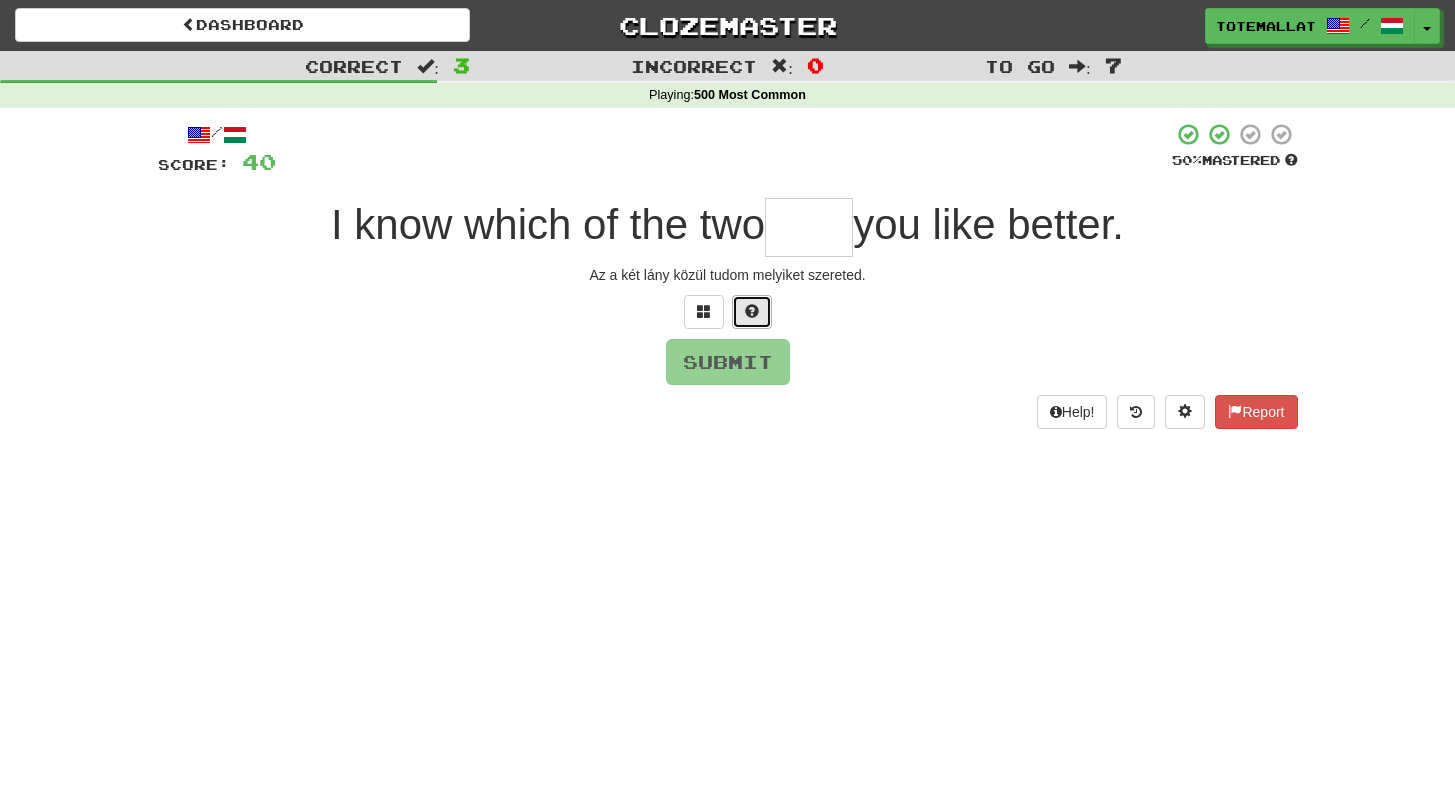 click at bounding box center (752, 311) 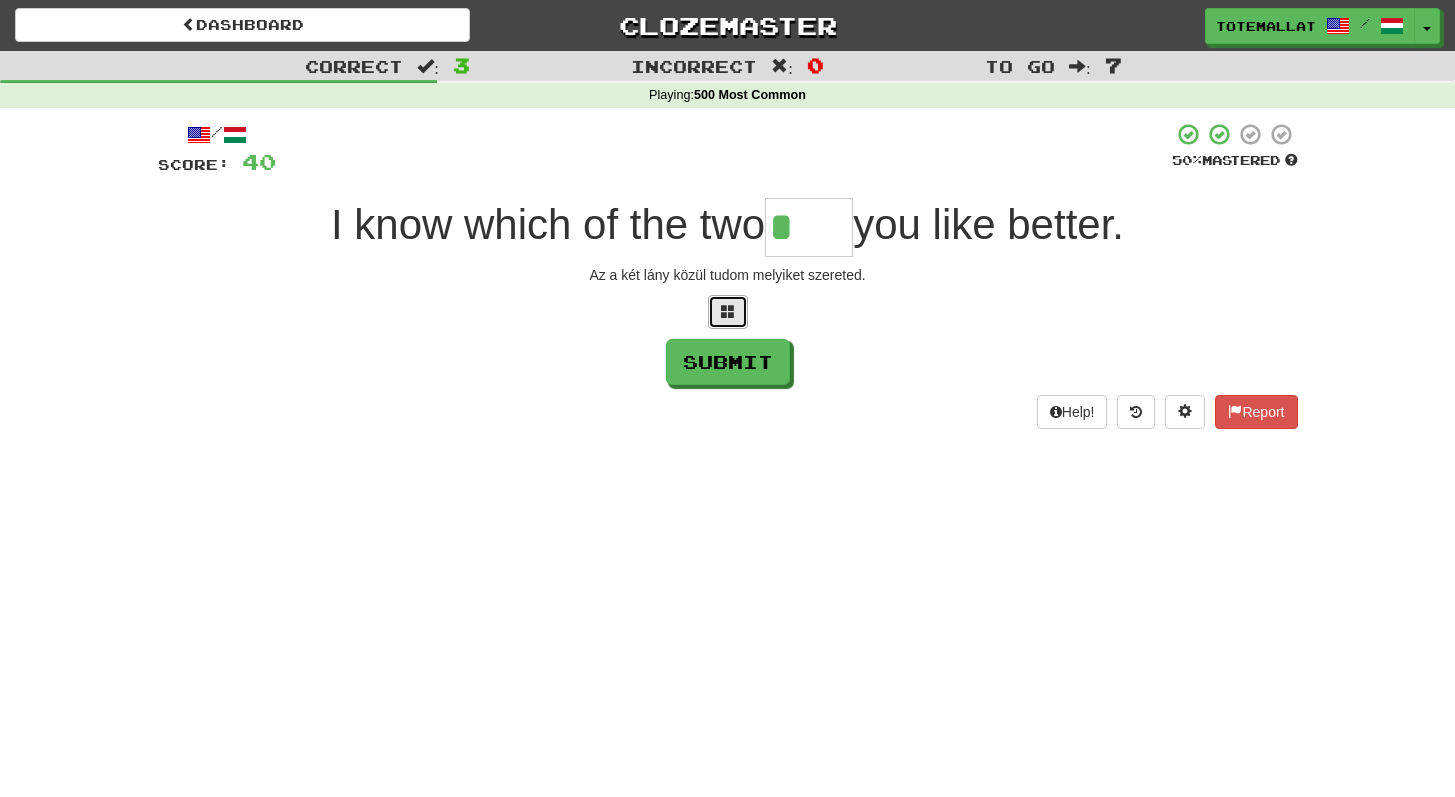 click at bounding box center (728, 311) 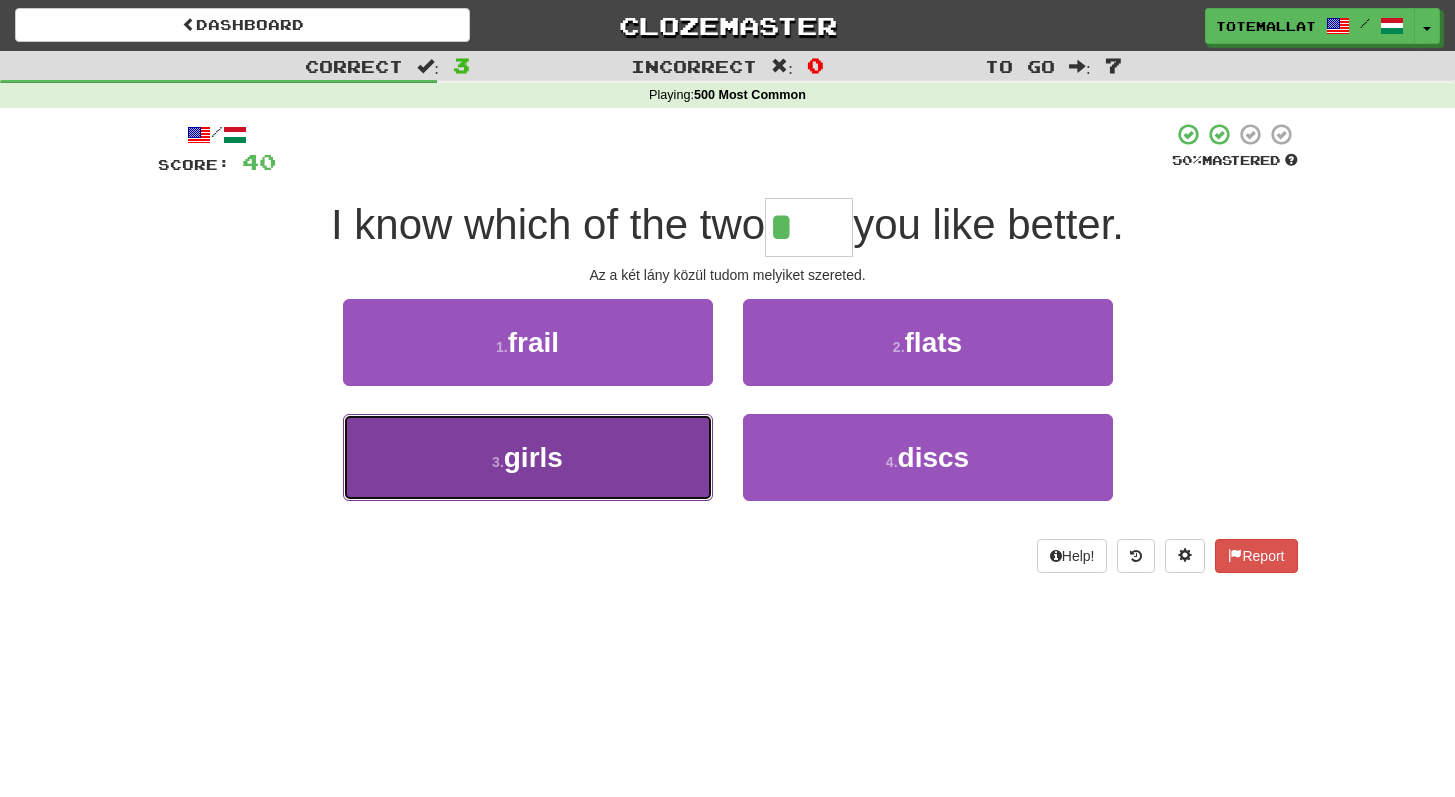 click on "3 .  girls" at bounding box center [528, 457] 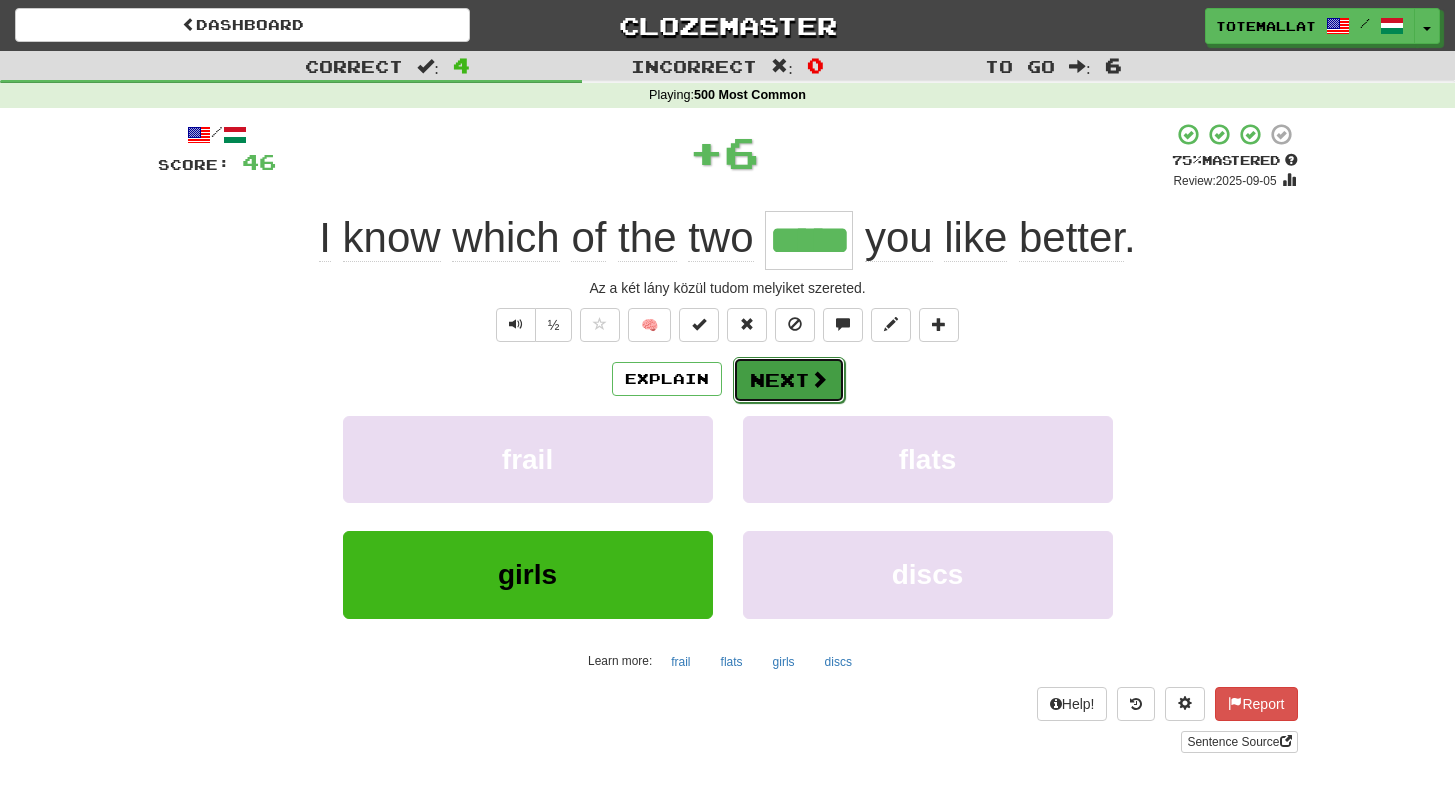 click on "Next" at bounding box center [789, 380] 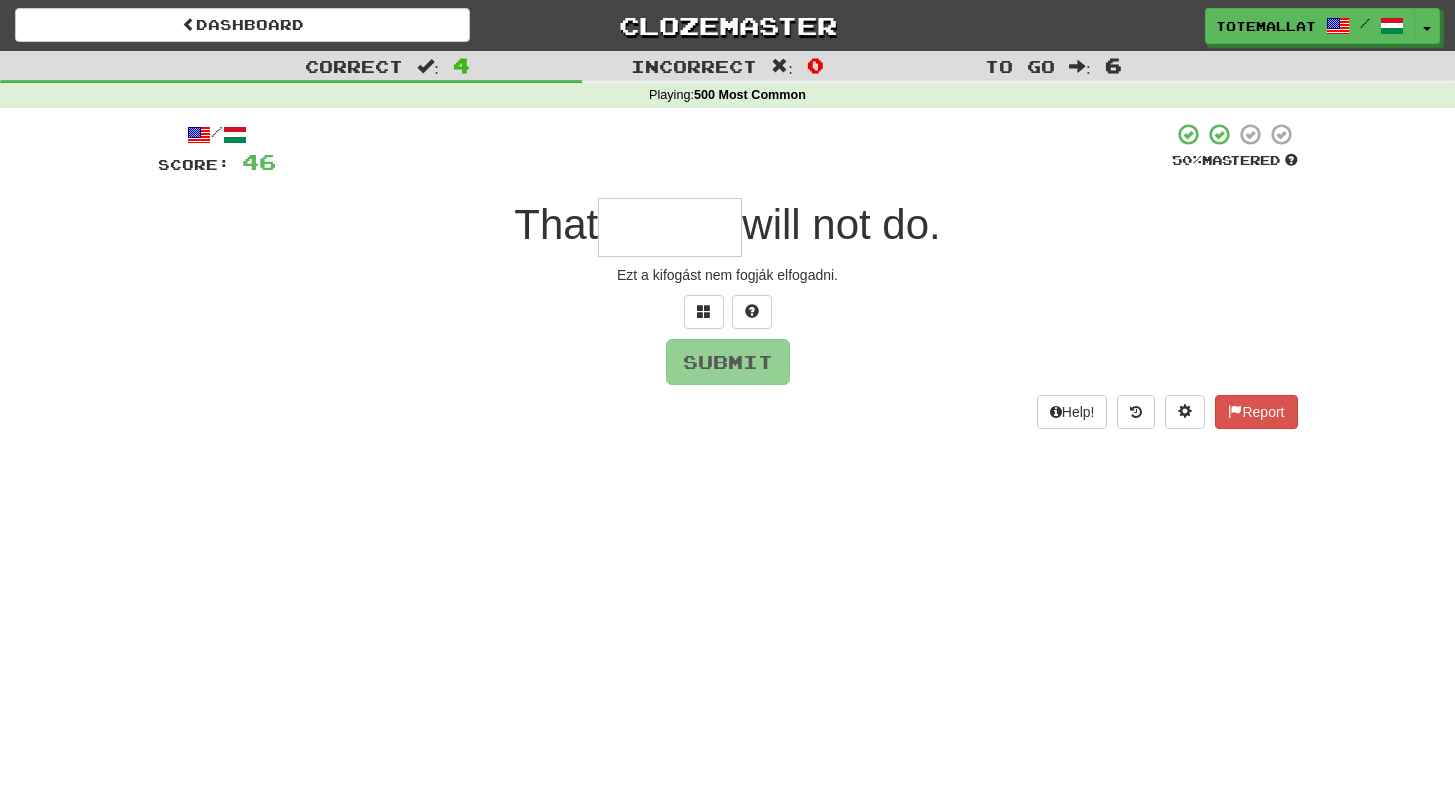 type on "*" 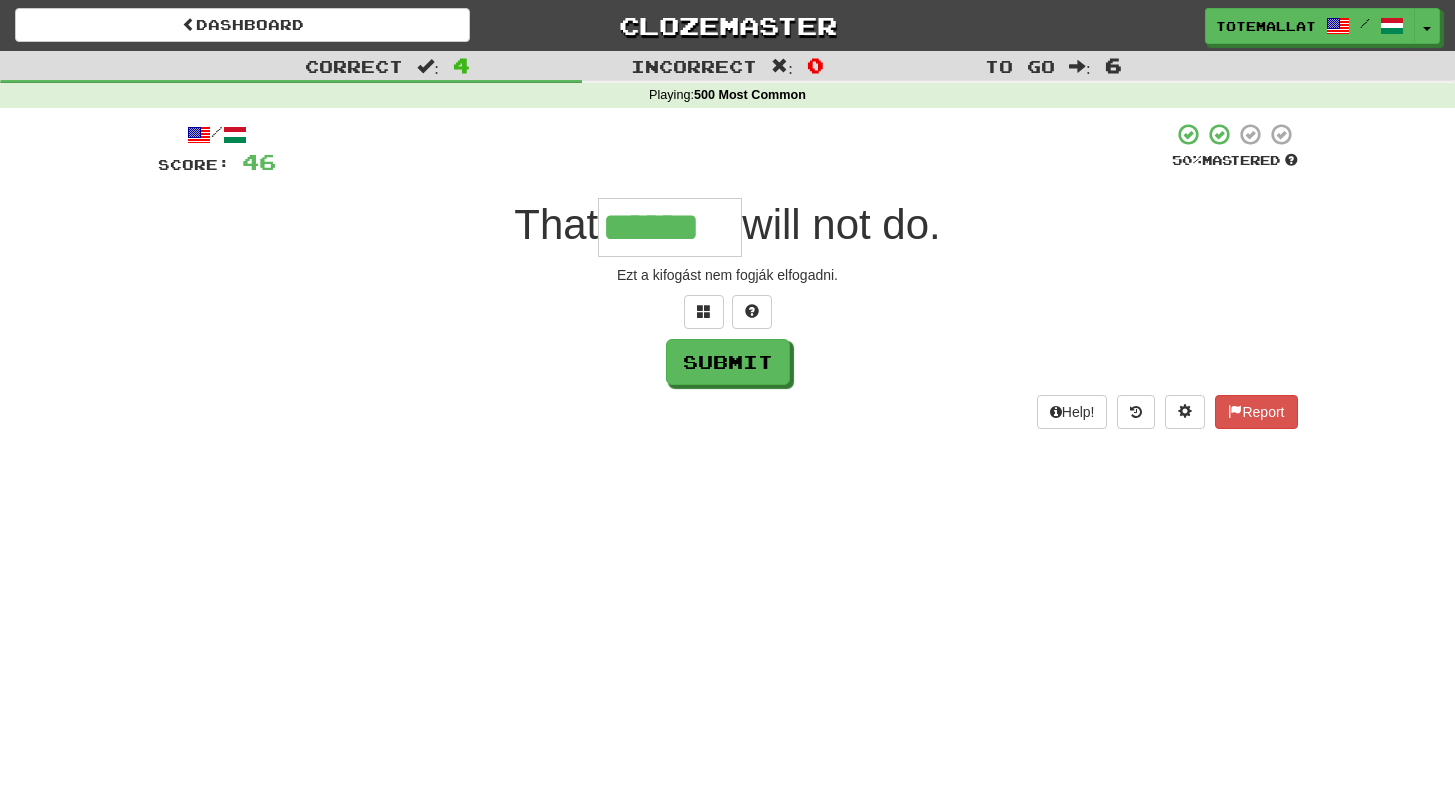 type on "******" 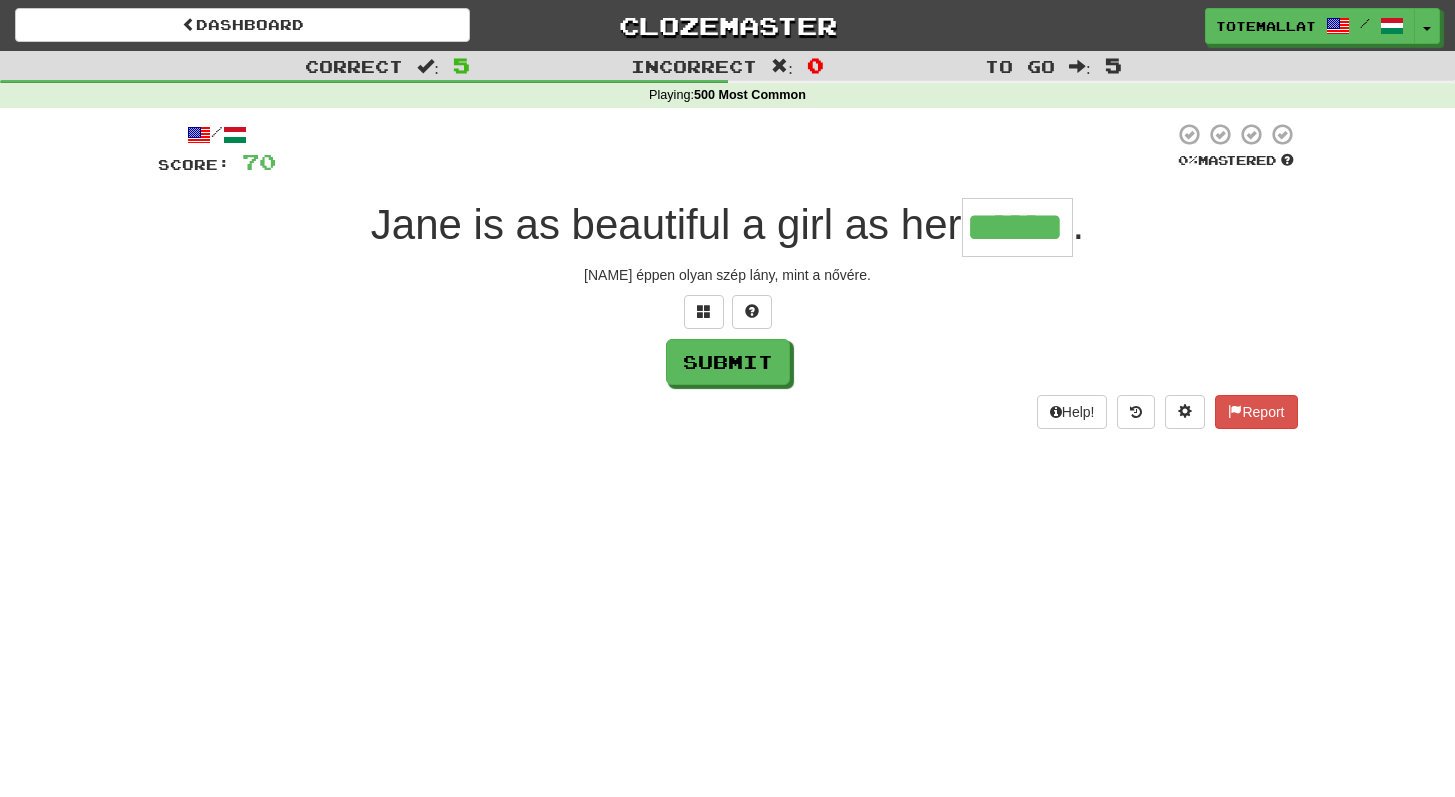 type on "******" 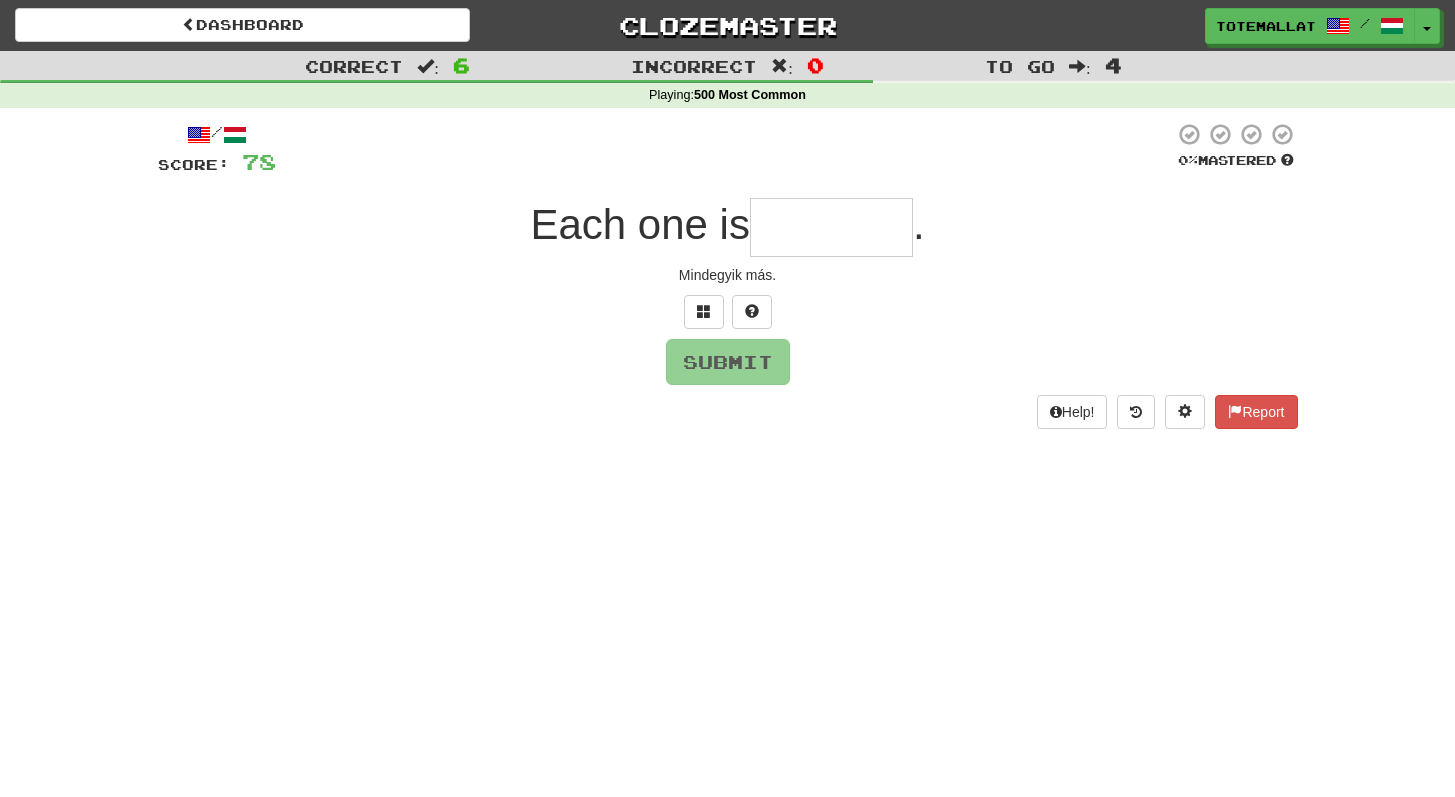 type on "*" 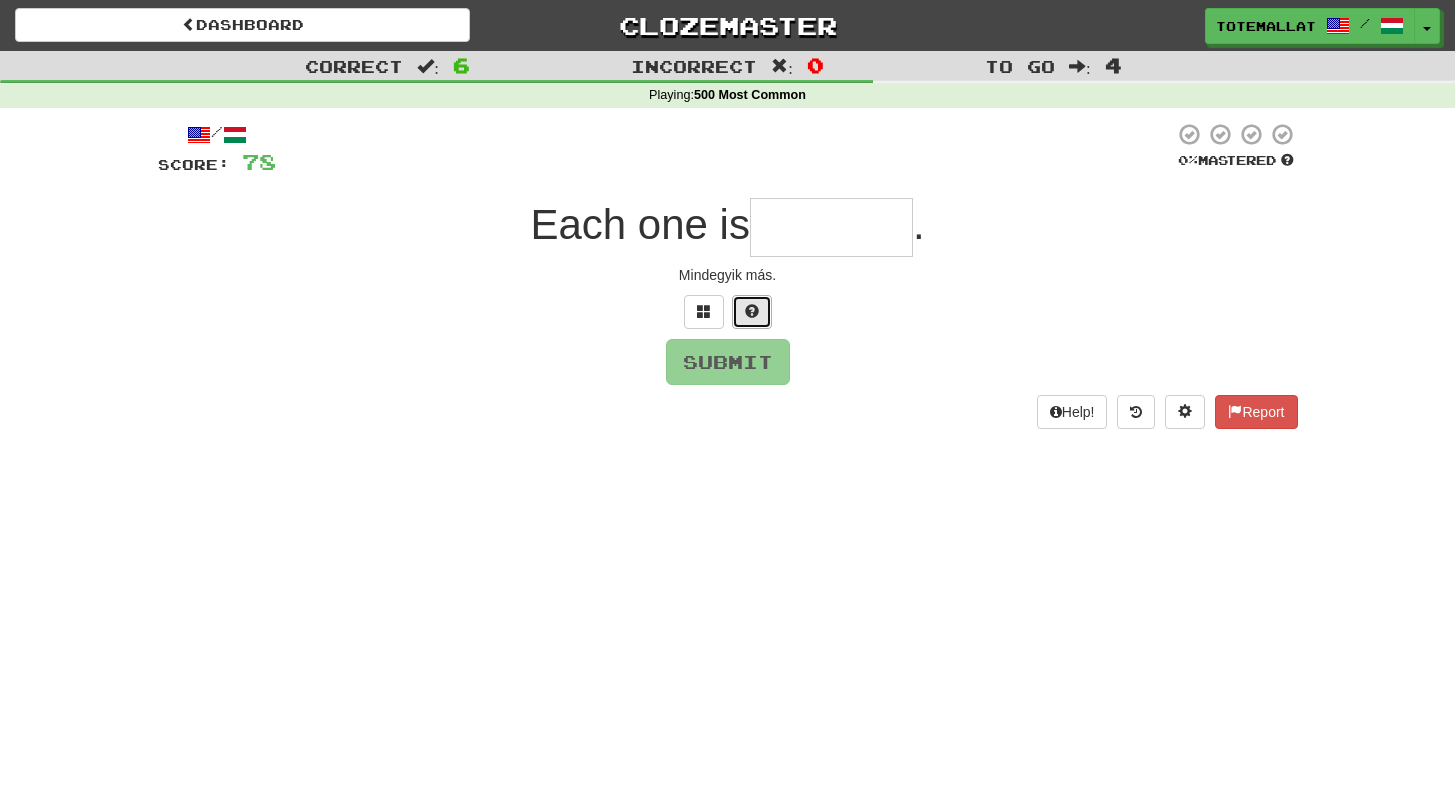 click at bounding box center [752, 311] 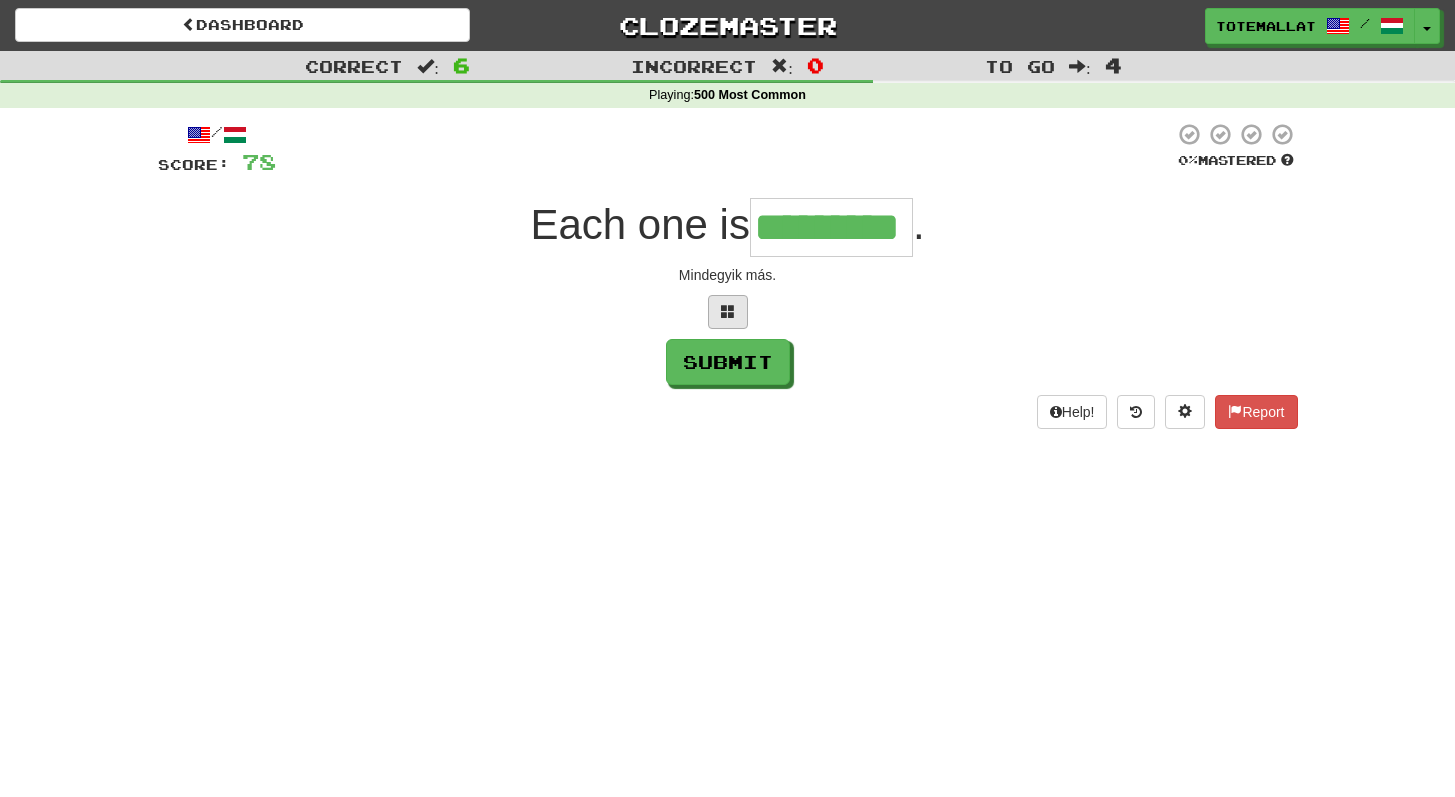 type on "*********" 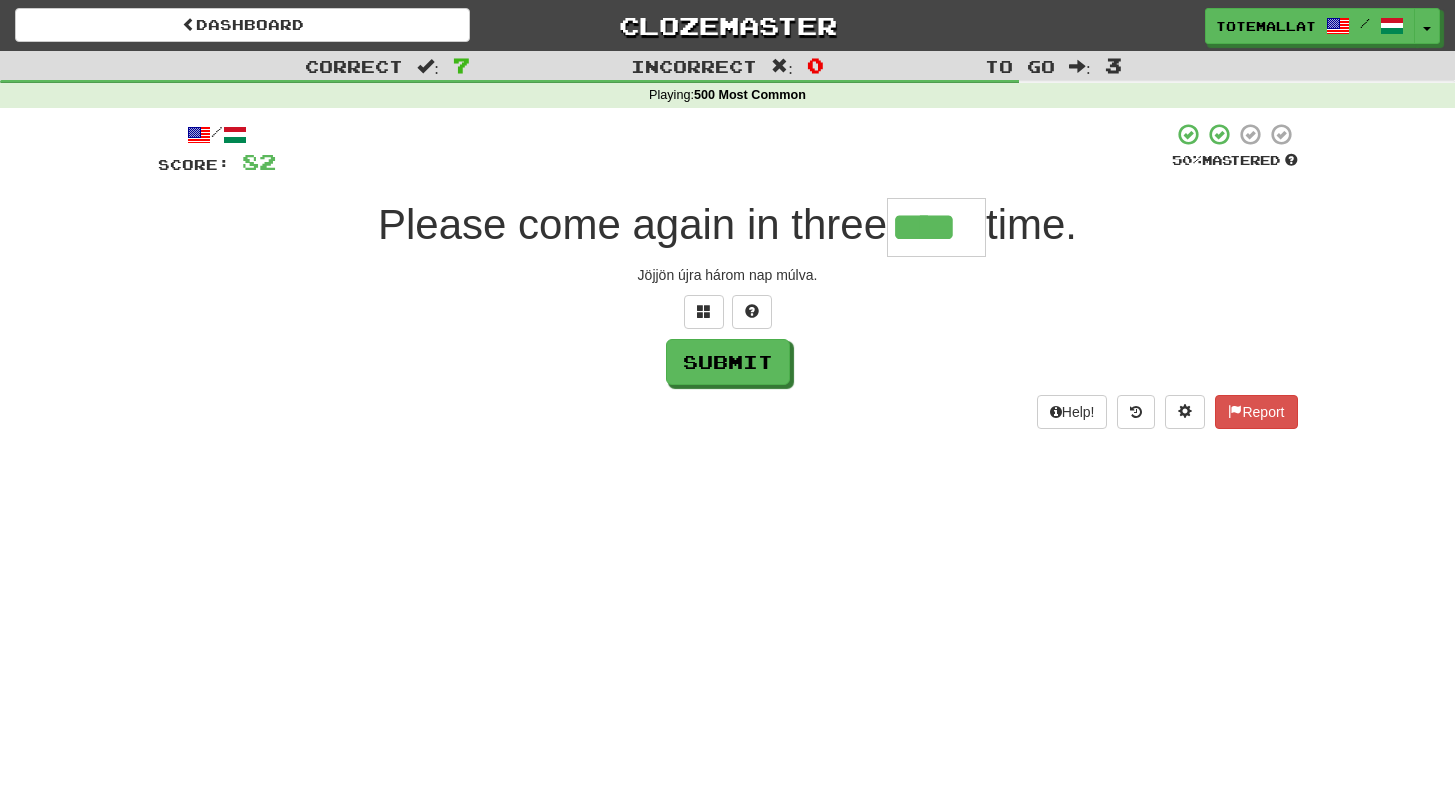 type on "****" 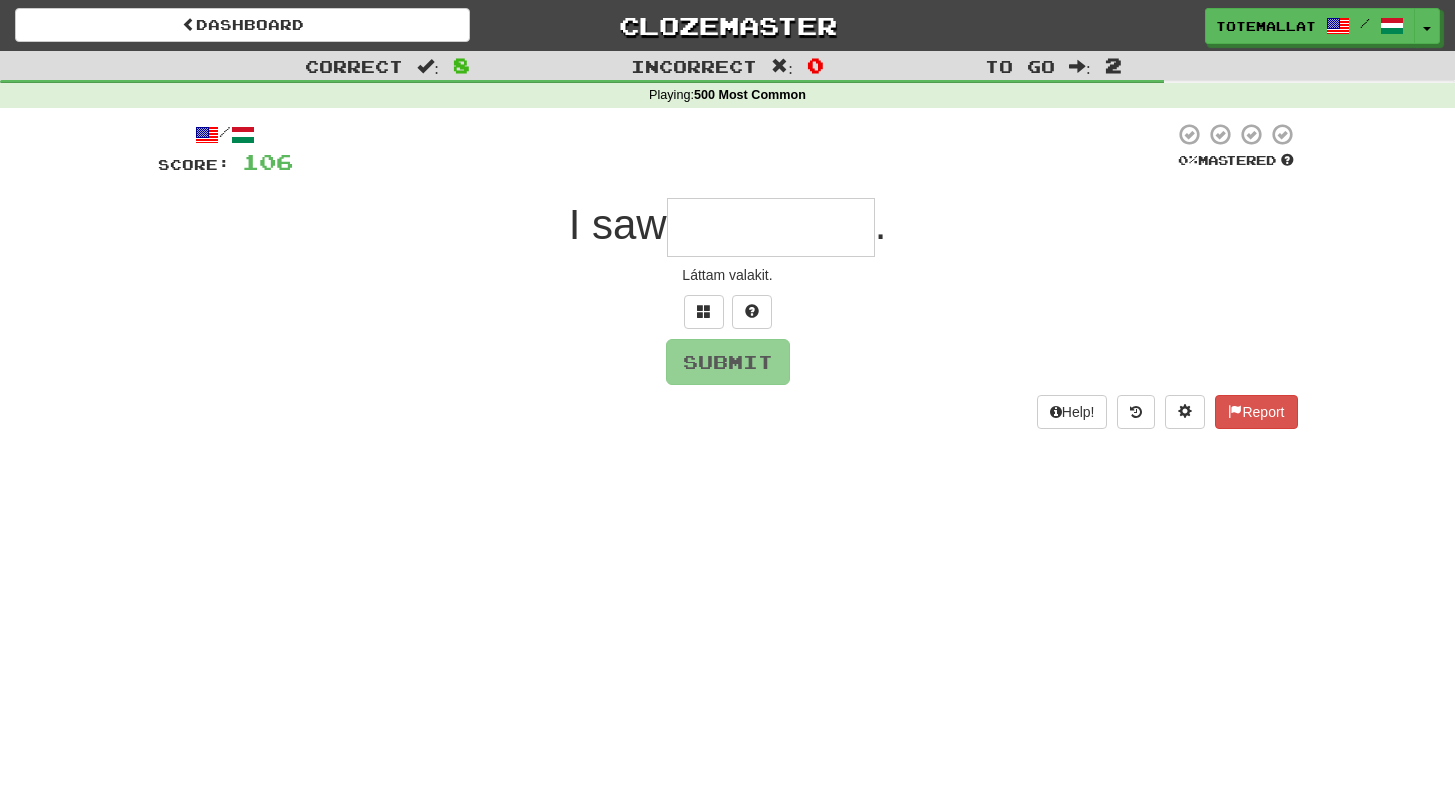 type on "*" 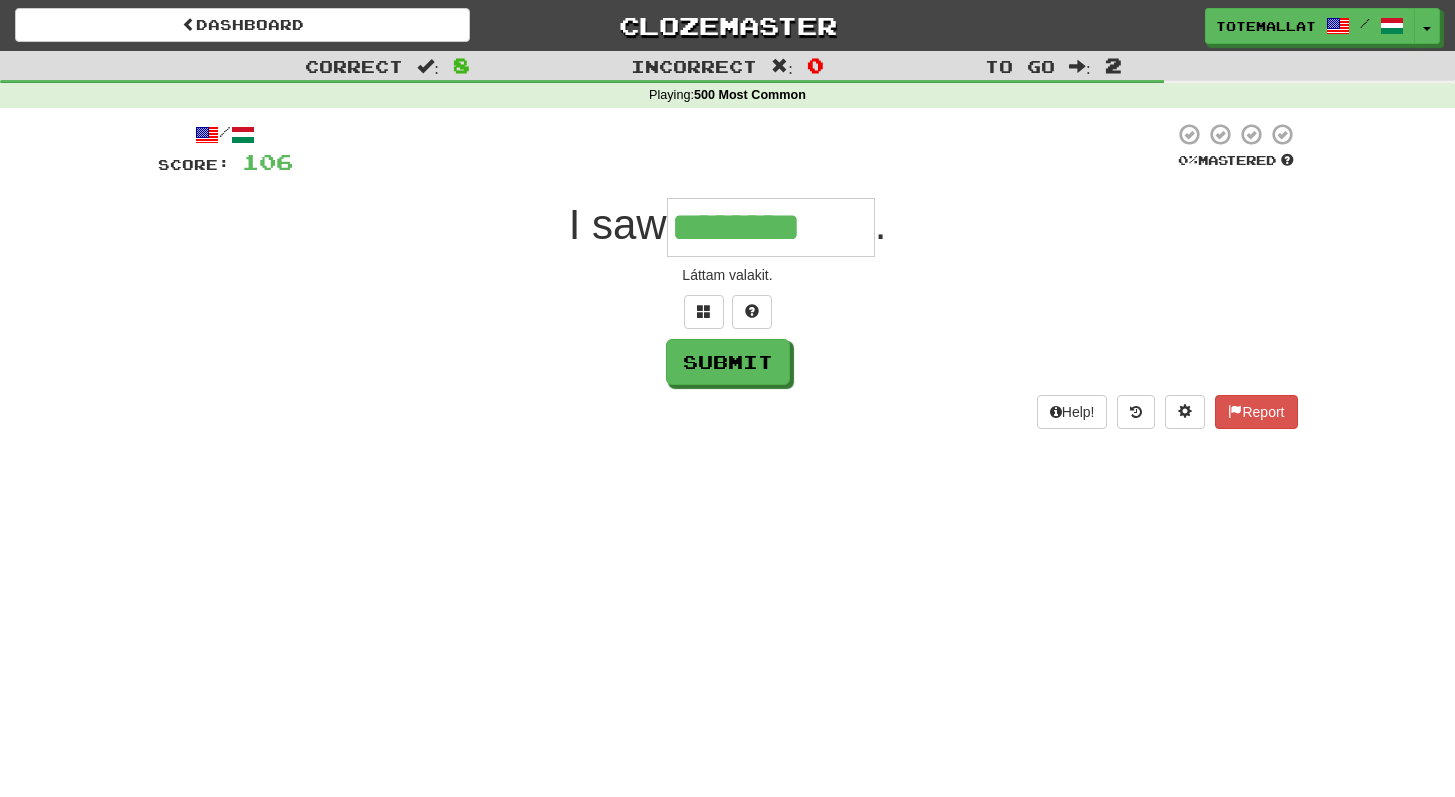type on "********" 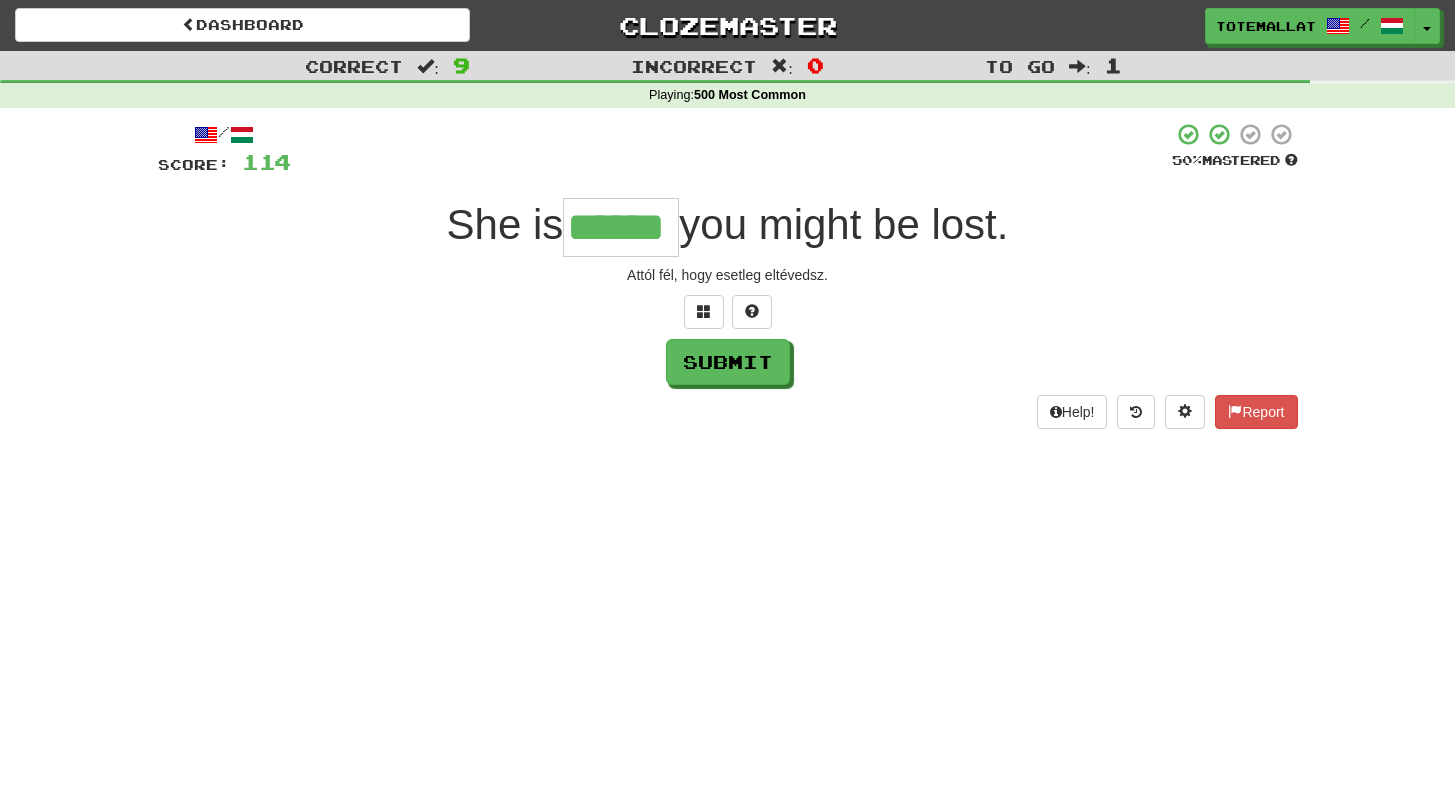 type on "******" 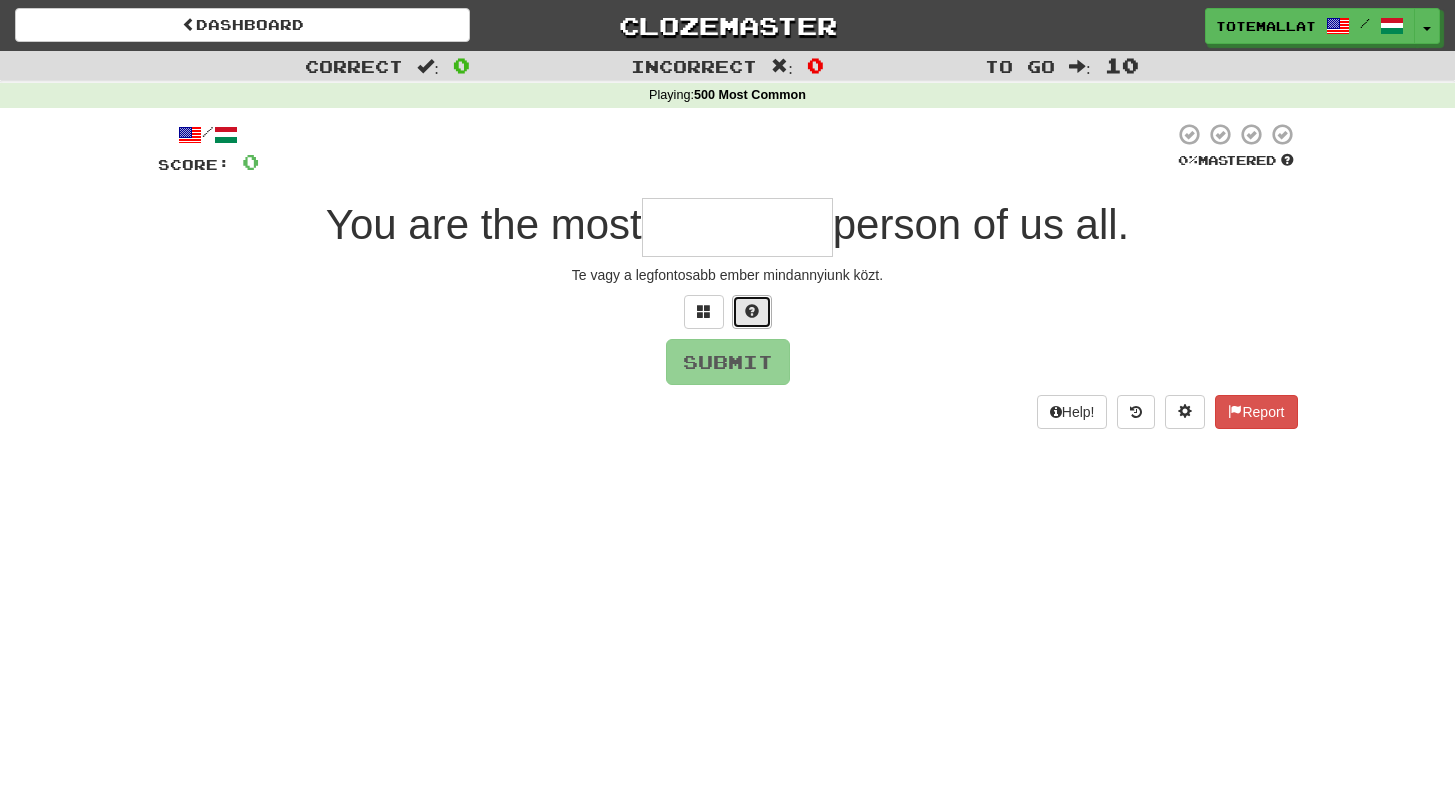 click at bounding box center [752, 311] 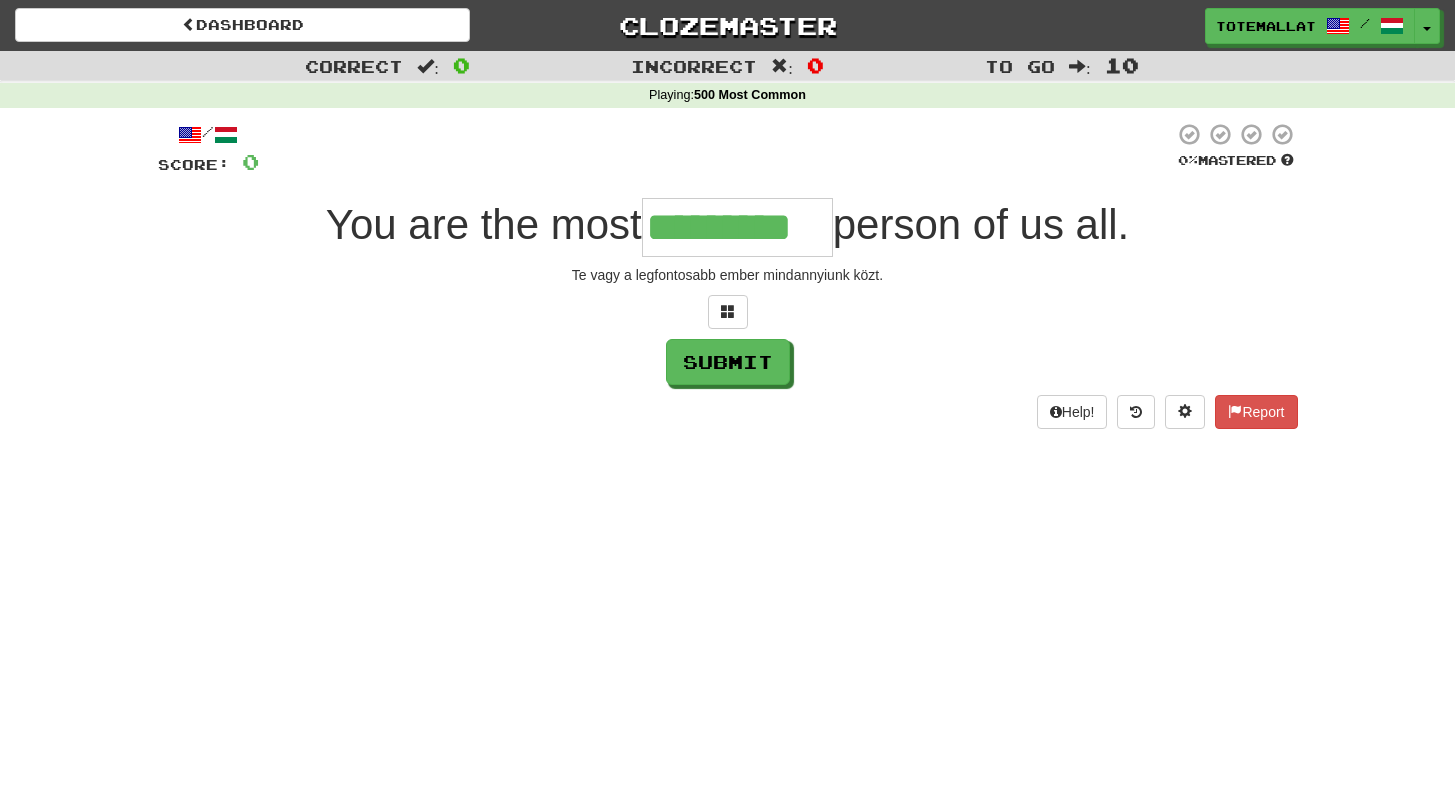 type on "*********" 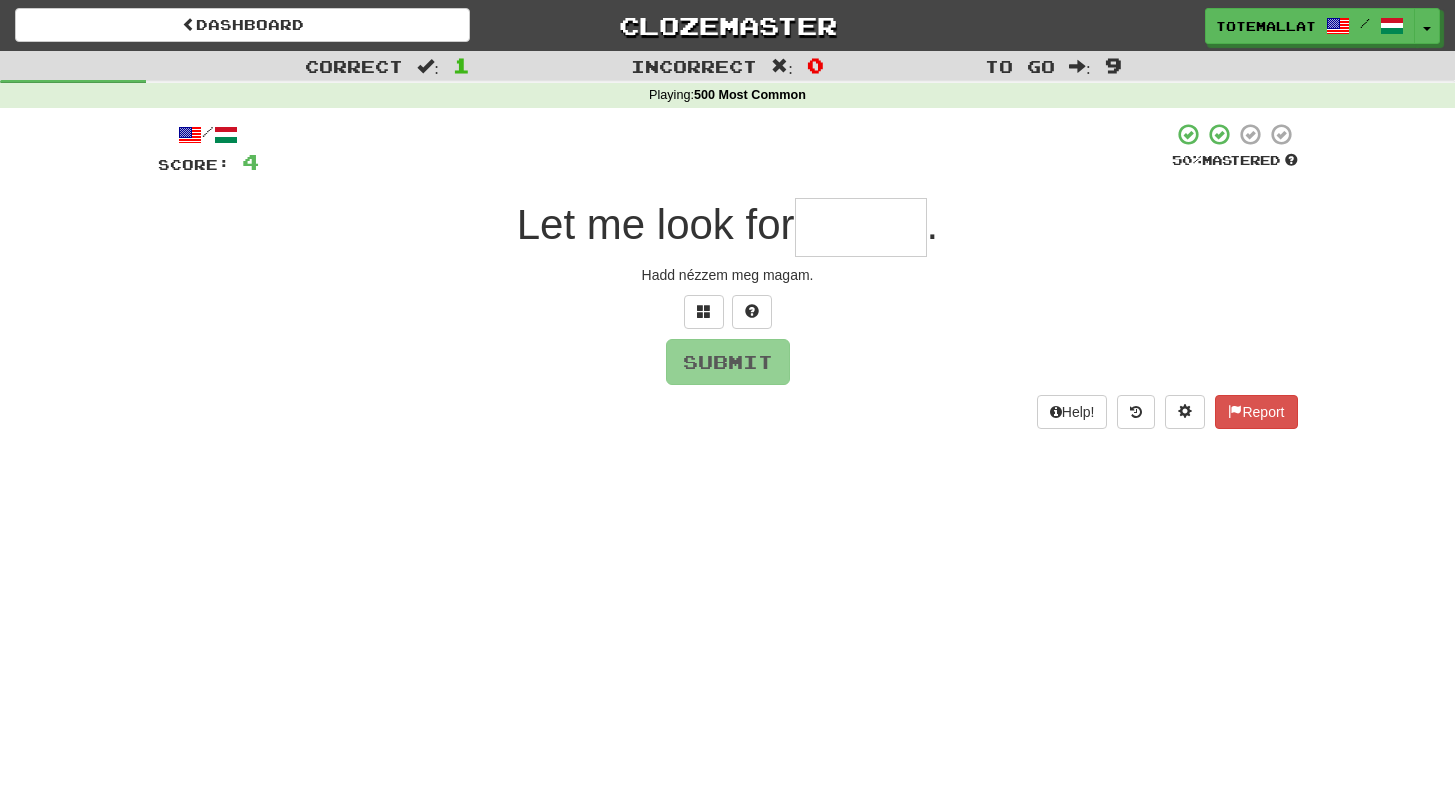 type on "*" 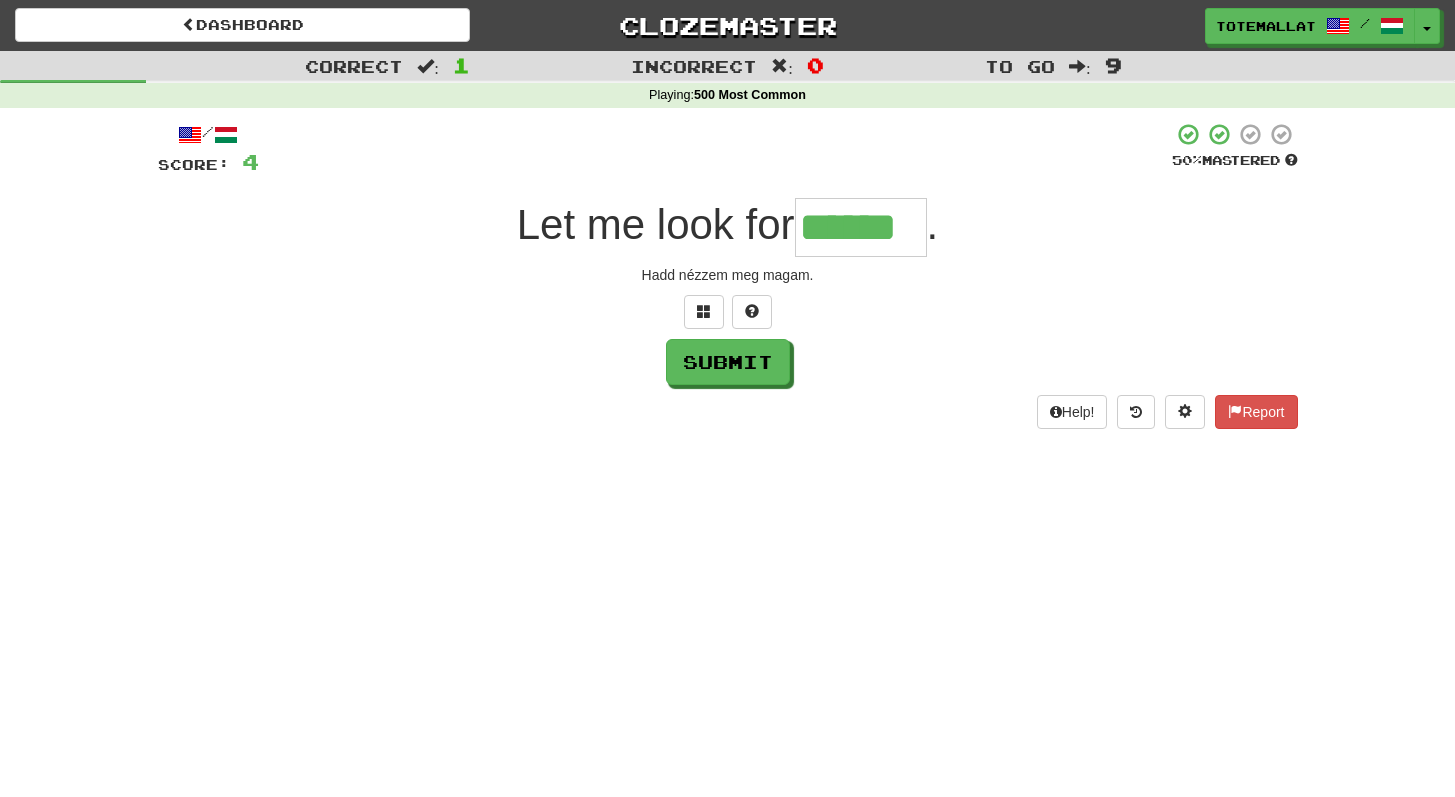 type on "******" 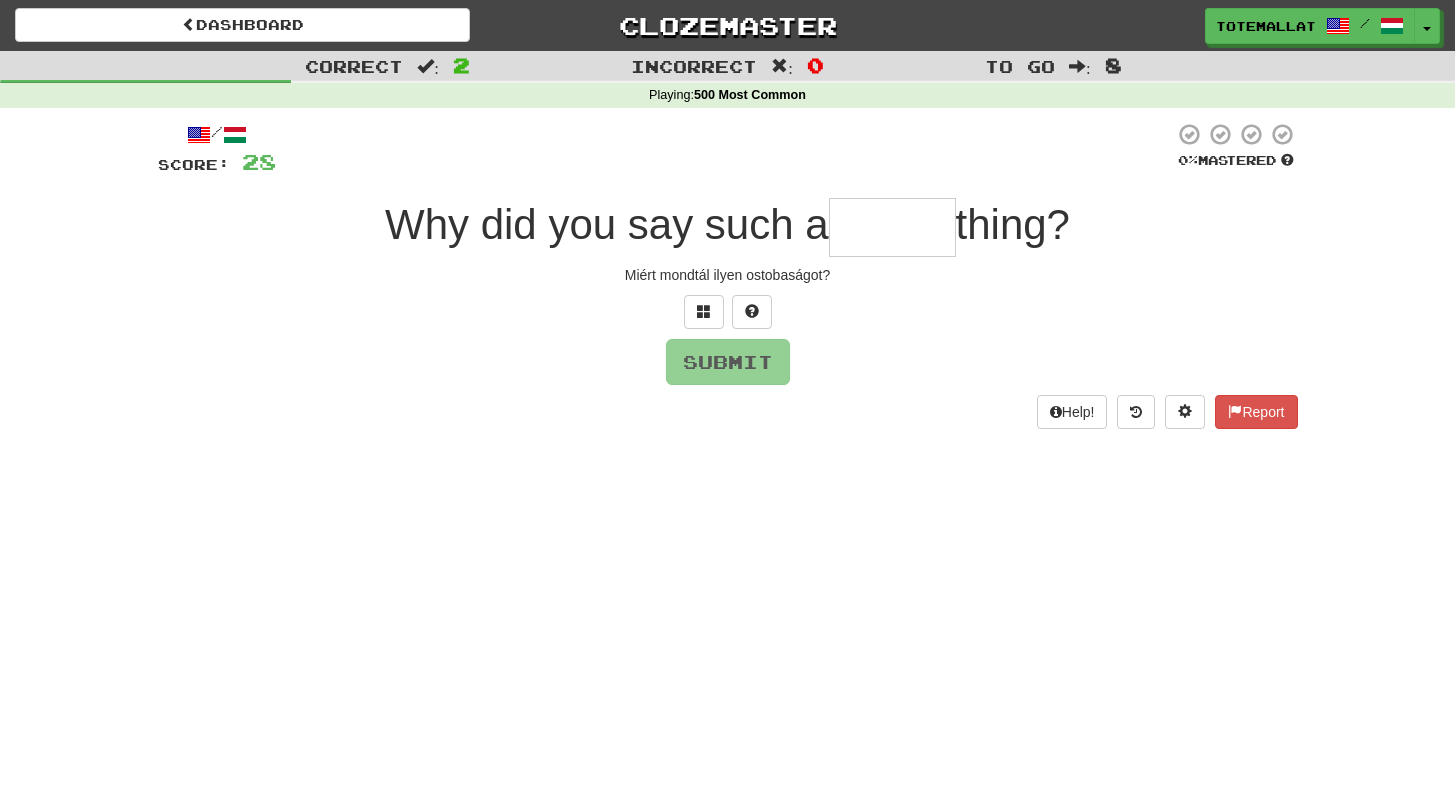 type on "*" 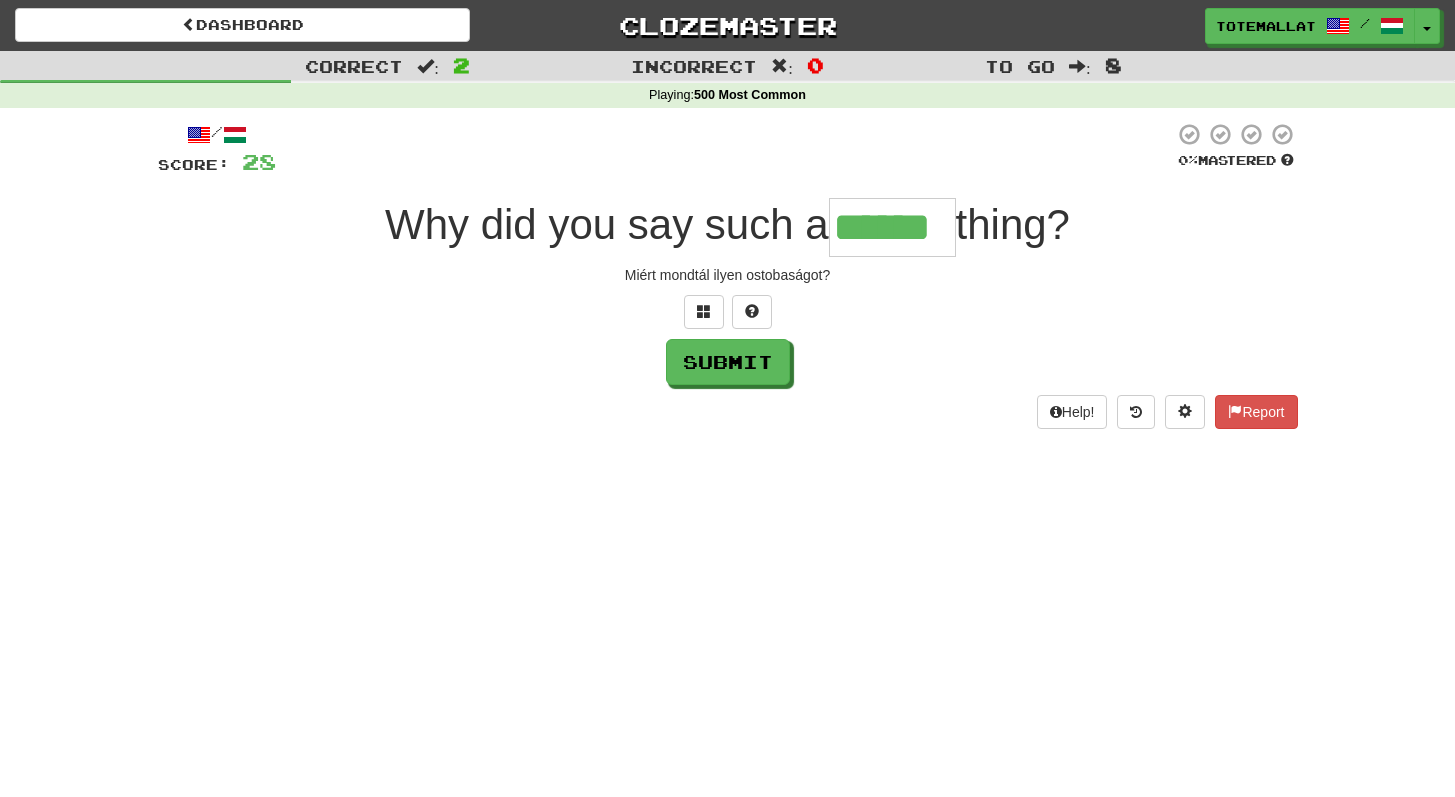 type on "******" 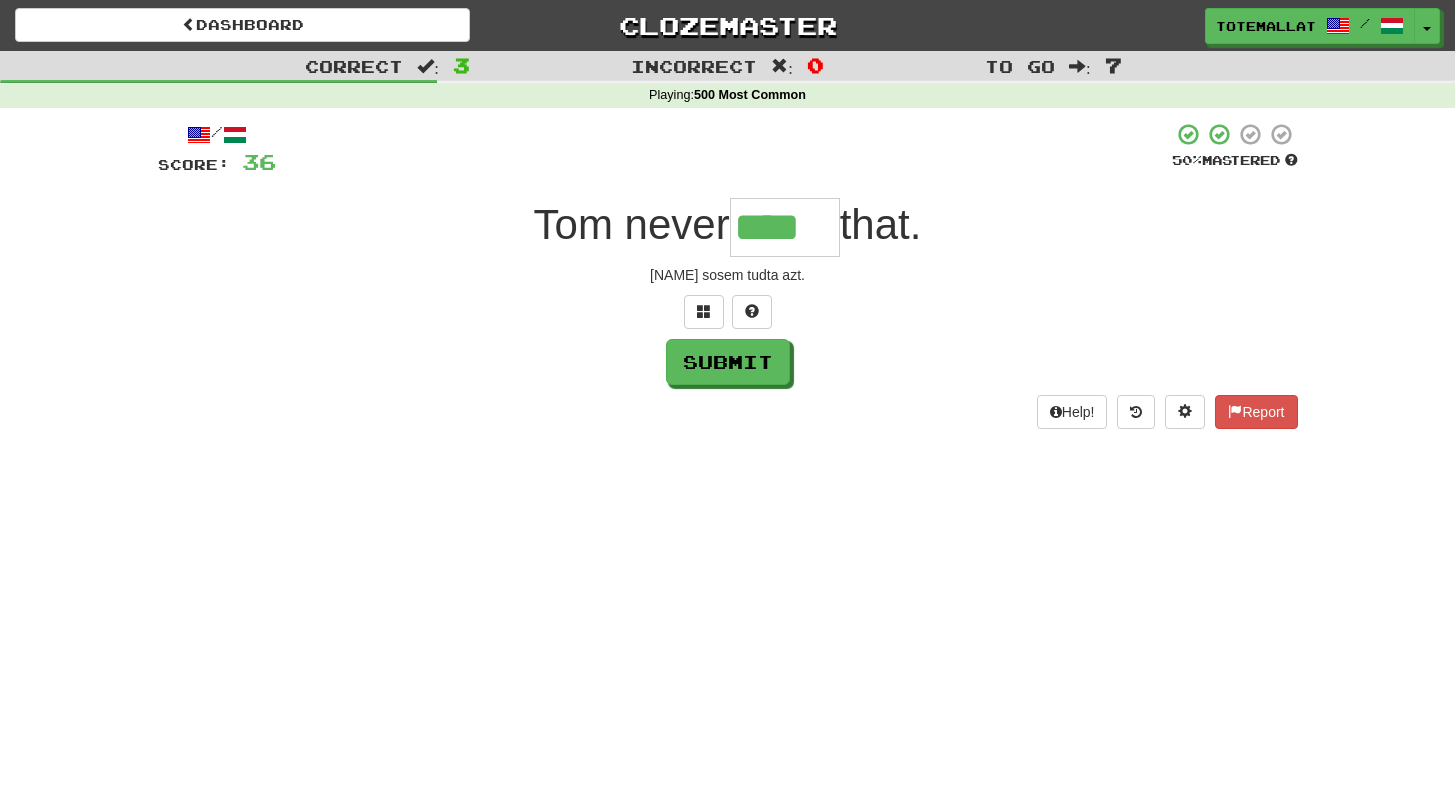 type on "****" 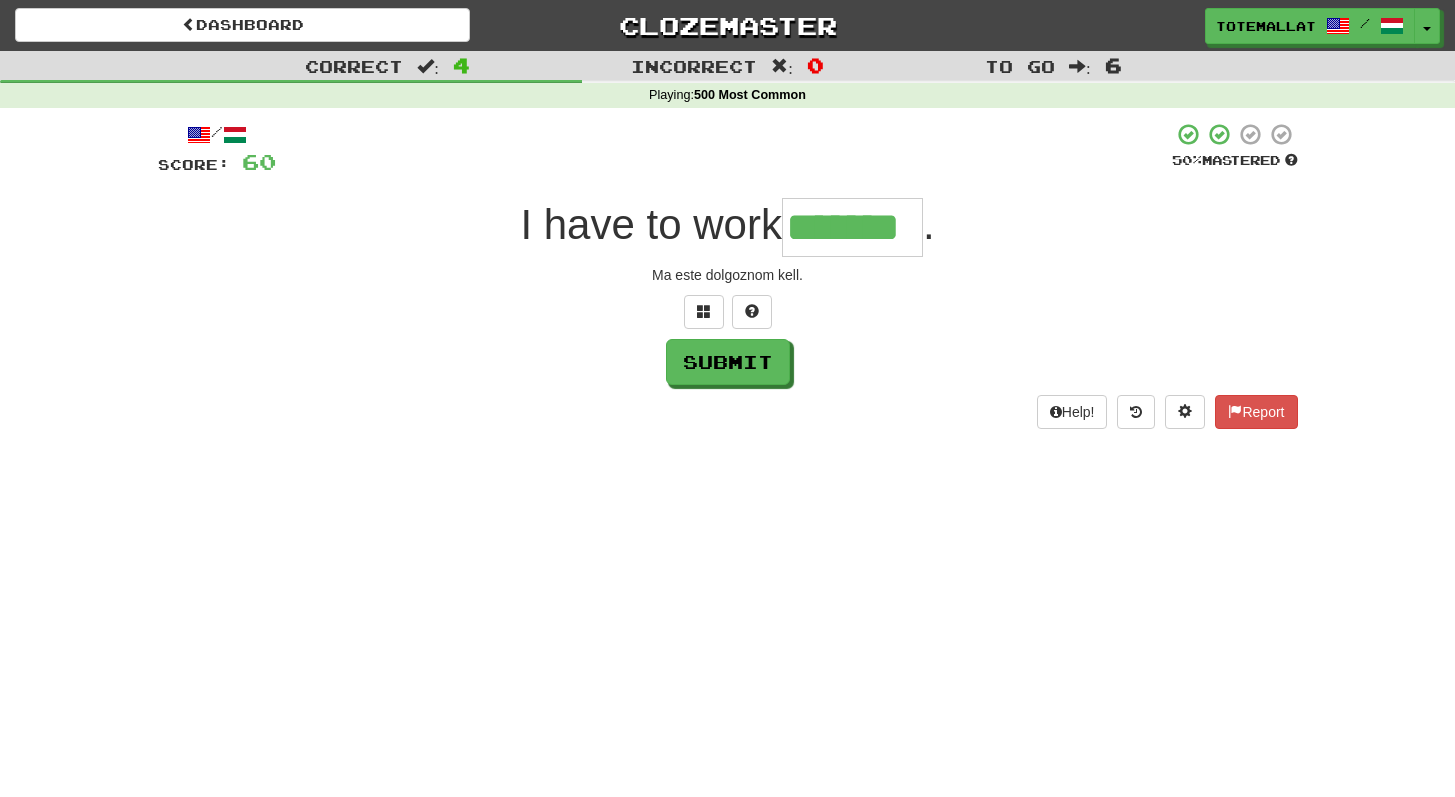 type on "*******" 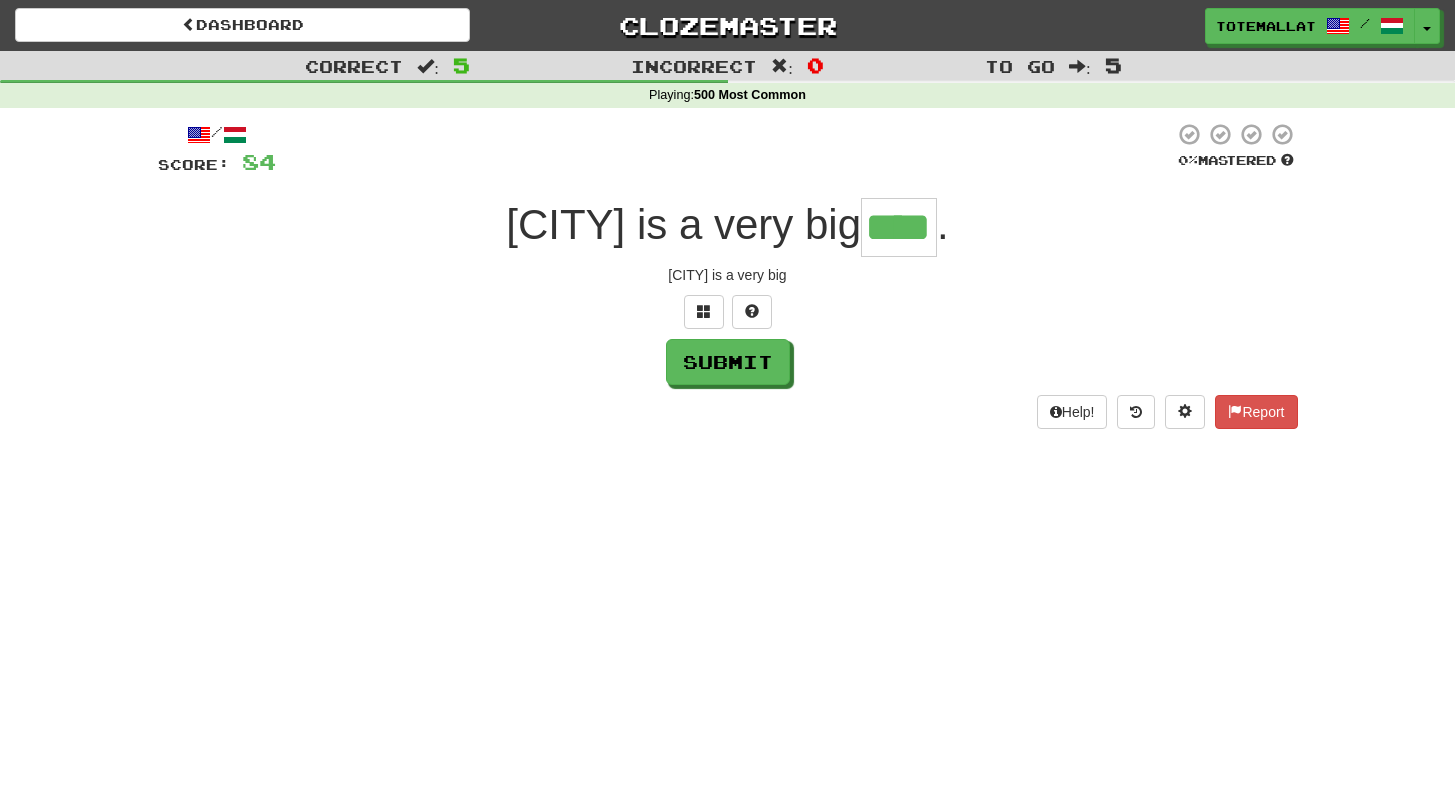 type on "****" 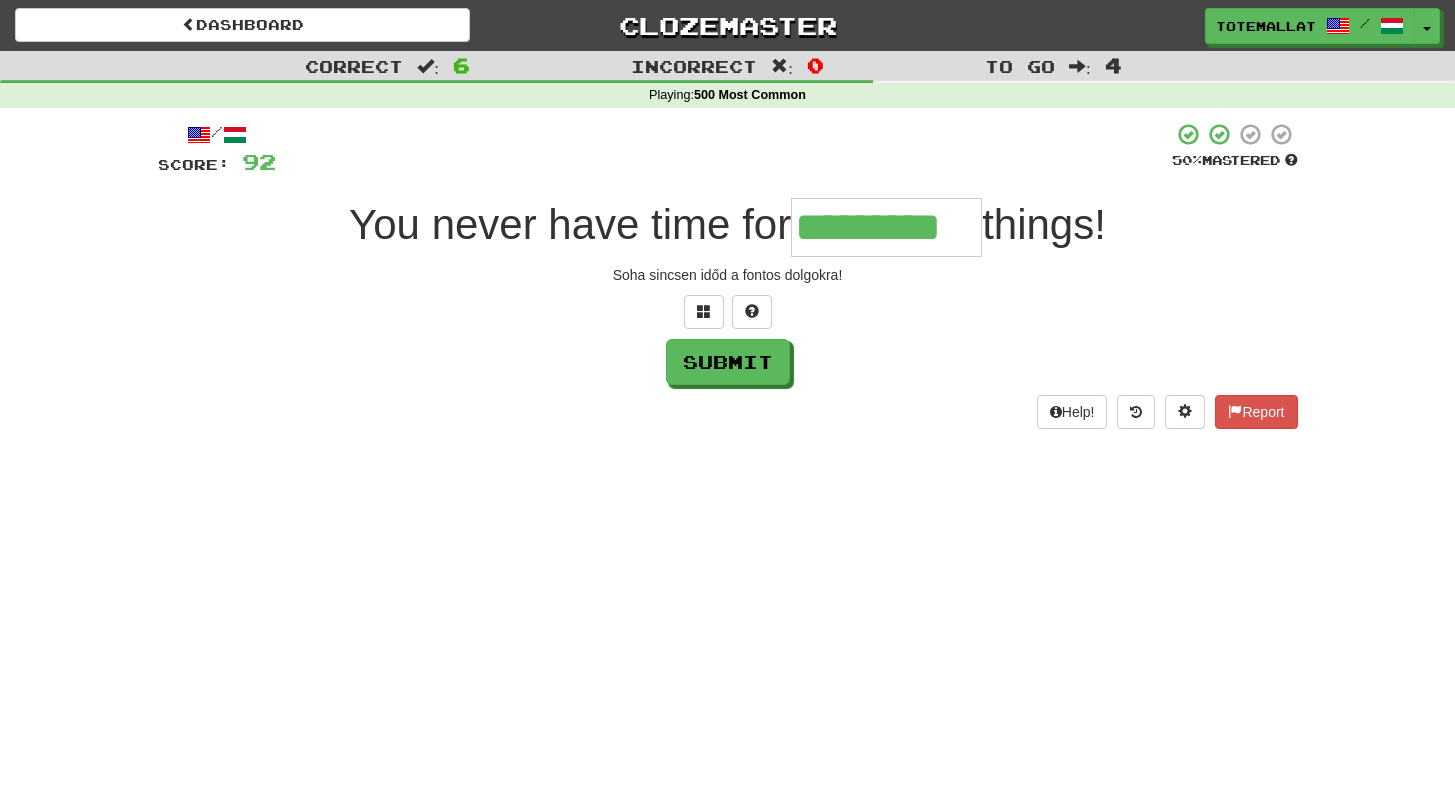 type on "*********" 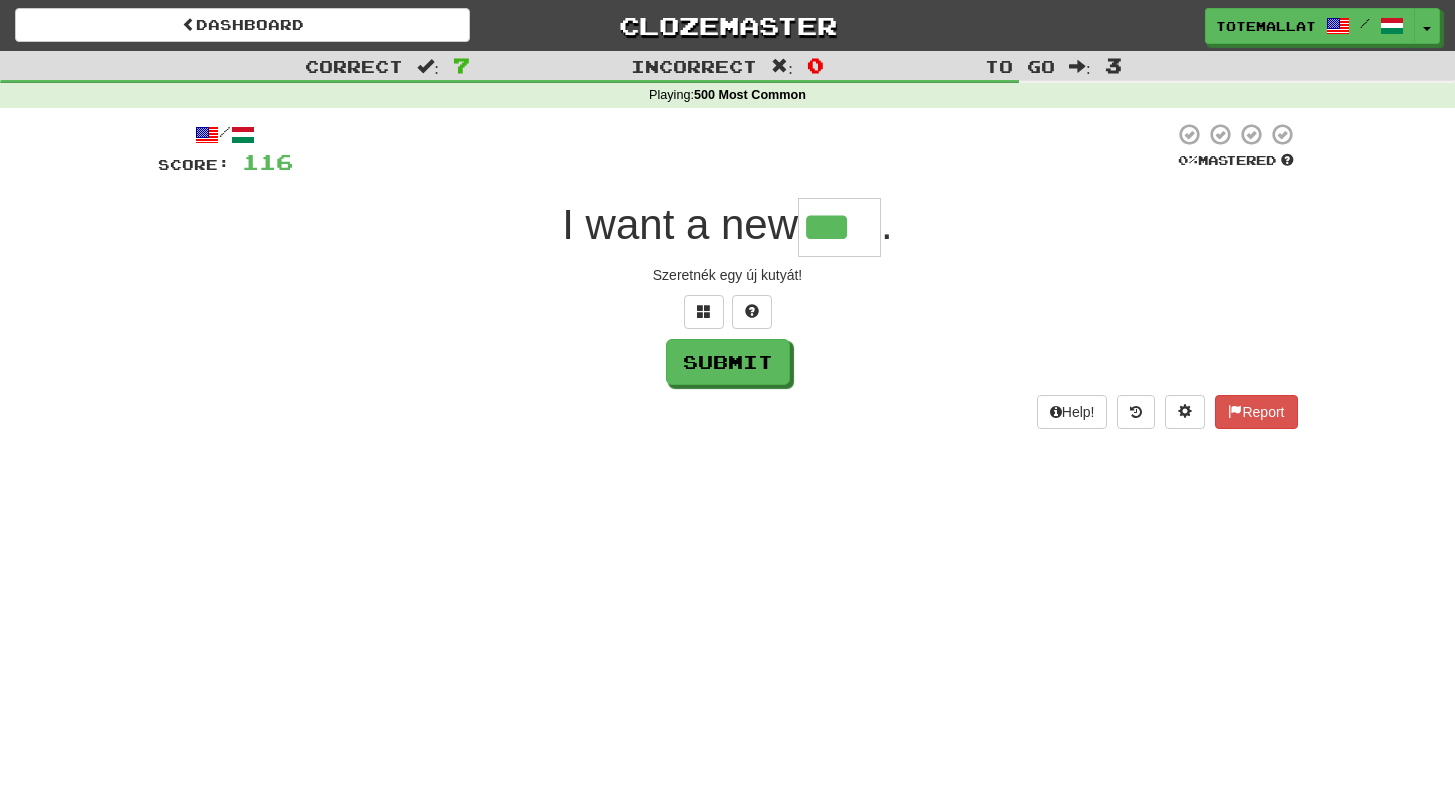 type on "***" 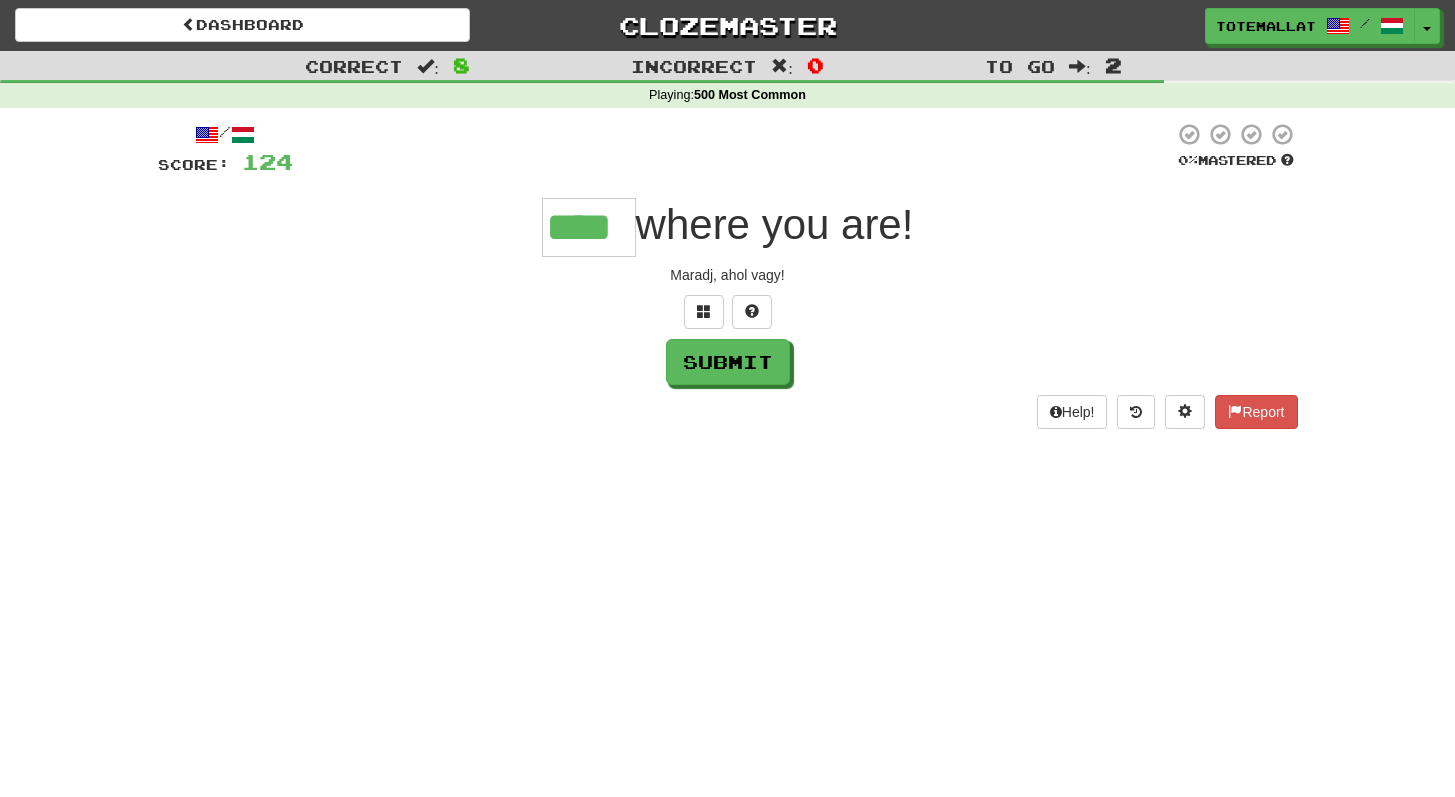 type on "****" 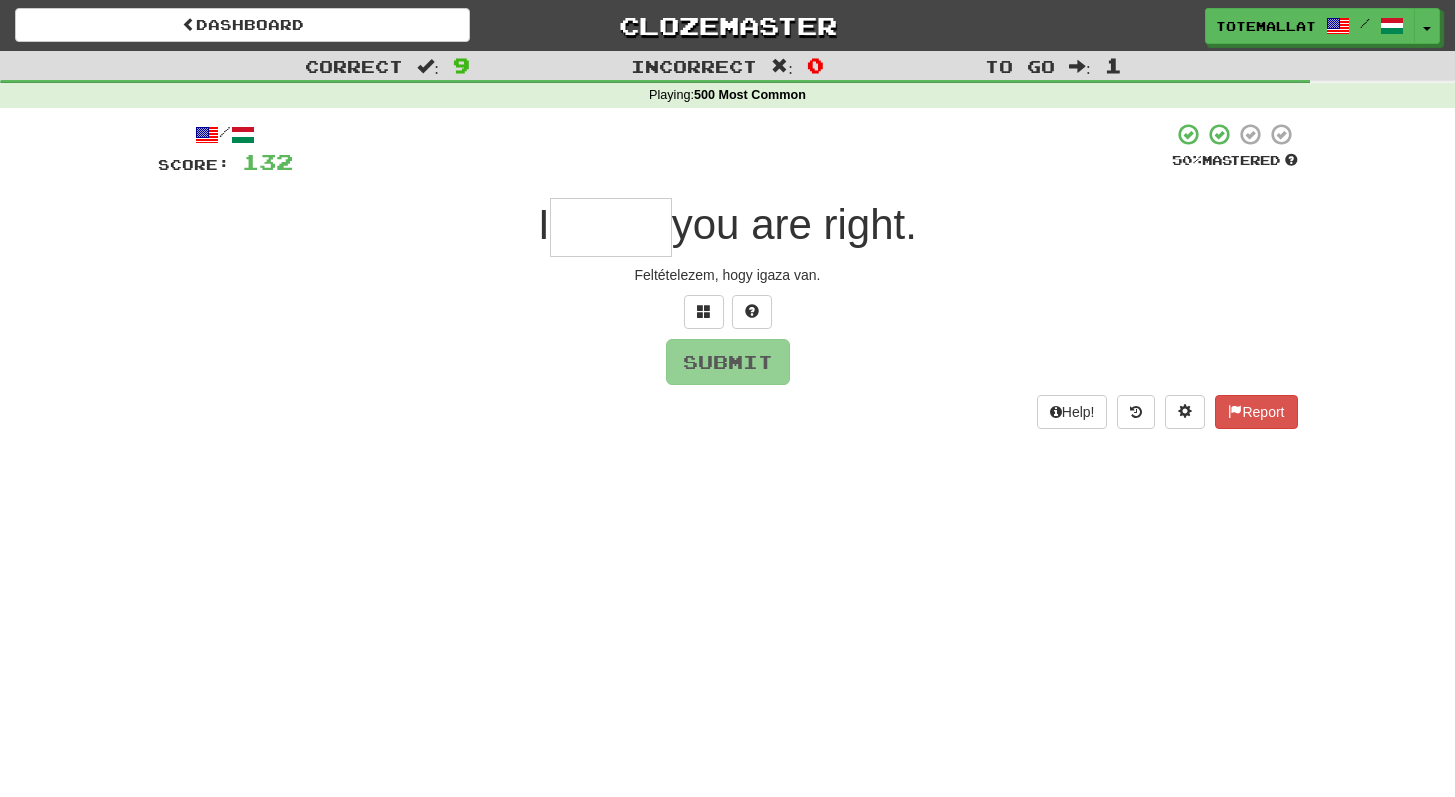 type on "*" 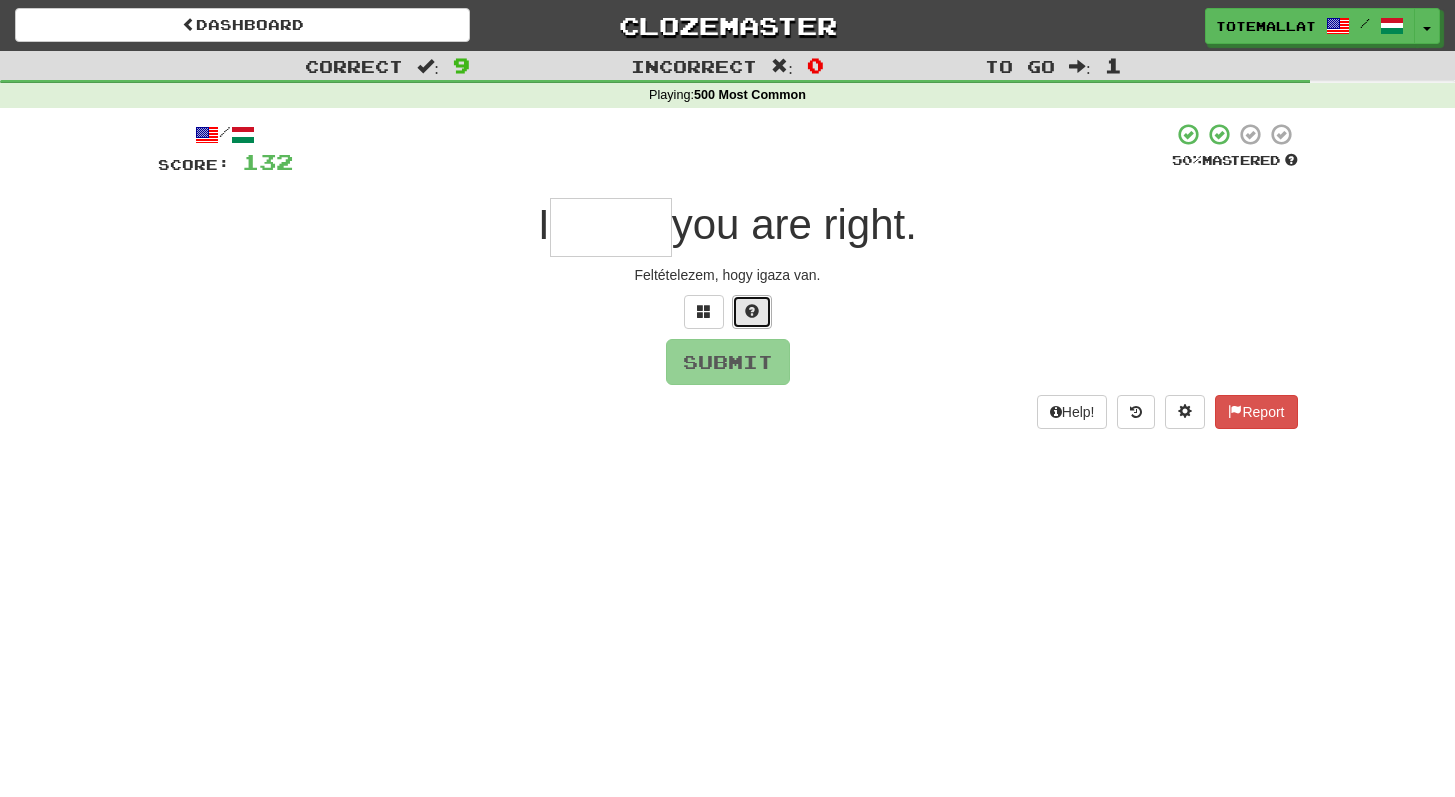 click at bounding box center [752, 312] 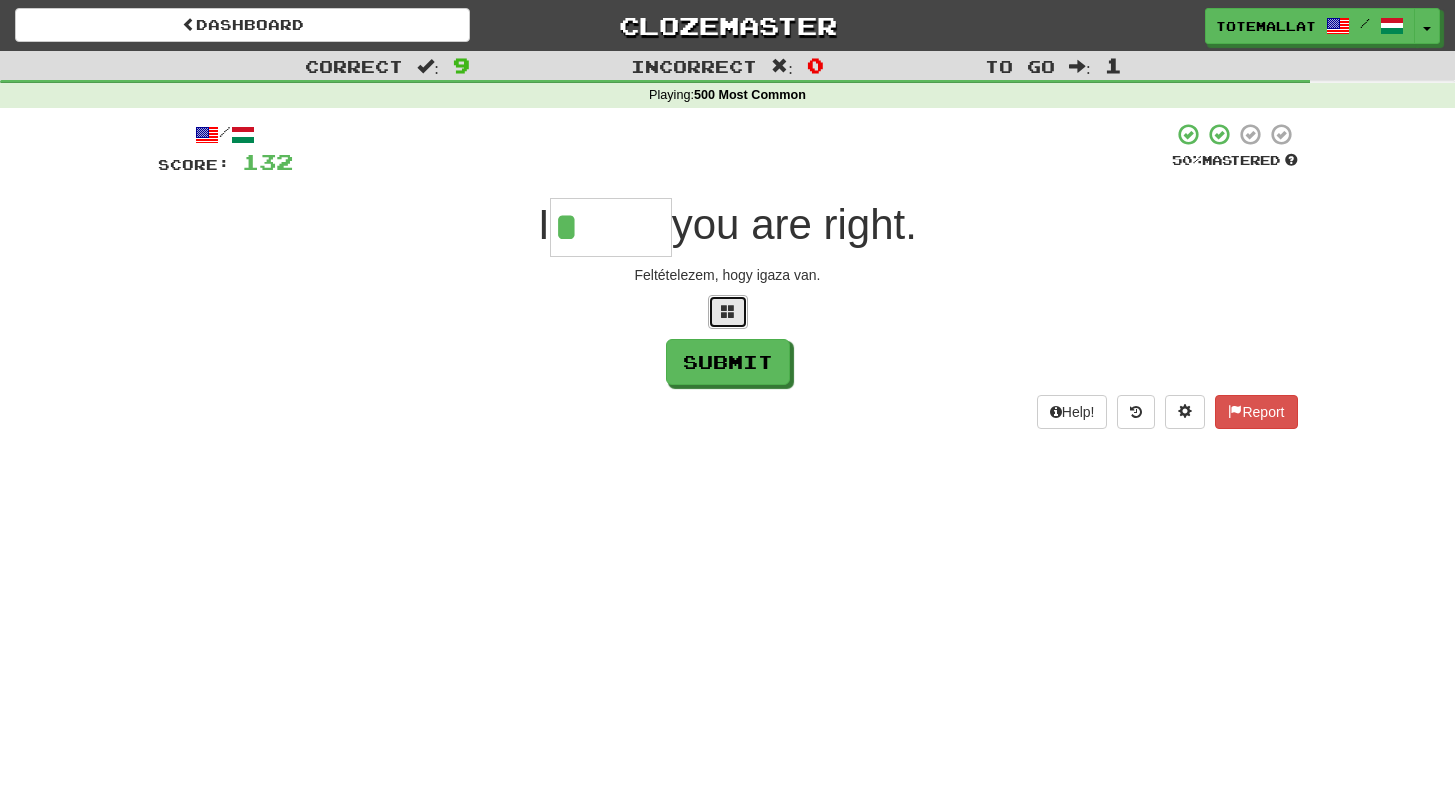 click at bounding box center (728, 311) 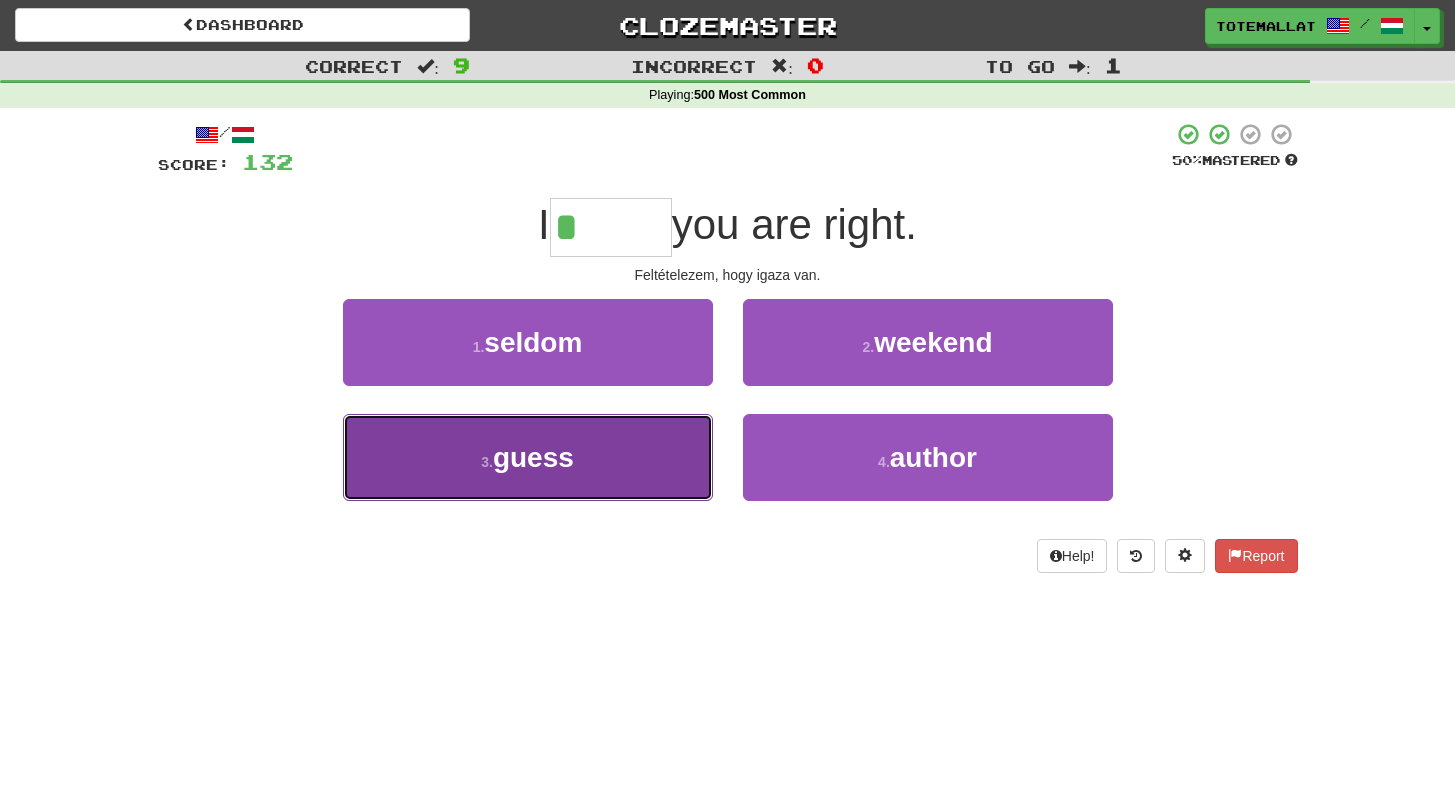 click on "guess" at bounding box center (533, 457) 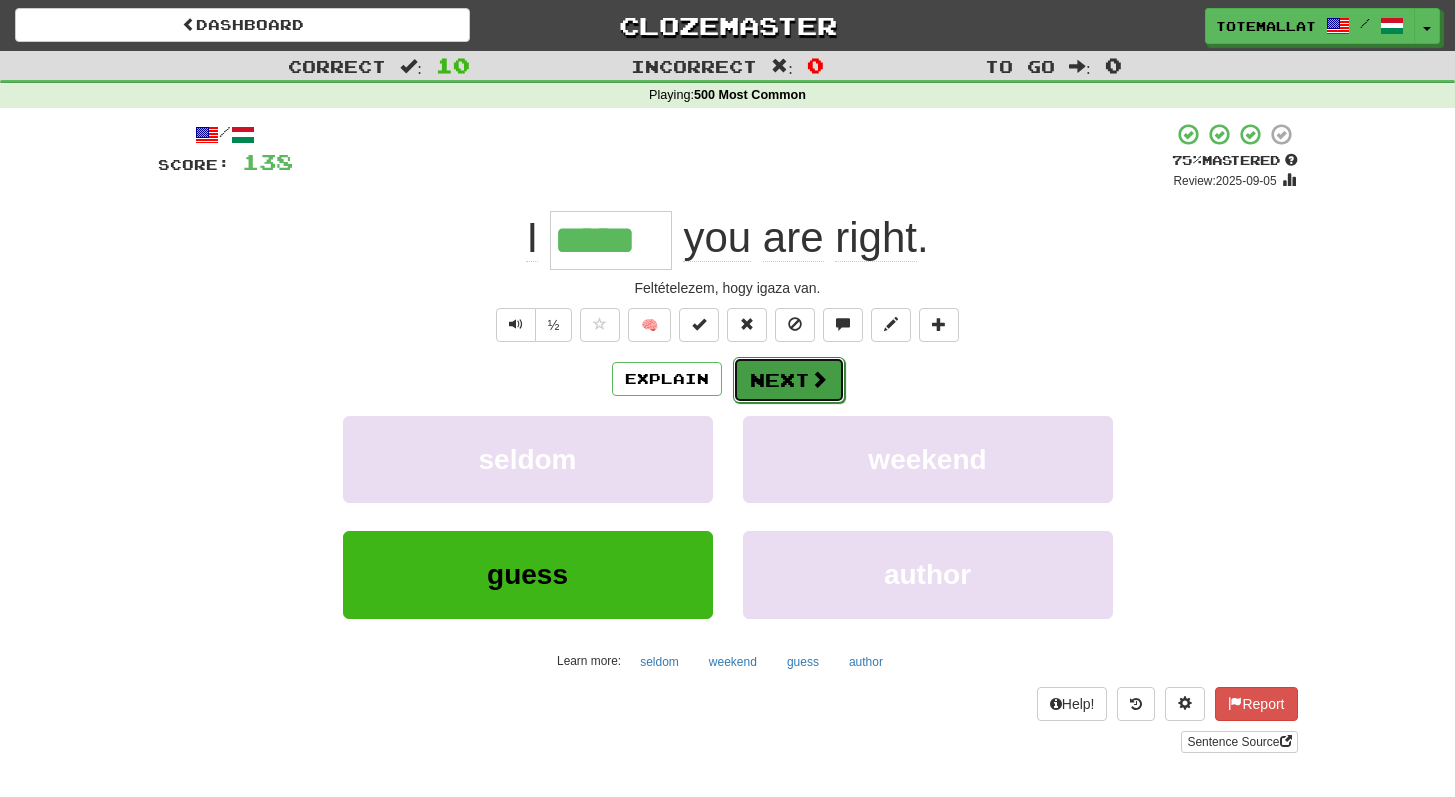 click at bounding box center [819, 379] 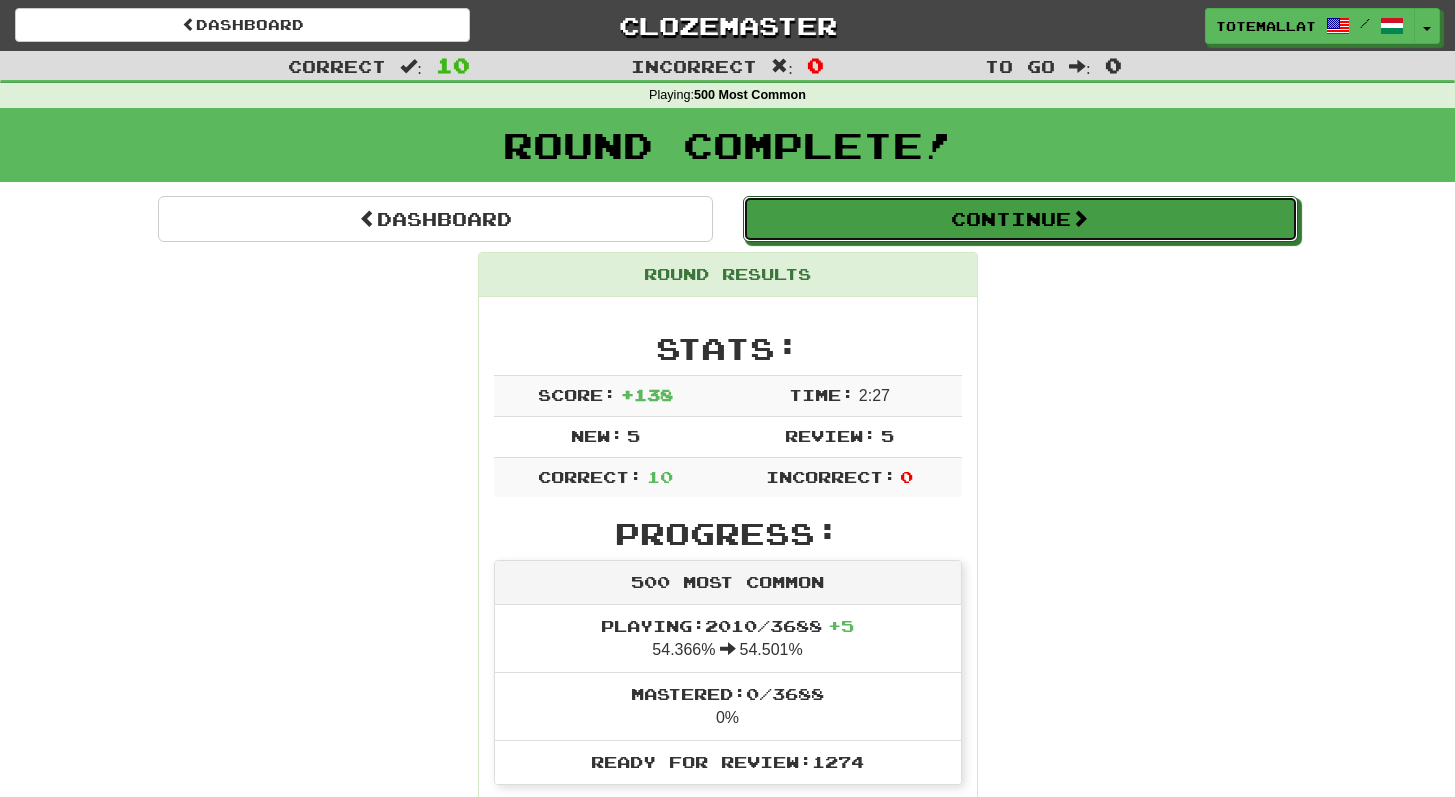 click on "Continue" at bounding box center [1020, 219] 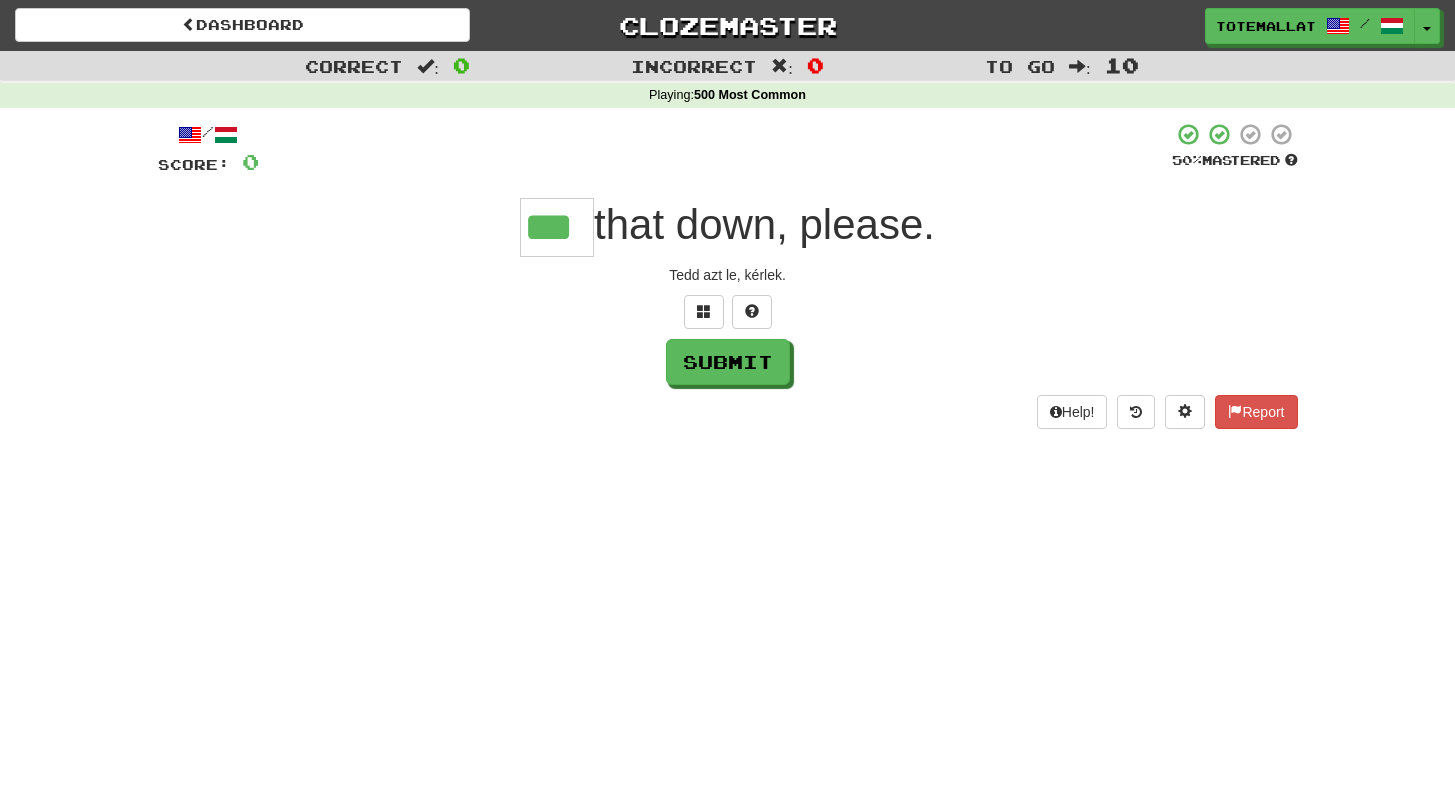 type on "***" 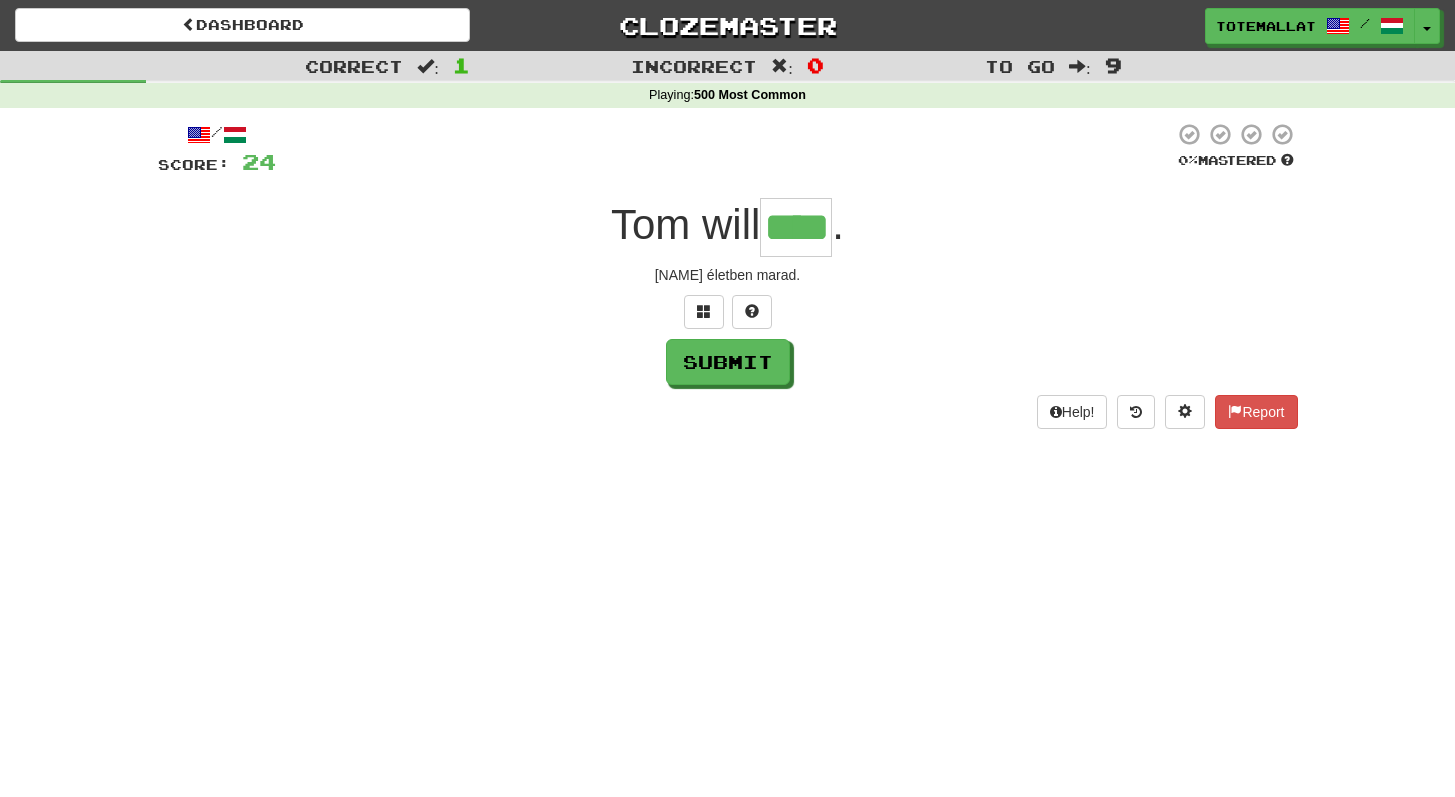 type on "****" 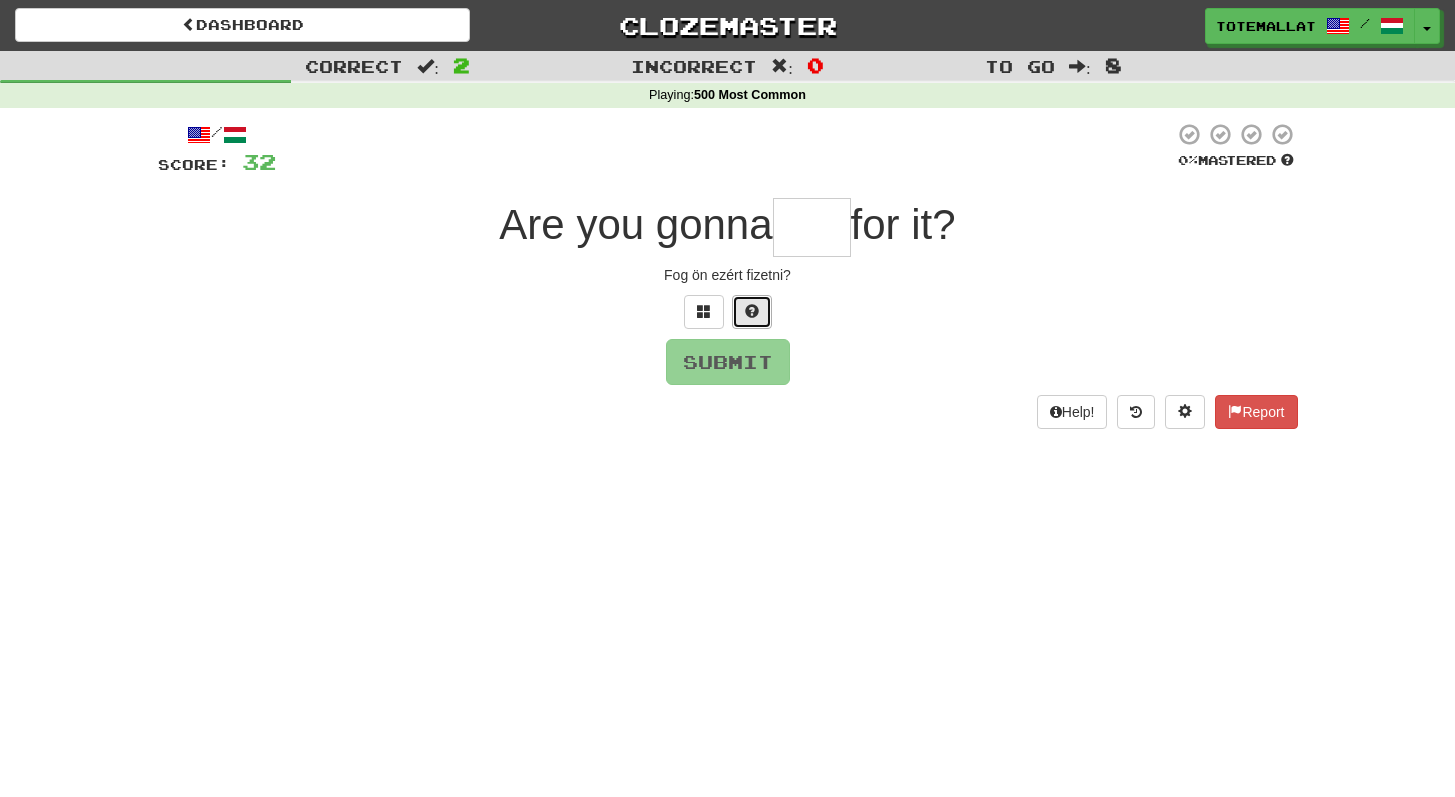 click at bounding box center (752, 311) 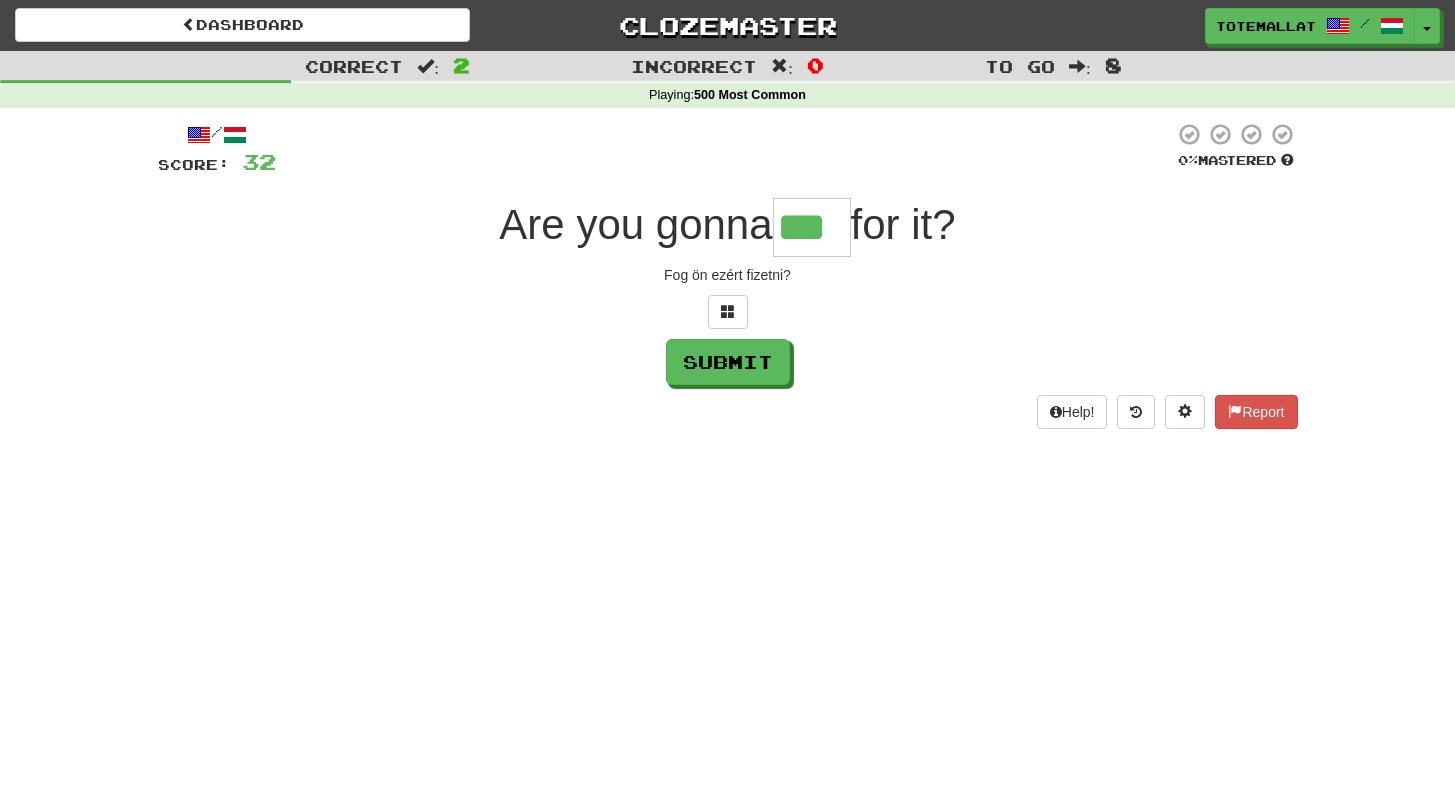 type on "***" 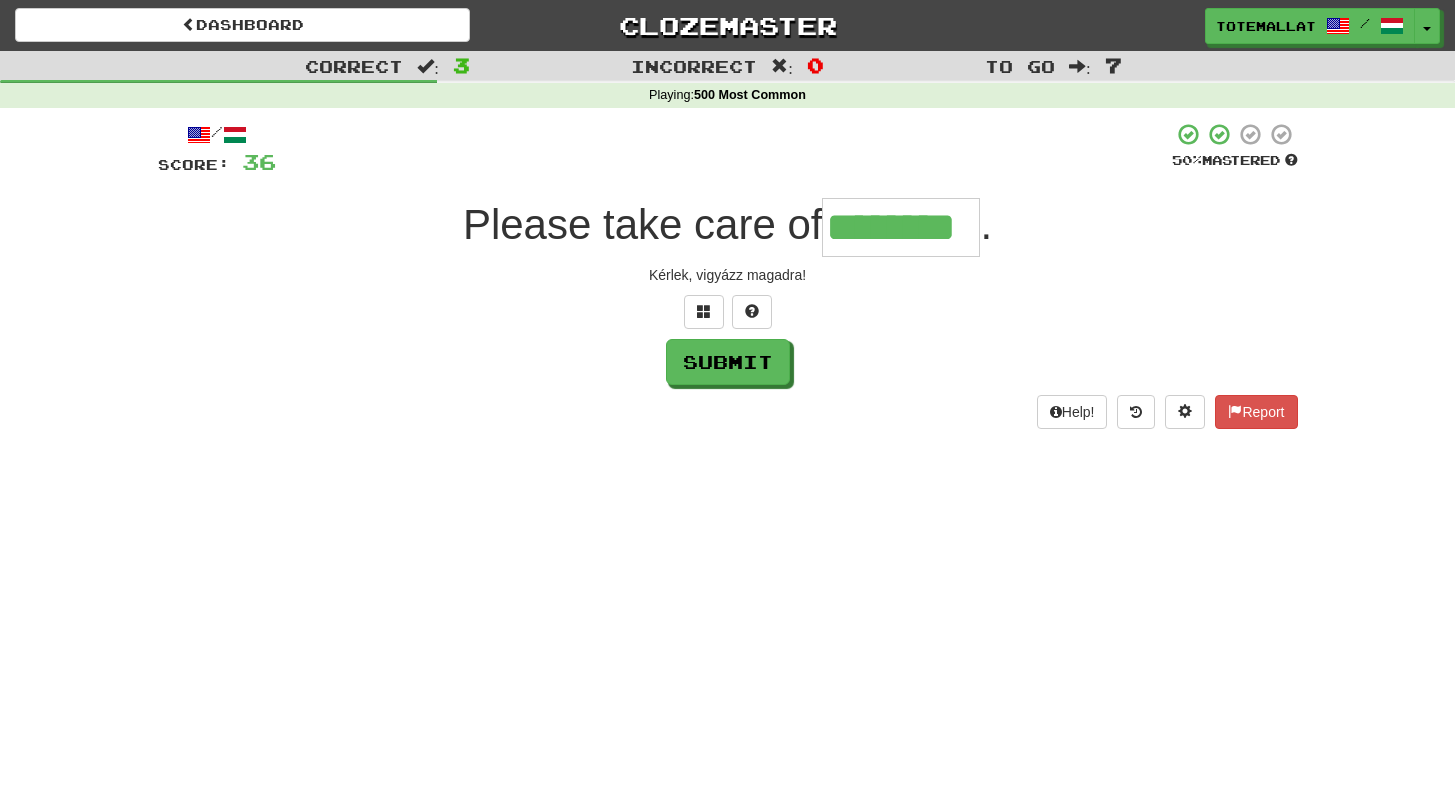 type on "********" 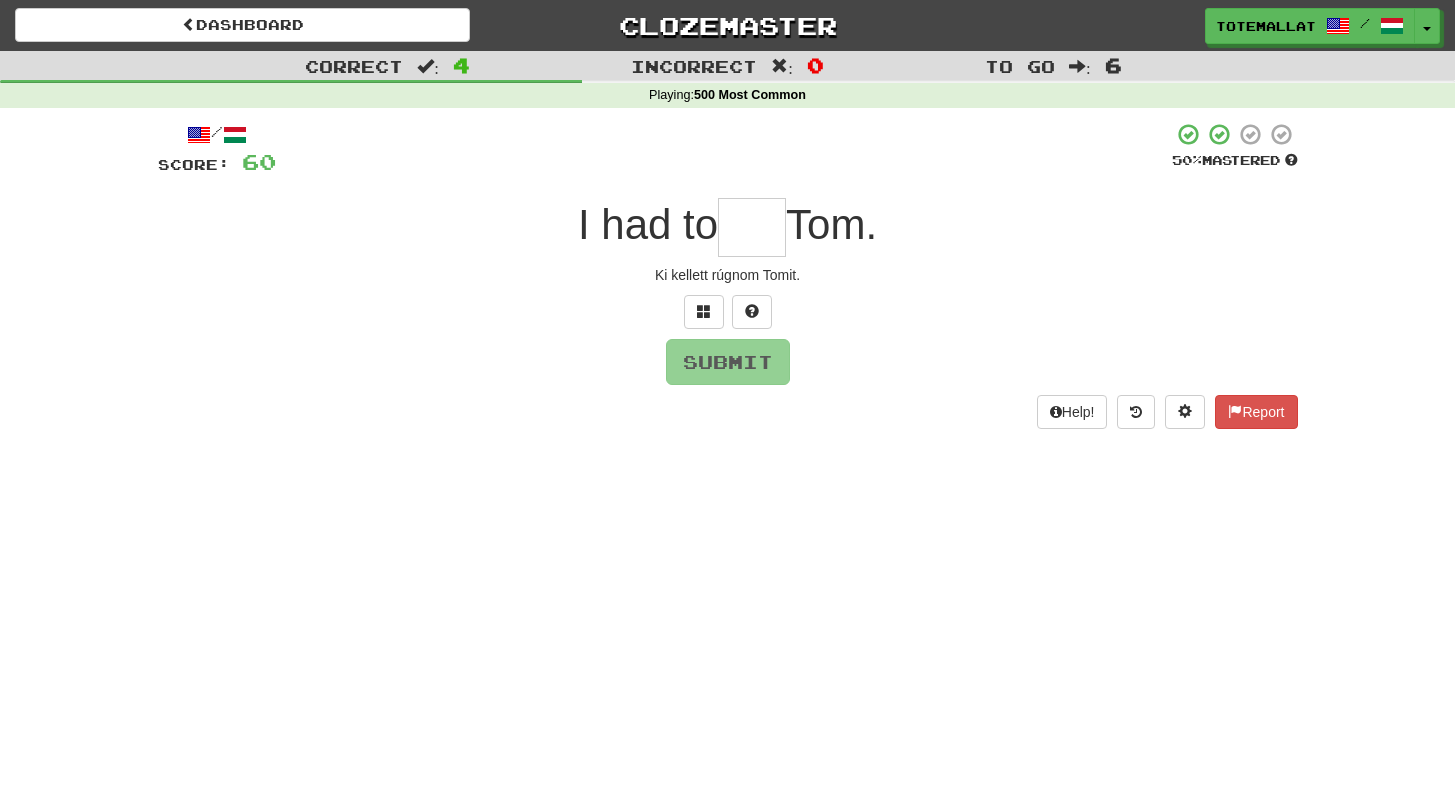 type on "*" 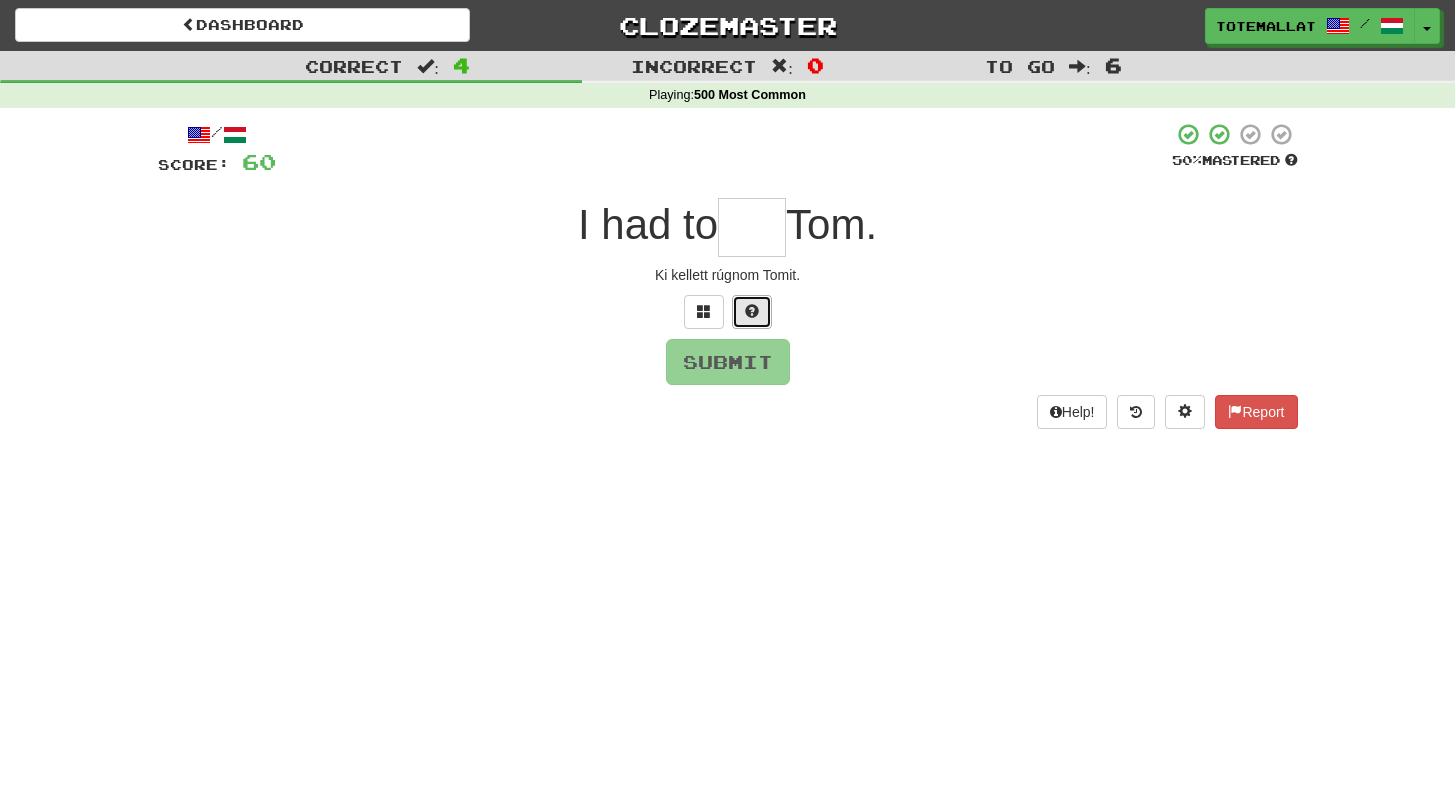 click at bounding box center (752, 311) 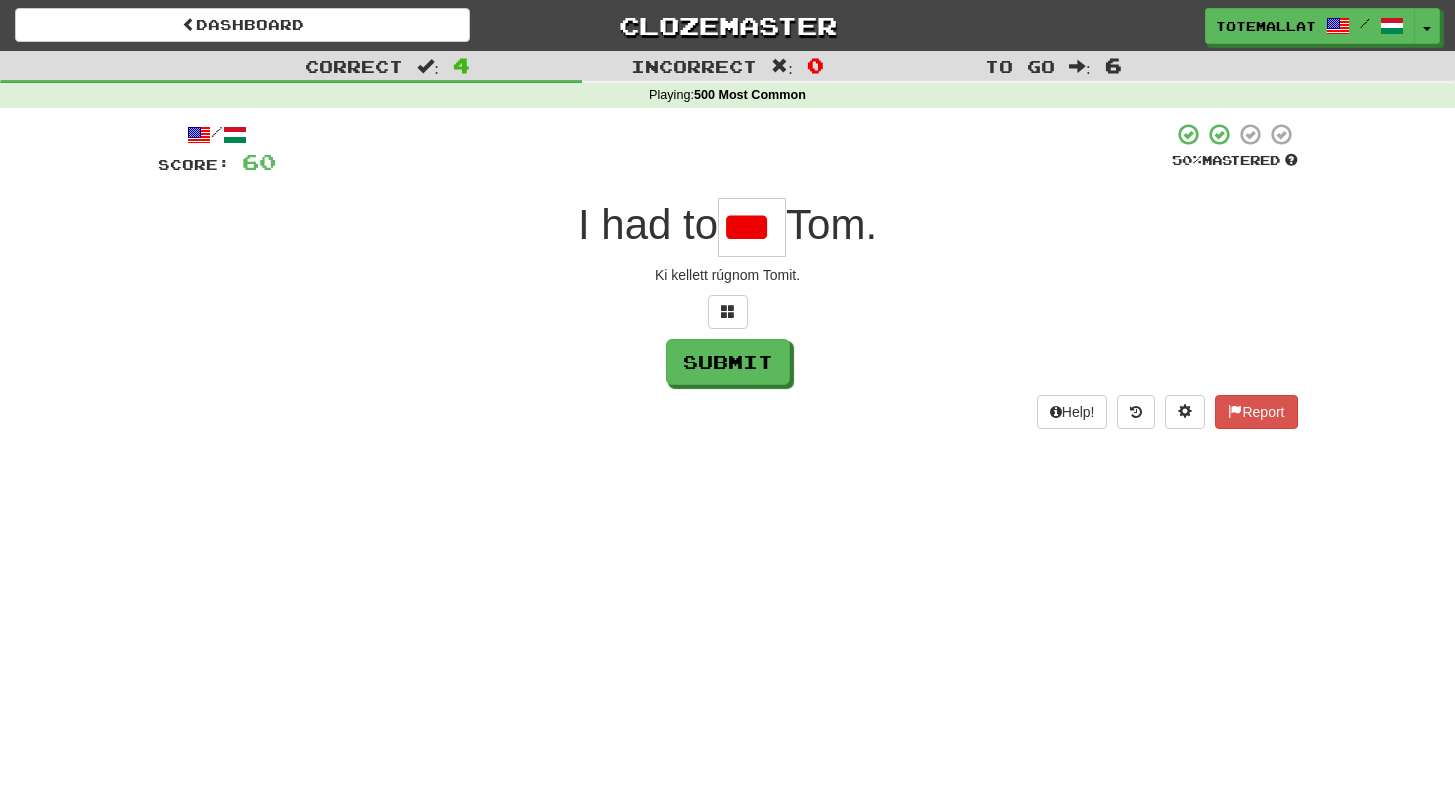scroll, scrollTop: 0, scrollLeft: 0, axis: both 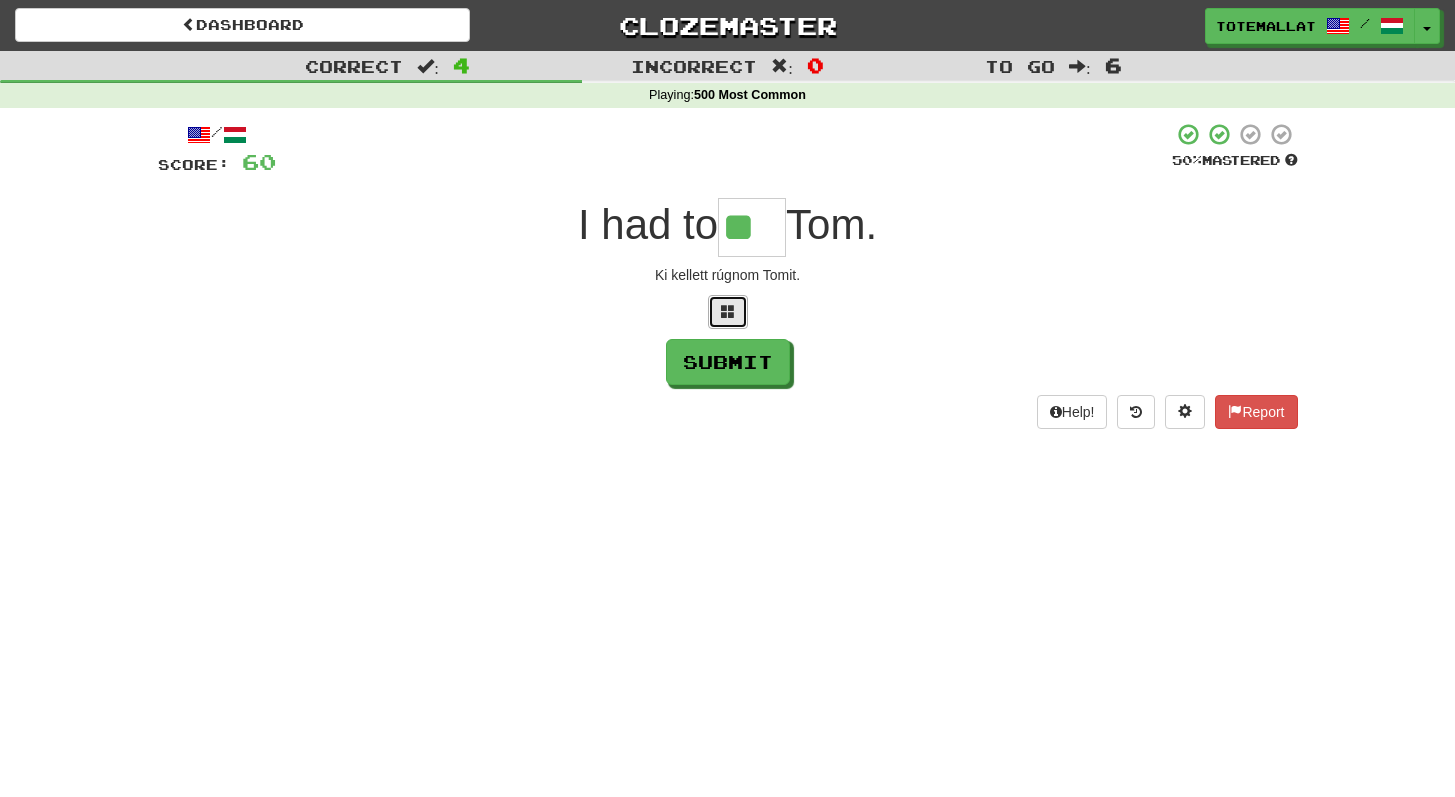 click at bounding box center (728, 311) 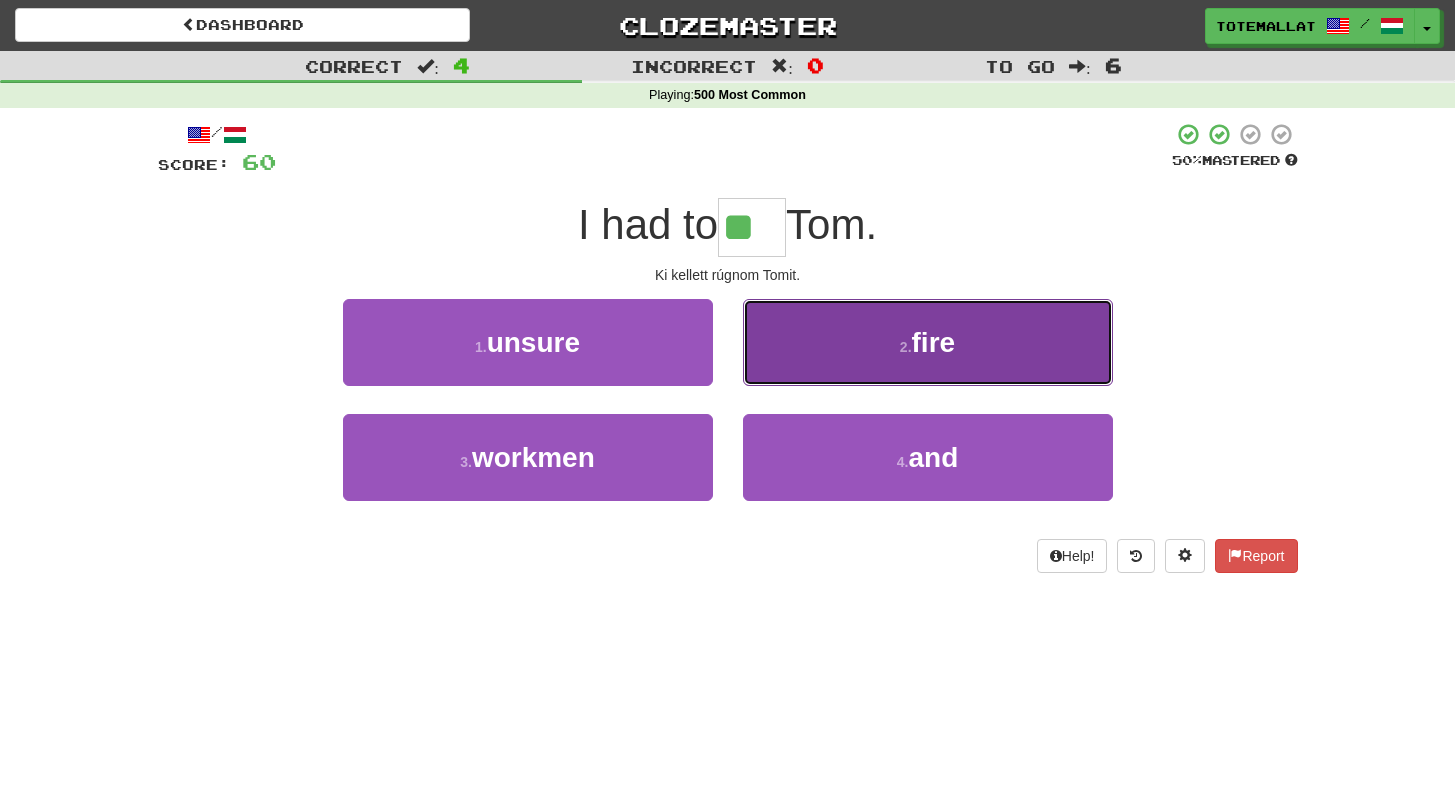 click on "2 ." at bounding box center [906, 347] 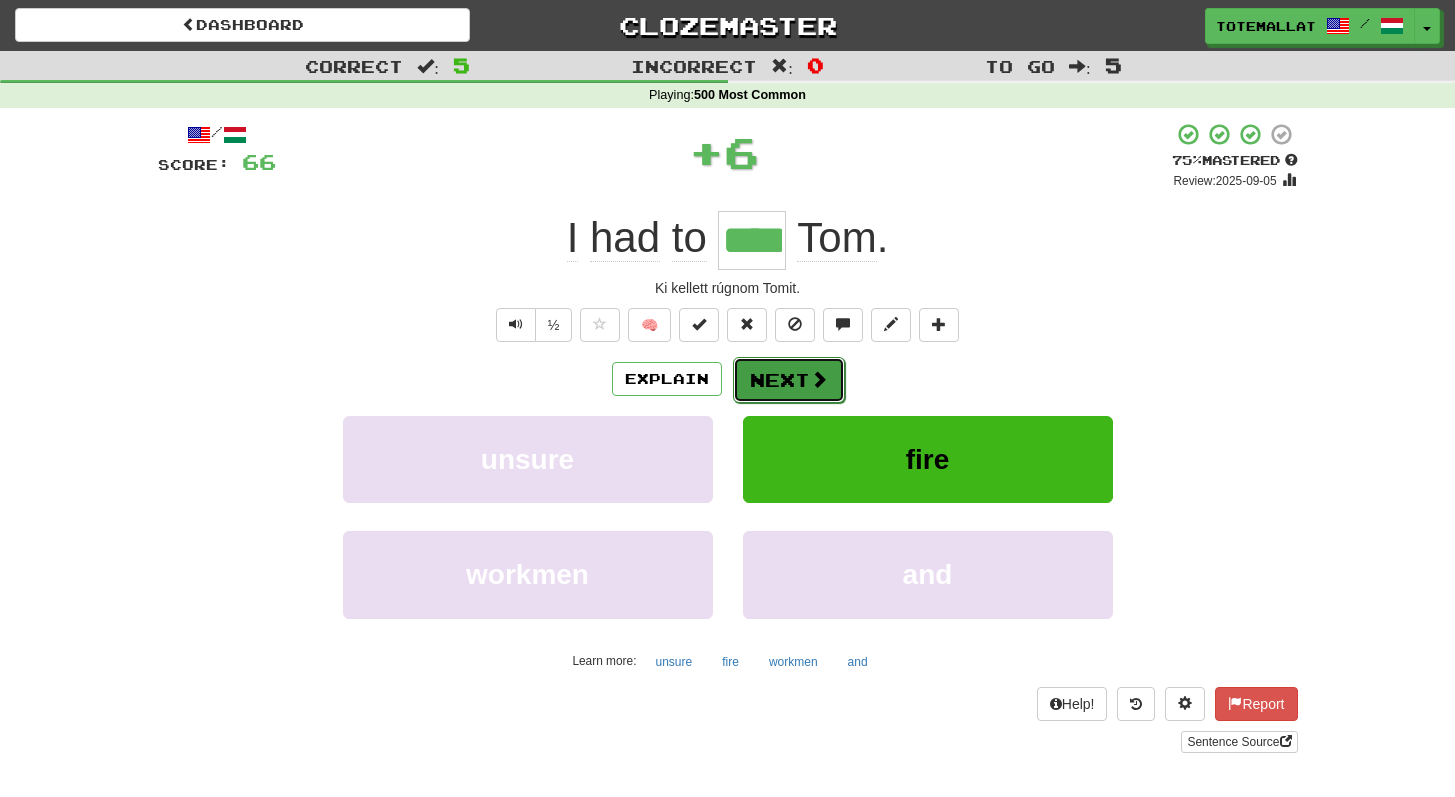 click at bounding box center [819, 379] 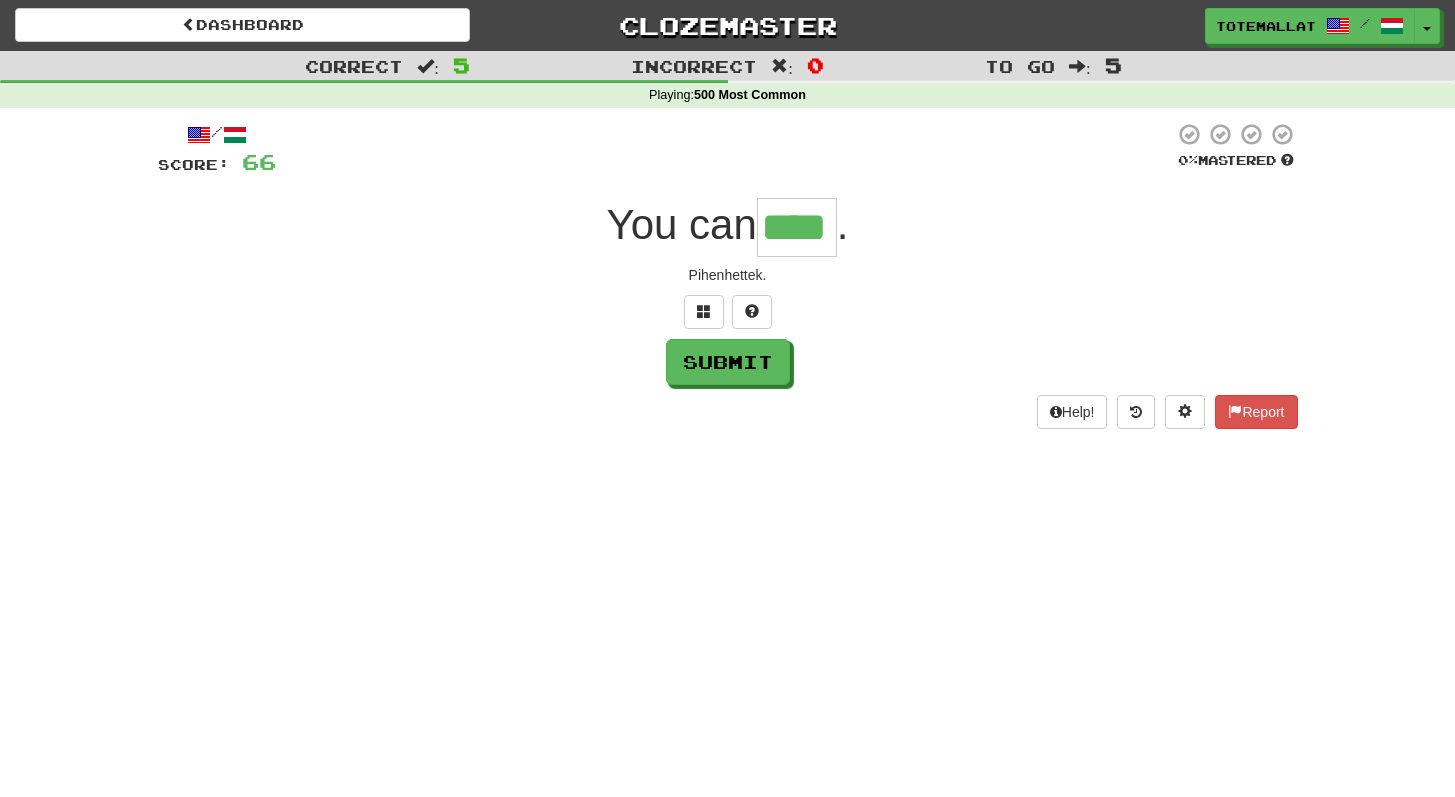 type on "****" 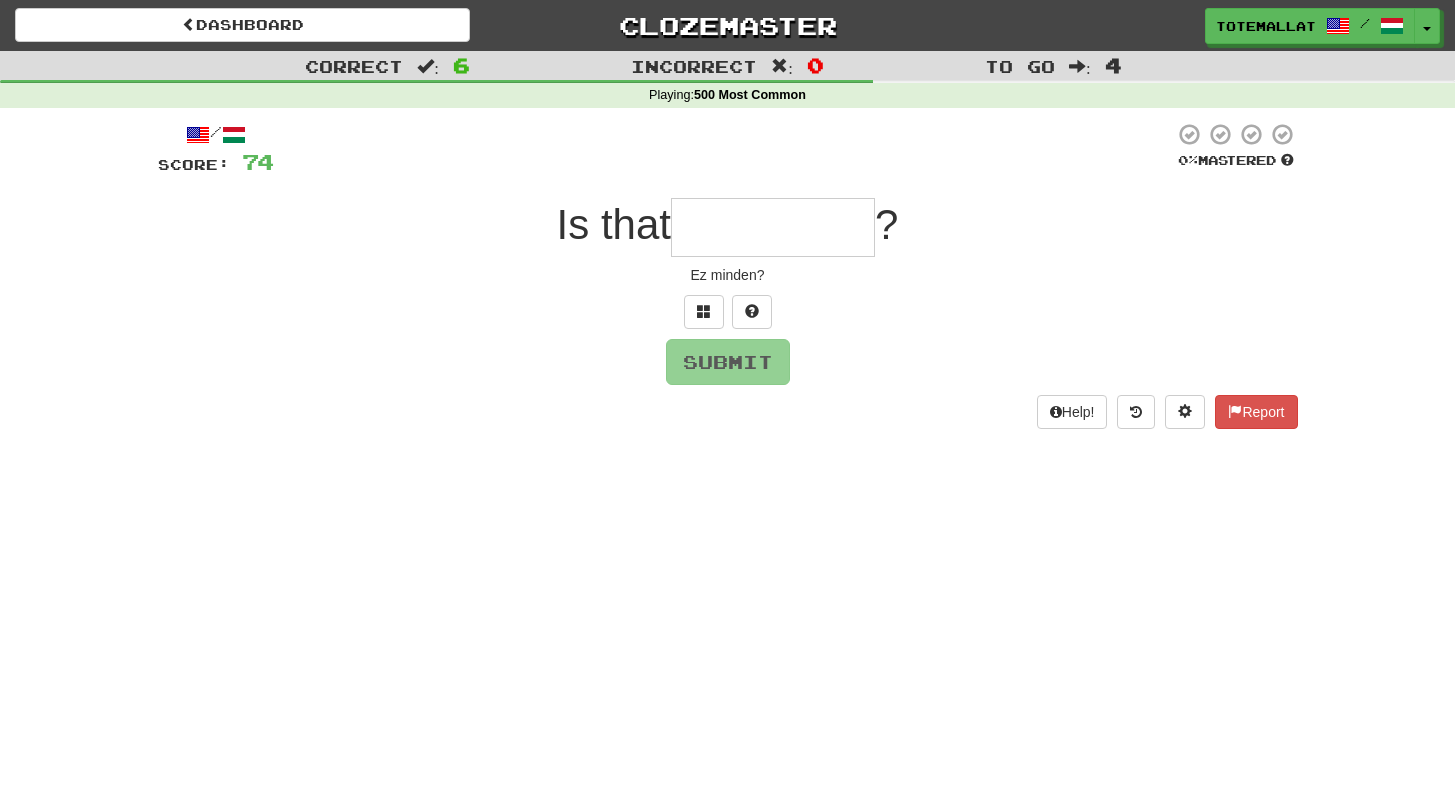 type on "*" 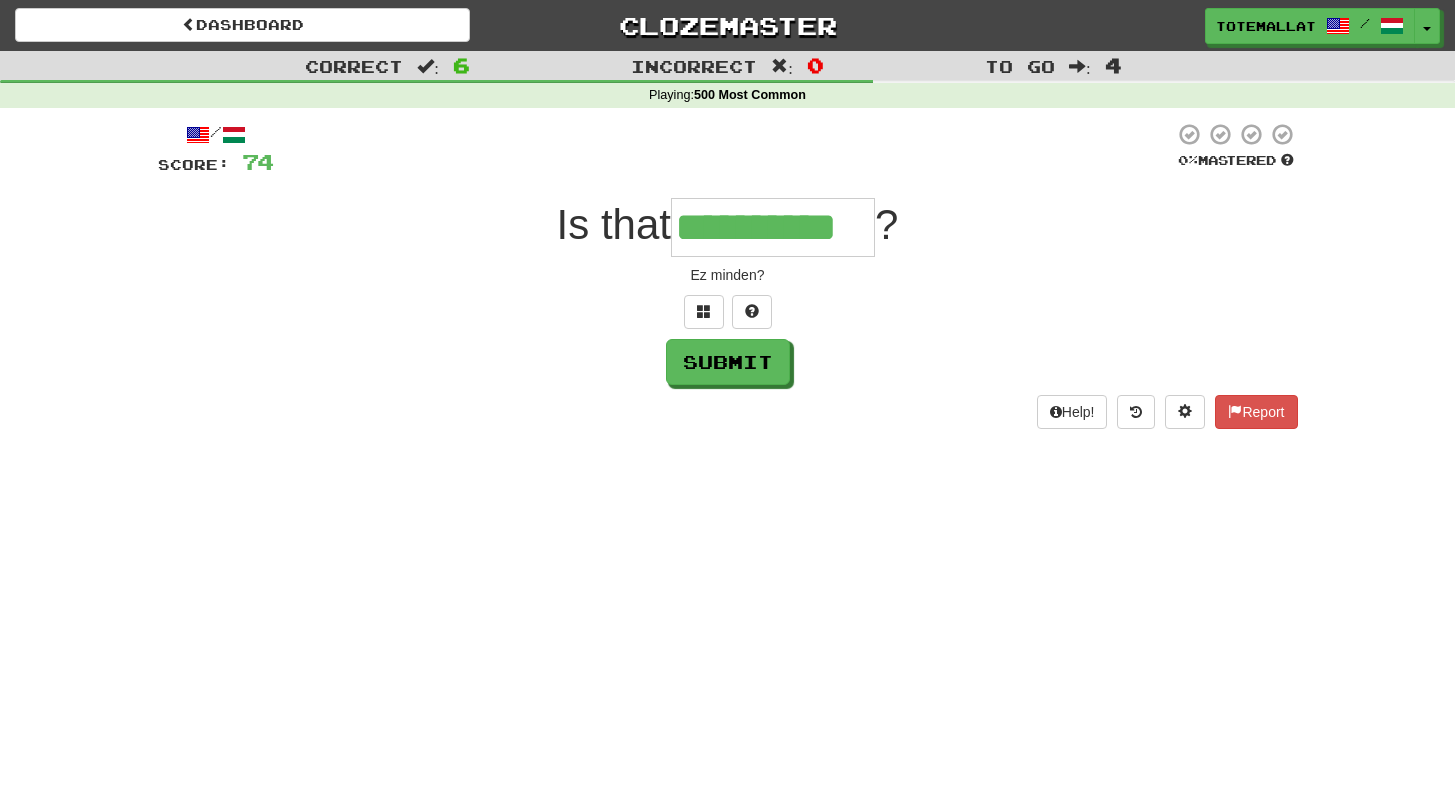 type on "**********" 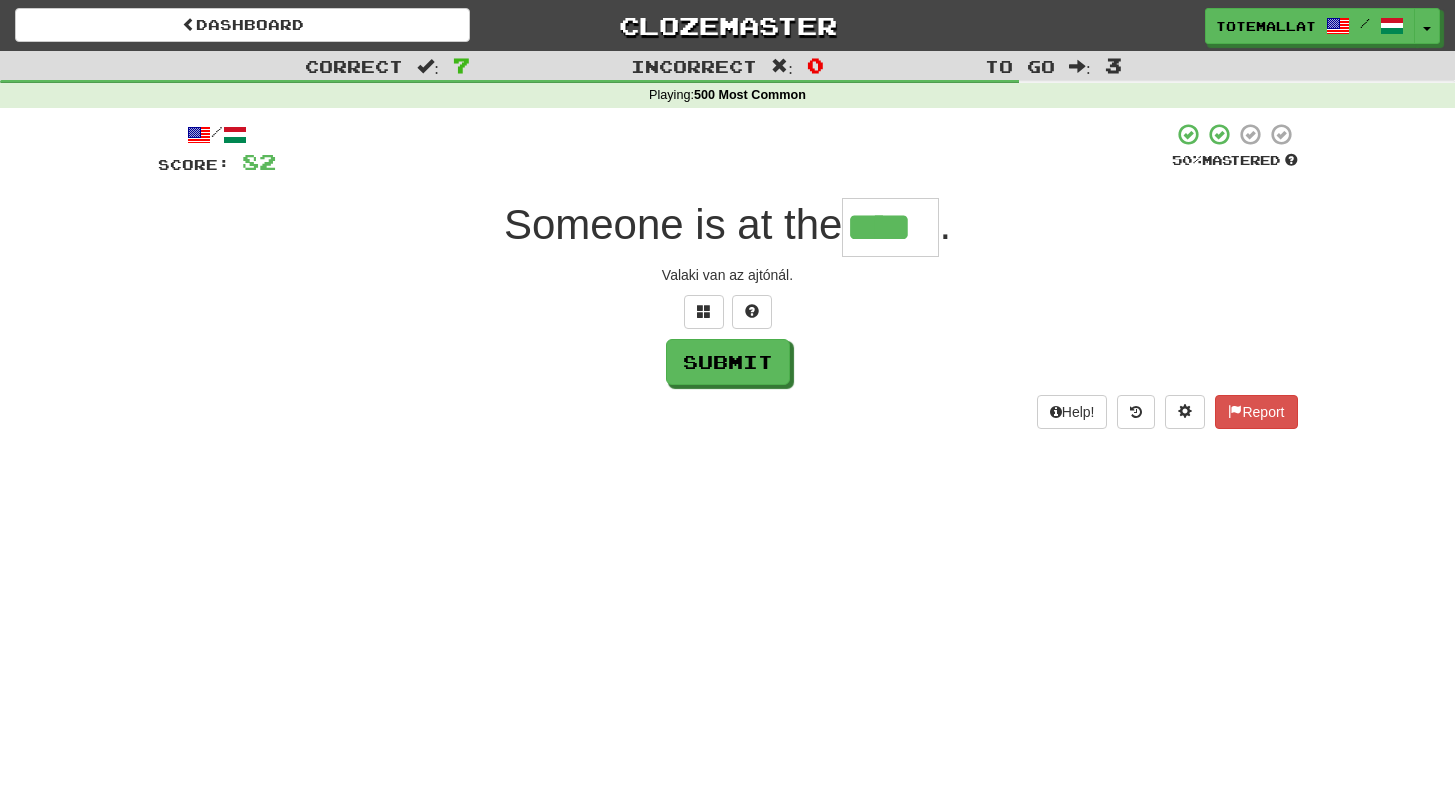 type on "****" 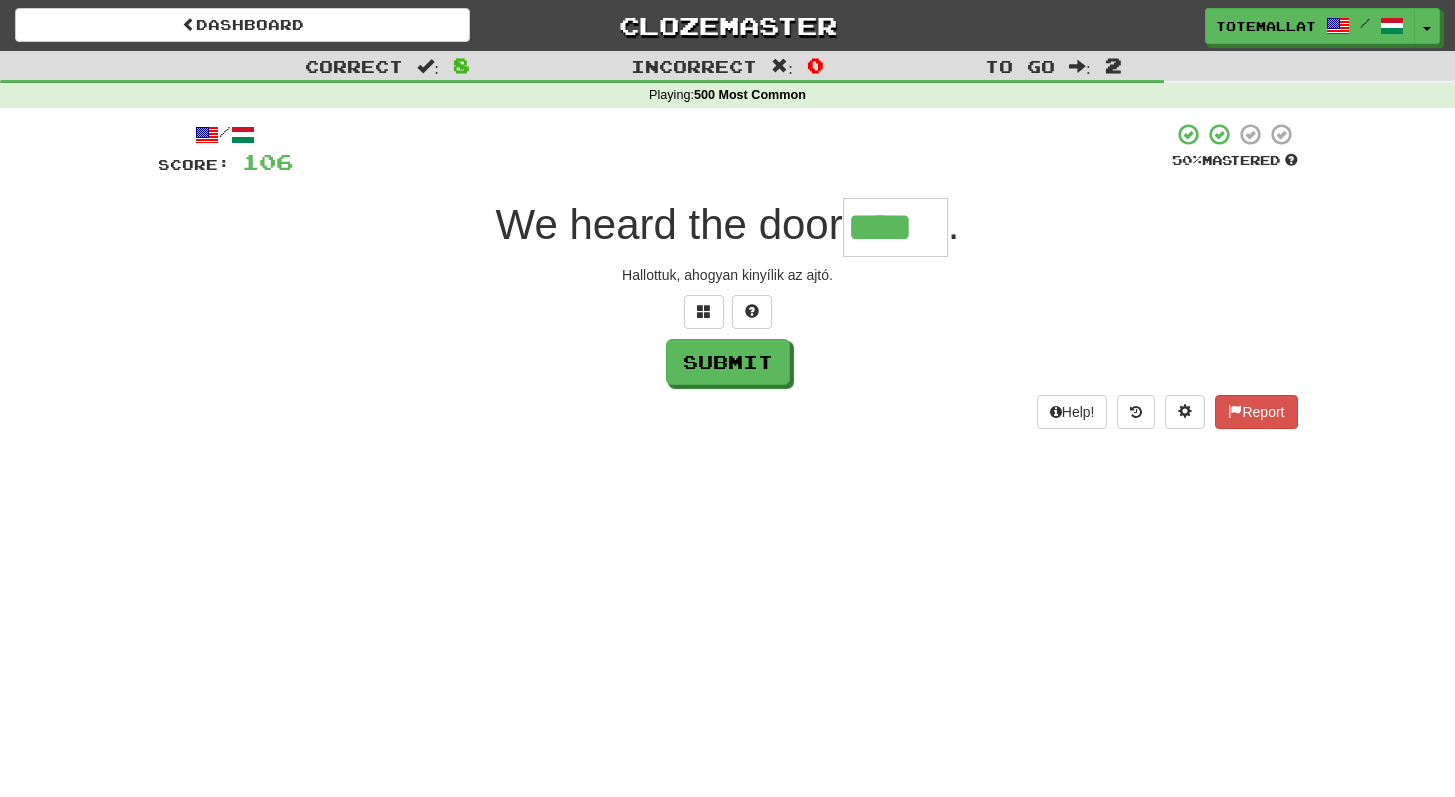 type on "****" 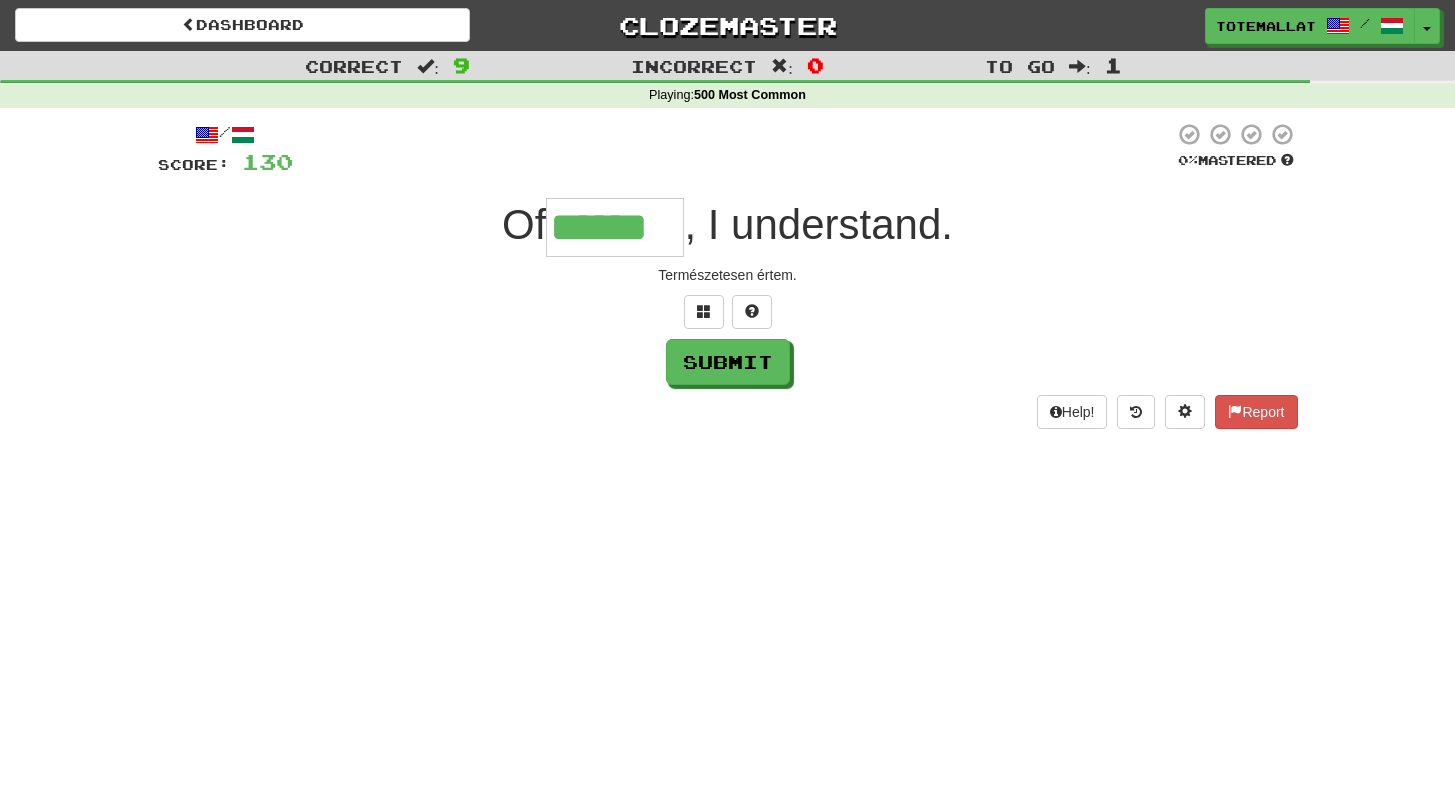 type on "******" 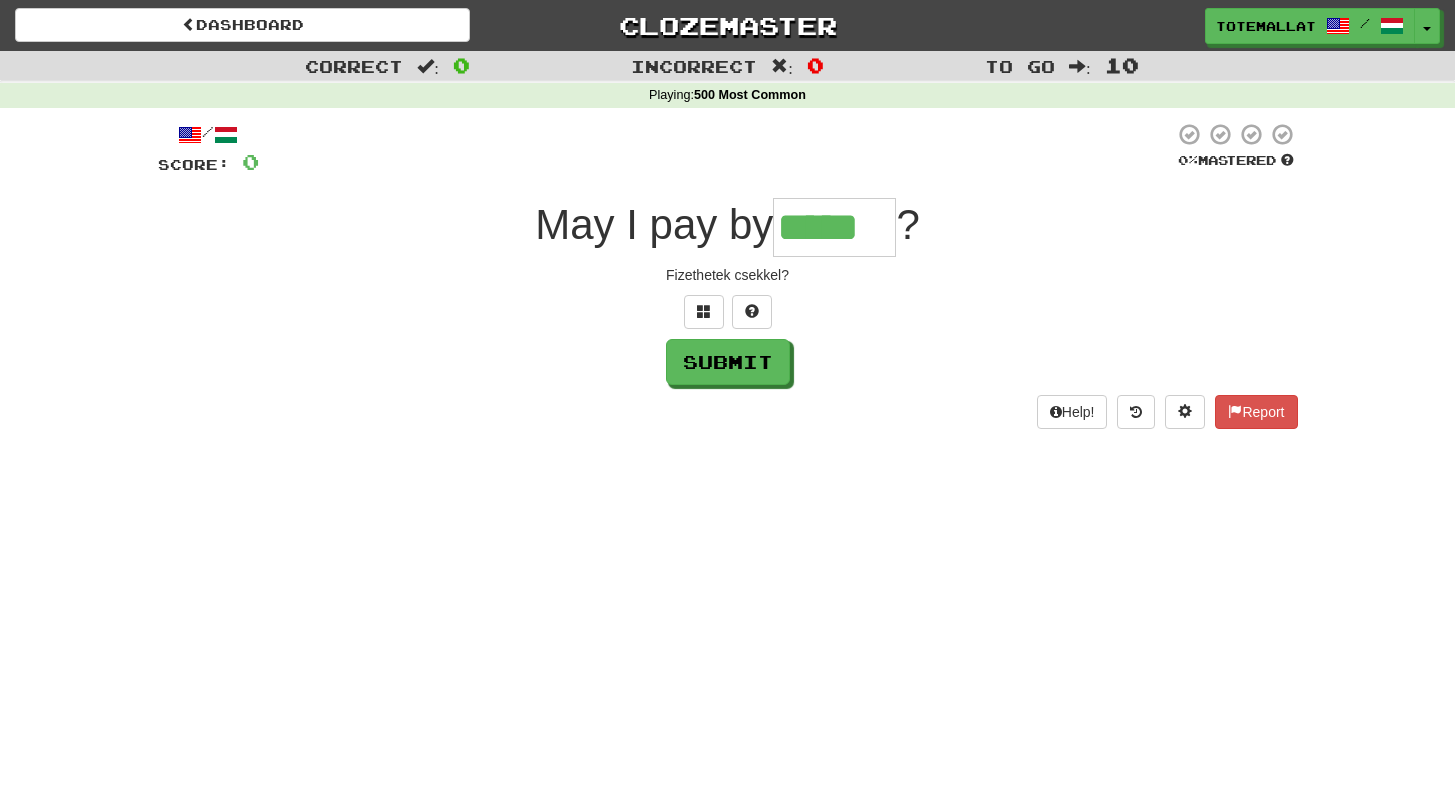 type on "*****" 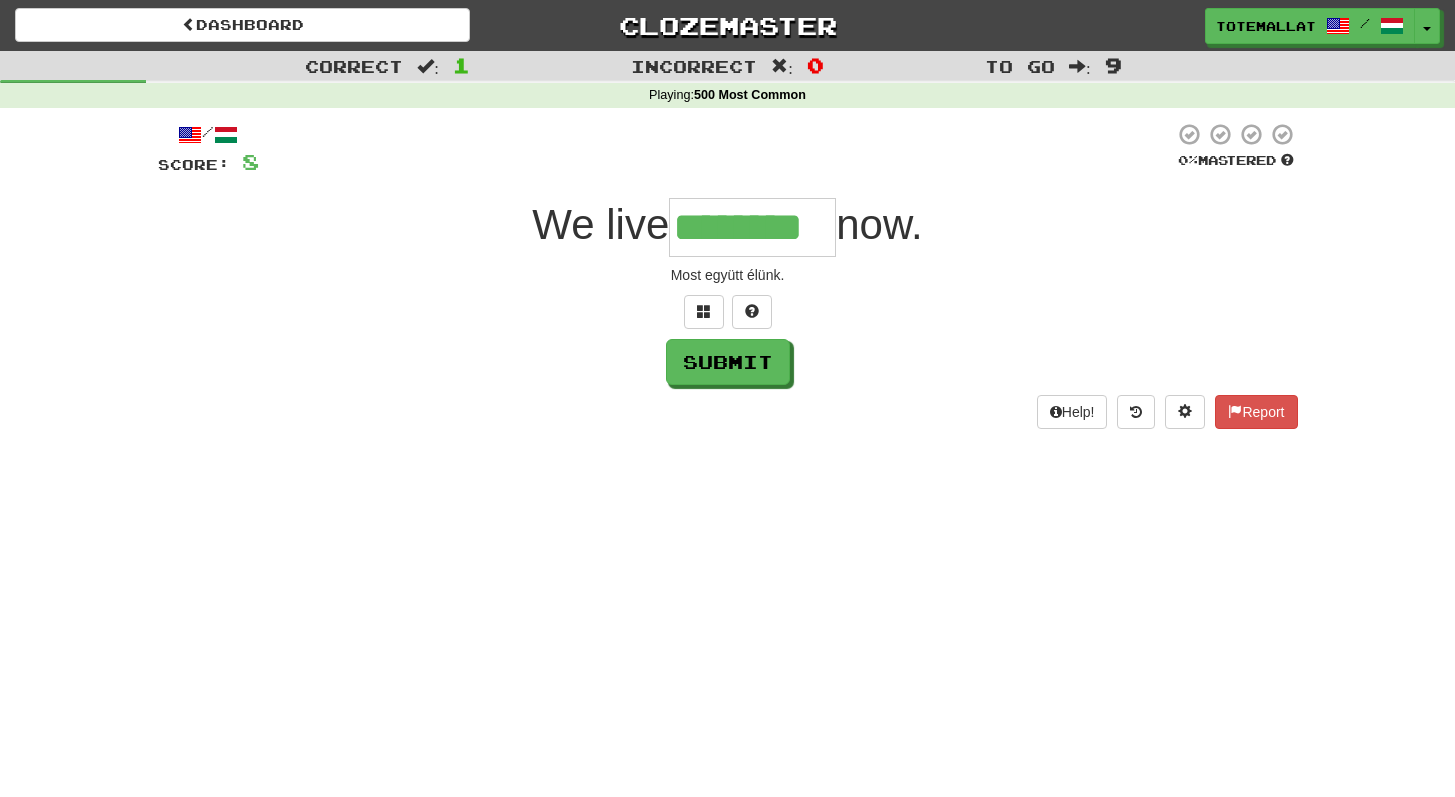 type on "********" 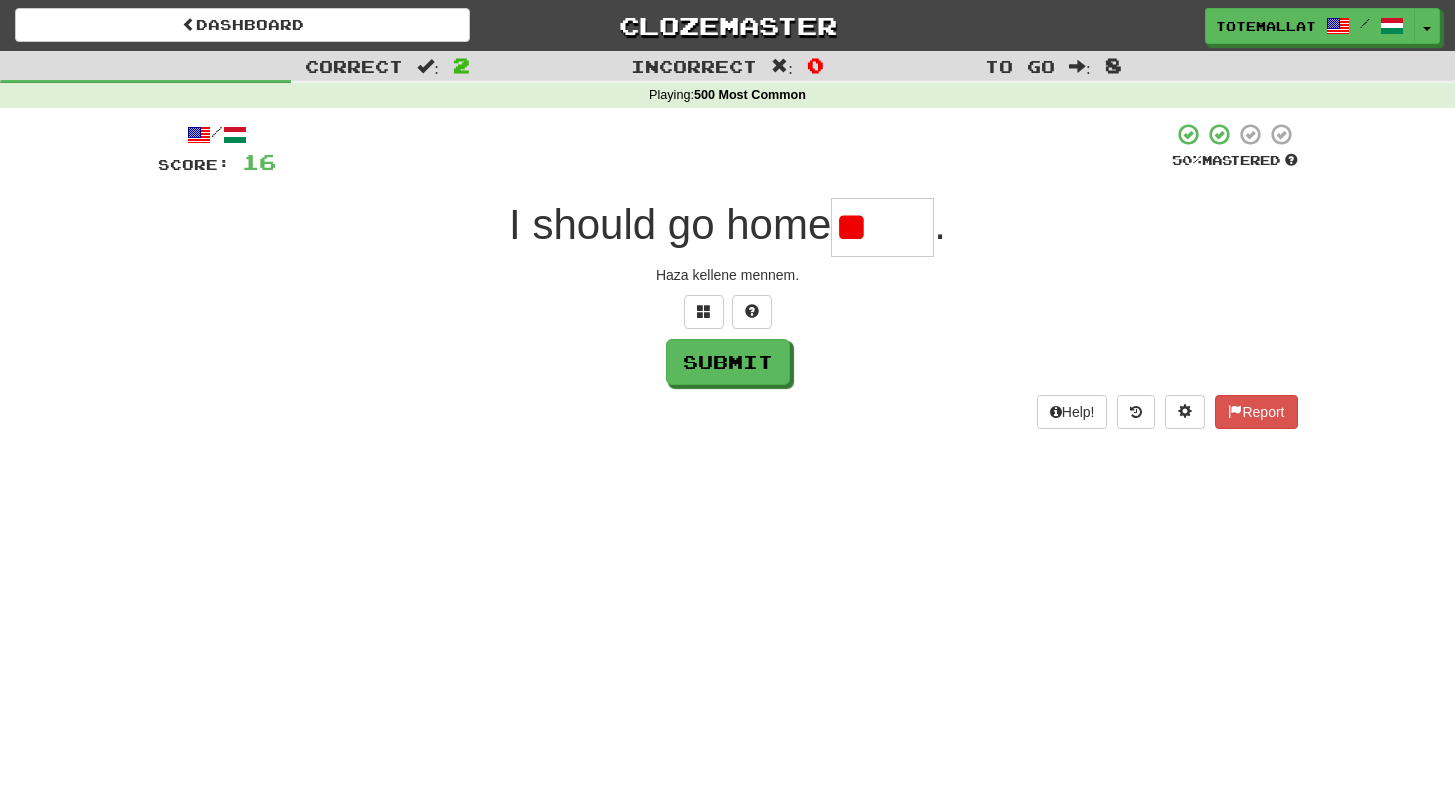 type on "*" 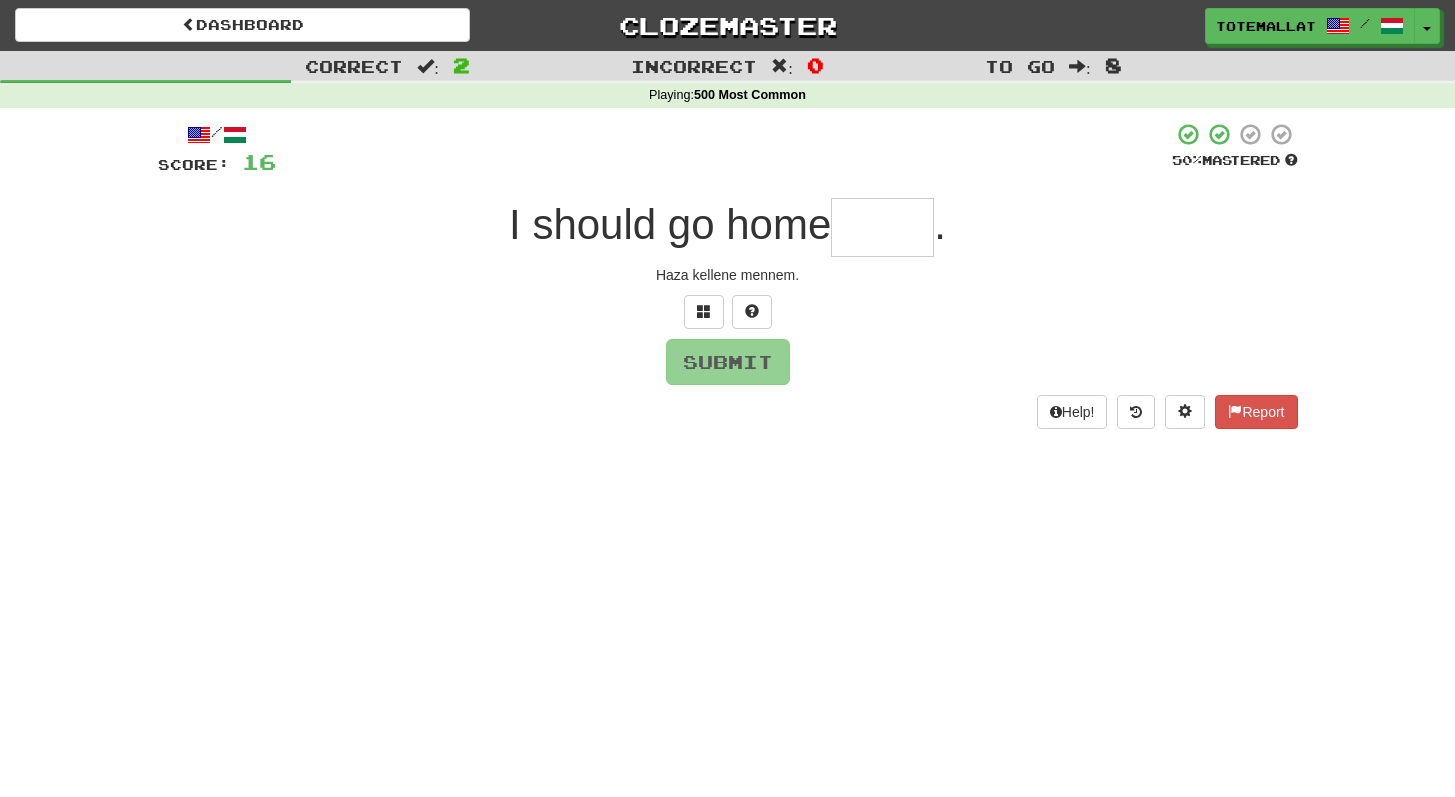 type on "*" 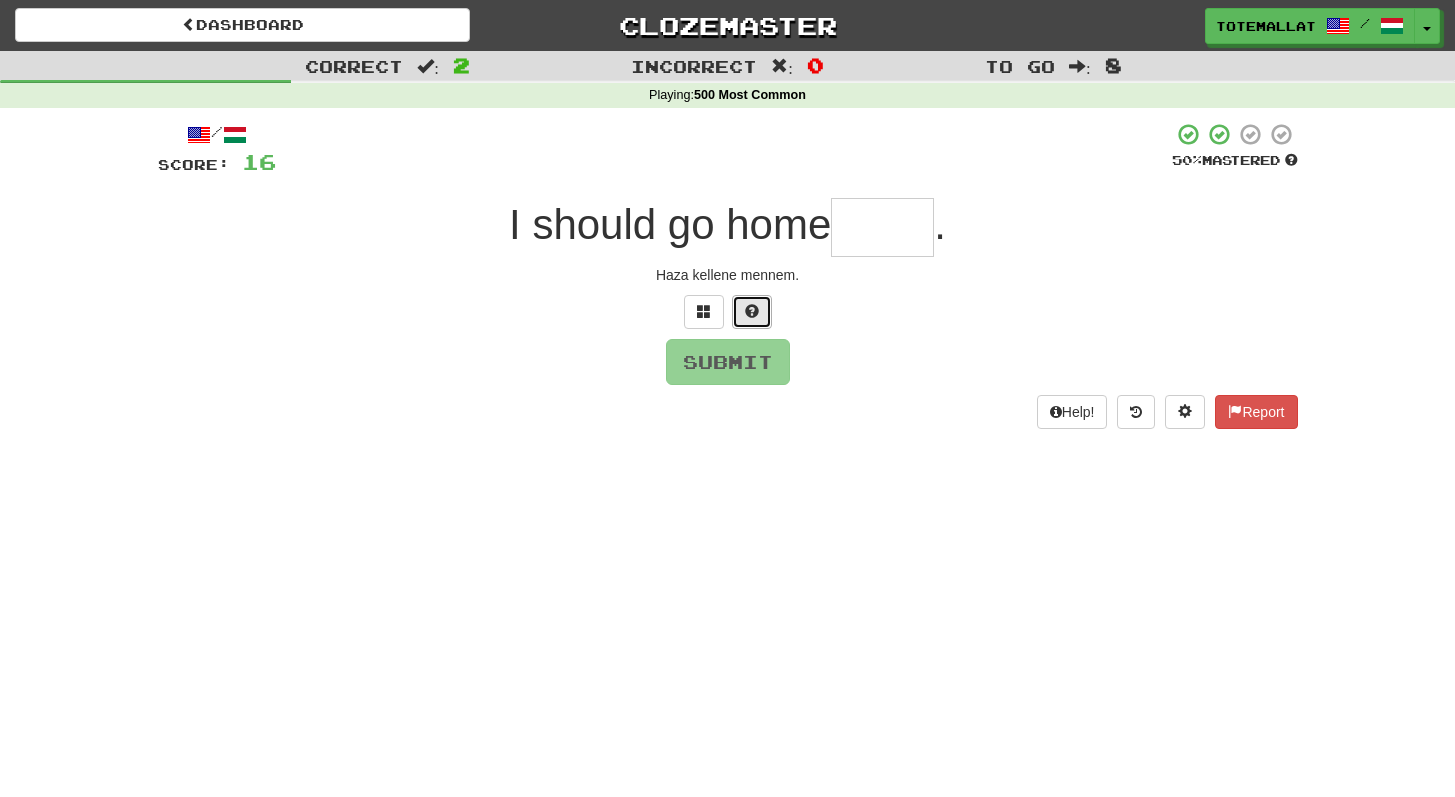 click at bounding box center (752, 311) 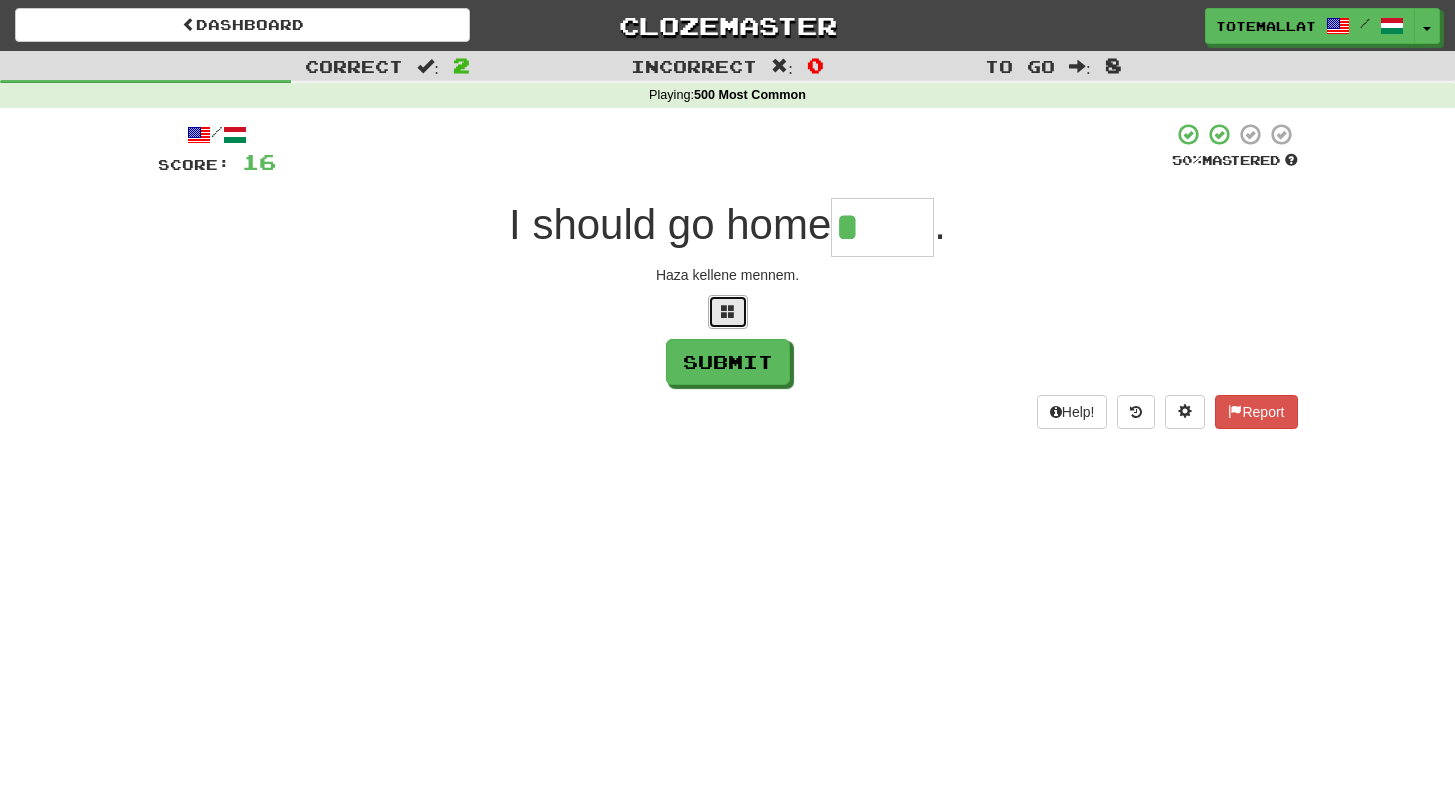 click at bounding box center [728, 312] 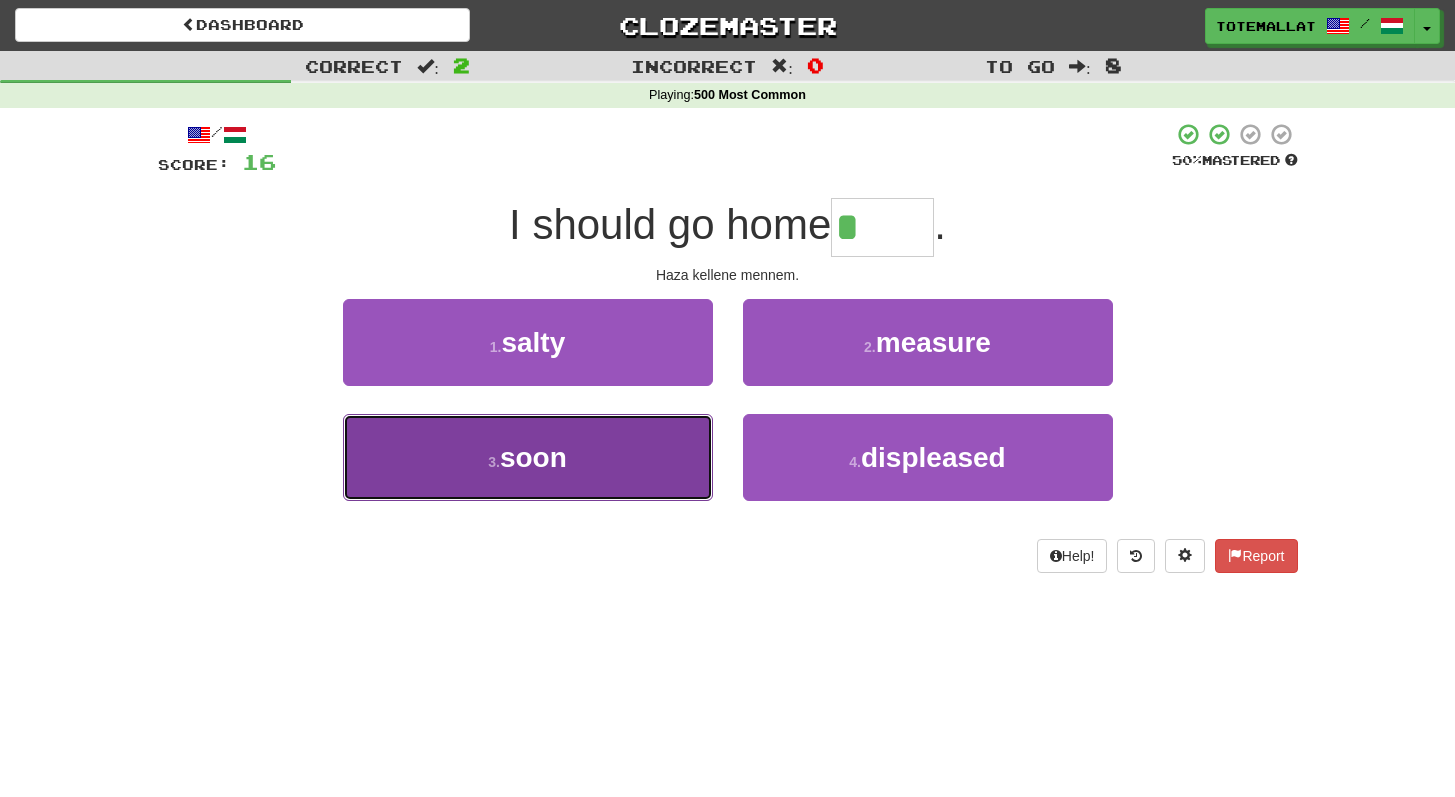 click on "soon" at bounding box center (533, 457) 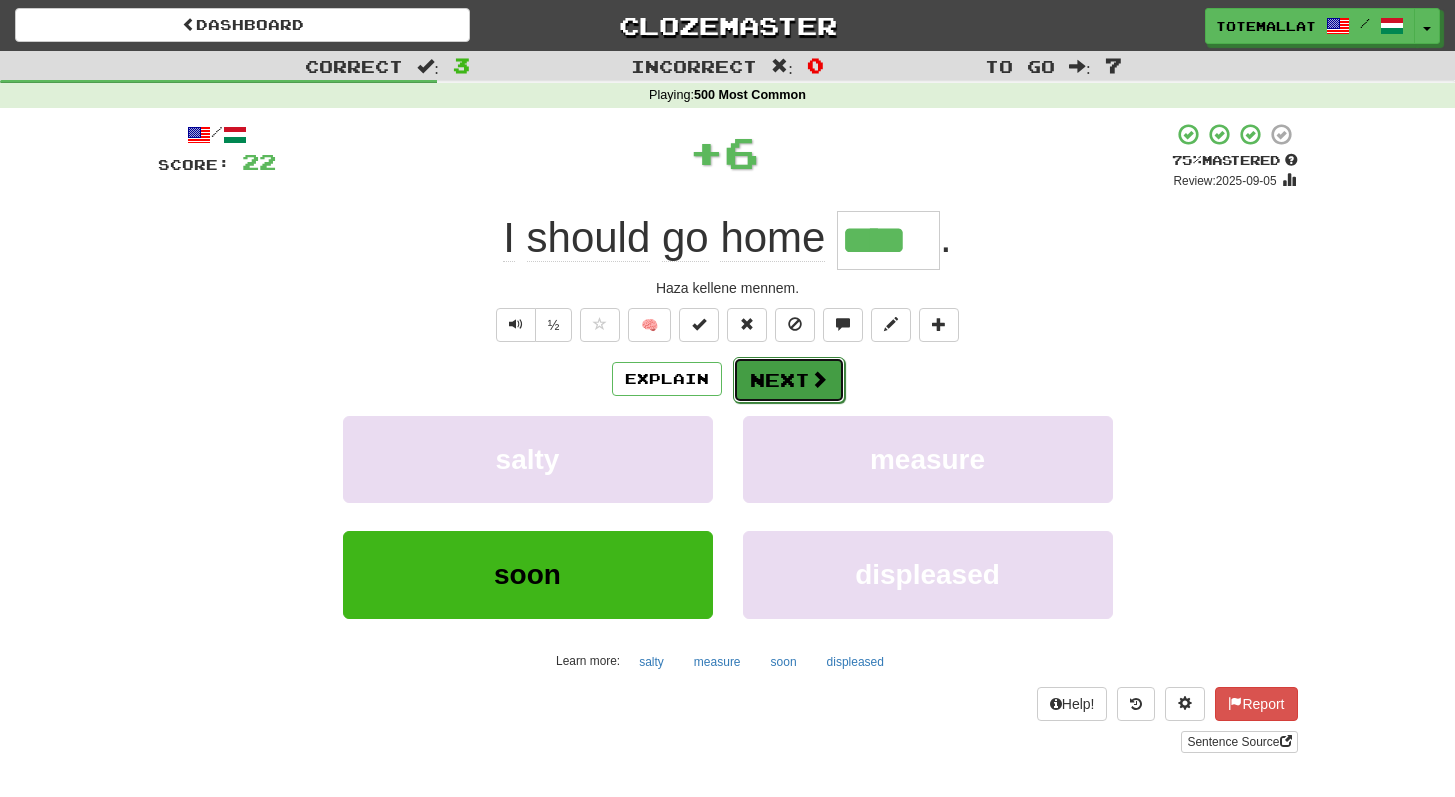 click on "Next" at bounding box center (789, 380) 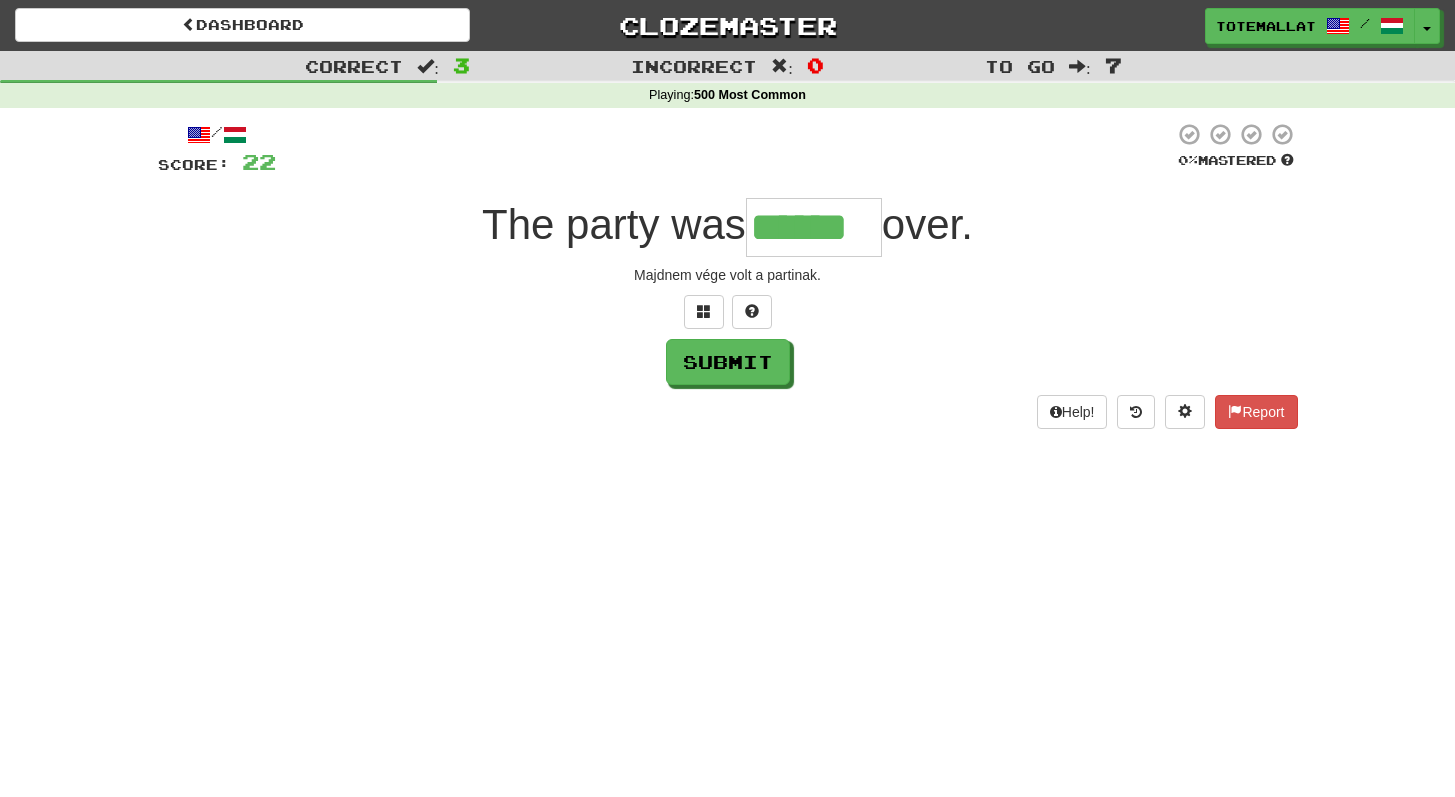 type on "******" 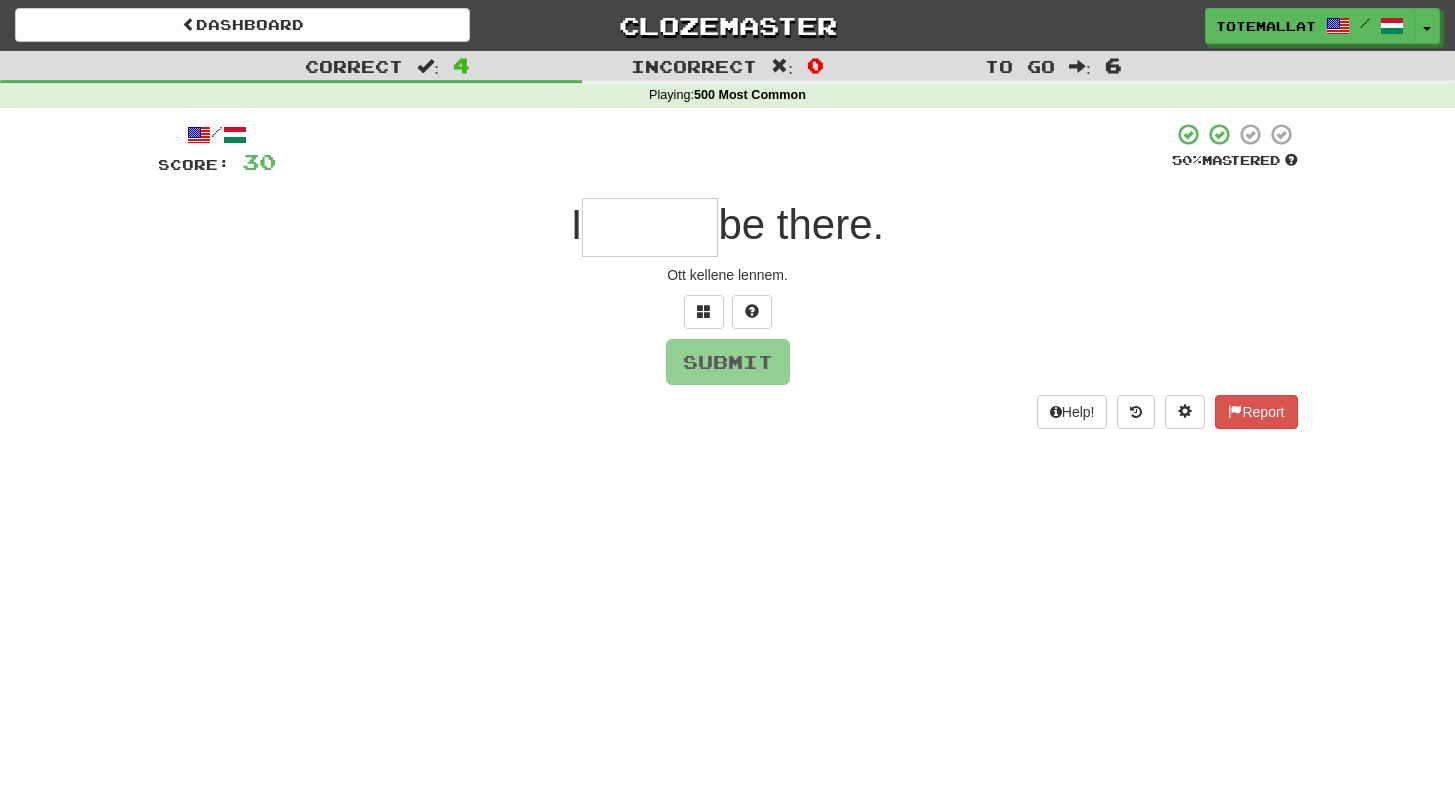 type on "*" 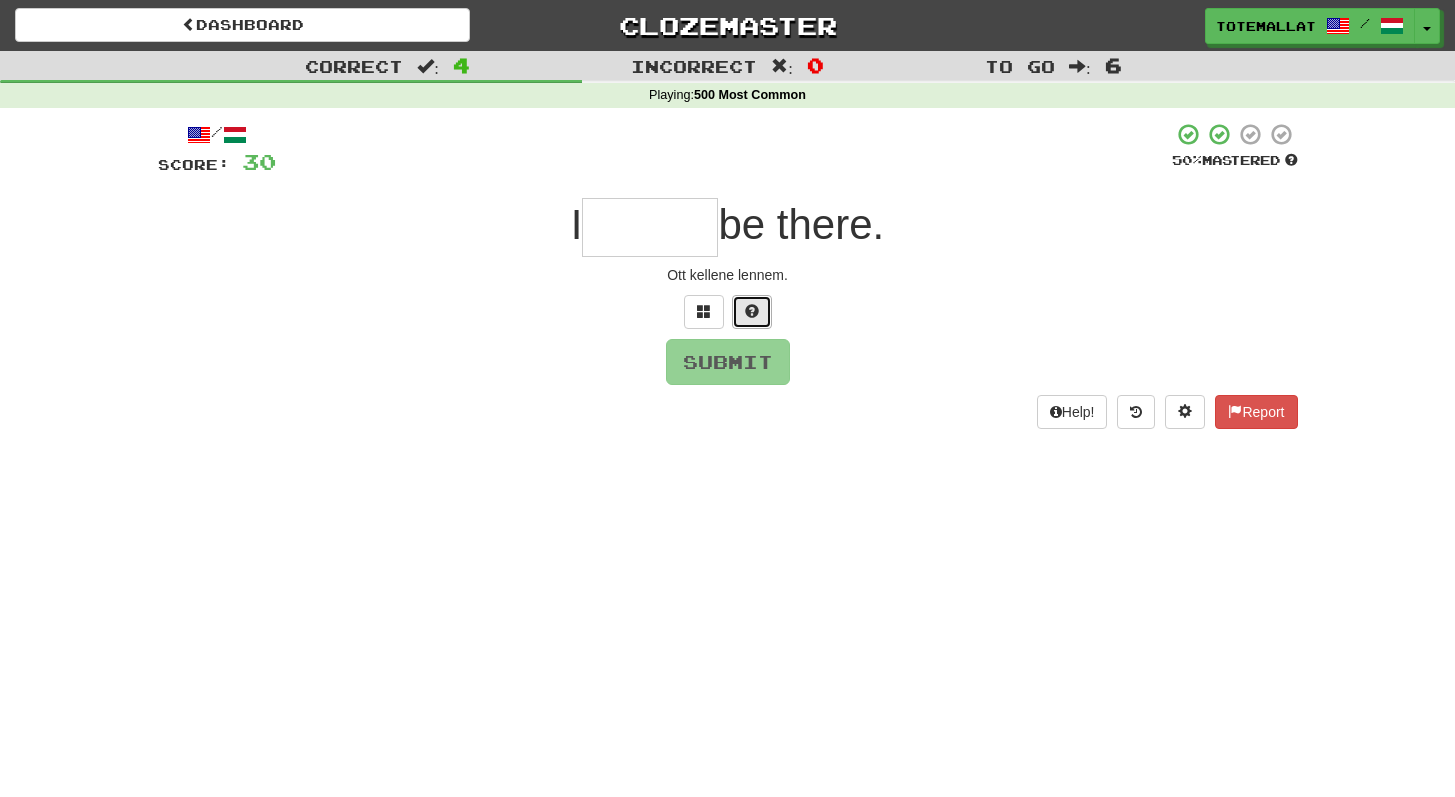 click at bounding box center [752, 311] 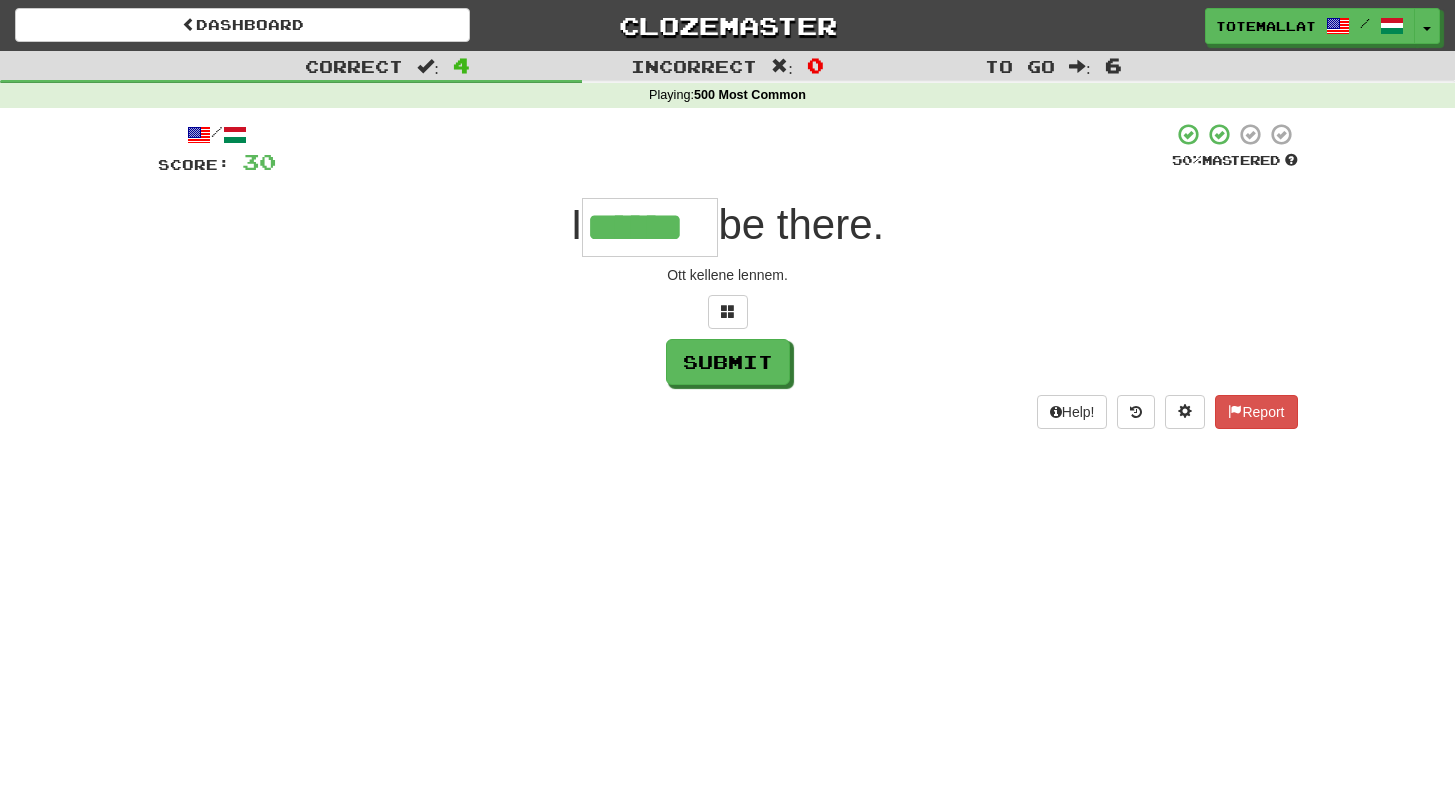 type on "******" 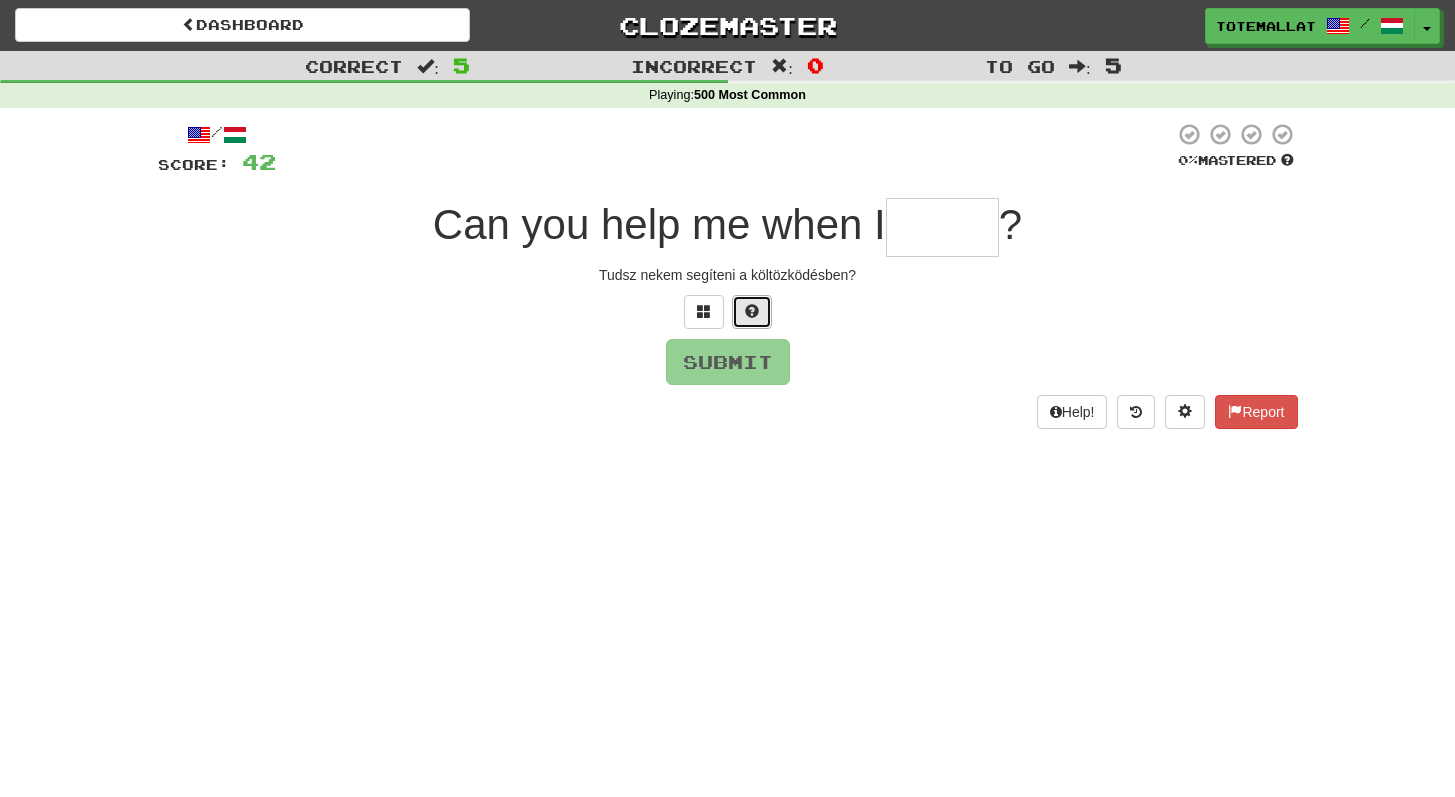 click at bounding box center (752, 311) 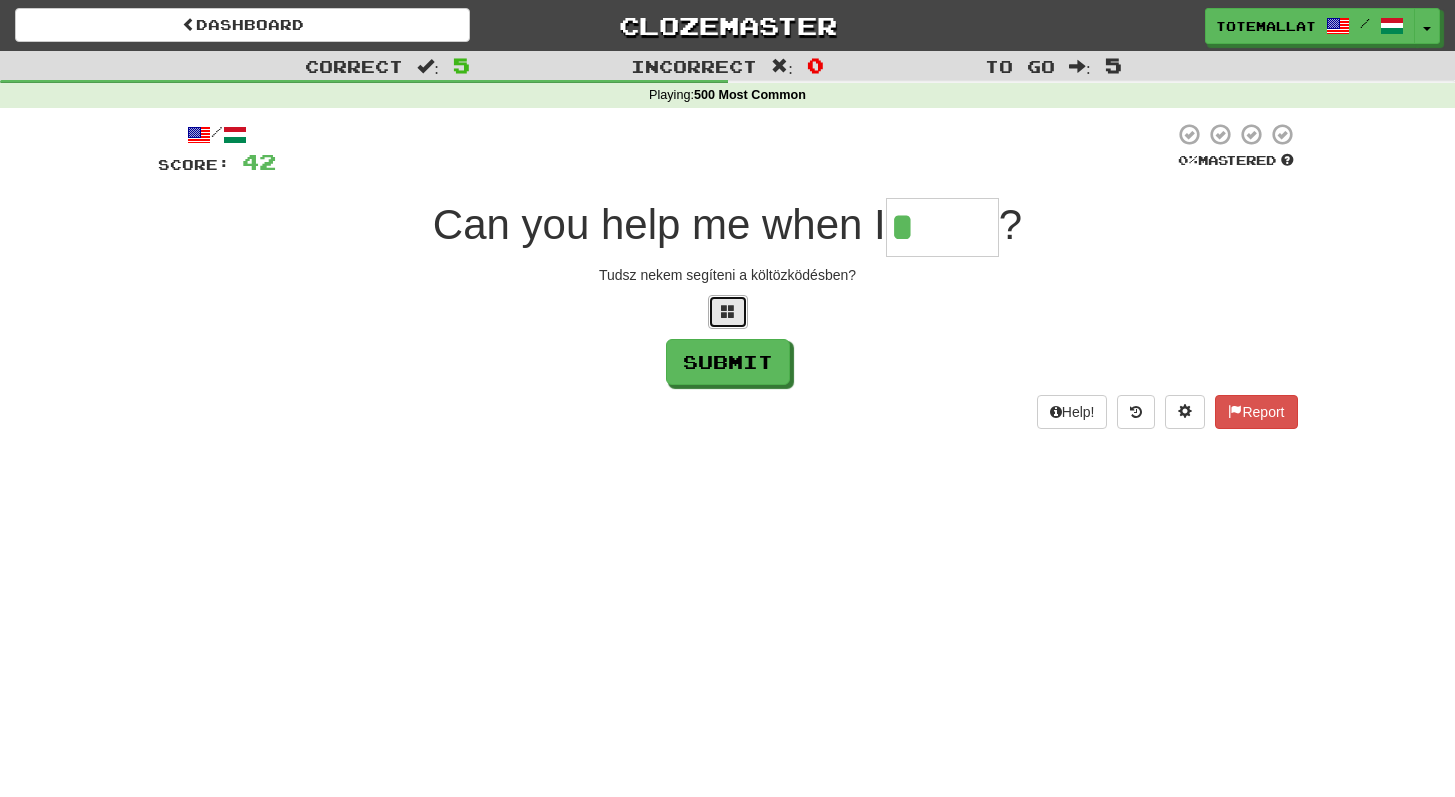 click at bounding box center (728, 311) 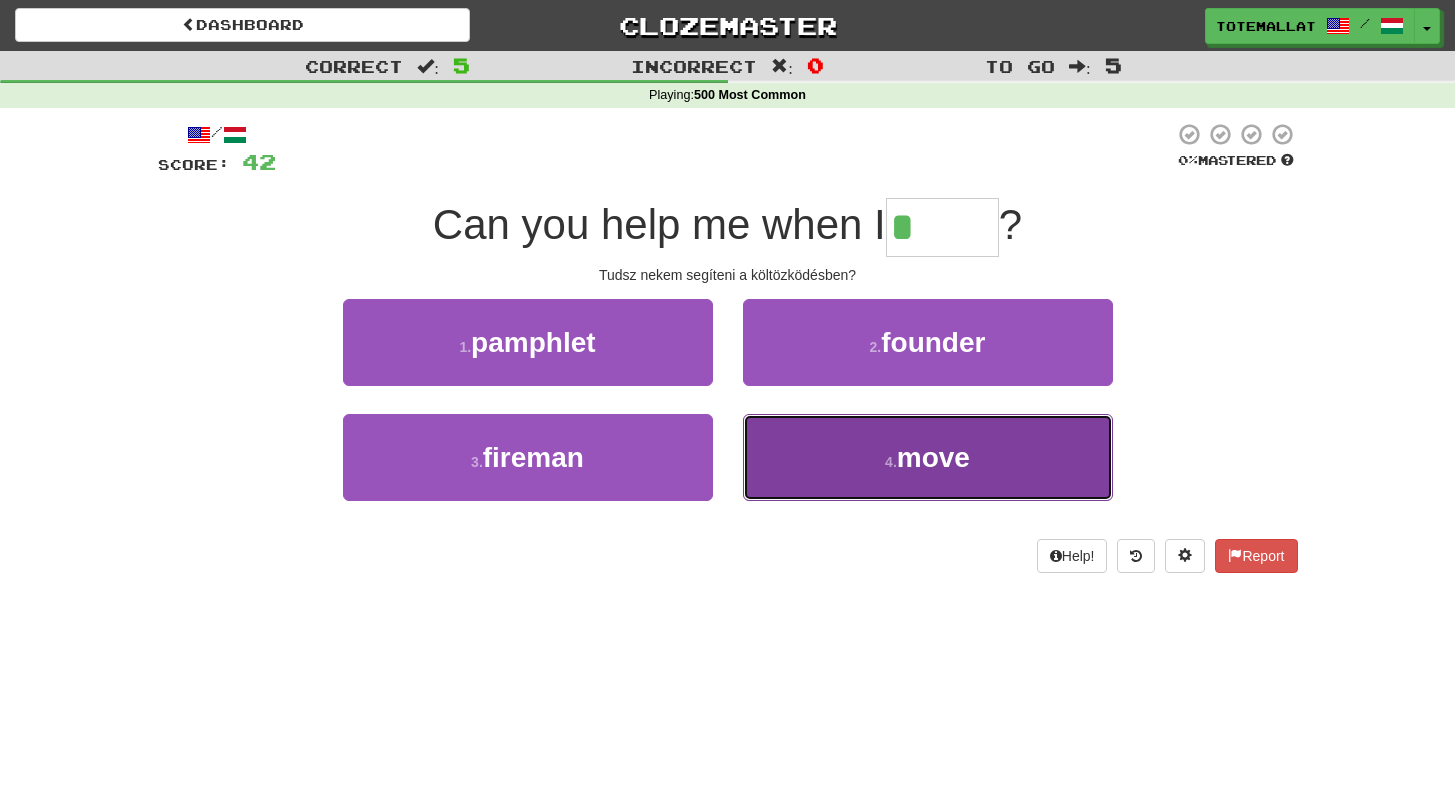 click on "move" at bounding box center (933, 457) 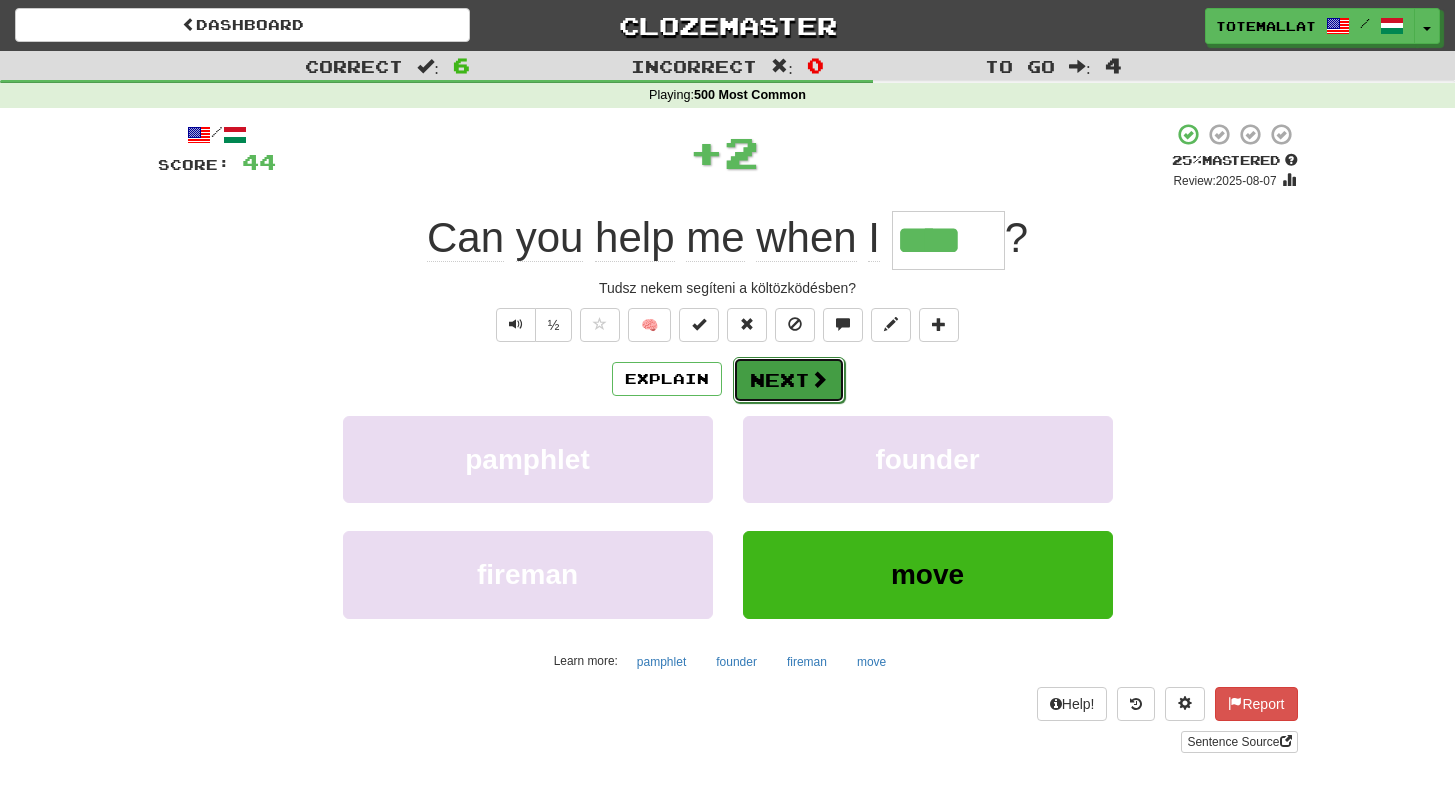 click at bounding box center (819, 379) 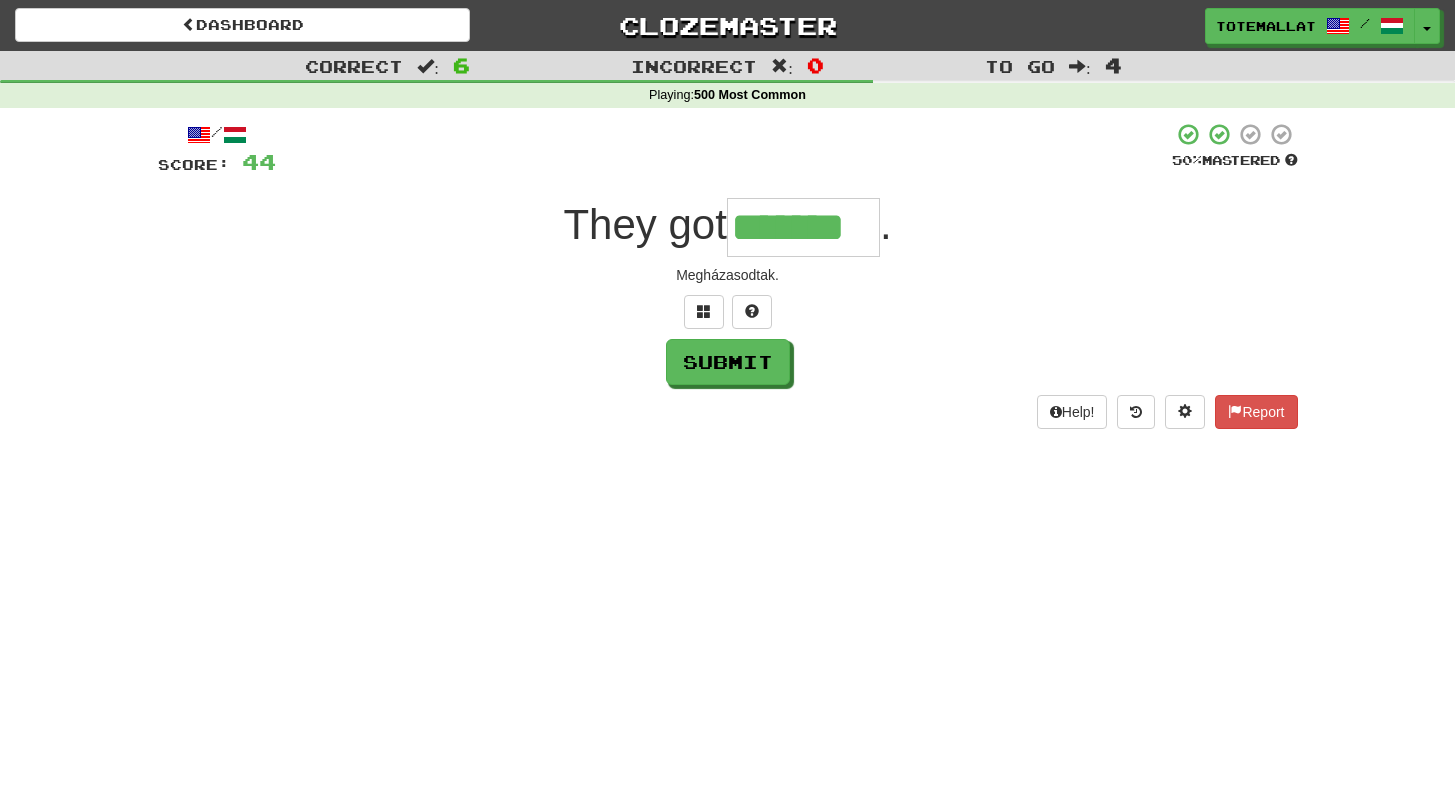 type on "*******" 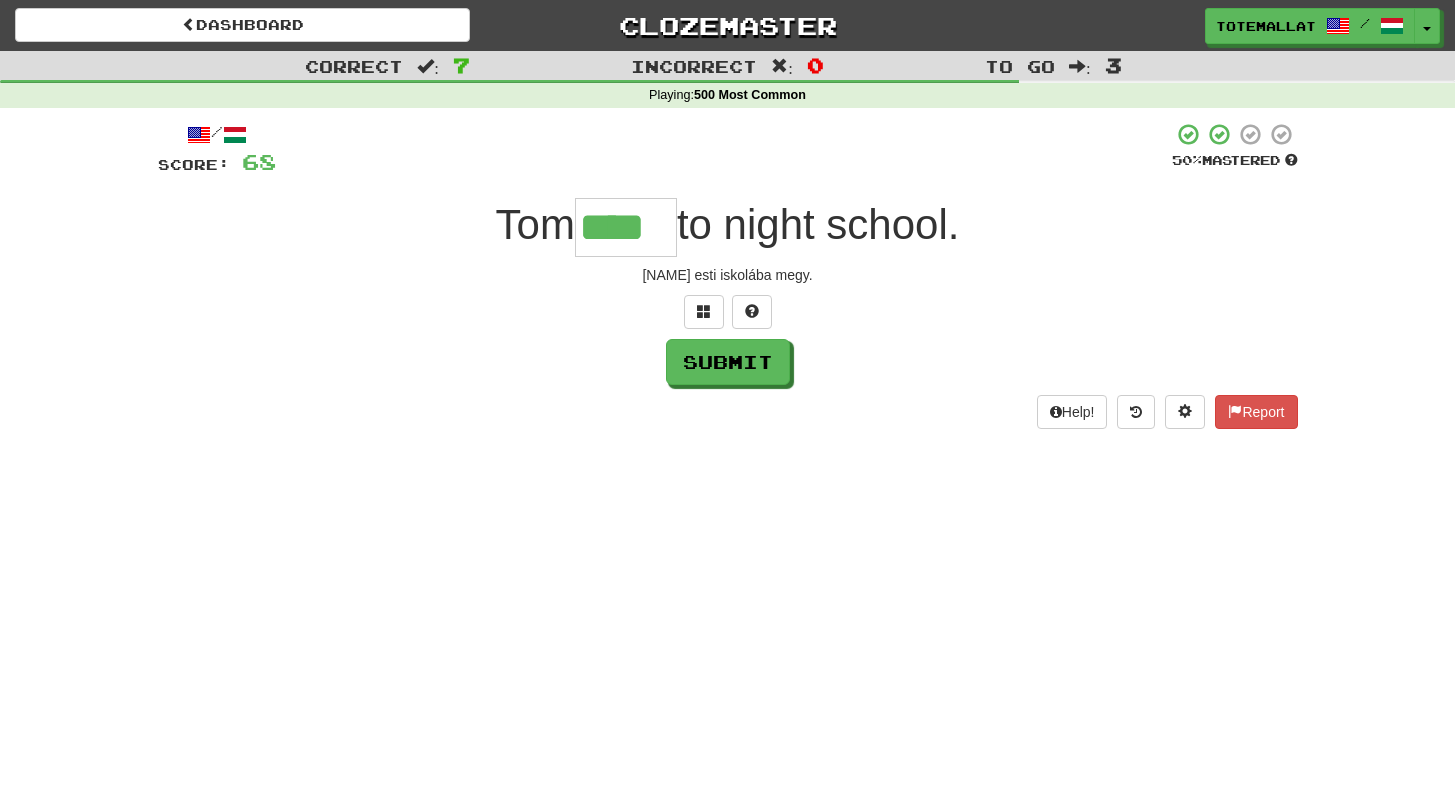 type on "****" 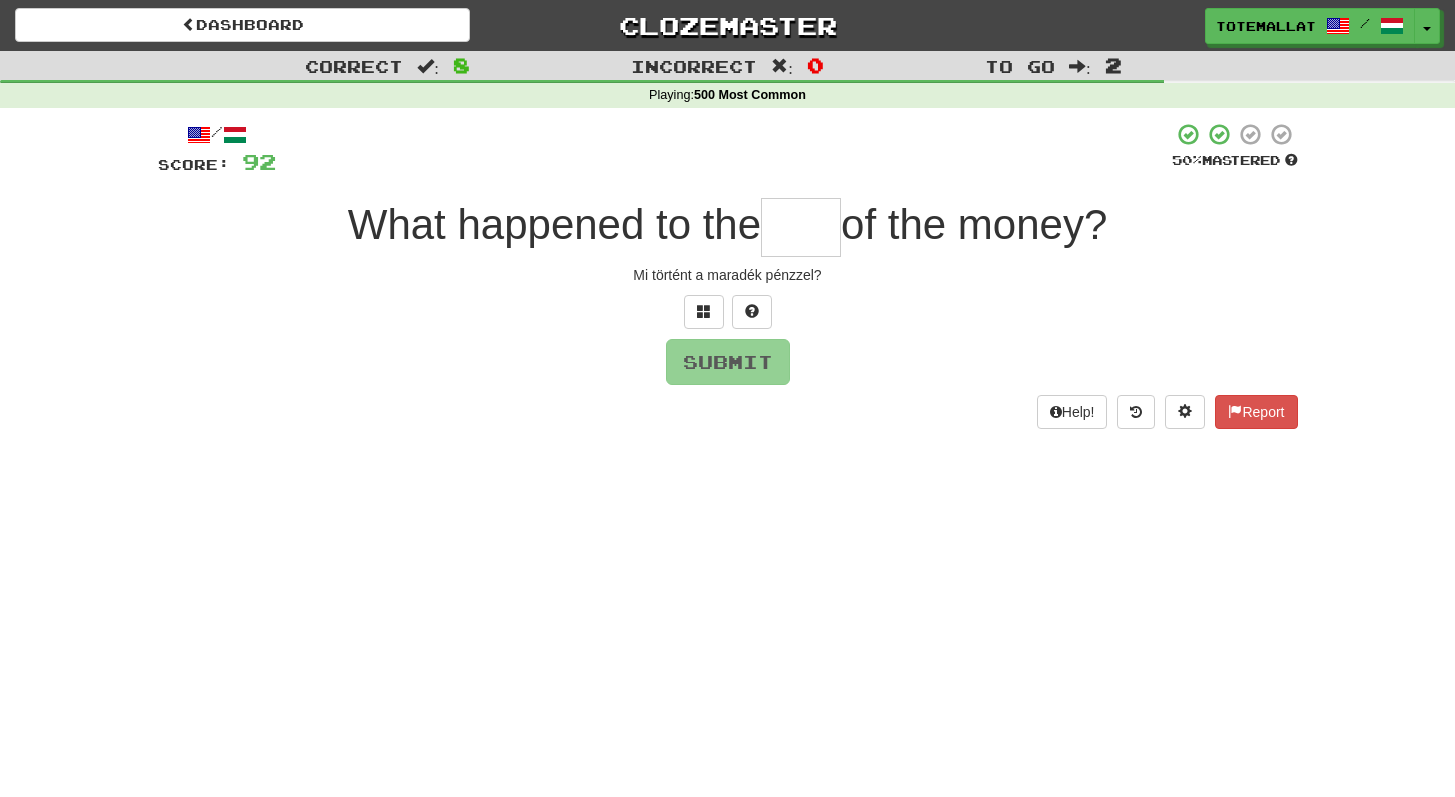 type on "*" 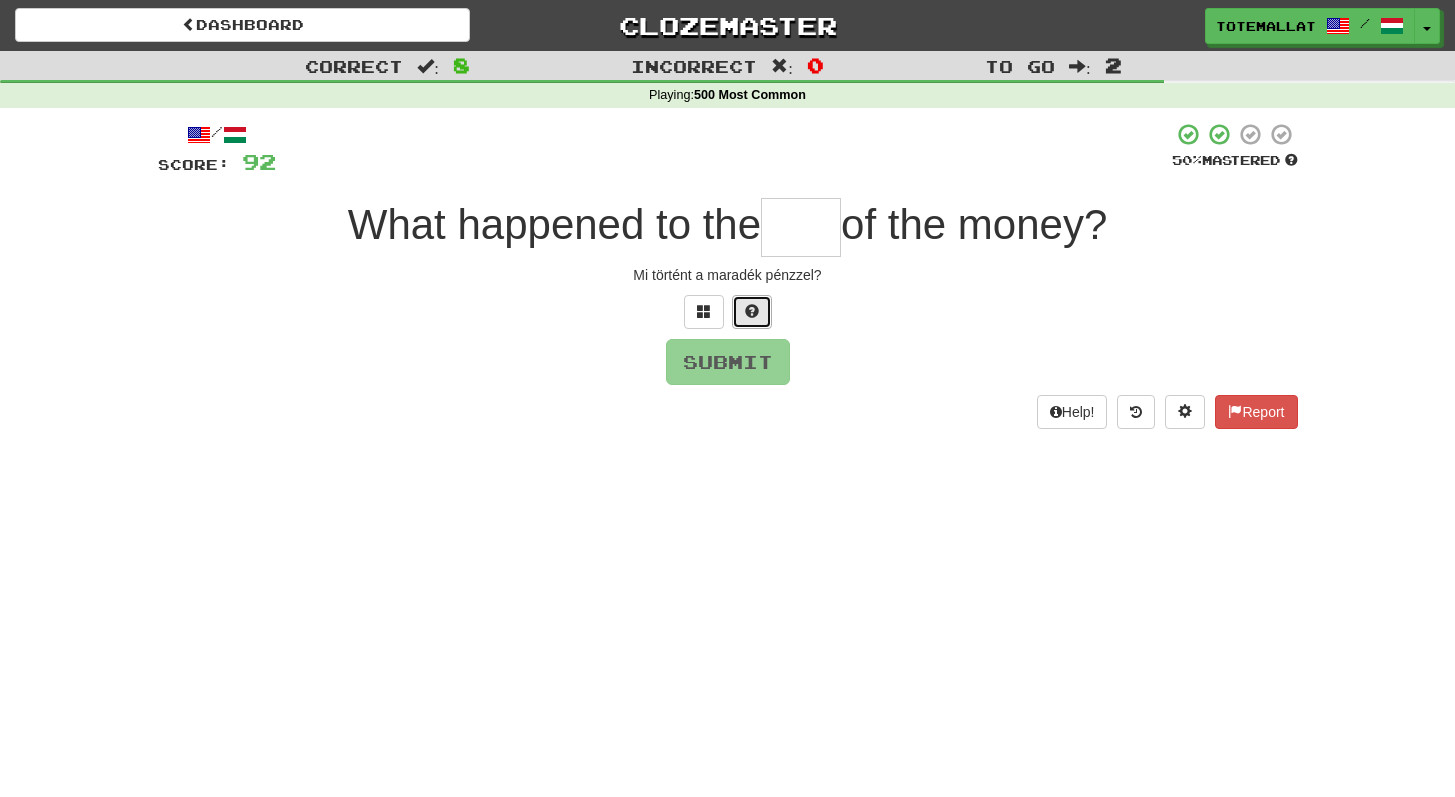 click at bounding box center (752, 311) 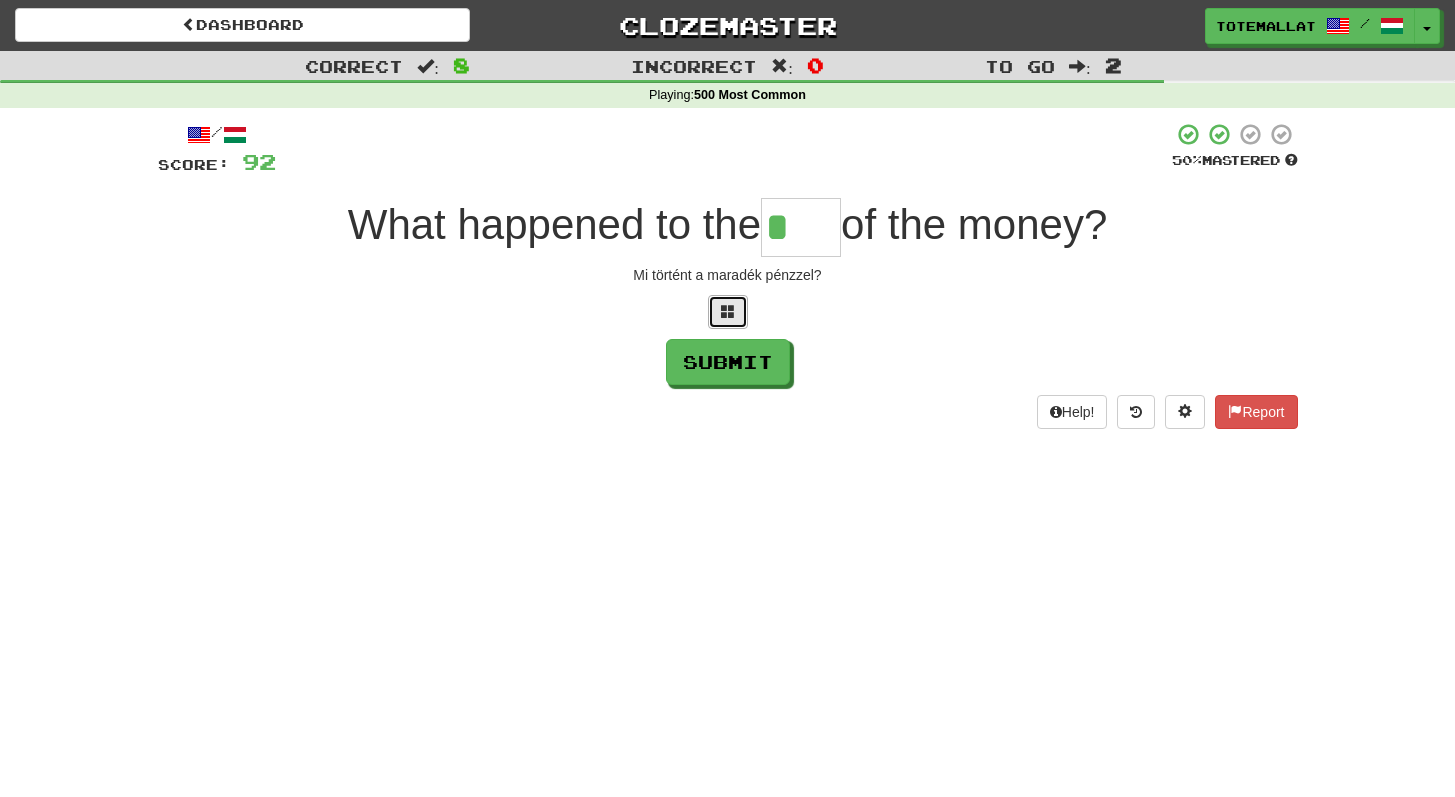 click at bounding box center [728, 312] 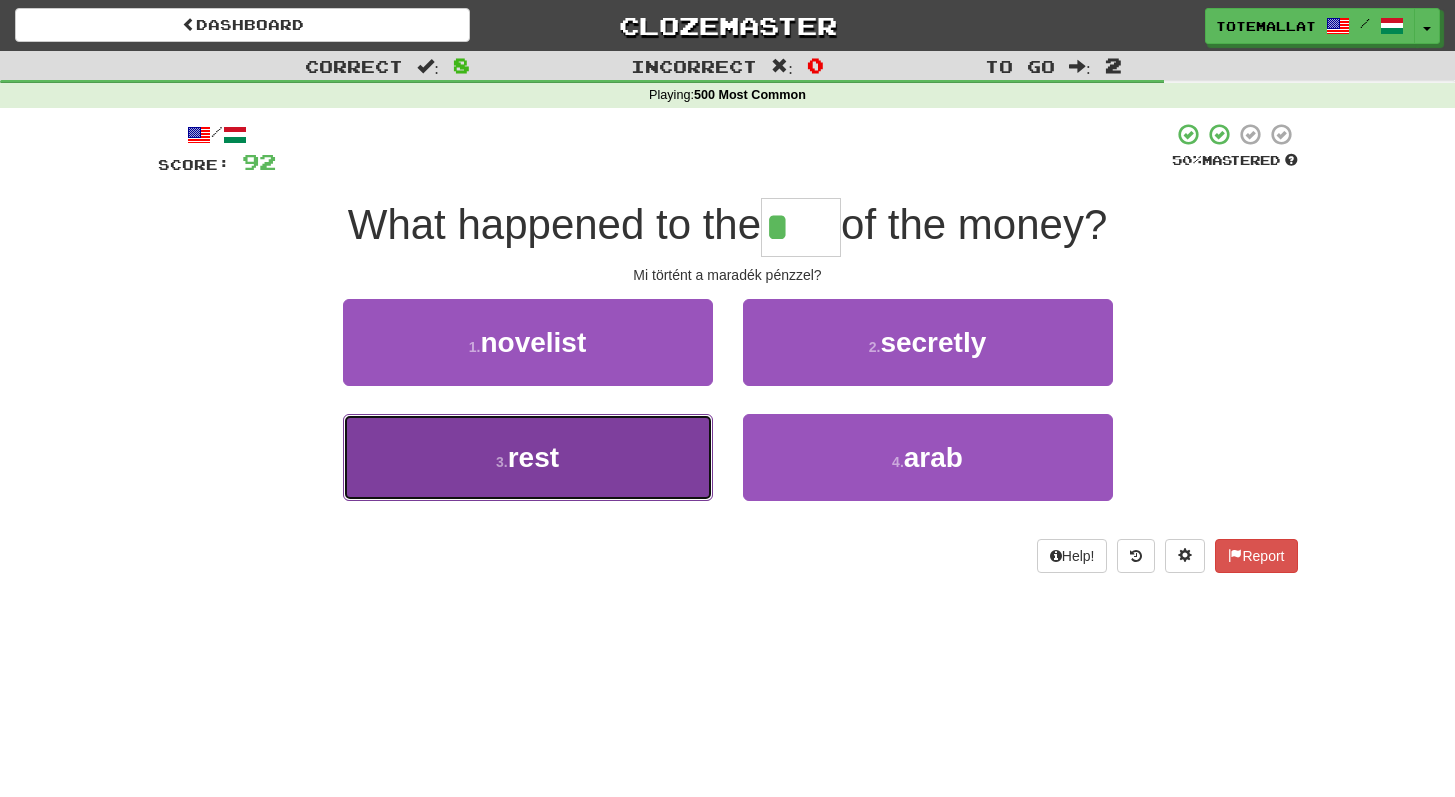 click on "3 .  rest" at bounding box center [528, 457] 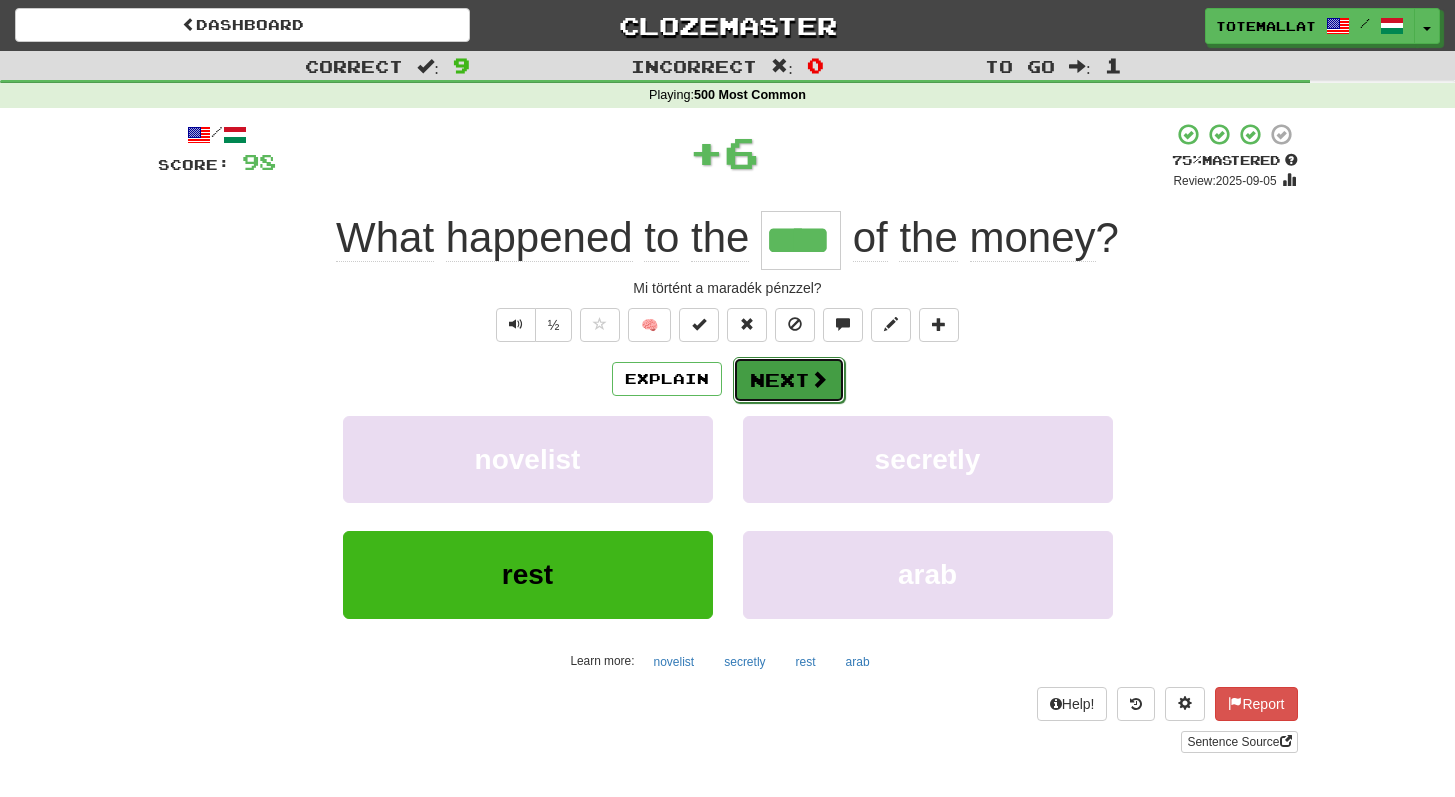 click on "Next" at bounding box center [789, 380] 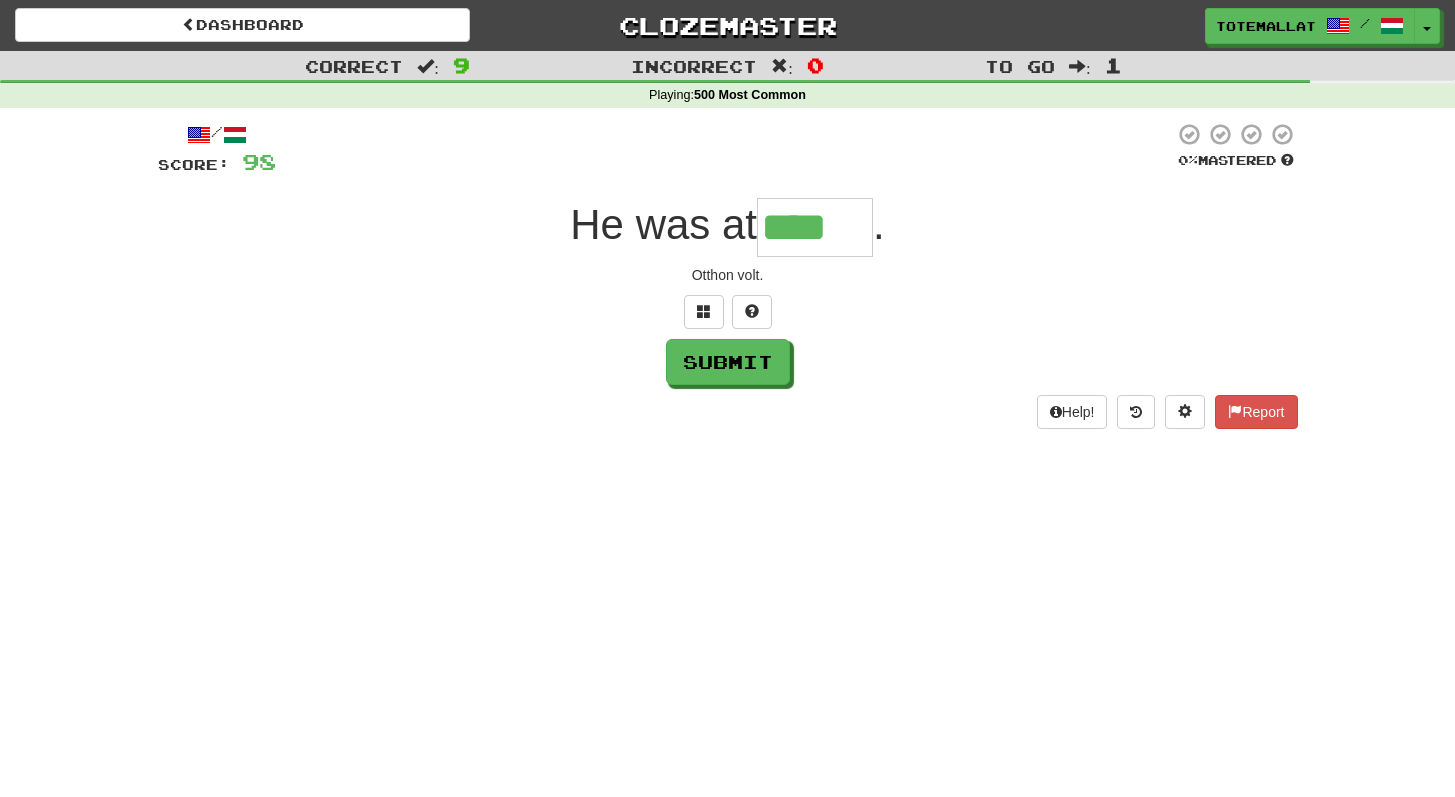 type on "****" 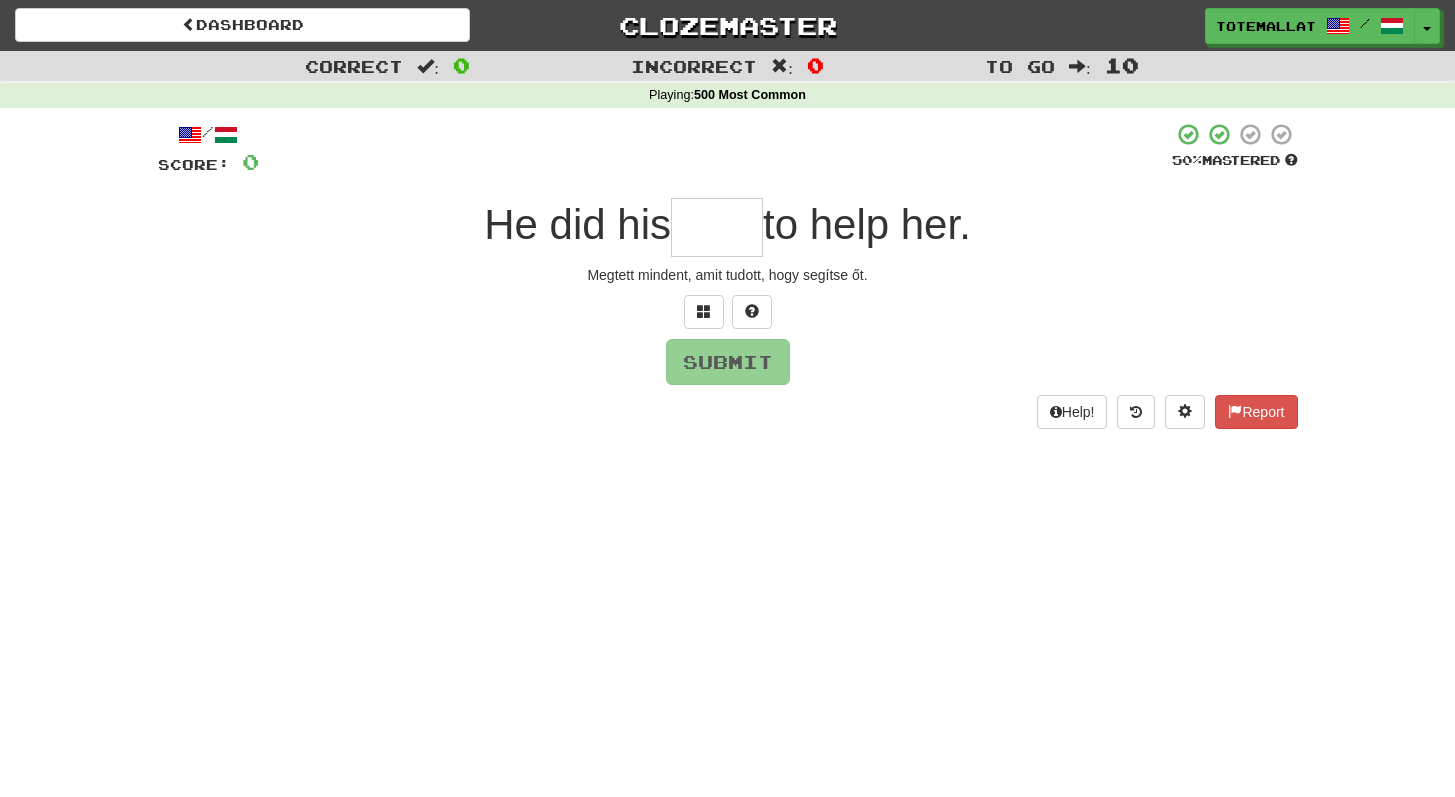 type on "*" 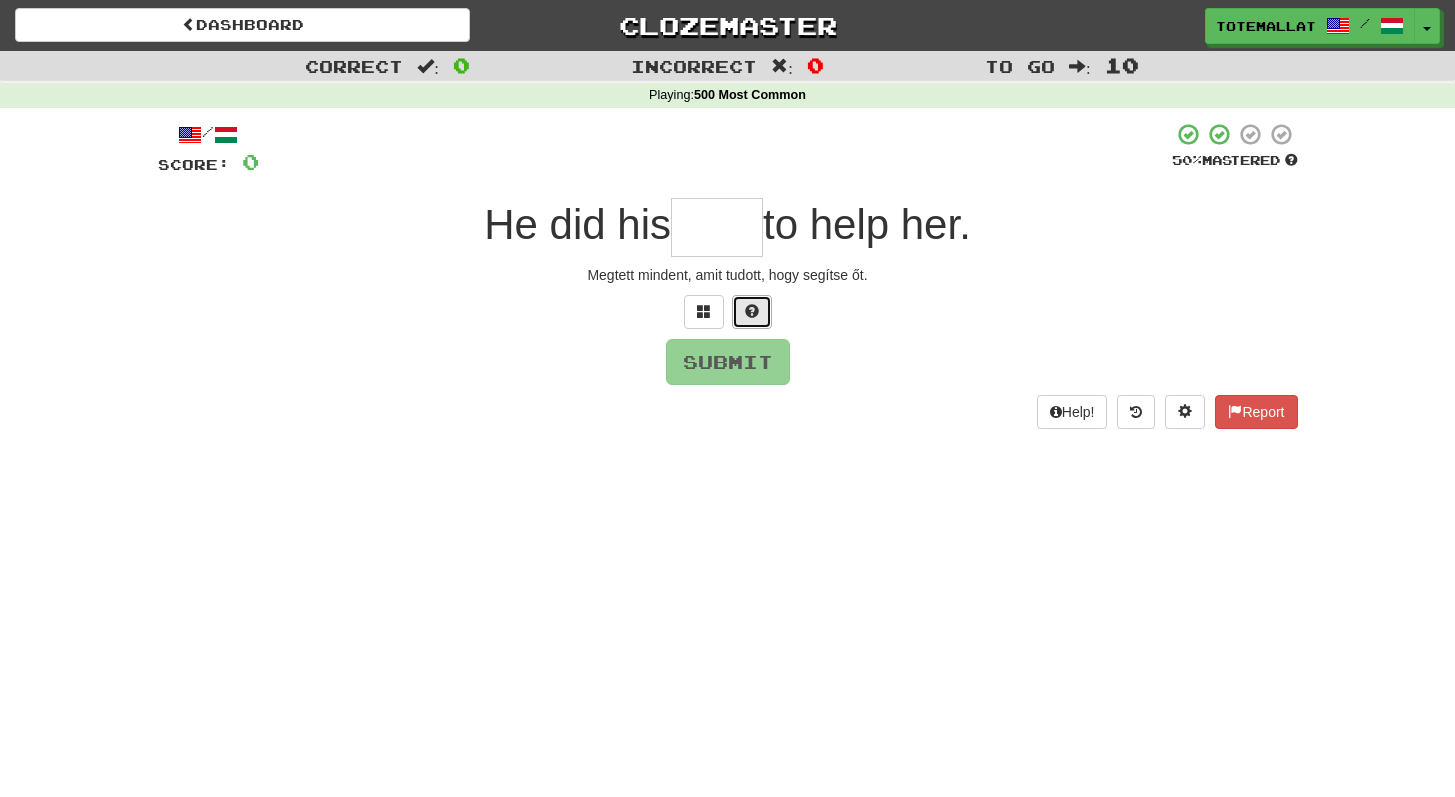 click at bounding box center [752, 312] 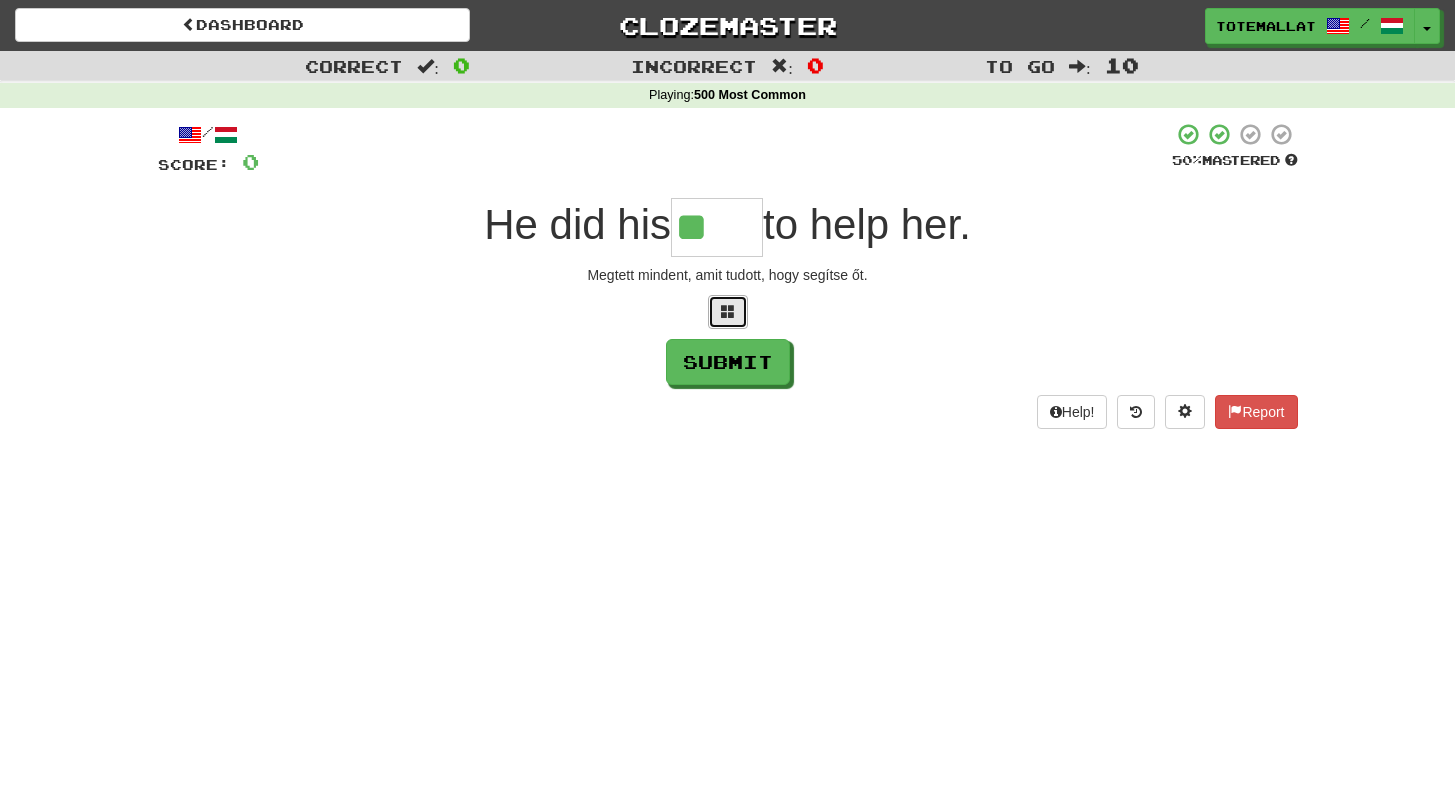 click at bounding box center [728, 312] 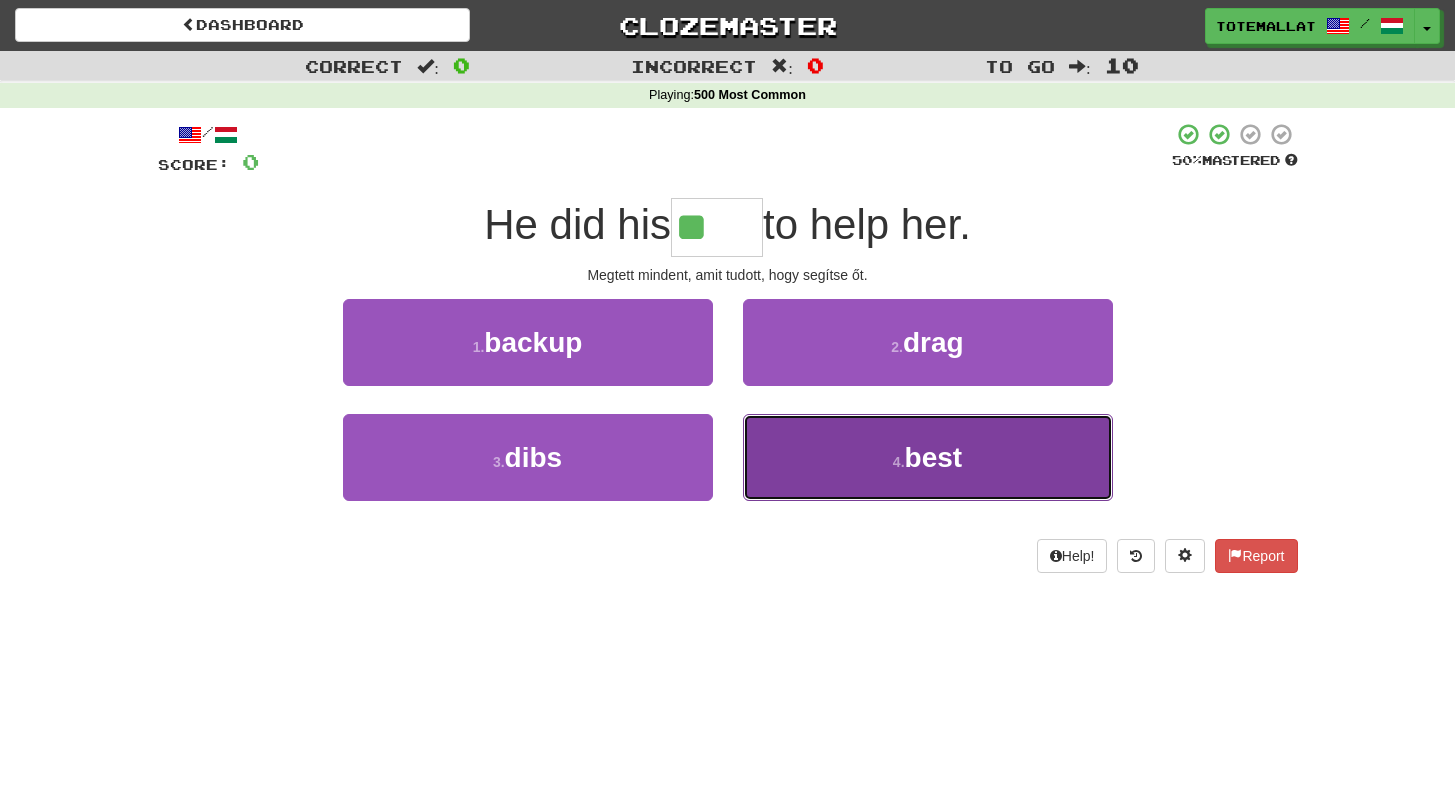 click on "best" at bounding box center (934, 457) 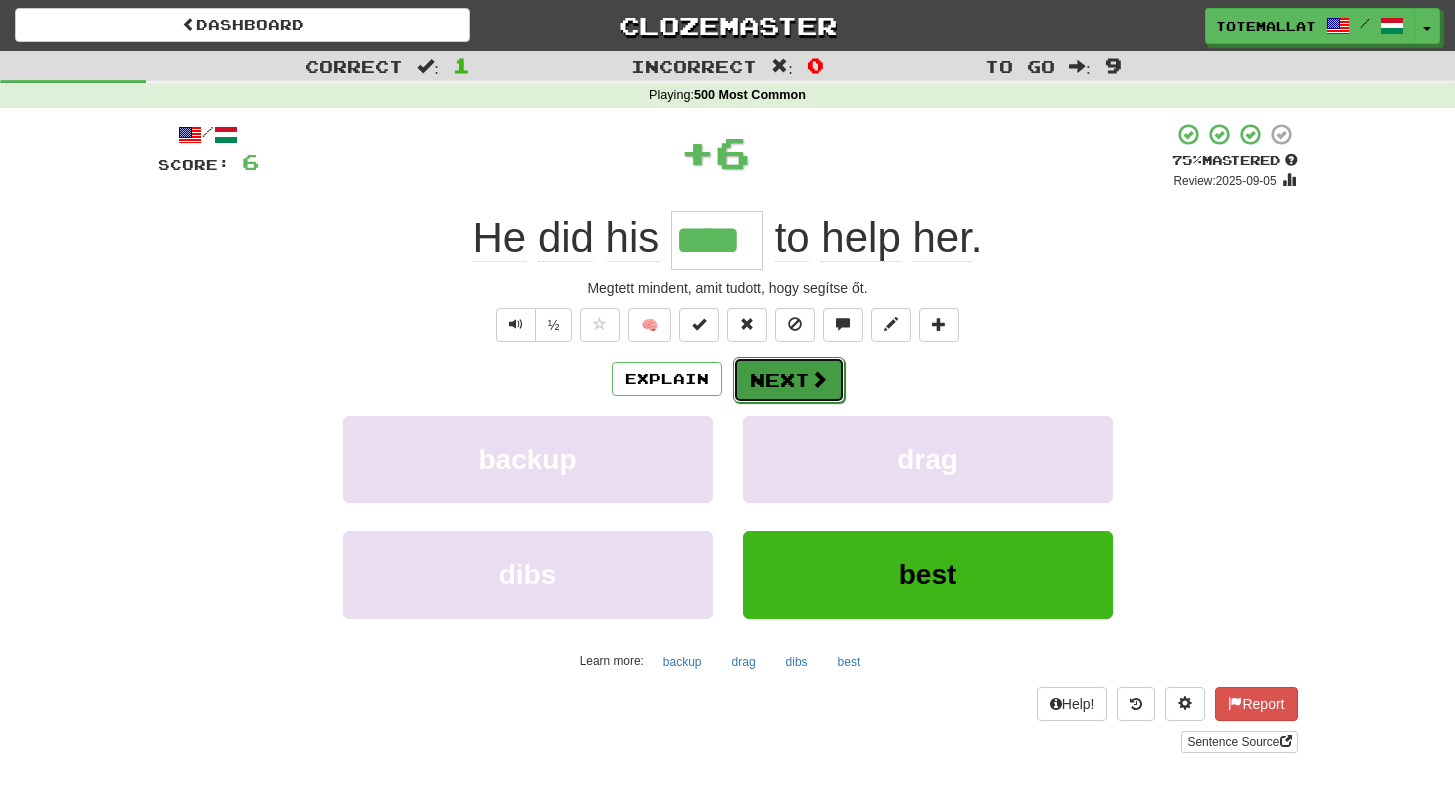 click at bounding box center [819, 379] 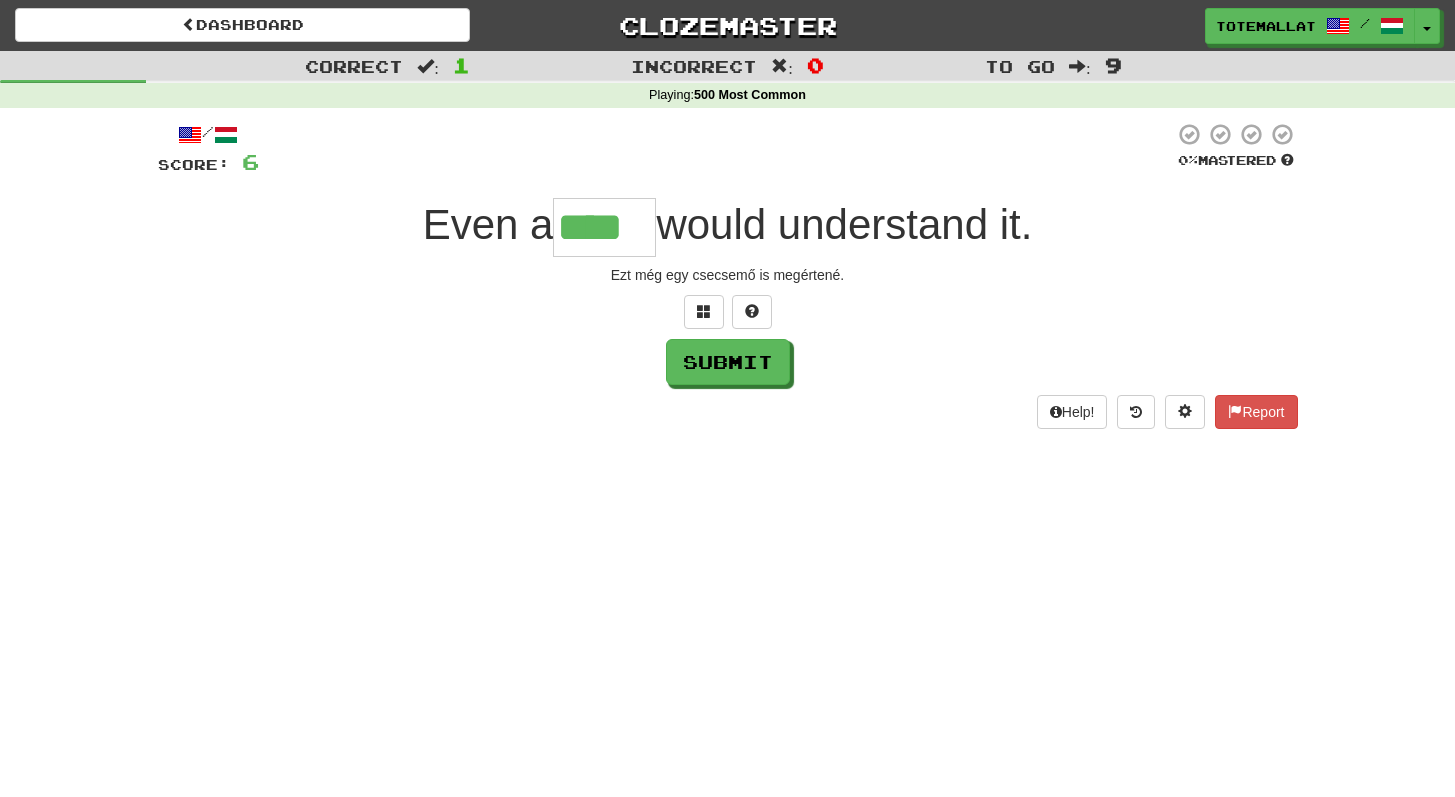 type on "****" 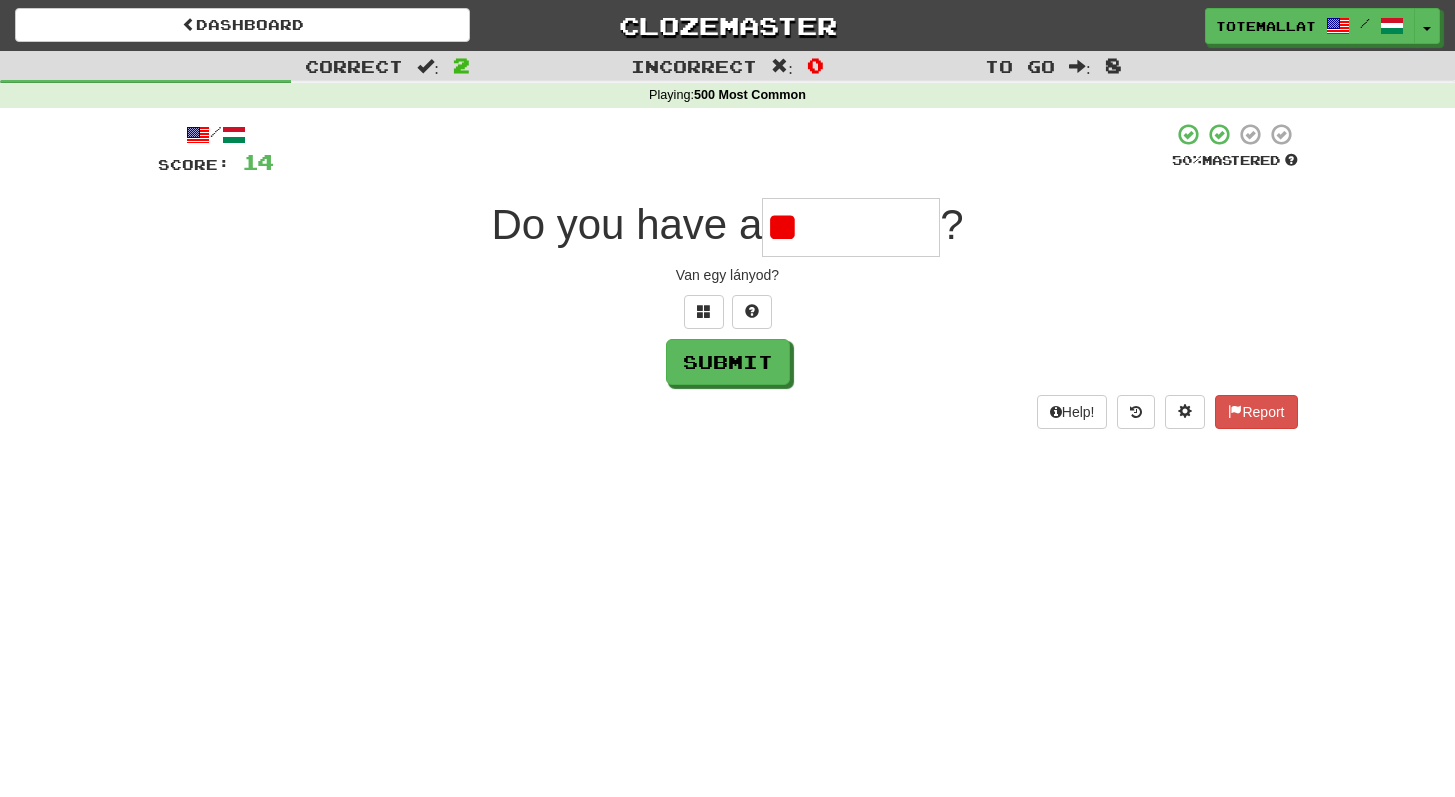 type on "*" 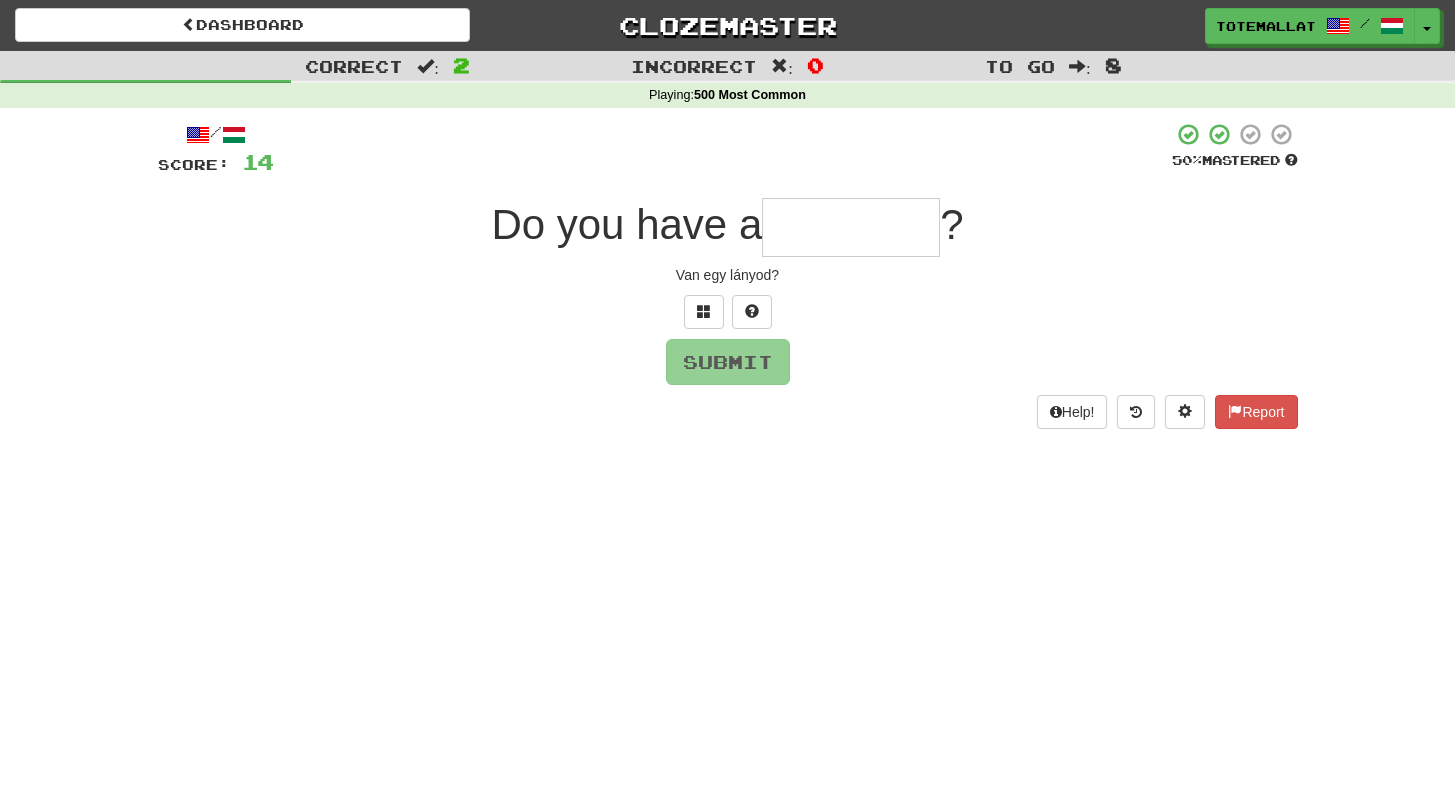 type on "*" 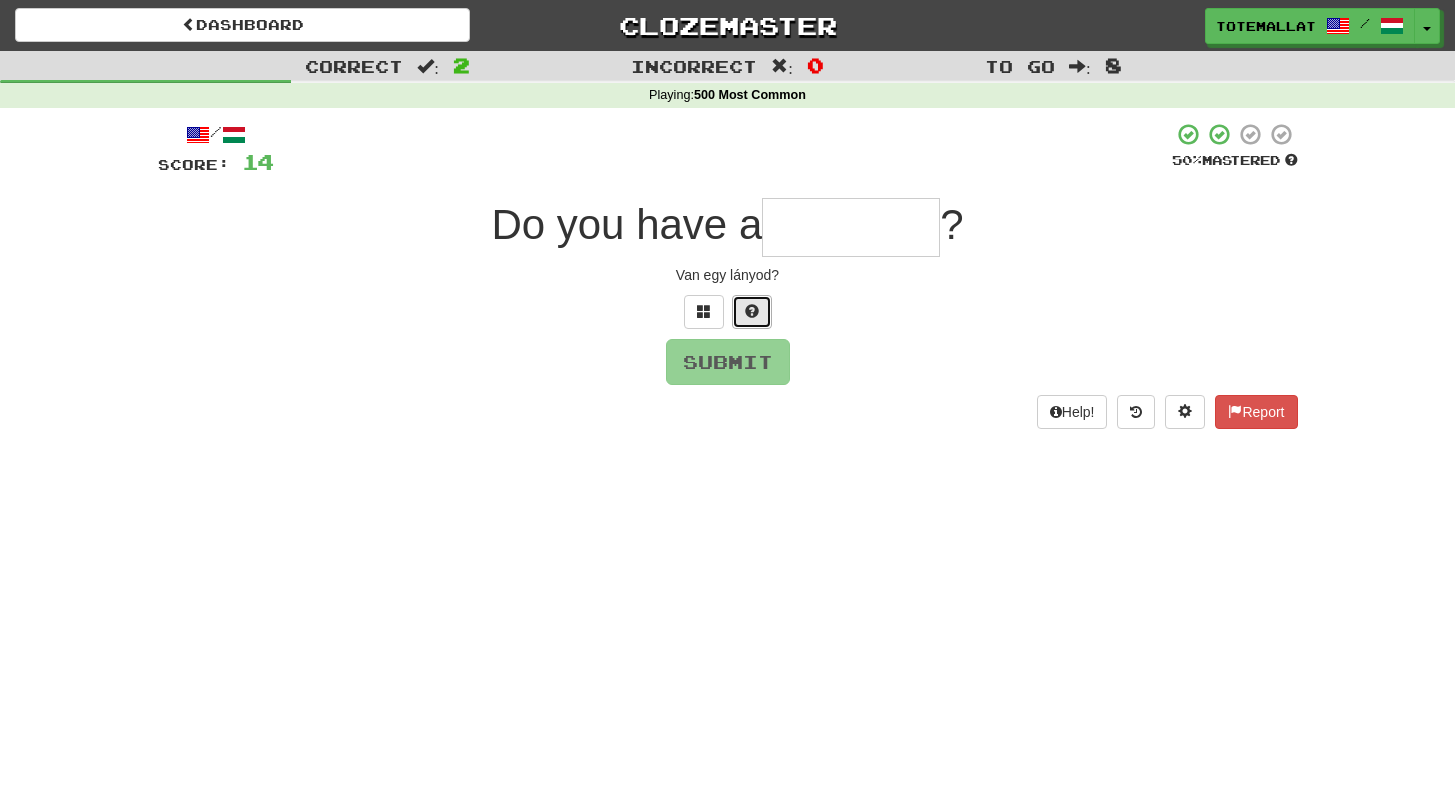 click at bounding box center (752, 311) 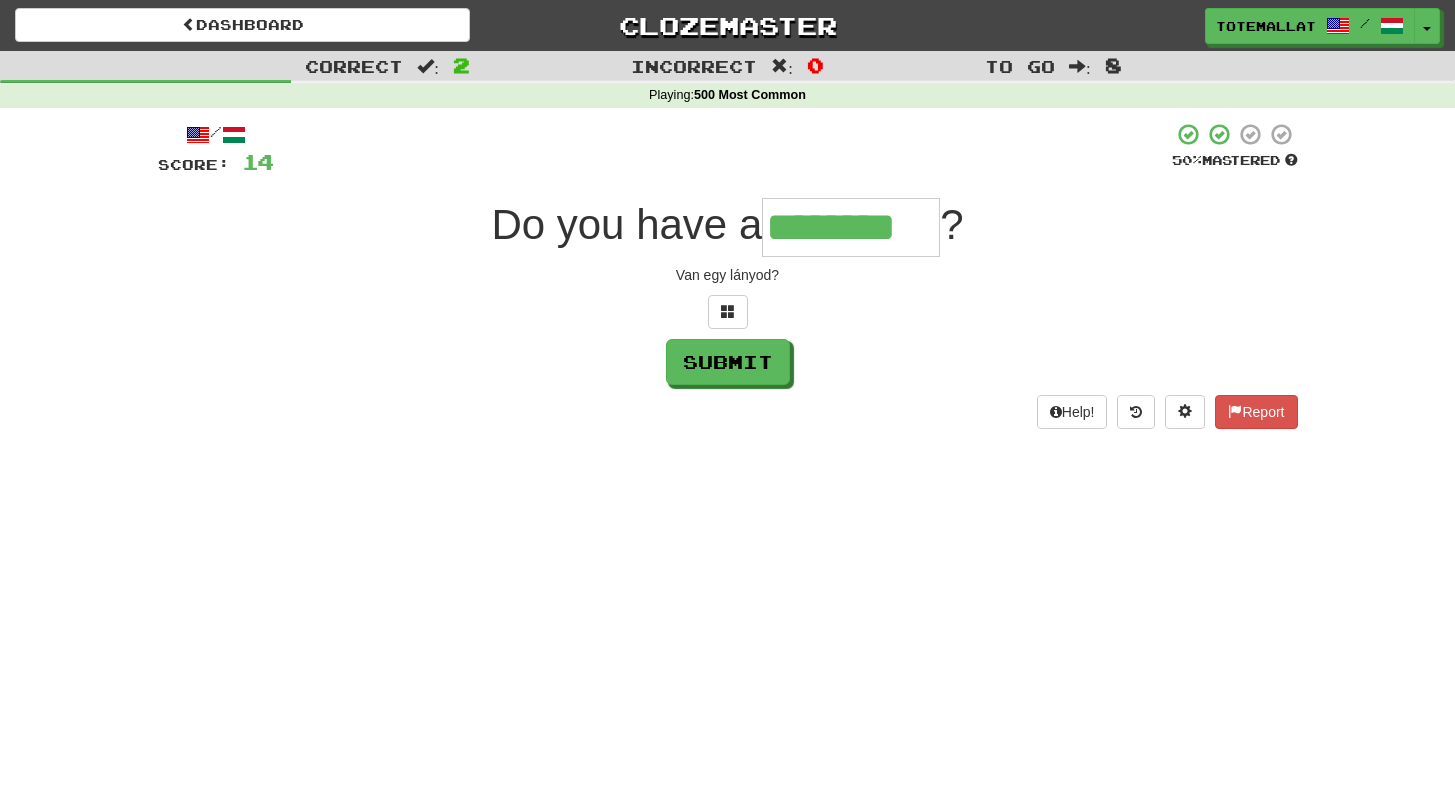 type on "********" 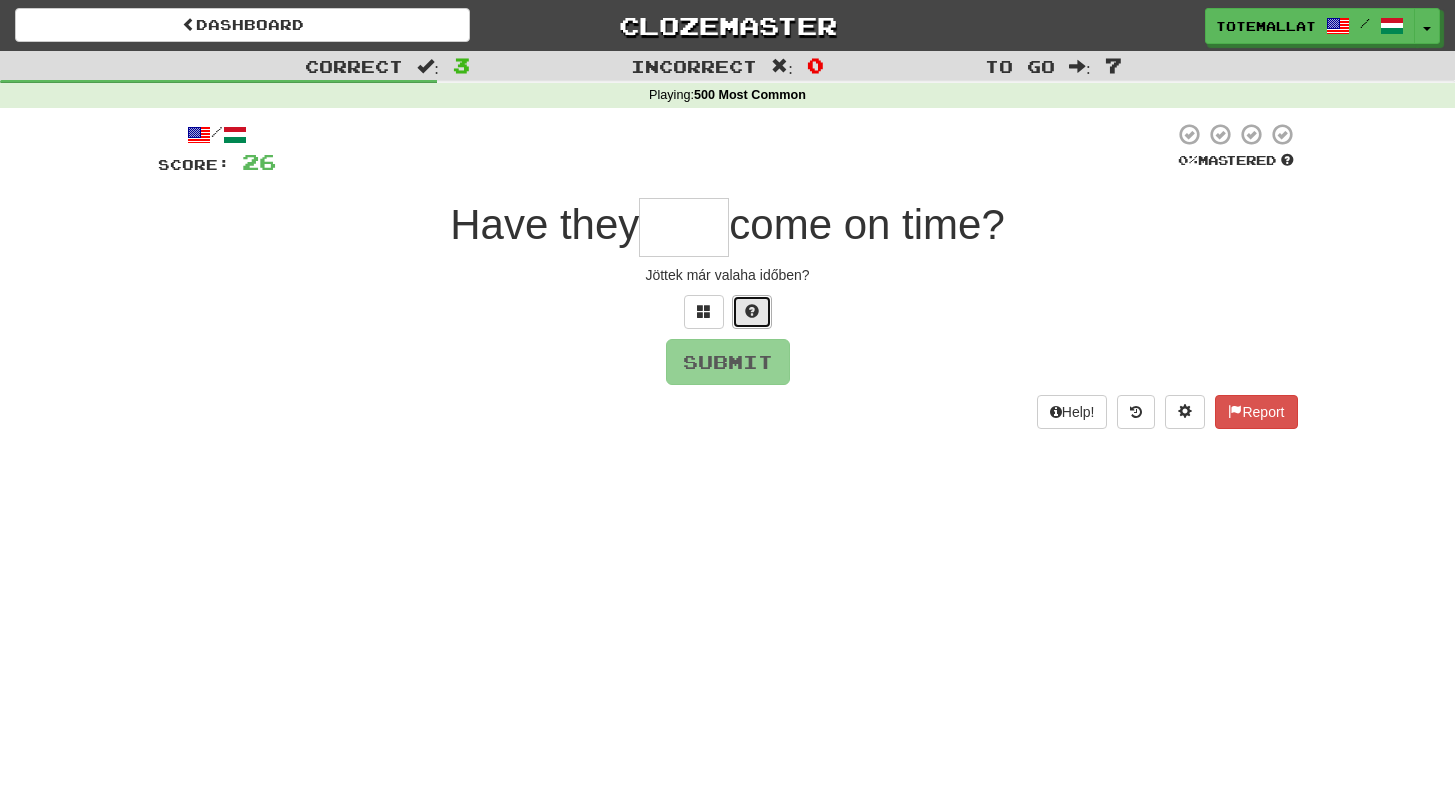 click at bounding box center (752, 311) 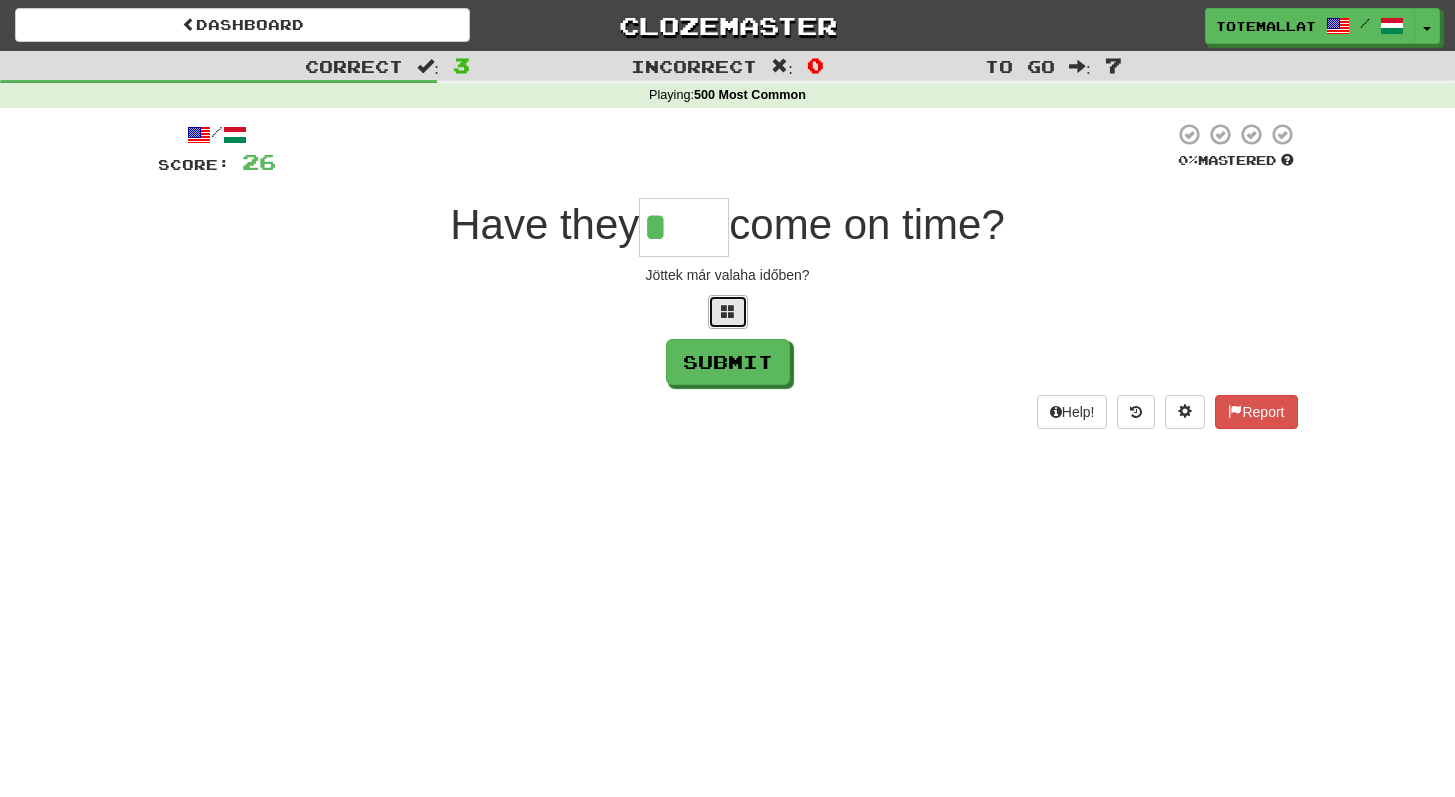 click at bounding box center (728, 312) 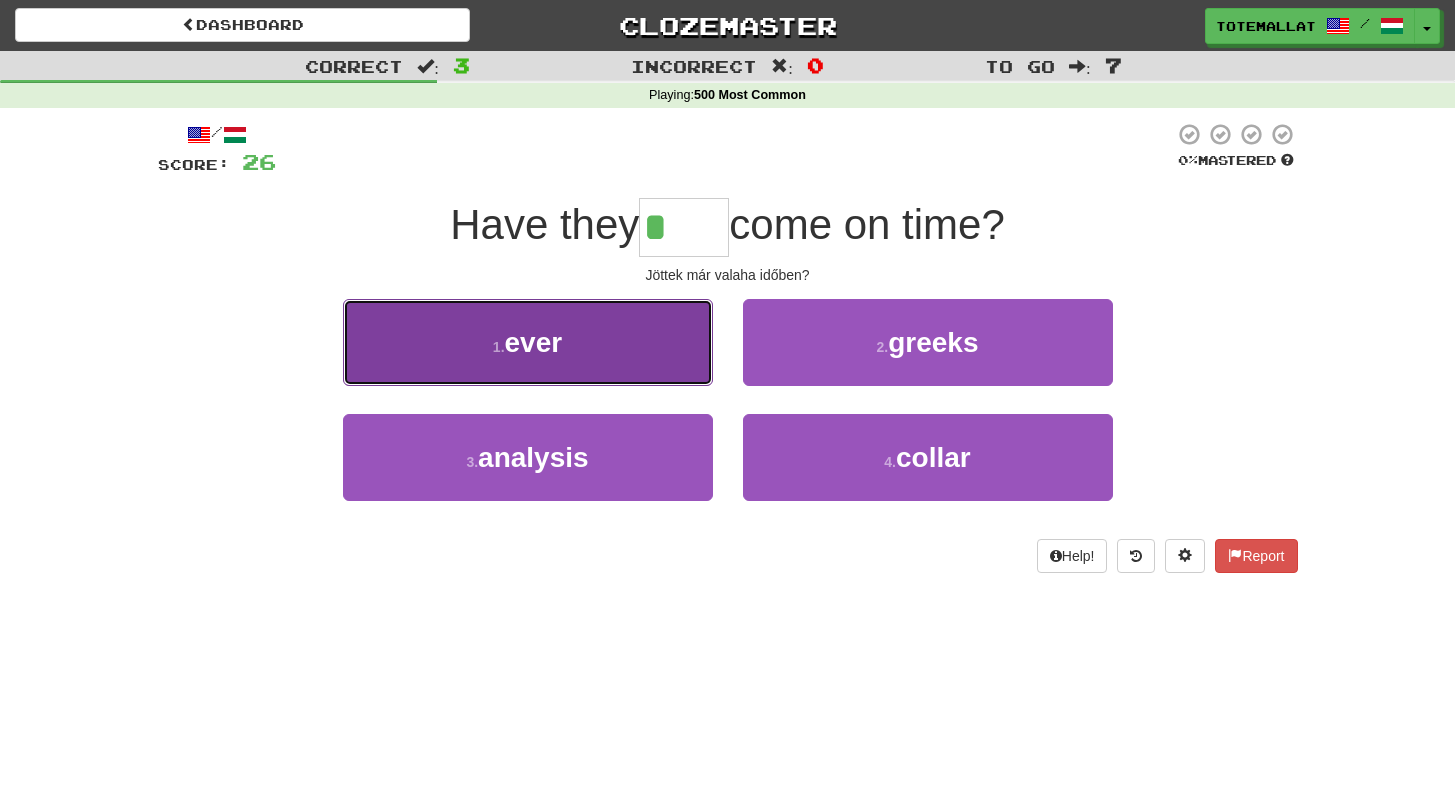 click on "1 .  ever" at bounding box center (528, 342) 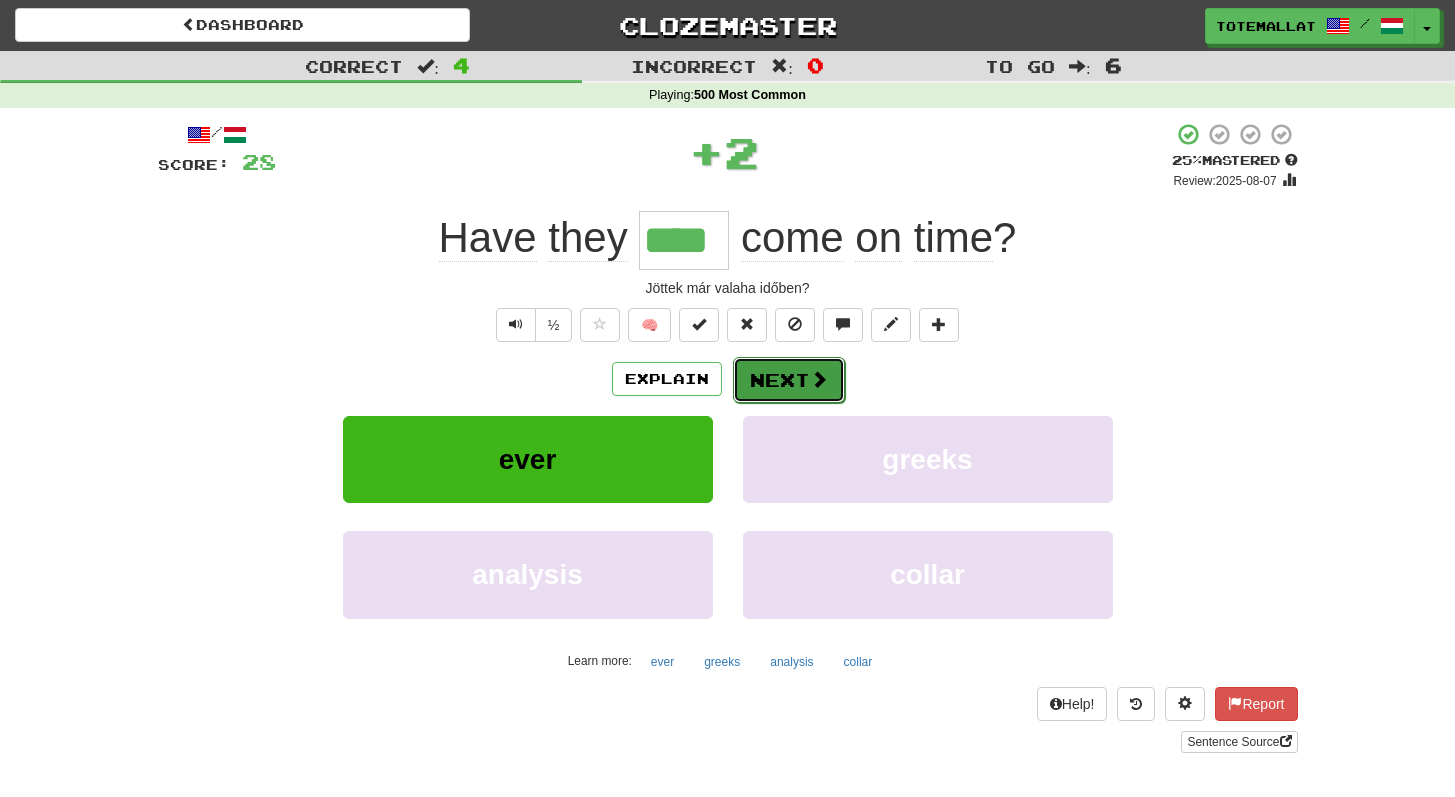 click on "Next" at bounding box center (789, 380) 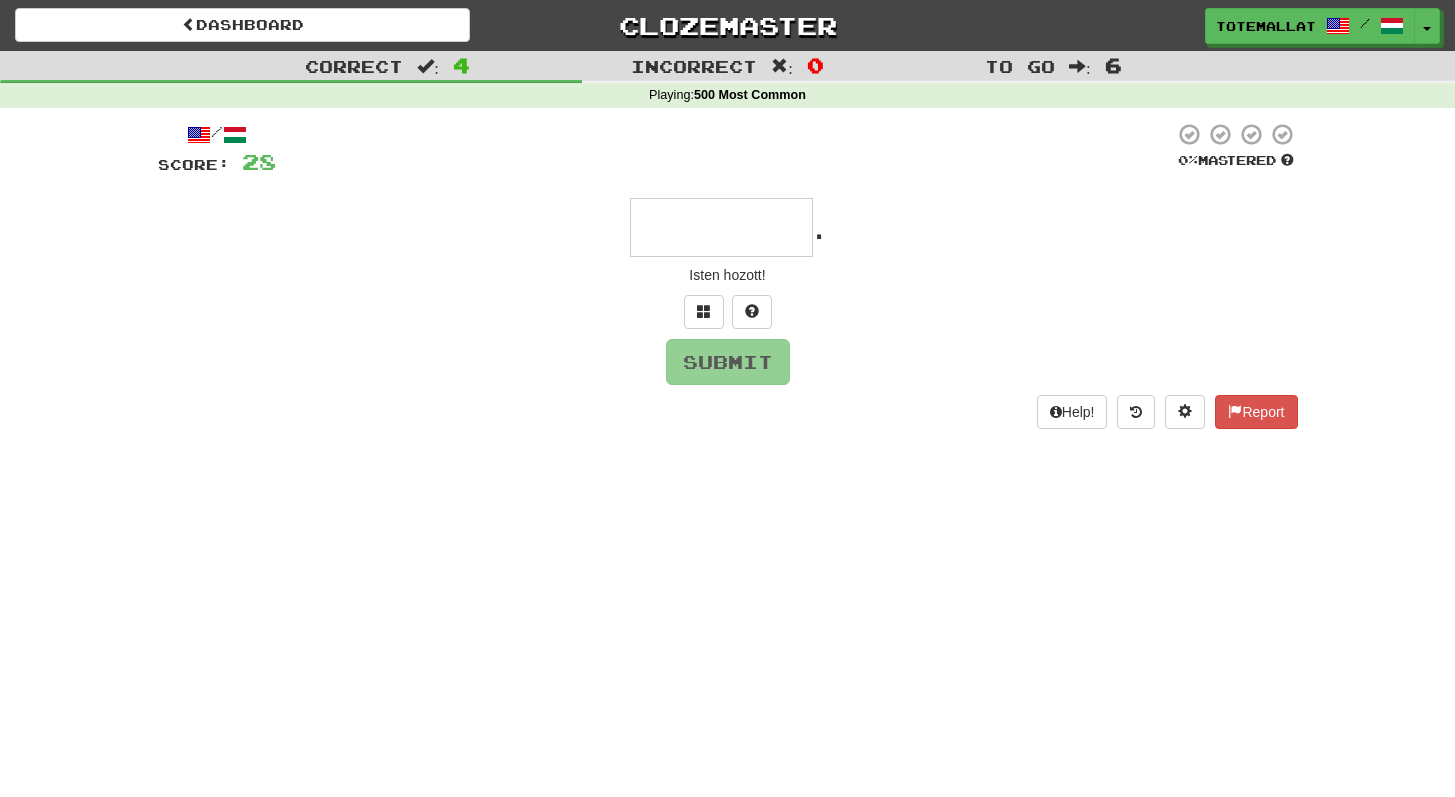 type on "*" 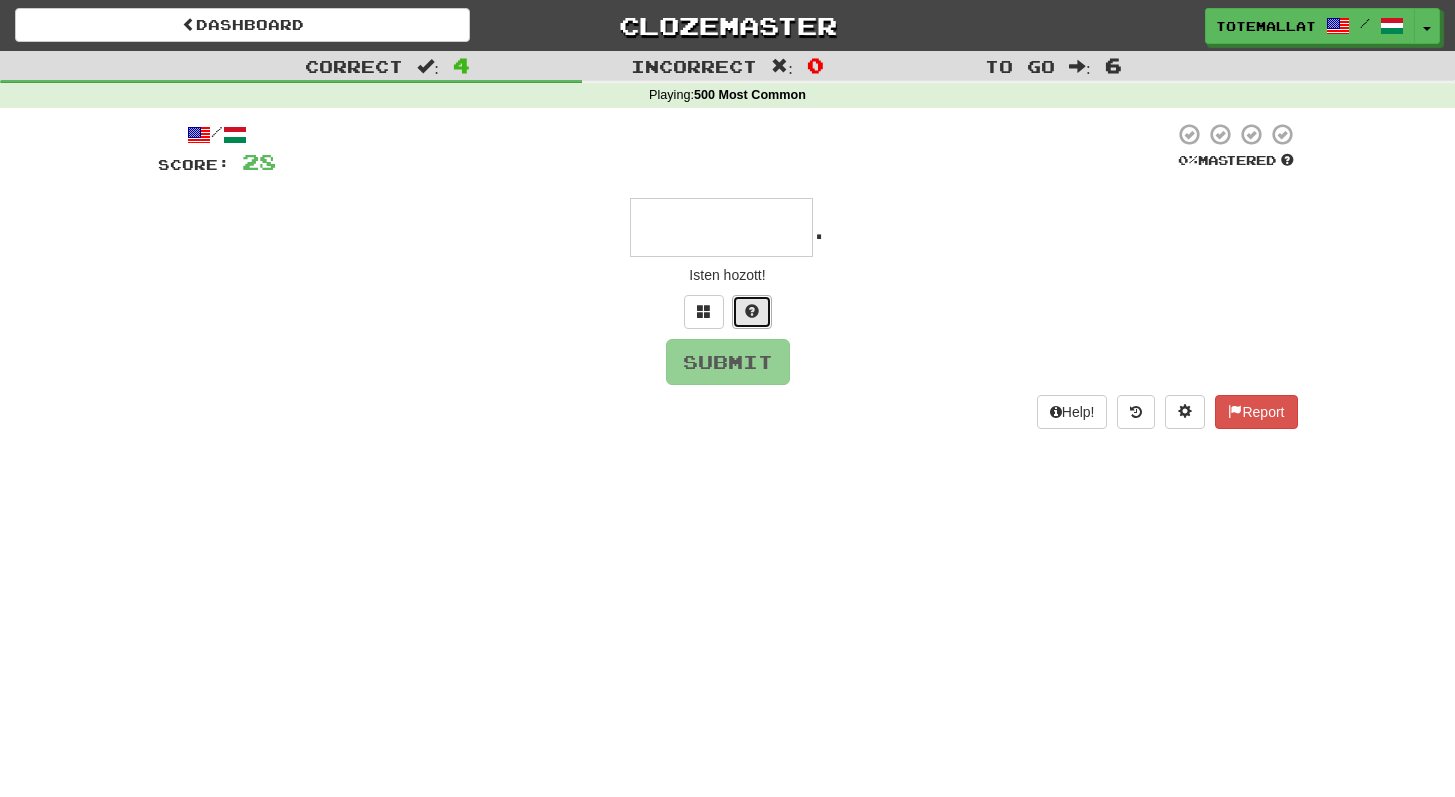 click at bounding box center [752, 312] 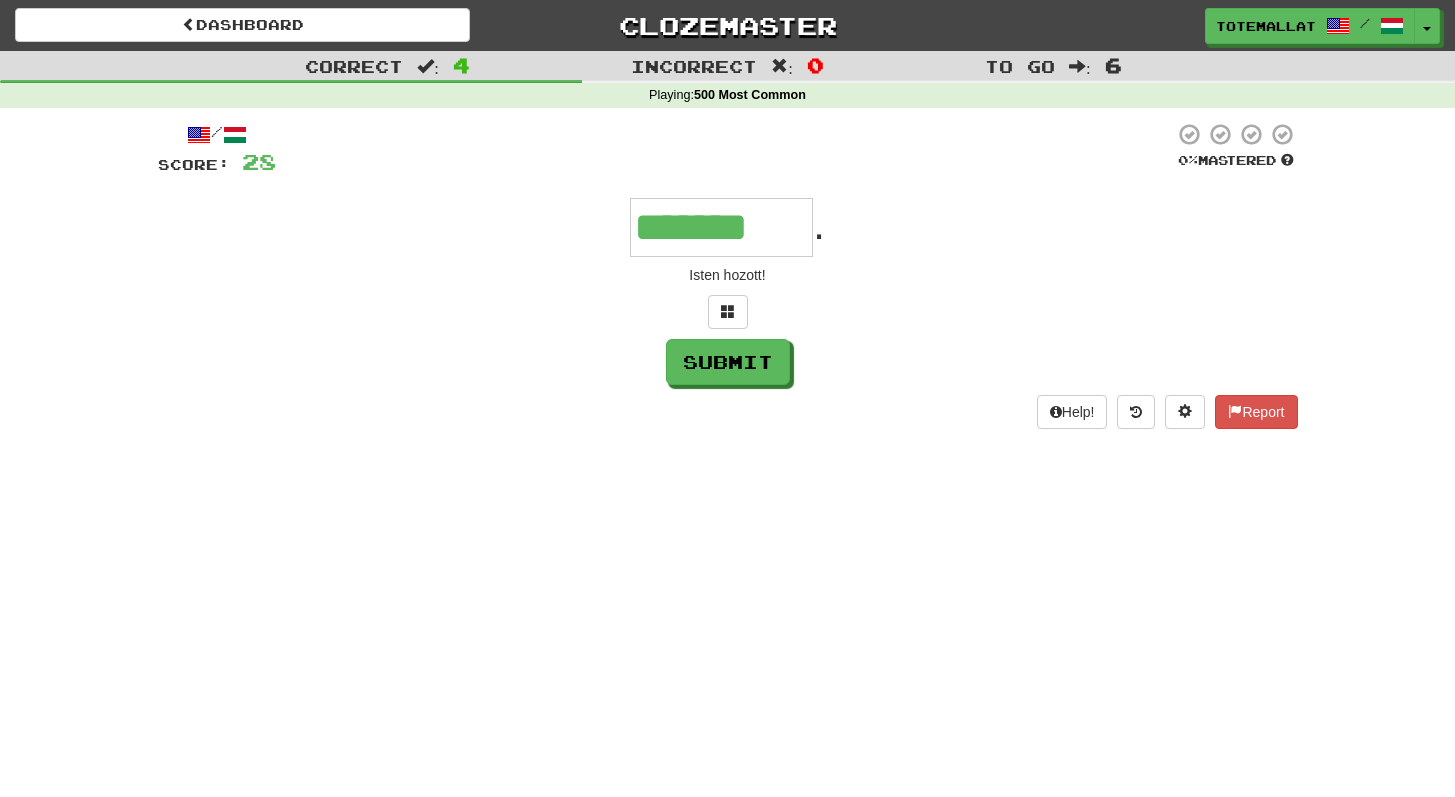 type on "*******" 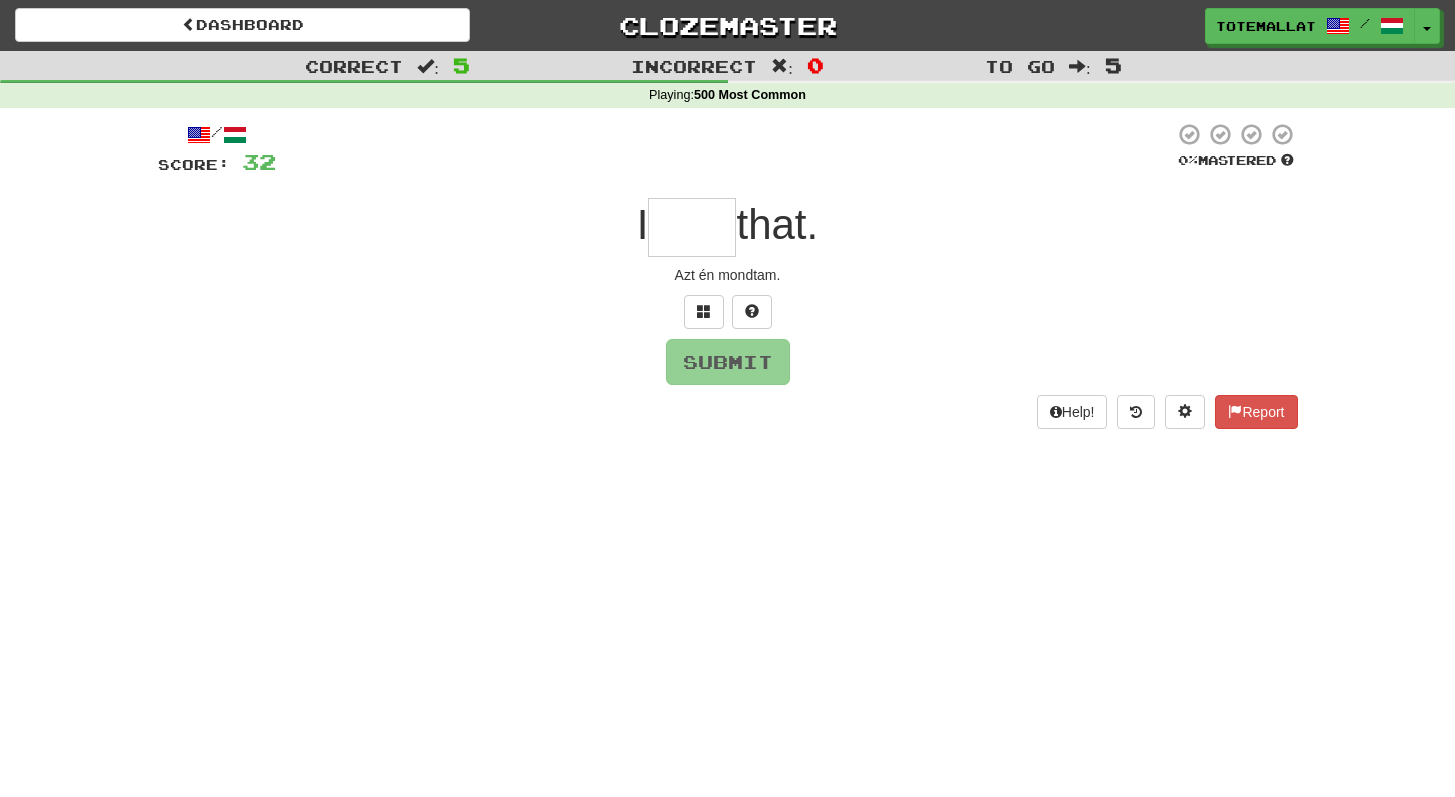 type on "*" 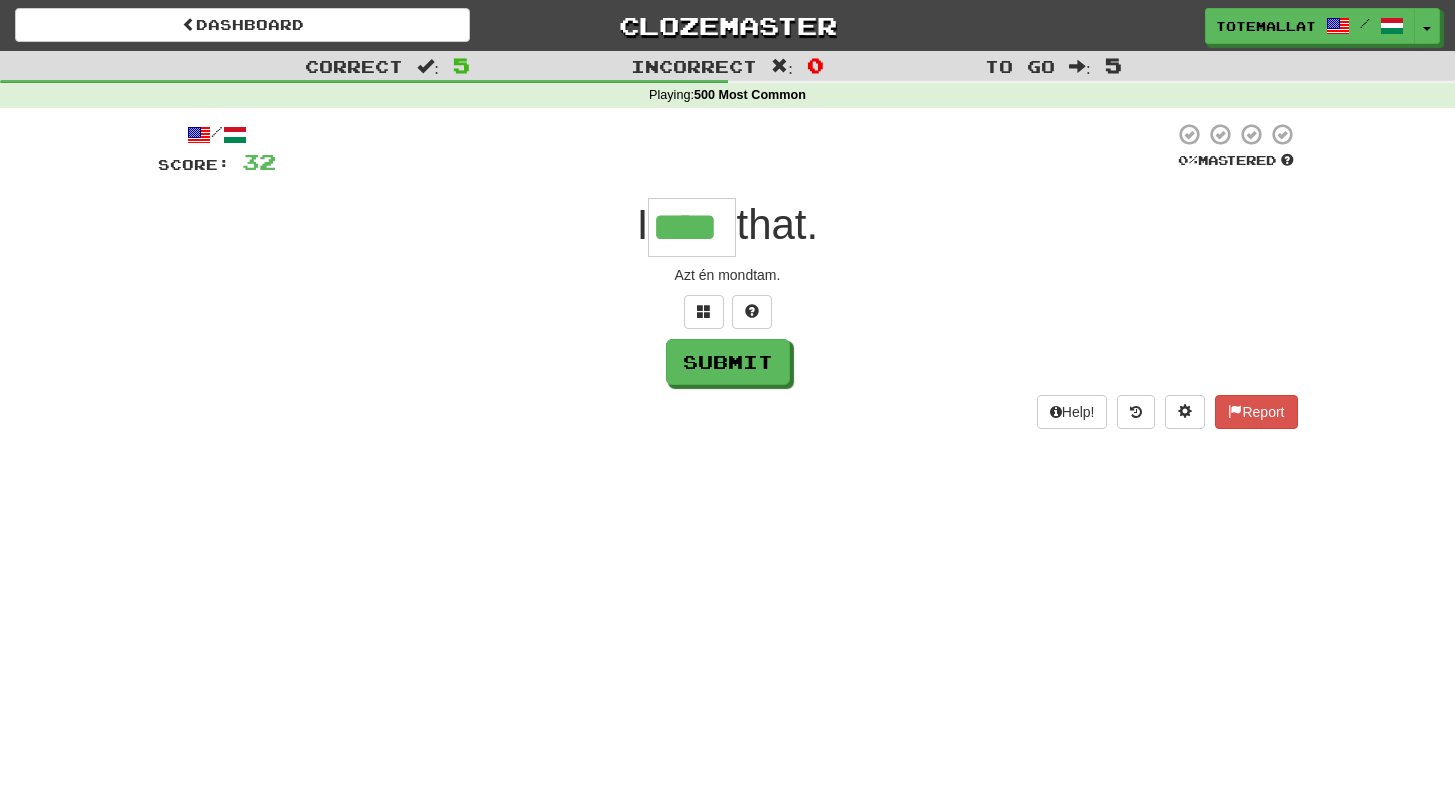 type on "****" 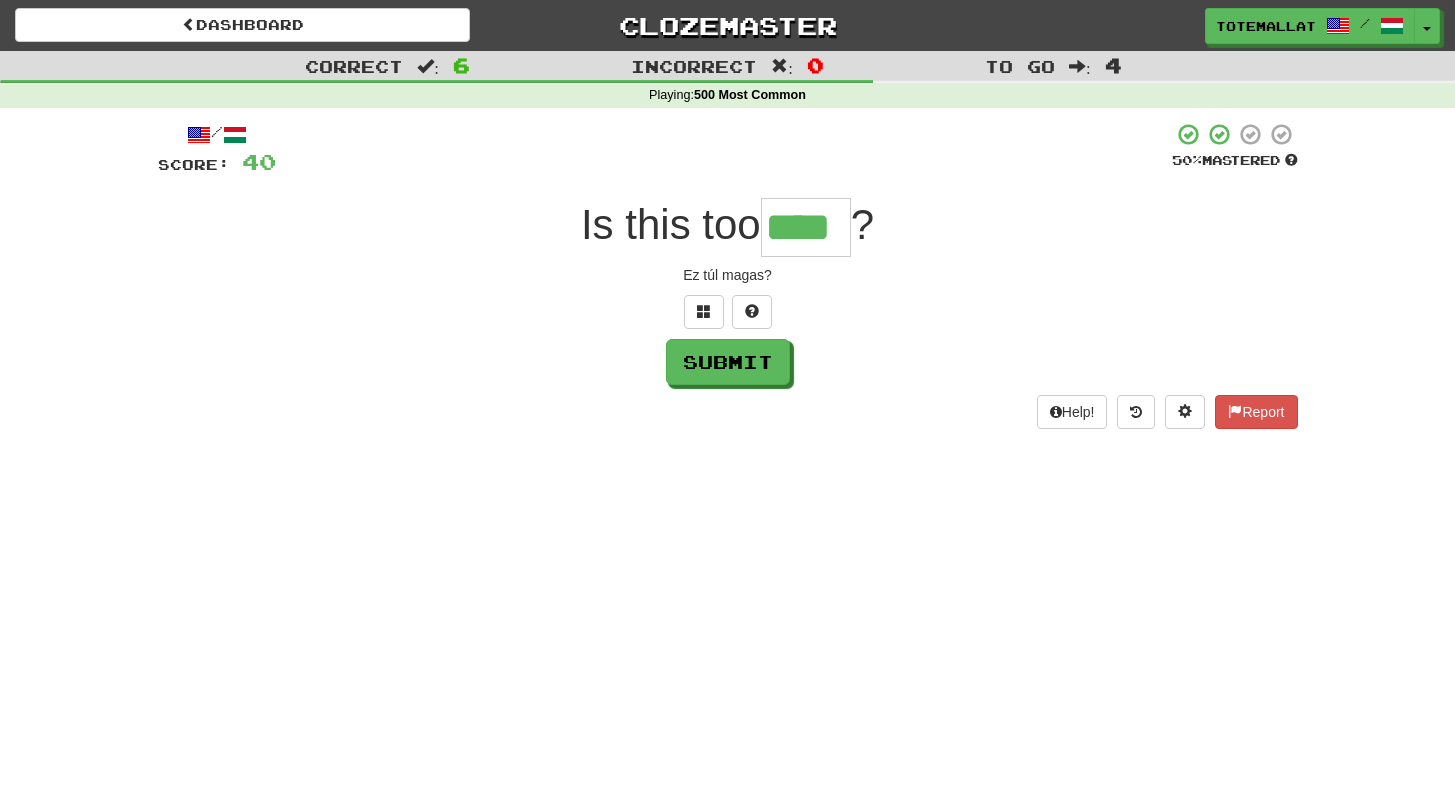 type on "****" 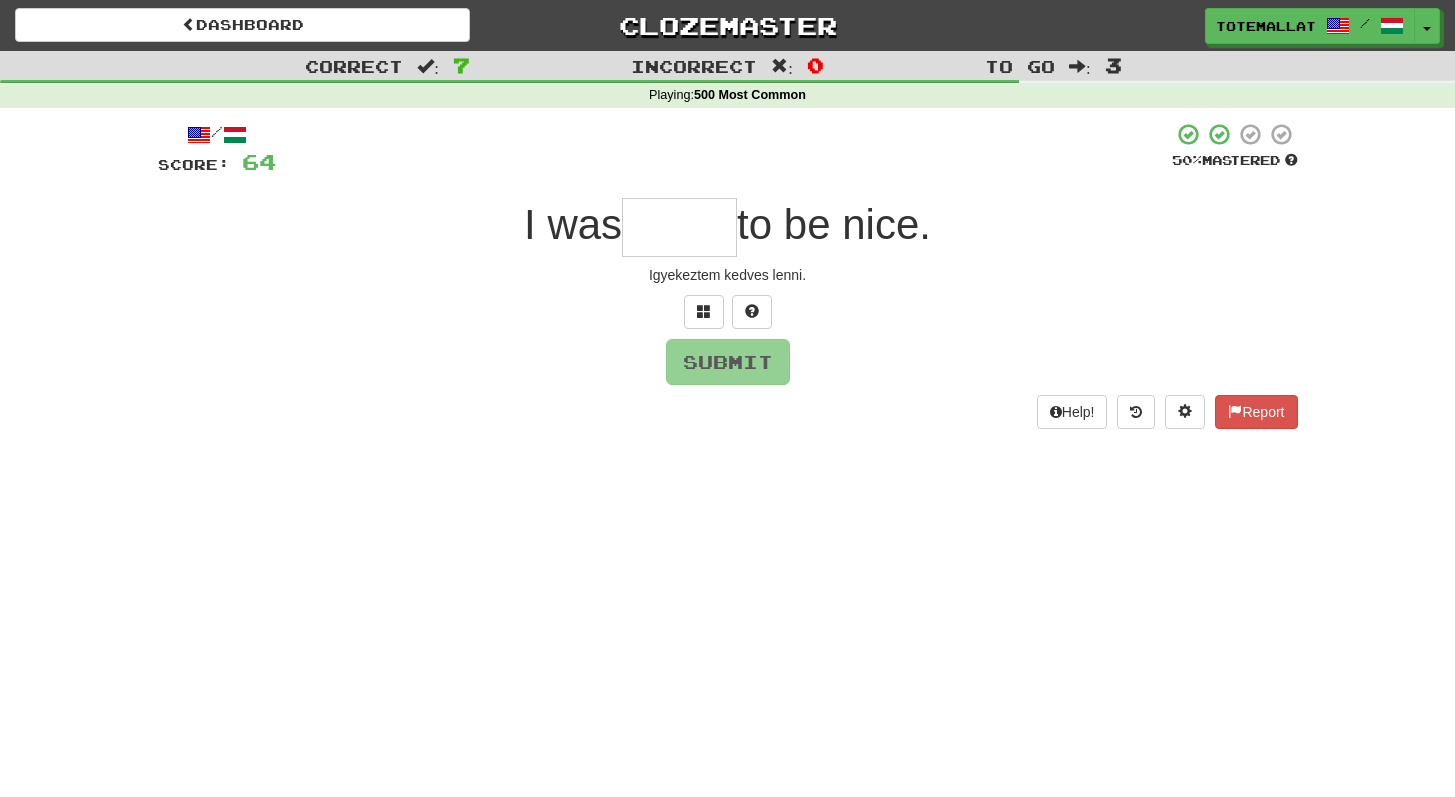 type on "*" 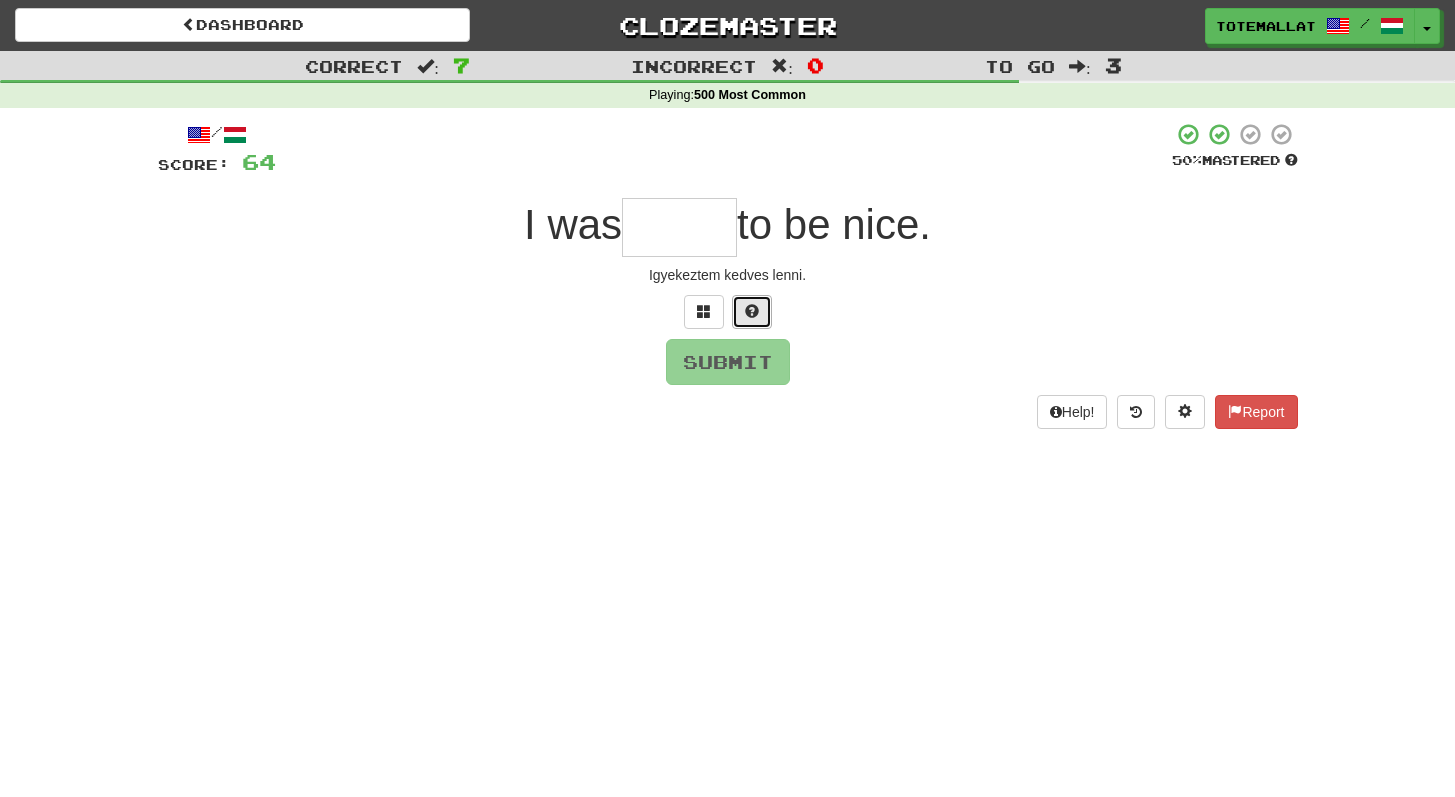 click at bounding box center [752, 312] 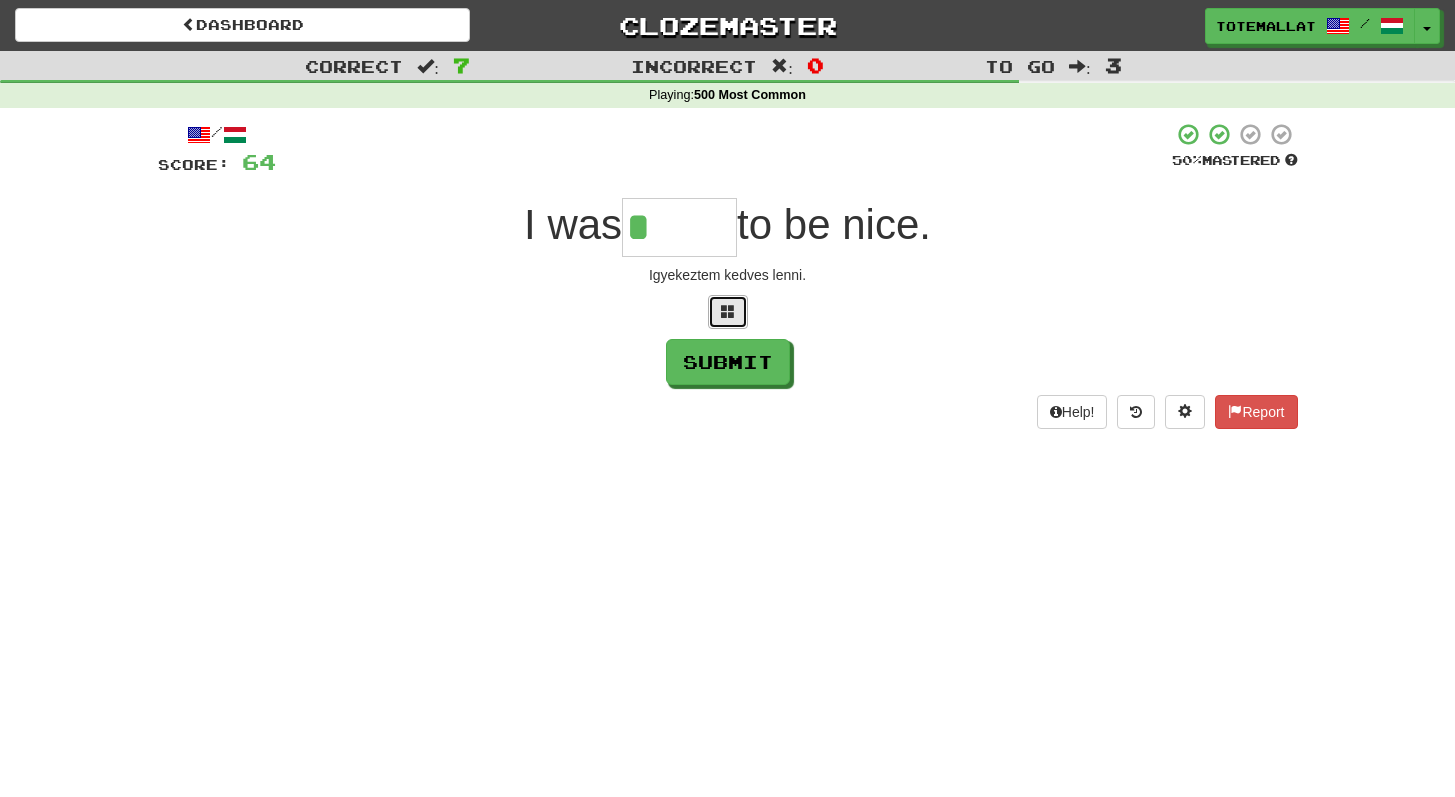 click at bounding box center (728, 311) 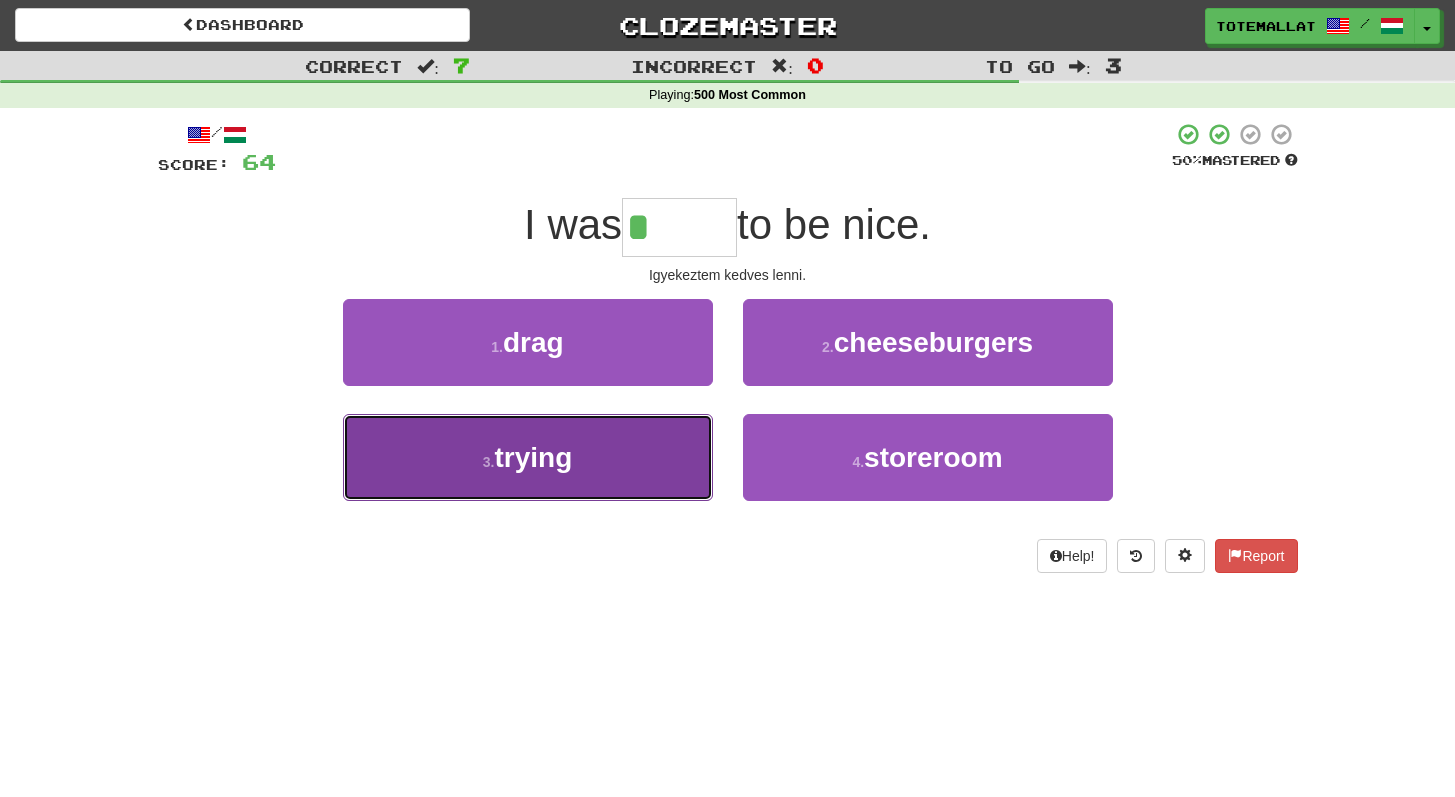 click on "trying" at bounding box center (533, 457) 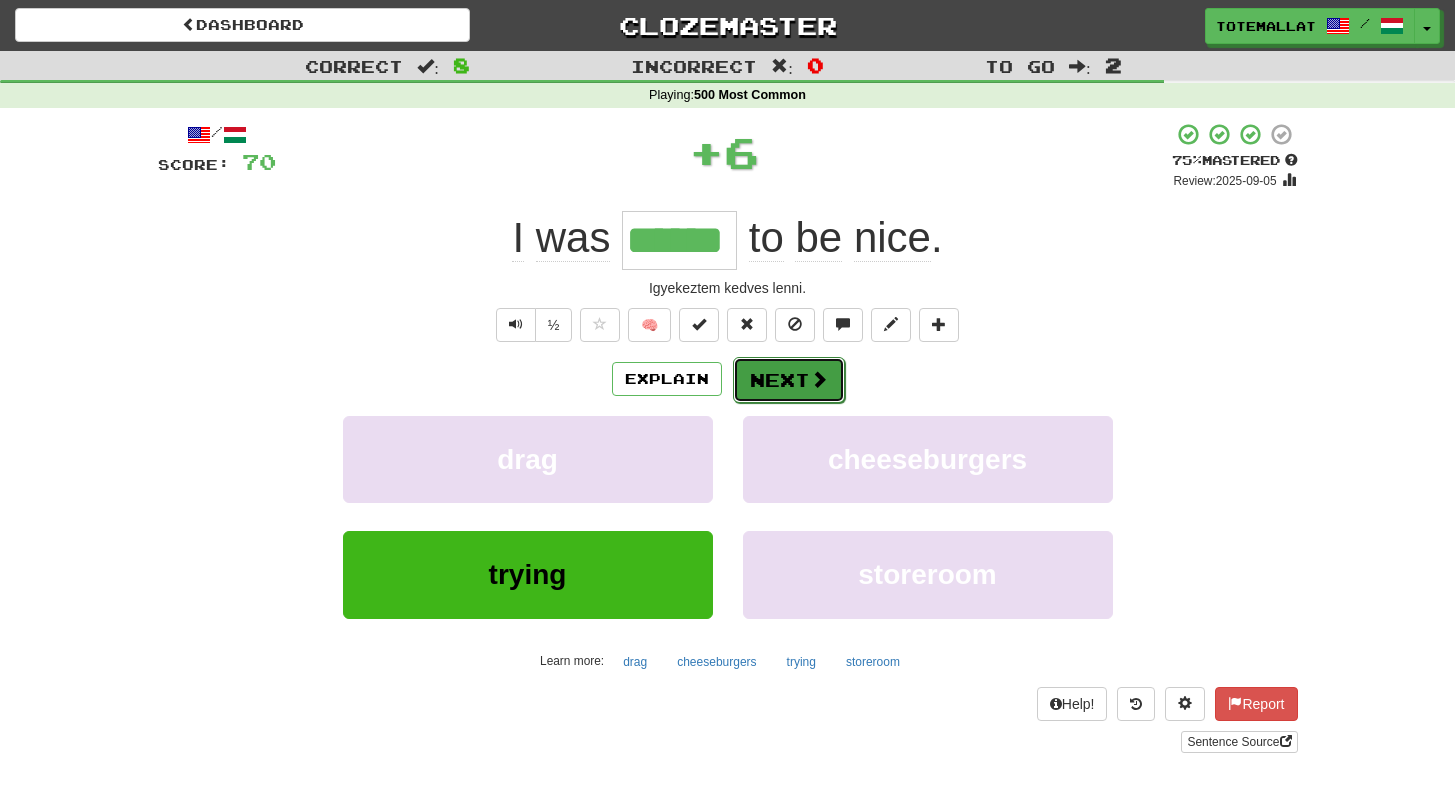 click on "Next" at bounding box center [789, 380] 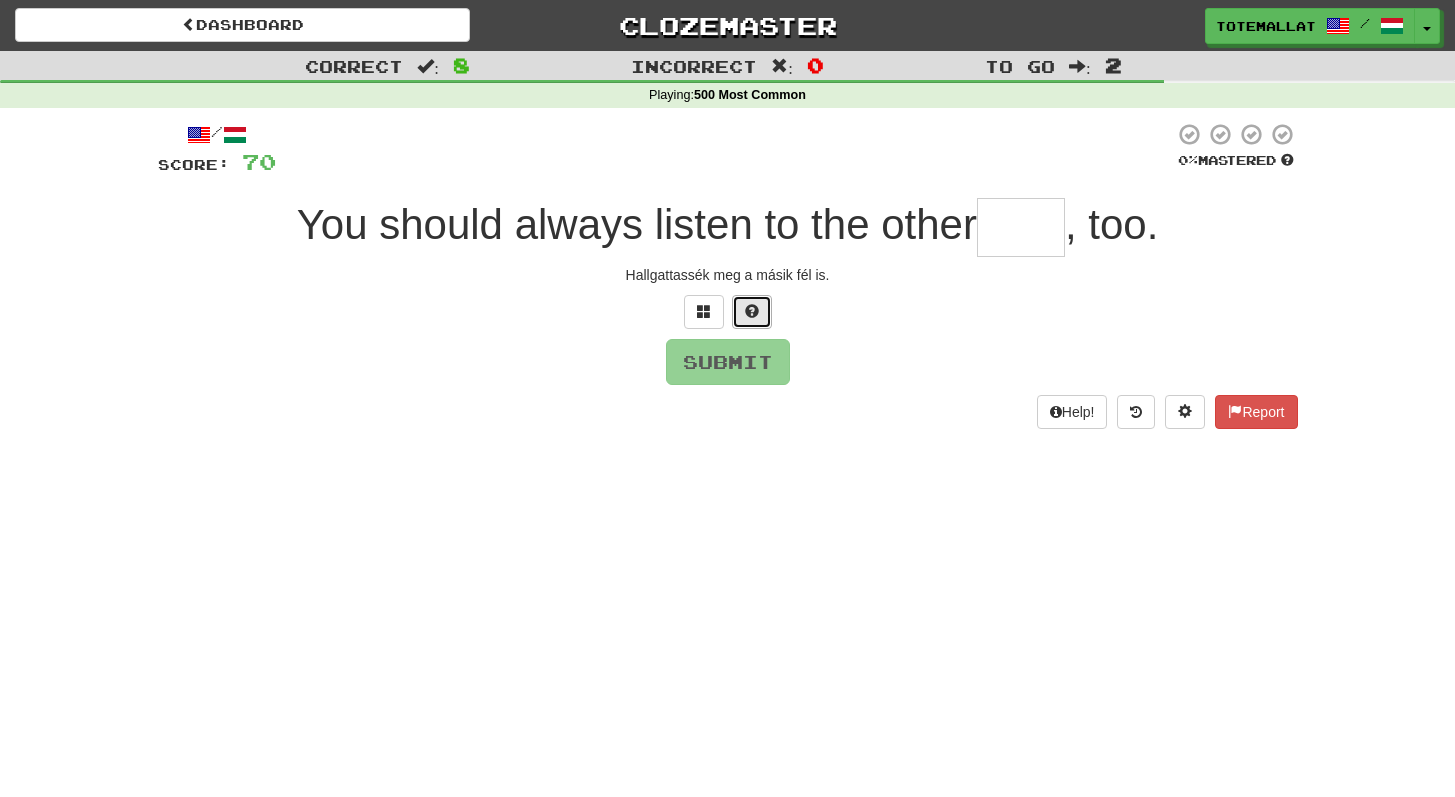 click at bounding box center (752, 311) 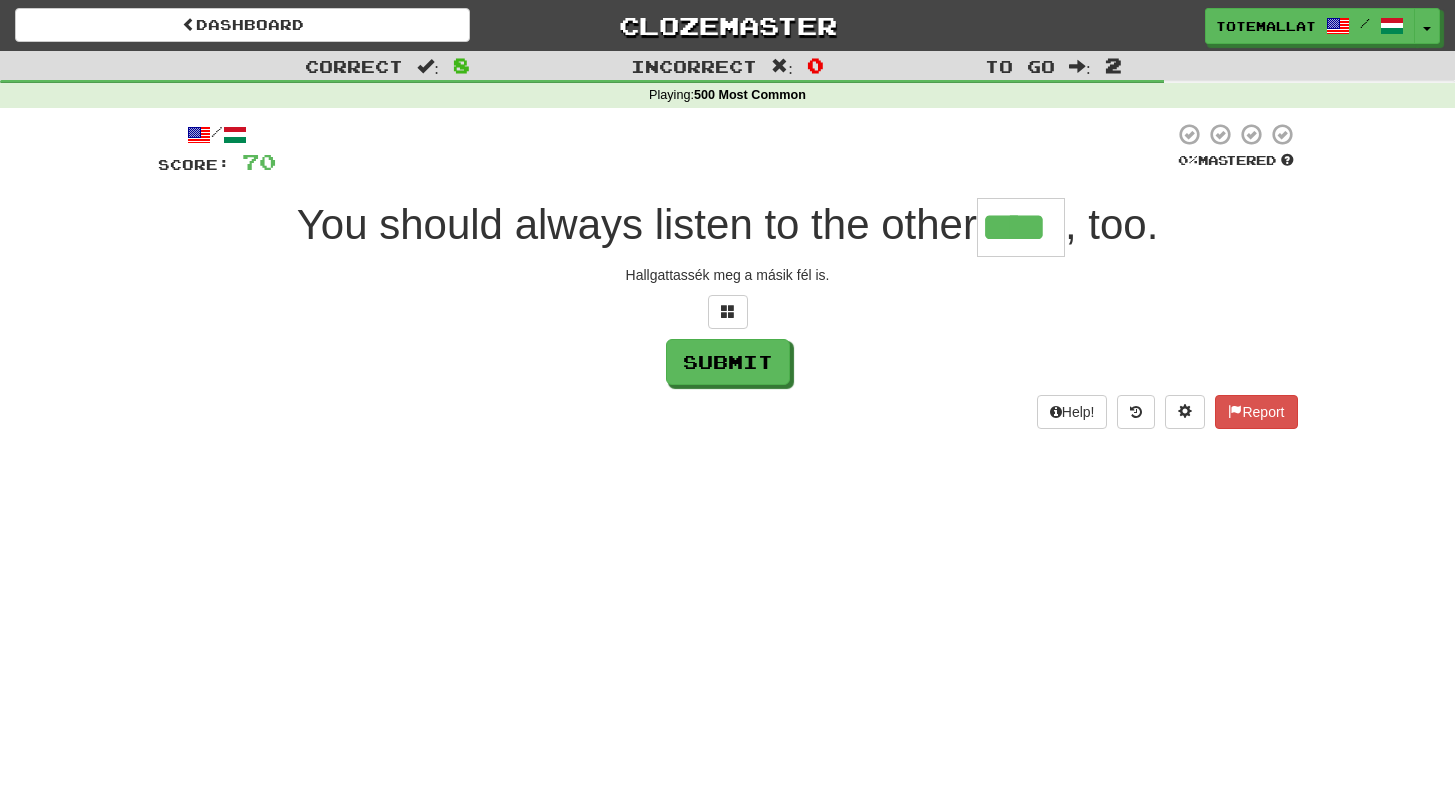 type on "****" 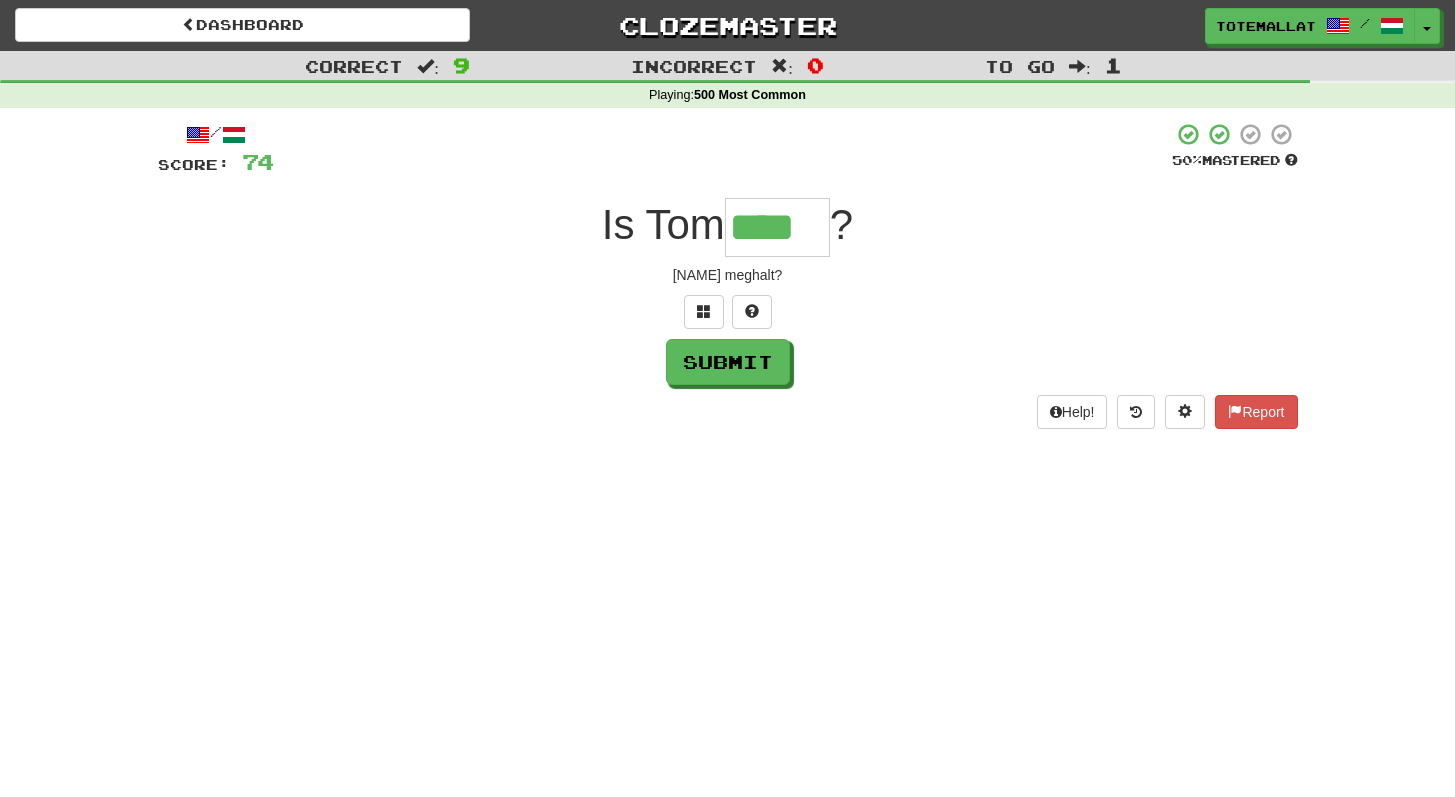 type on "****" 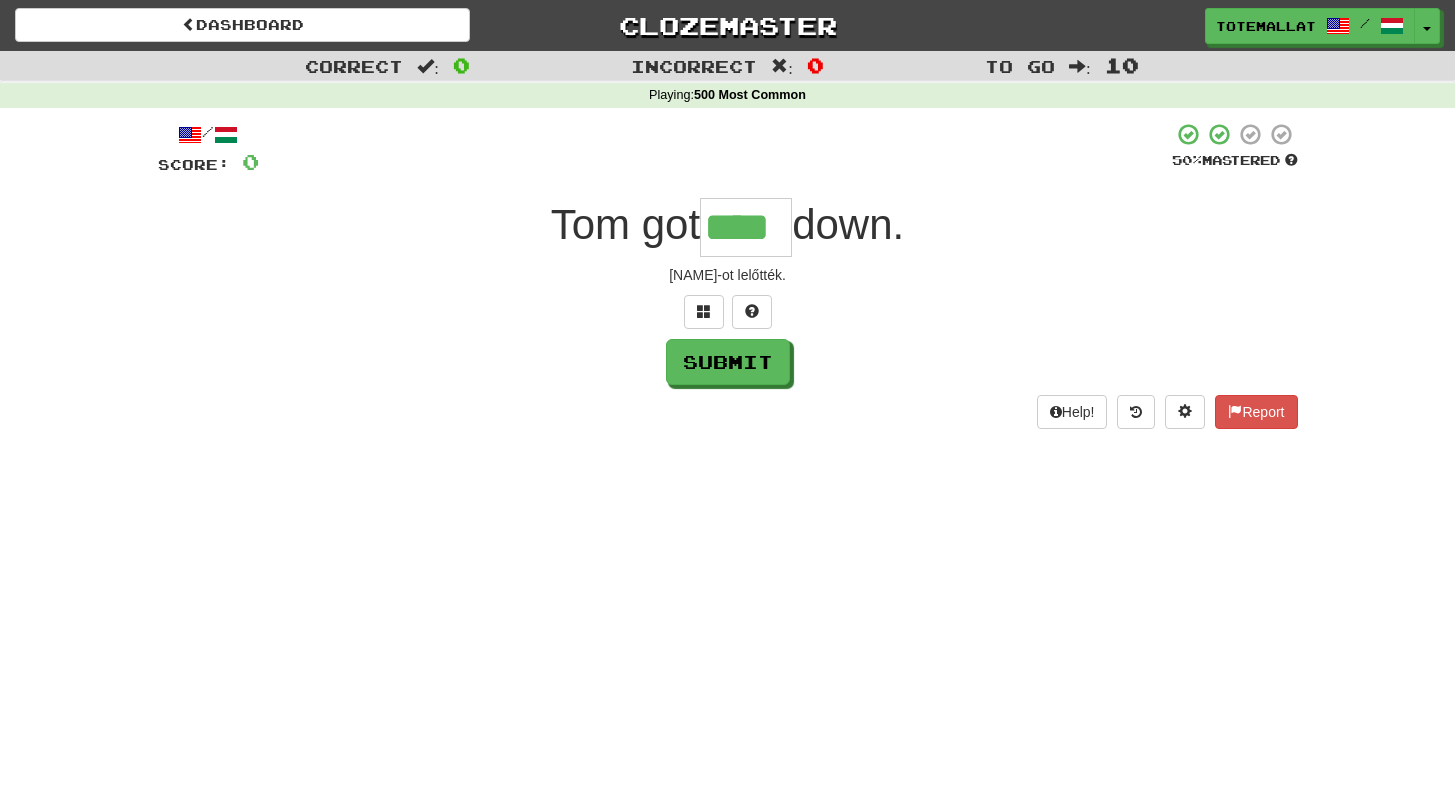 type on "****" 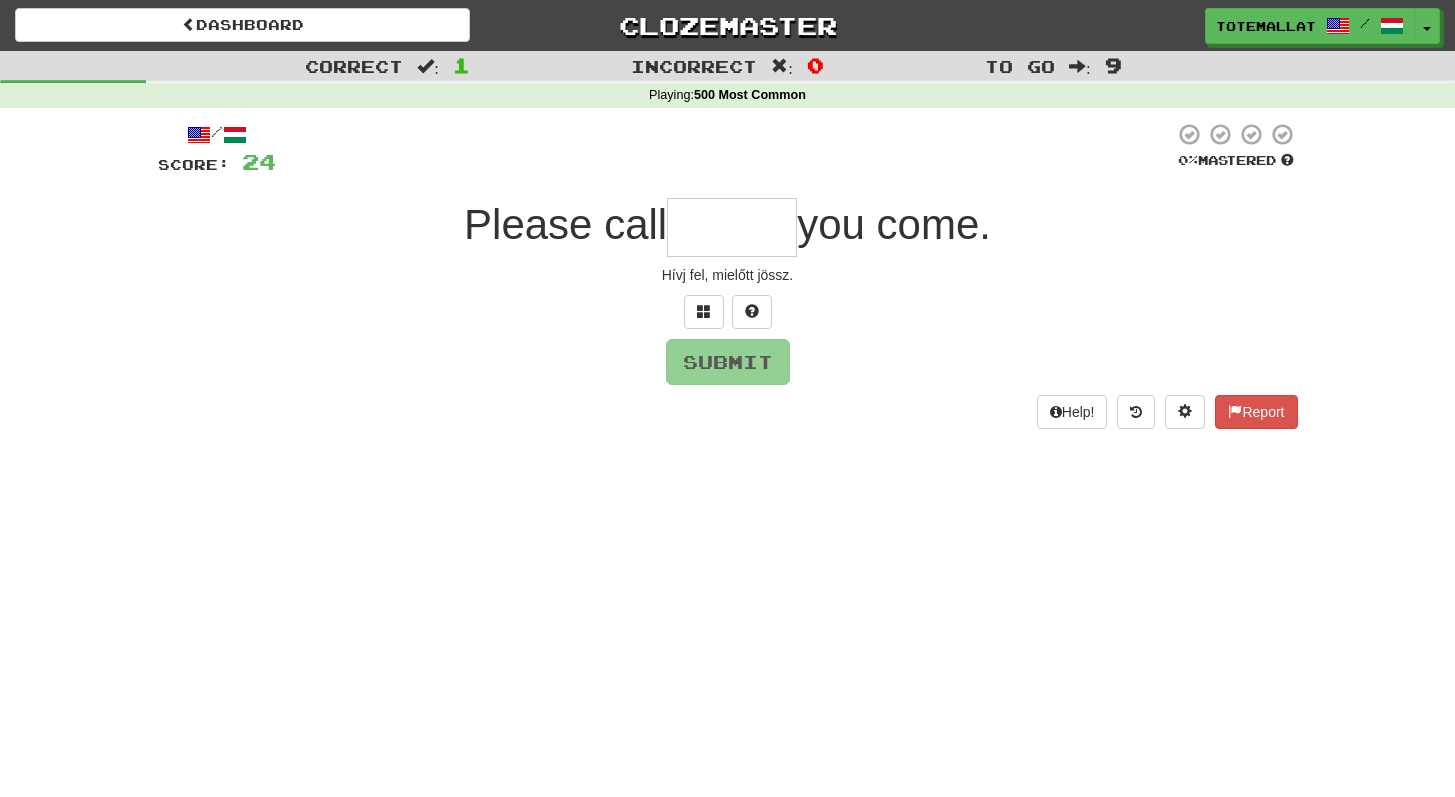 type on "*" 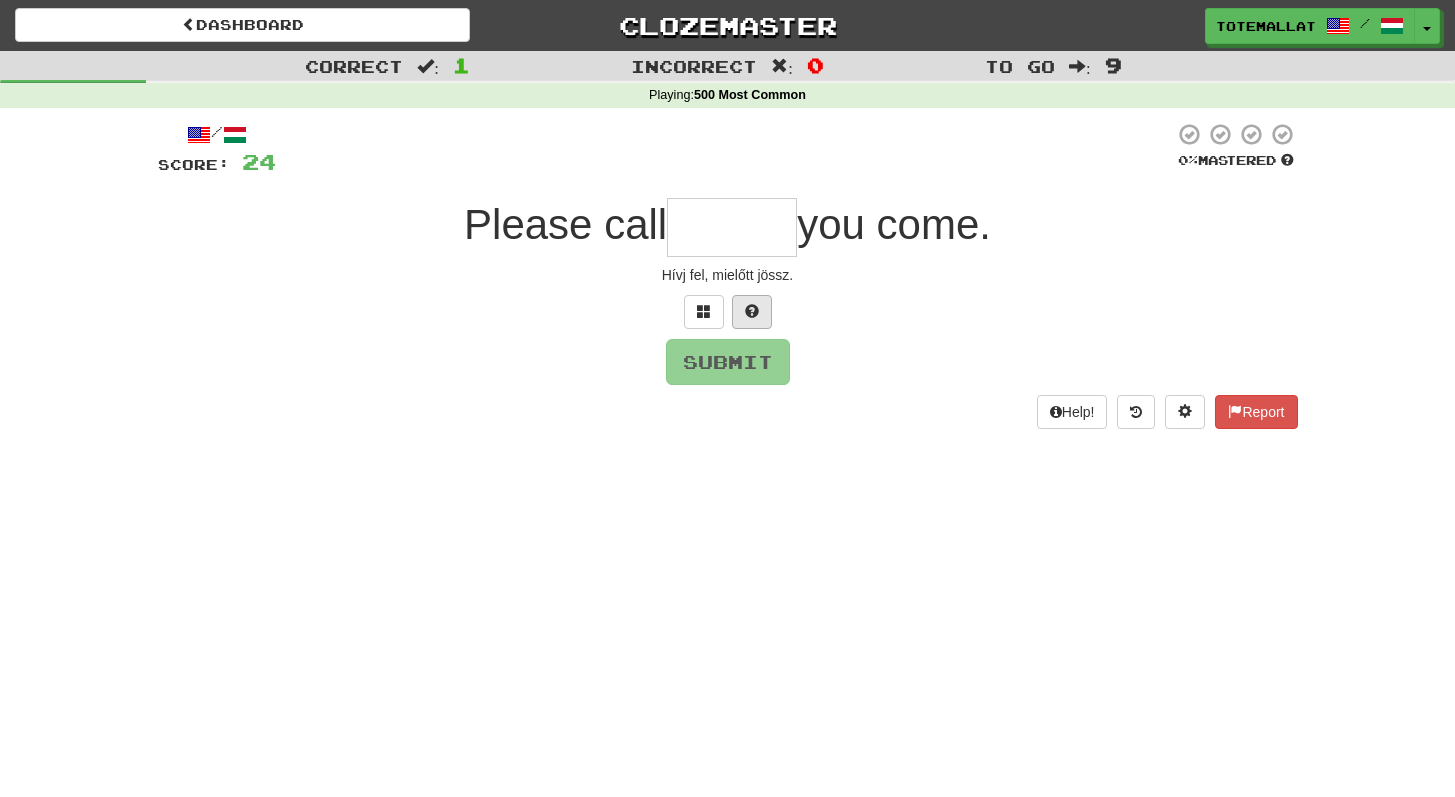 type on "*" 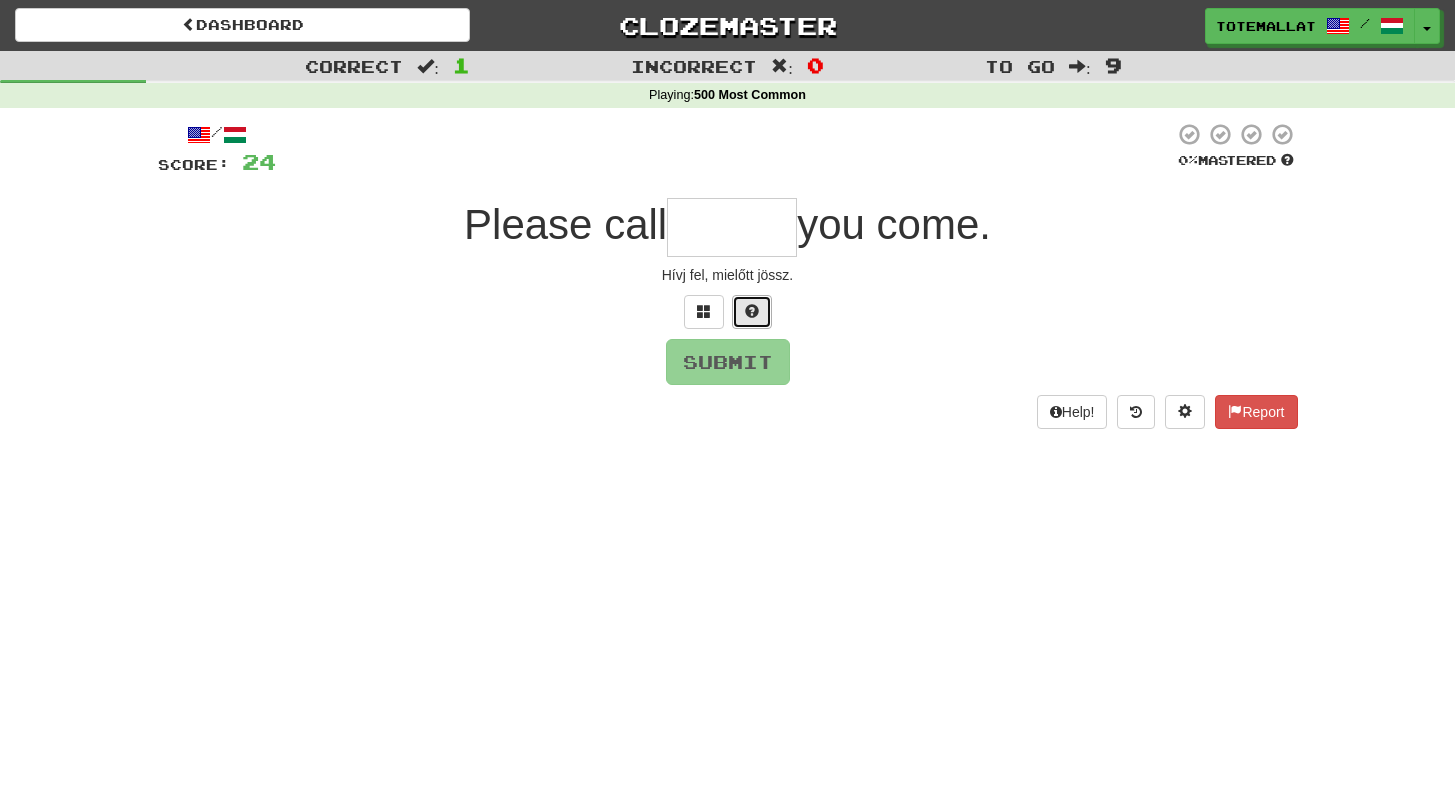 click at bounding box center [752, 312] 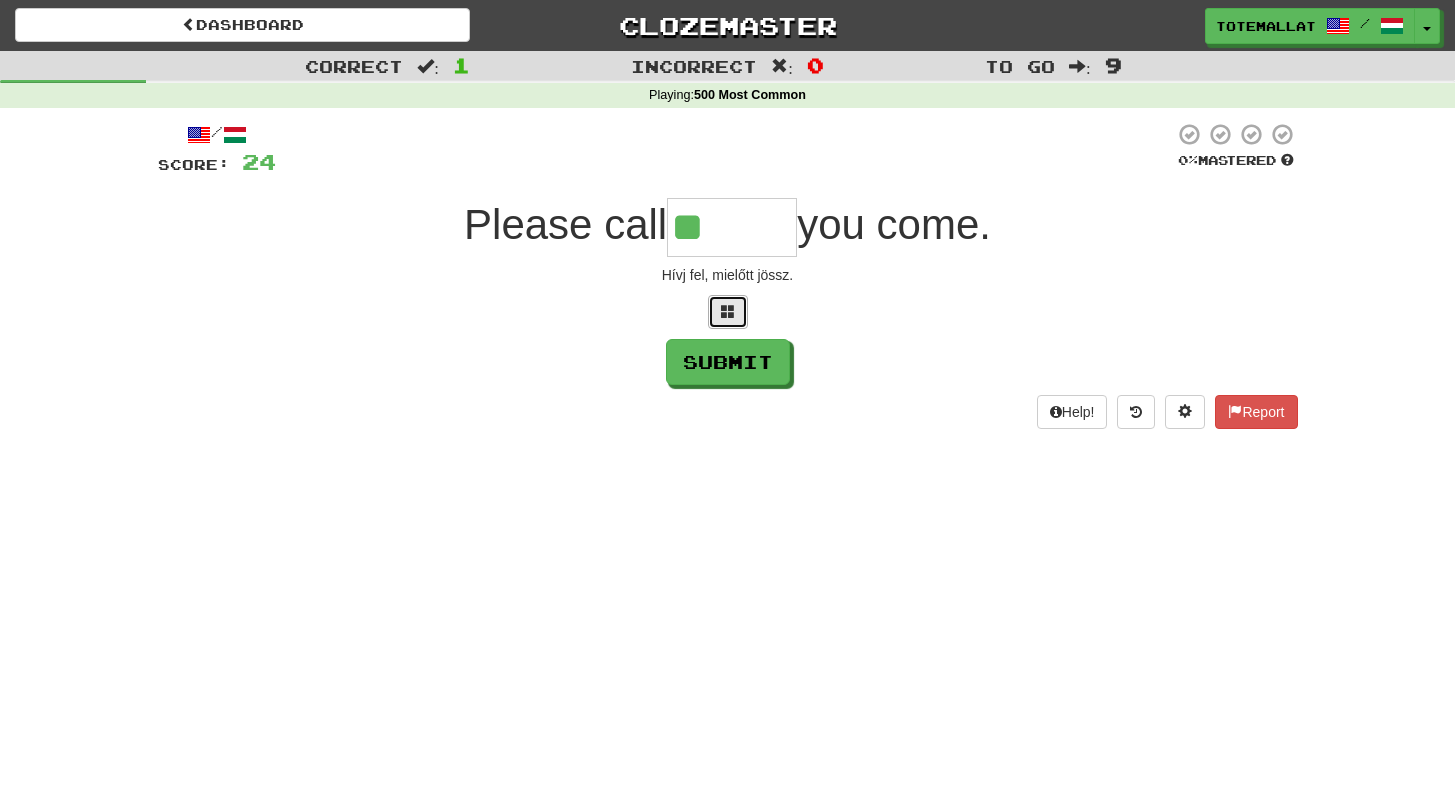 click at bounding box center [728, 311] 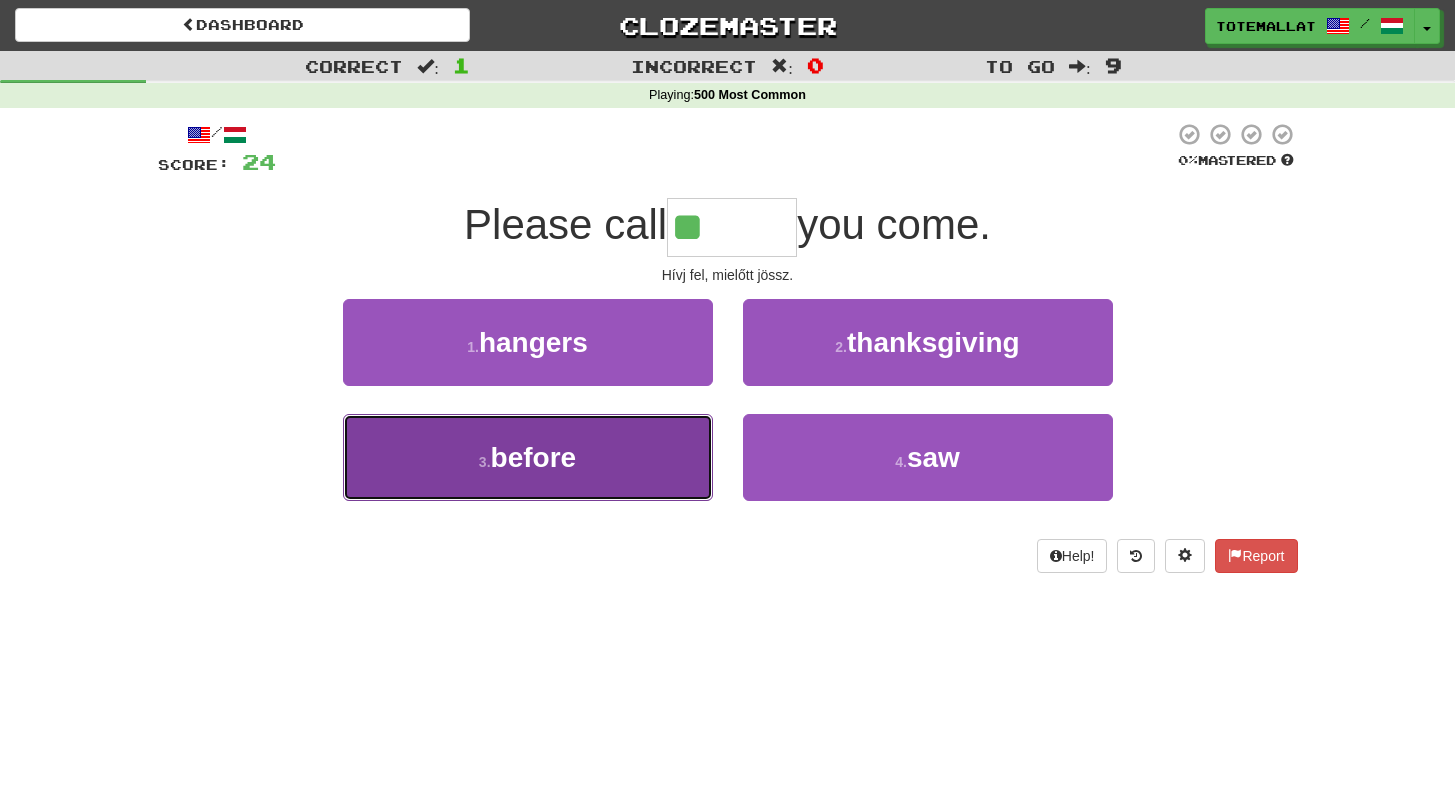 click on "before" at bounding box center (534, 457) 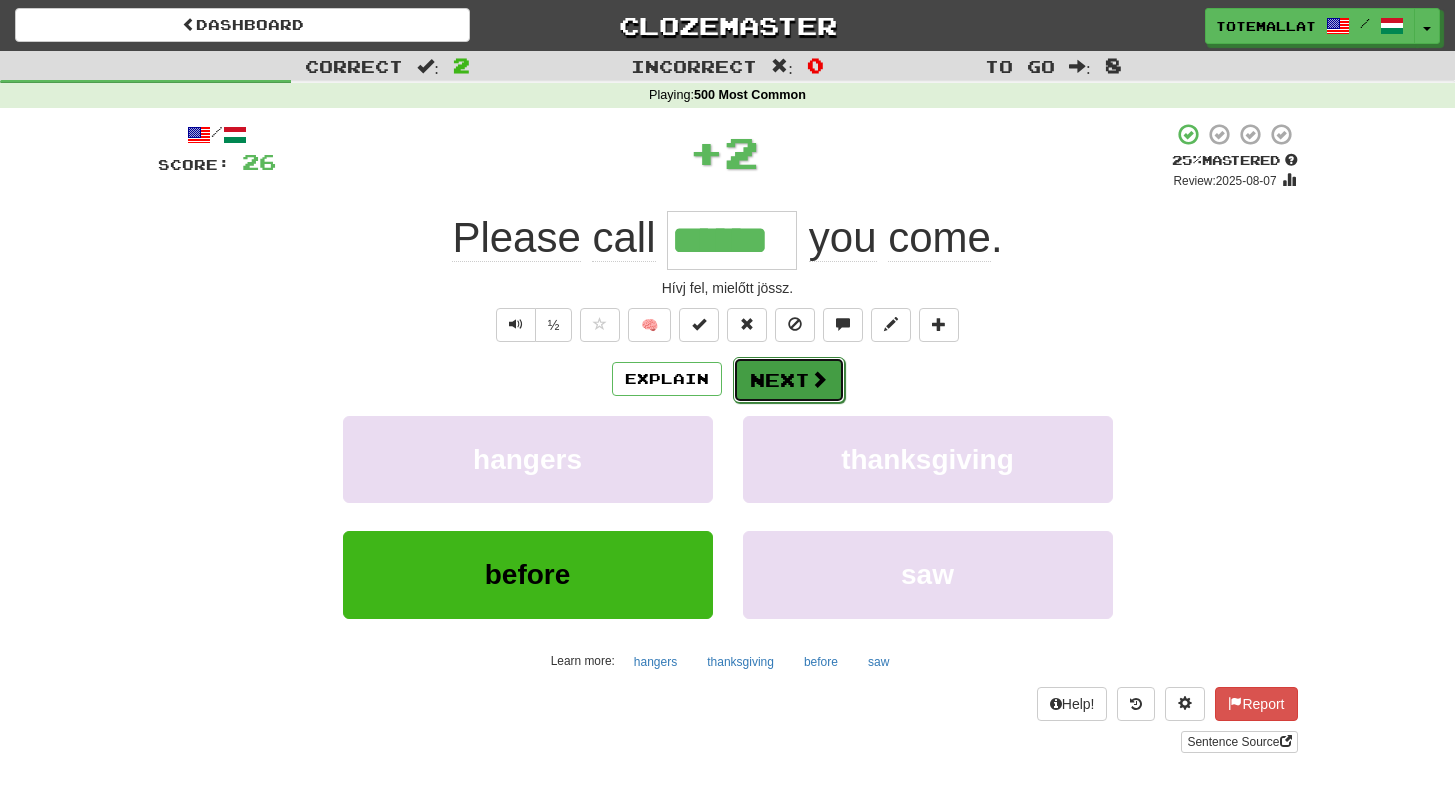 click on "Next" at bounding box center (789, 380) 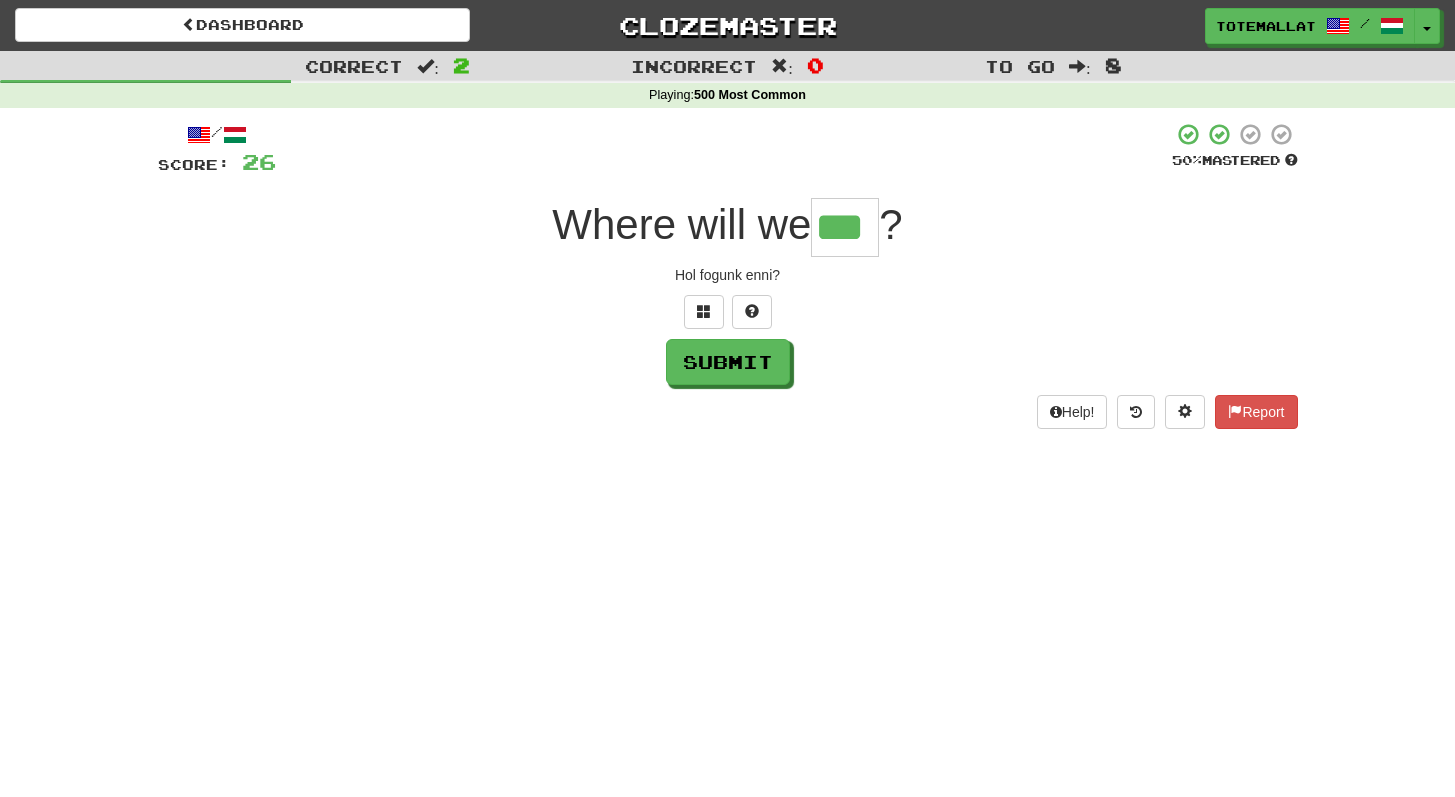 type on "***" 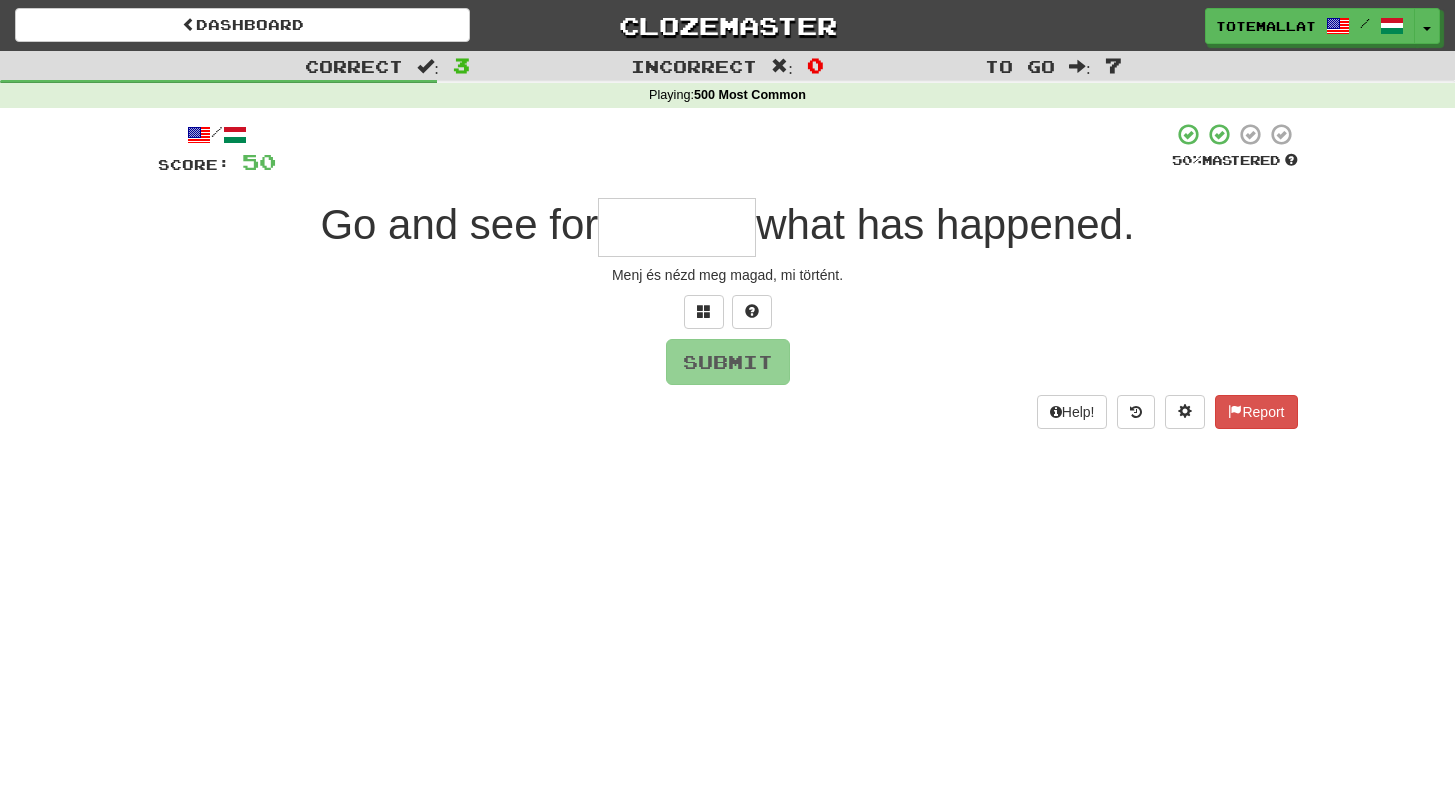 type on "*" 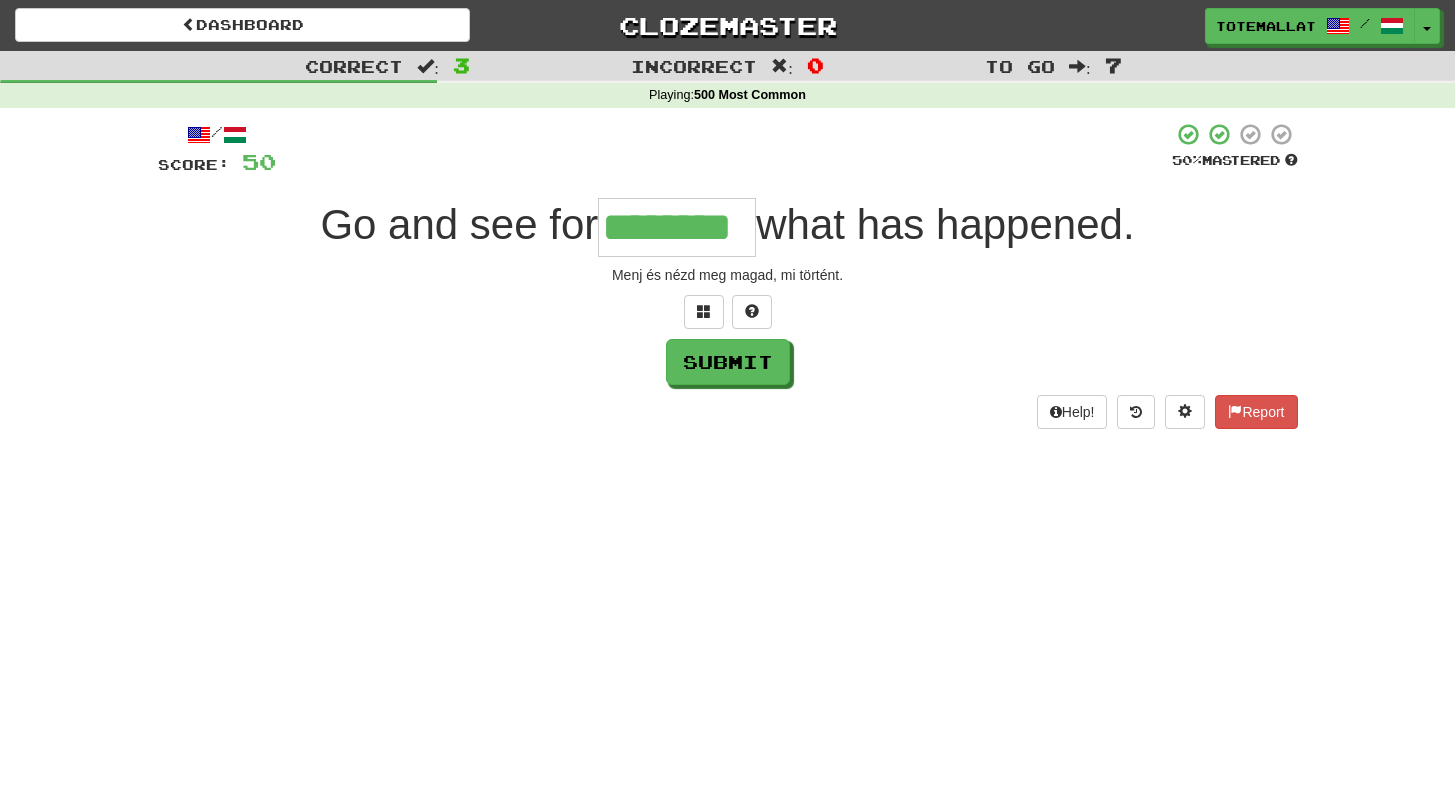 type on "********" 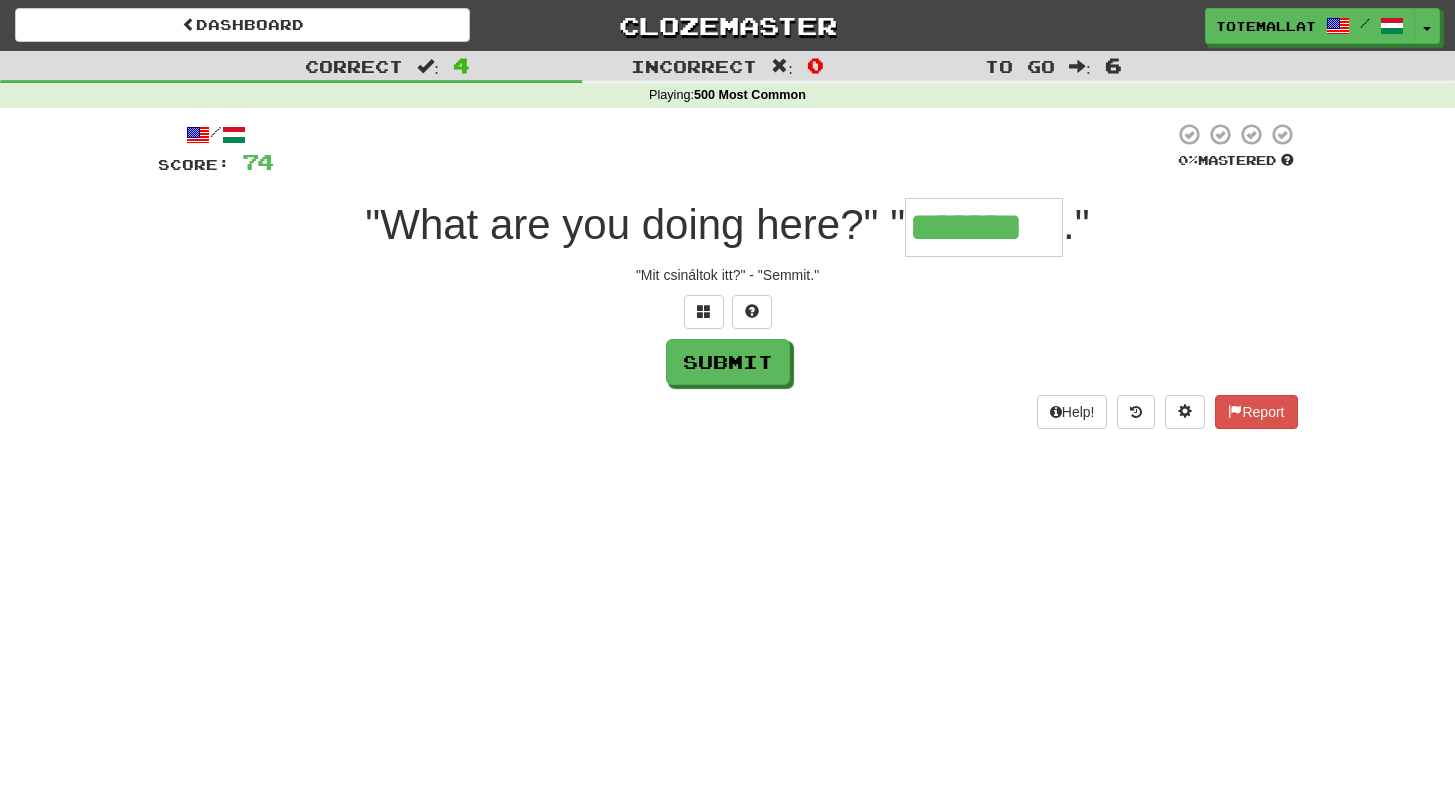 type on "*******" 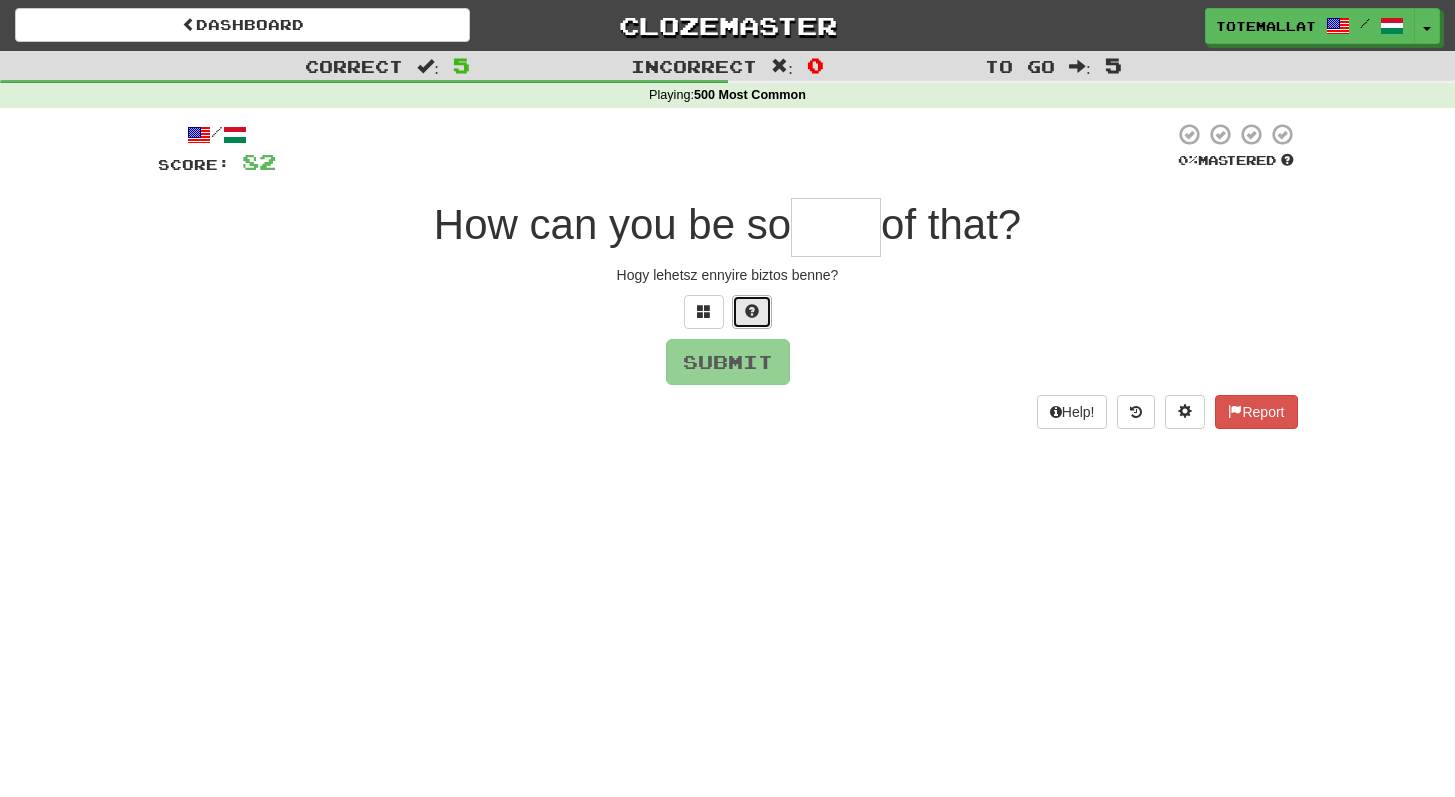 click at bounding box center [752, 311] 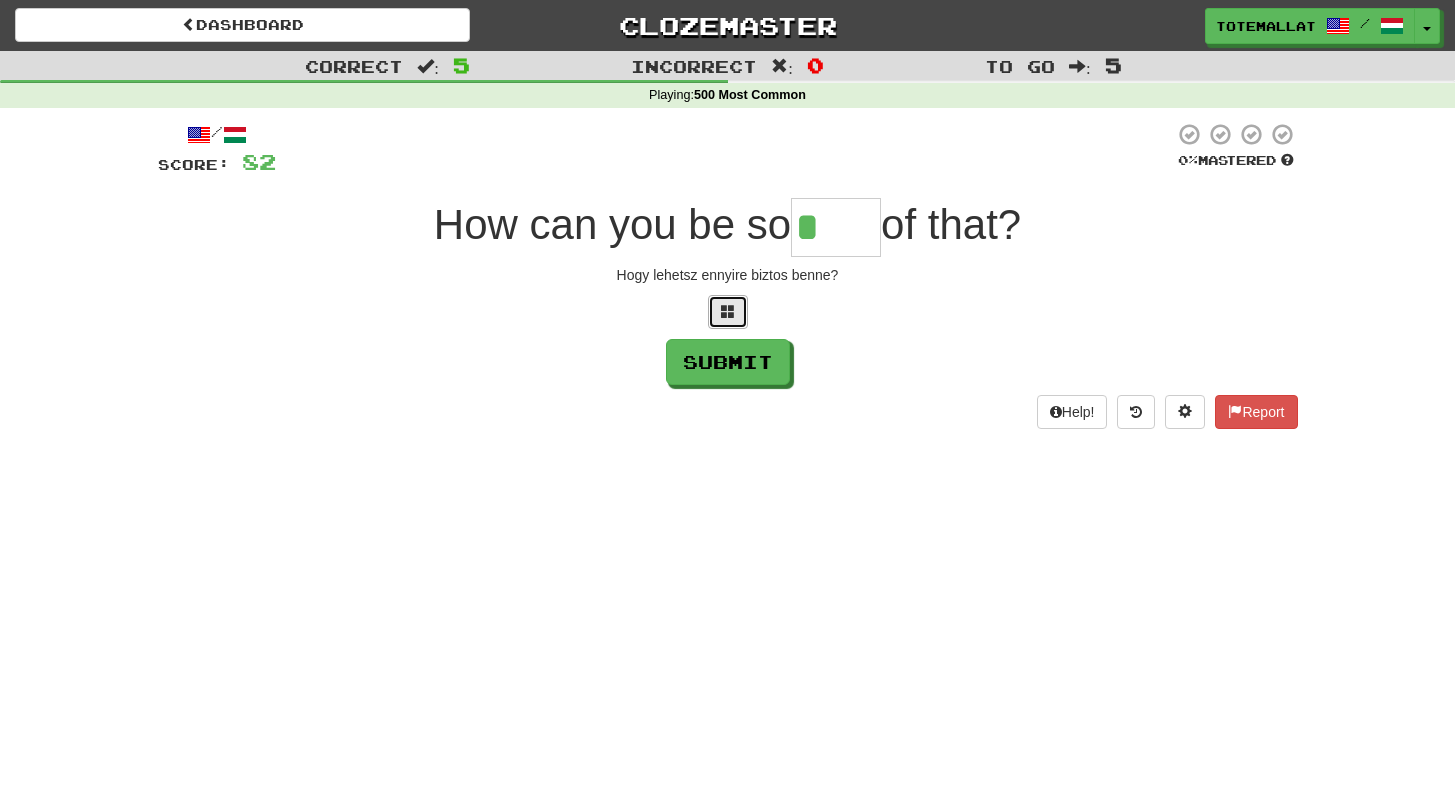 click at bounding box center (728, 312) 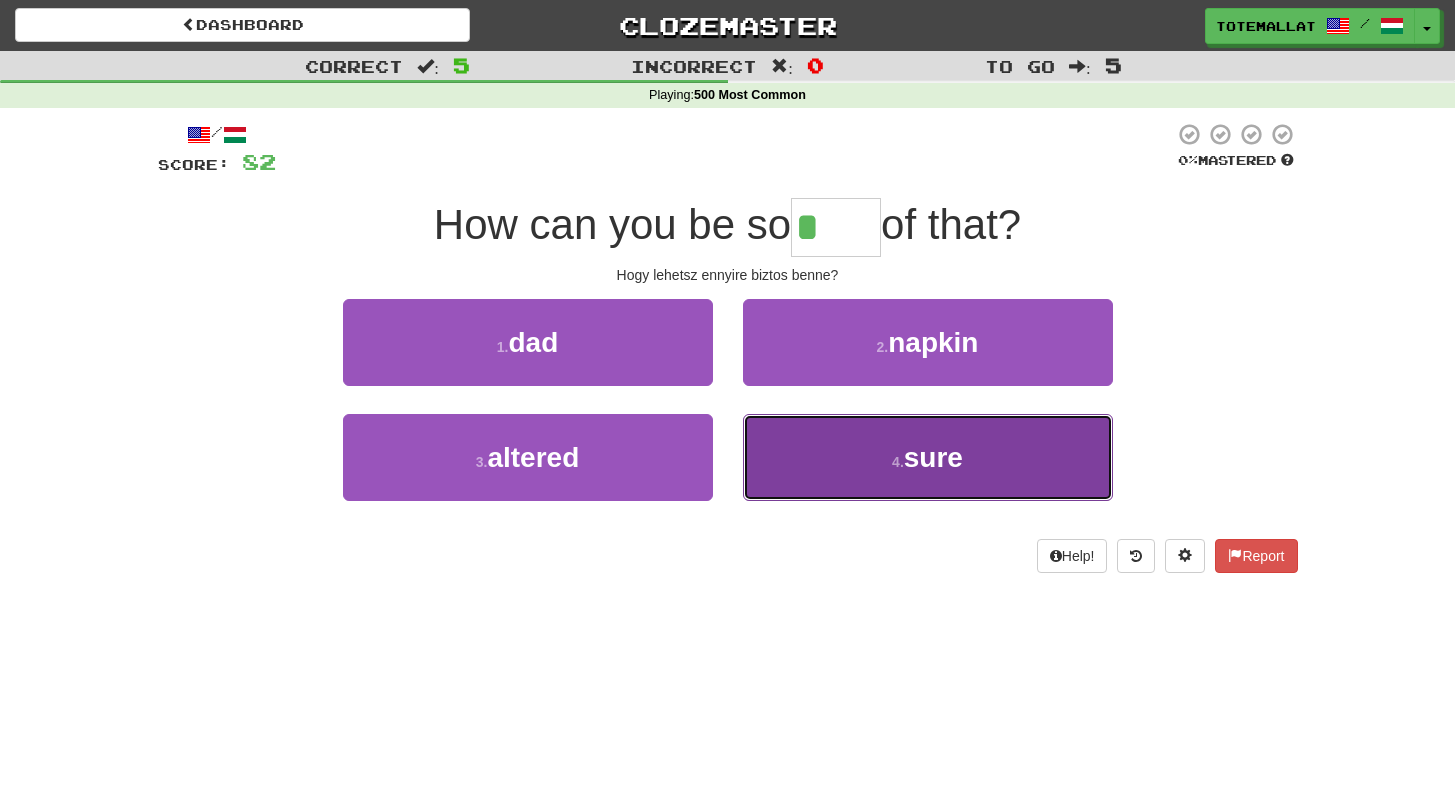 click on "sure" at bounding box center [933, 457] 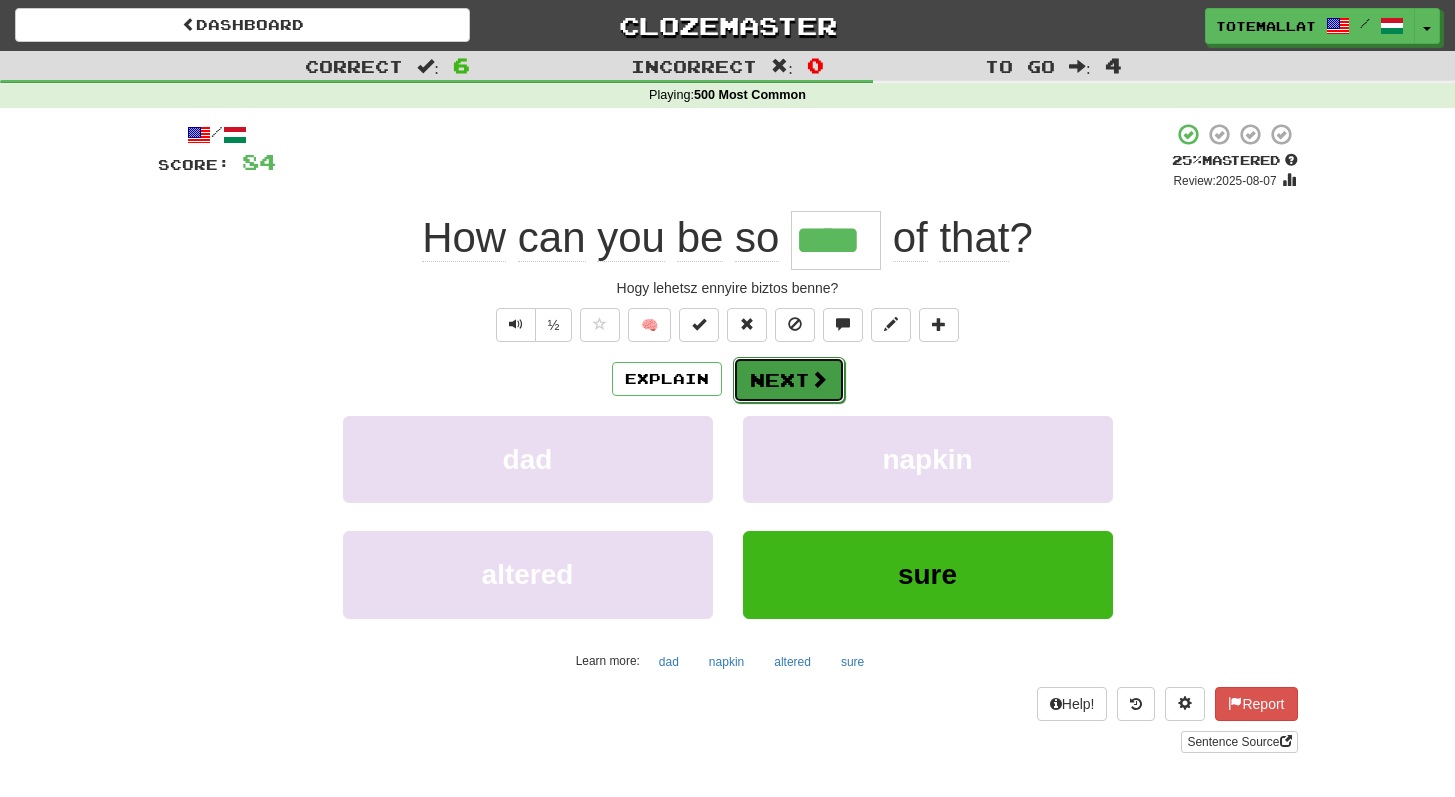 click on "Next" at bounding box center (789, 380) 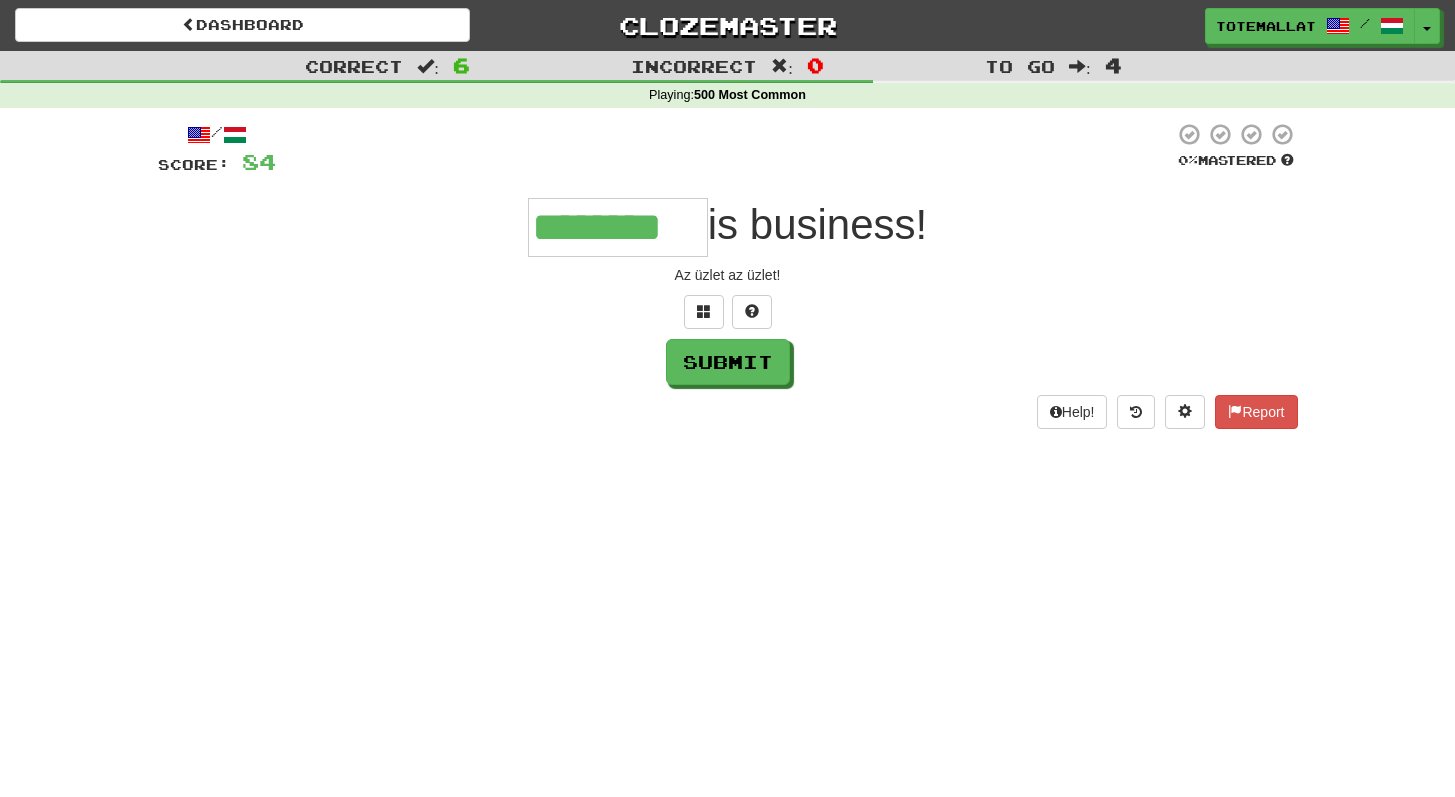 type on "********" 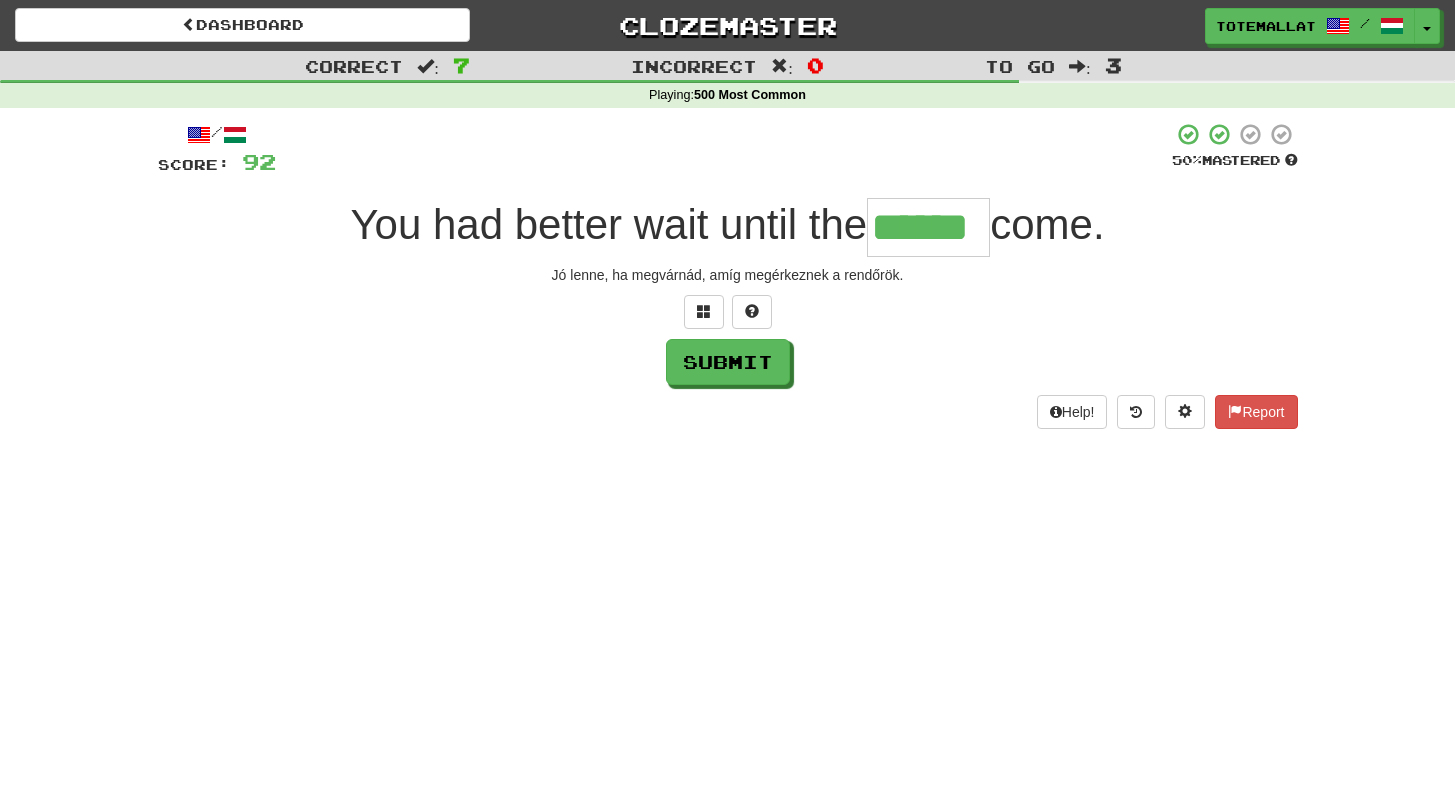 type on "******" 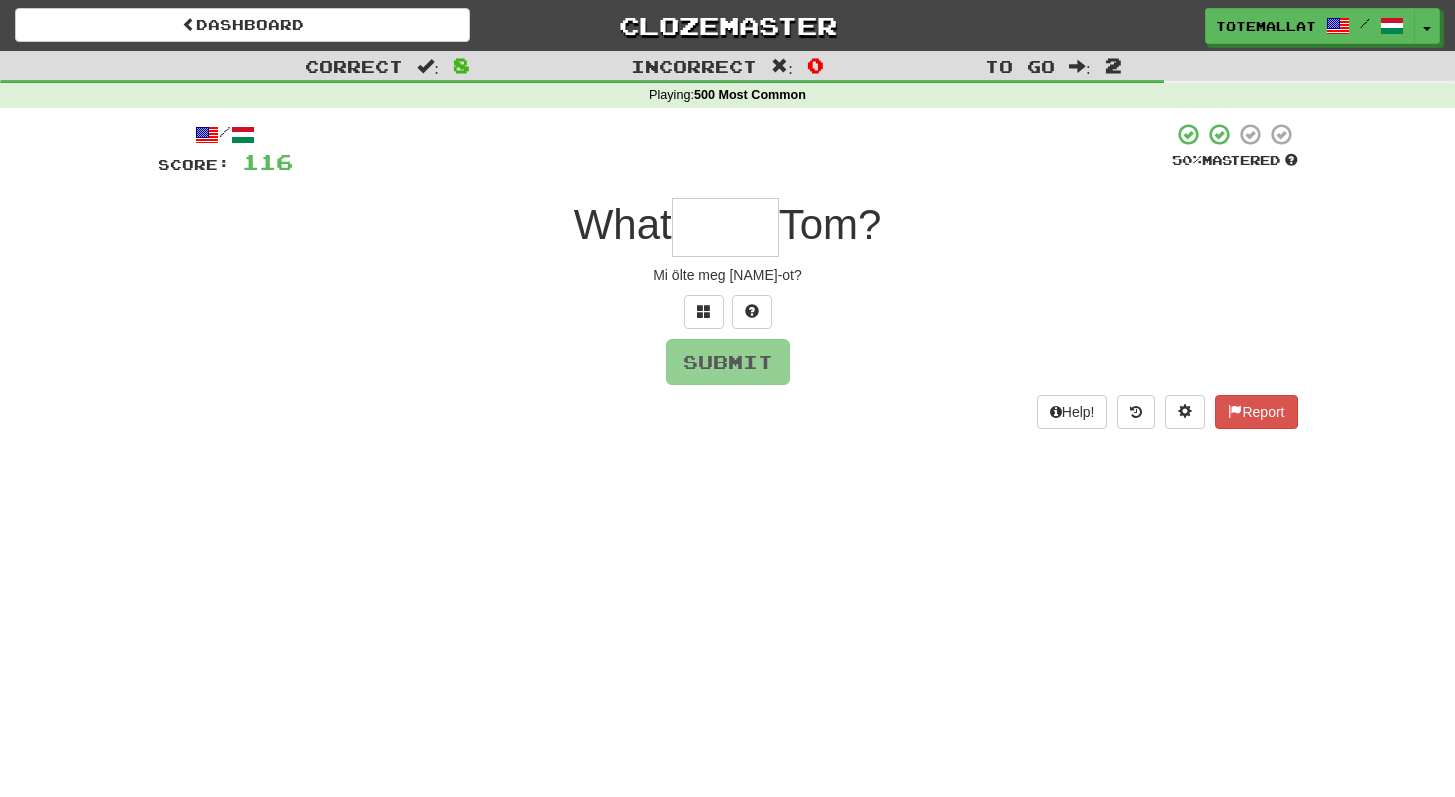 type on "*" 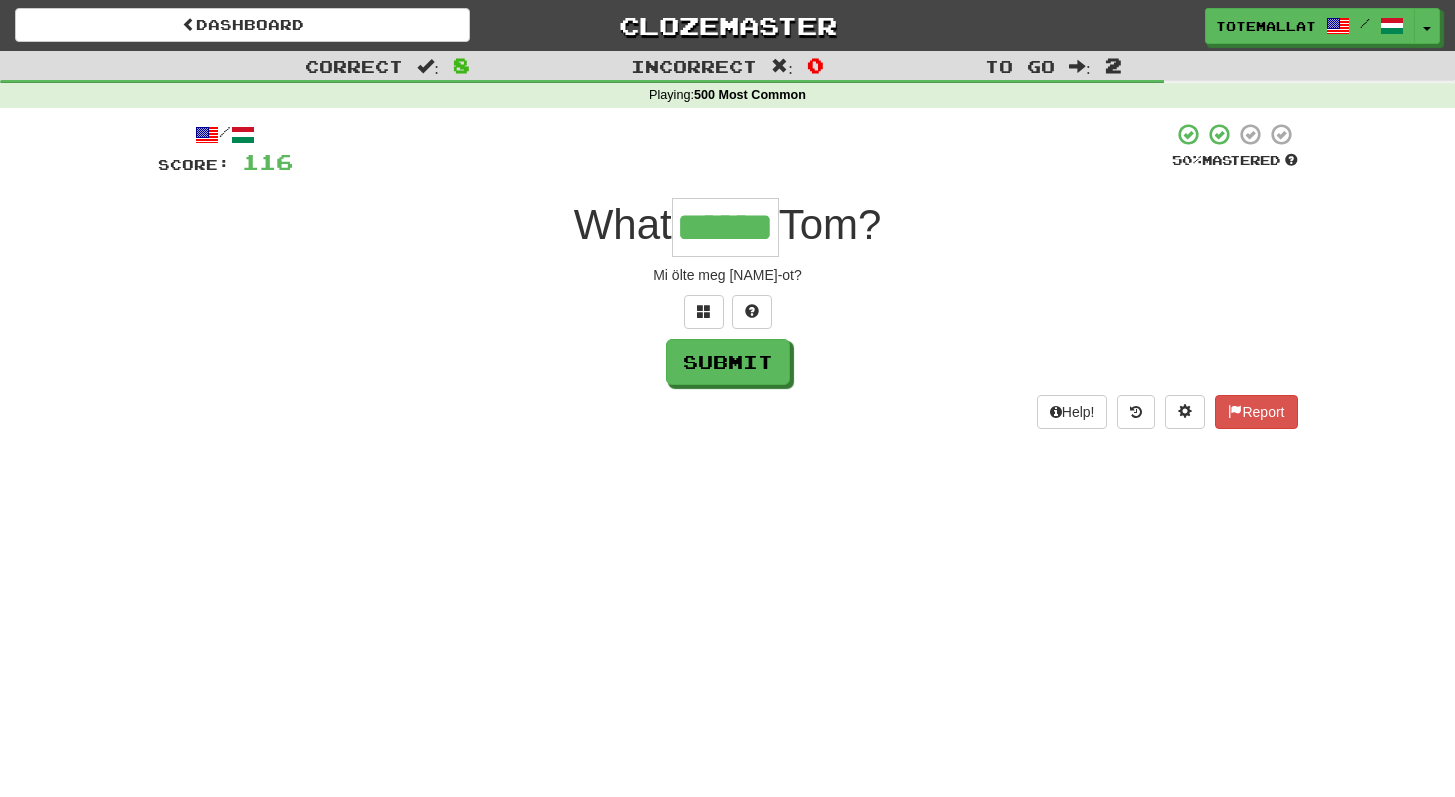 type on "******" 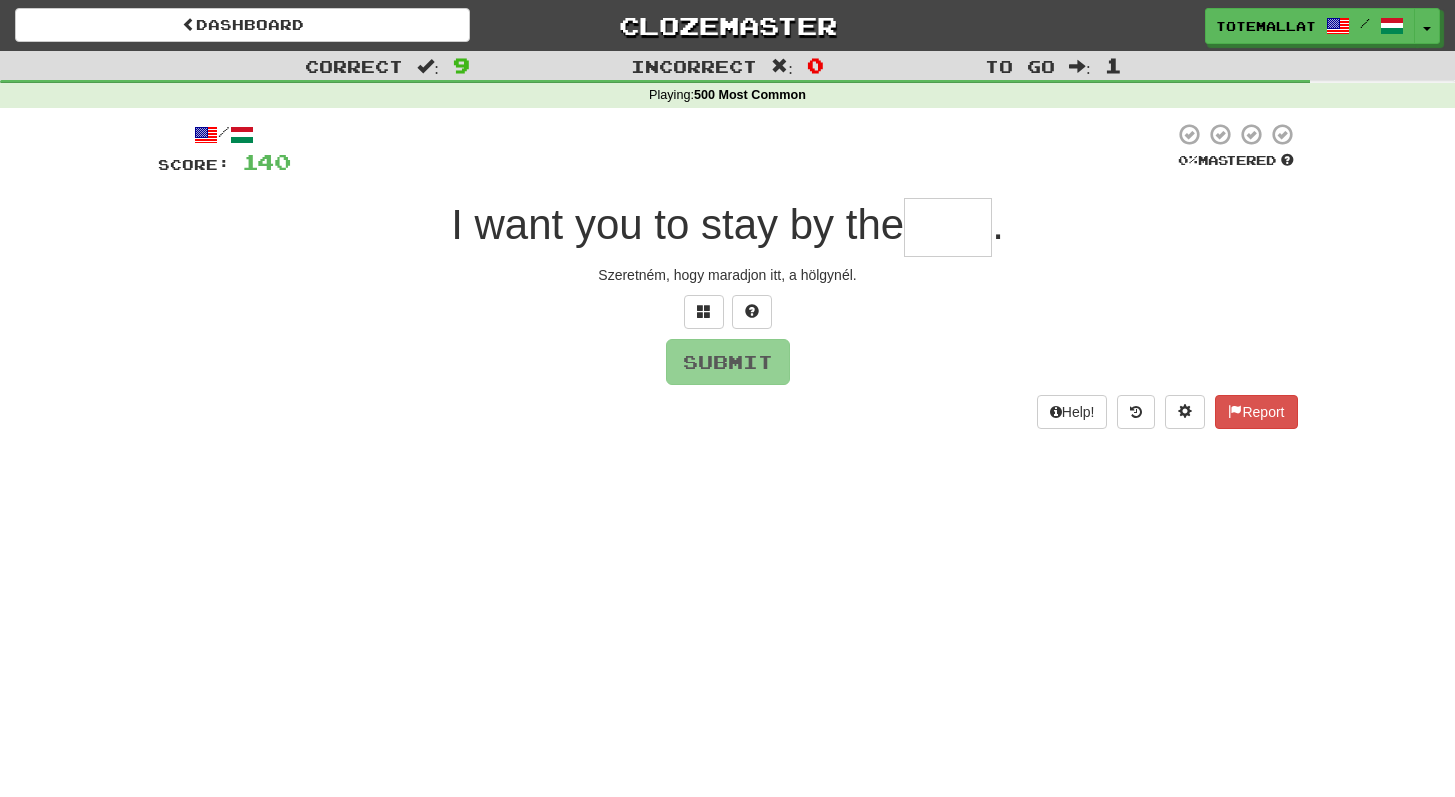 type on "*" 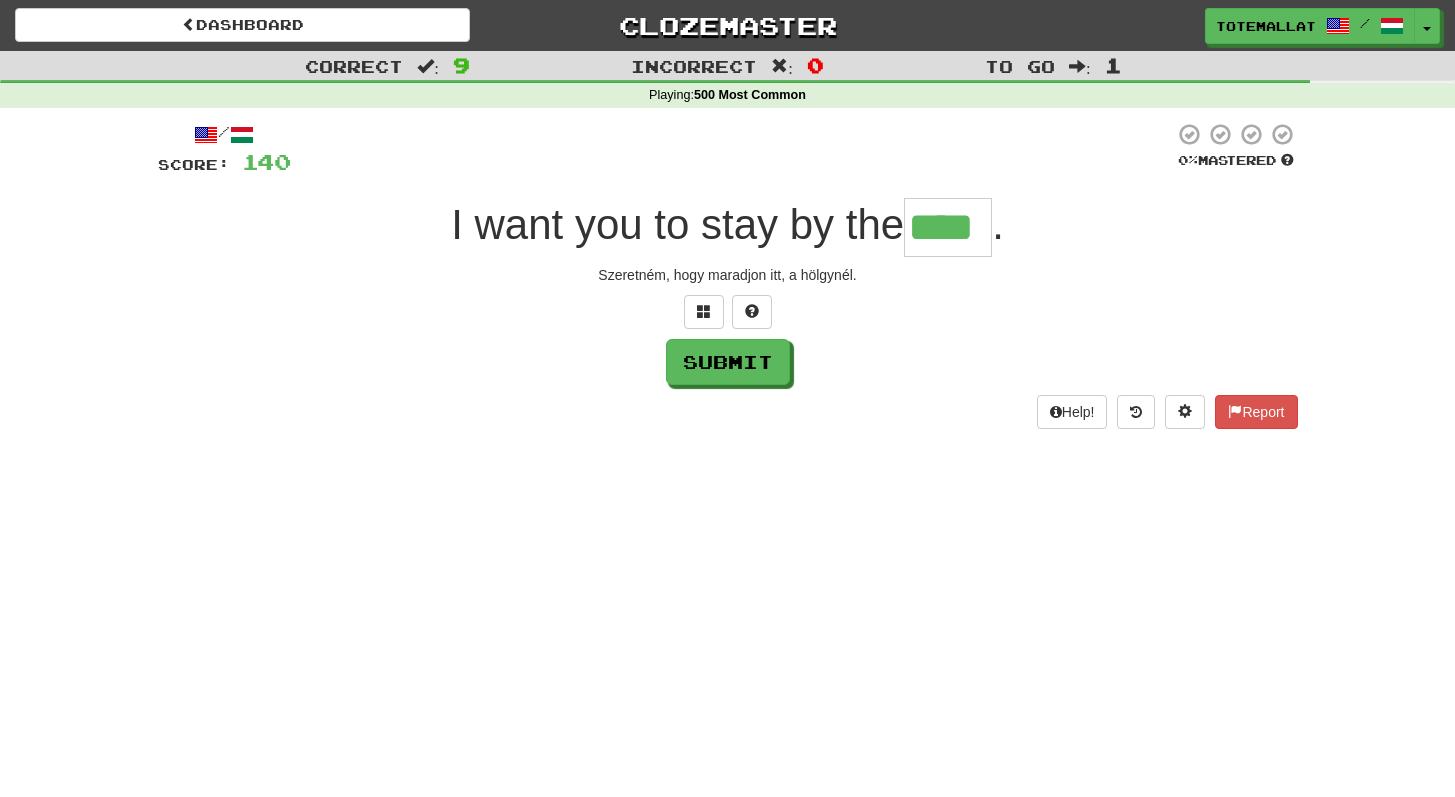 type on "****" 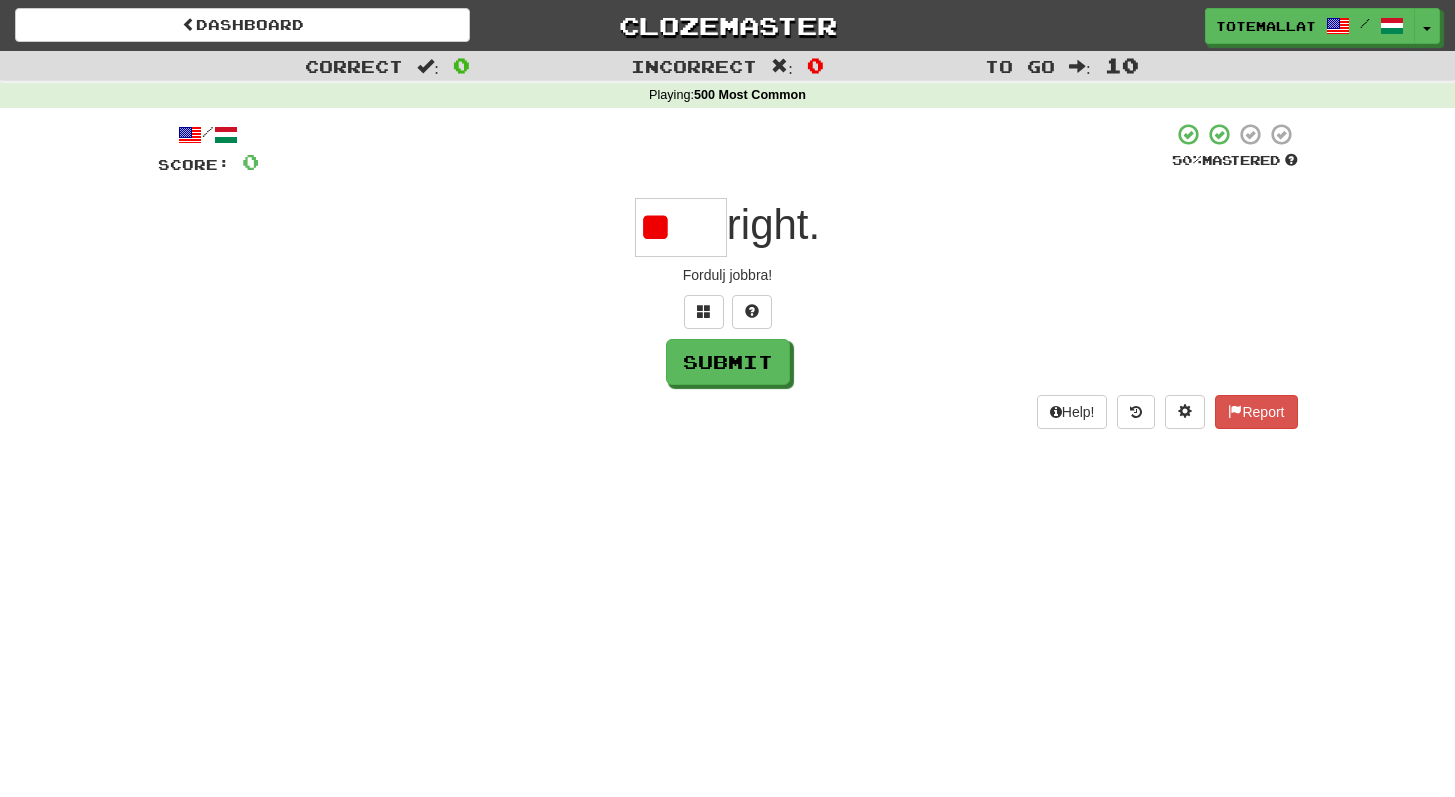 type on "*" 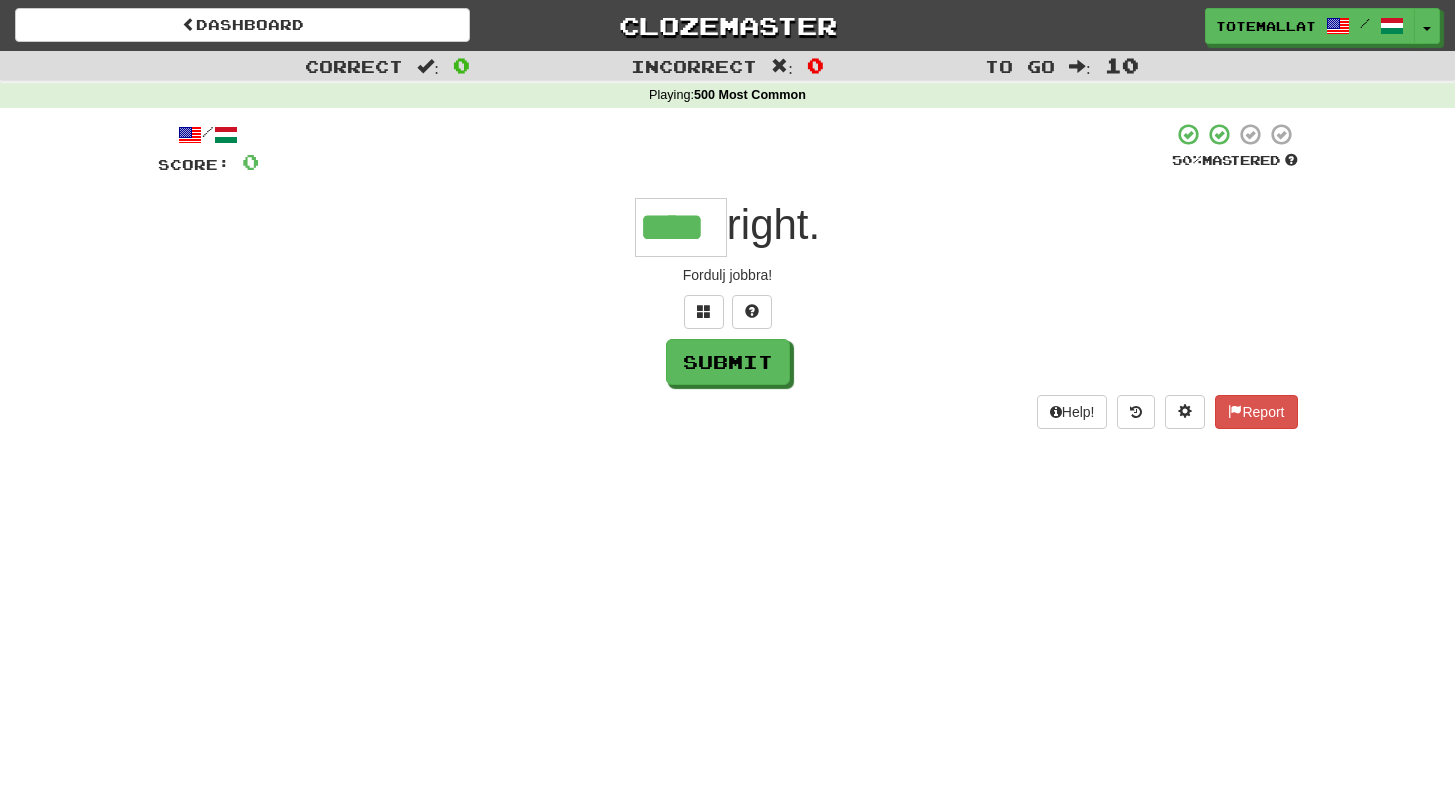 type on "****" 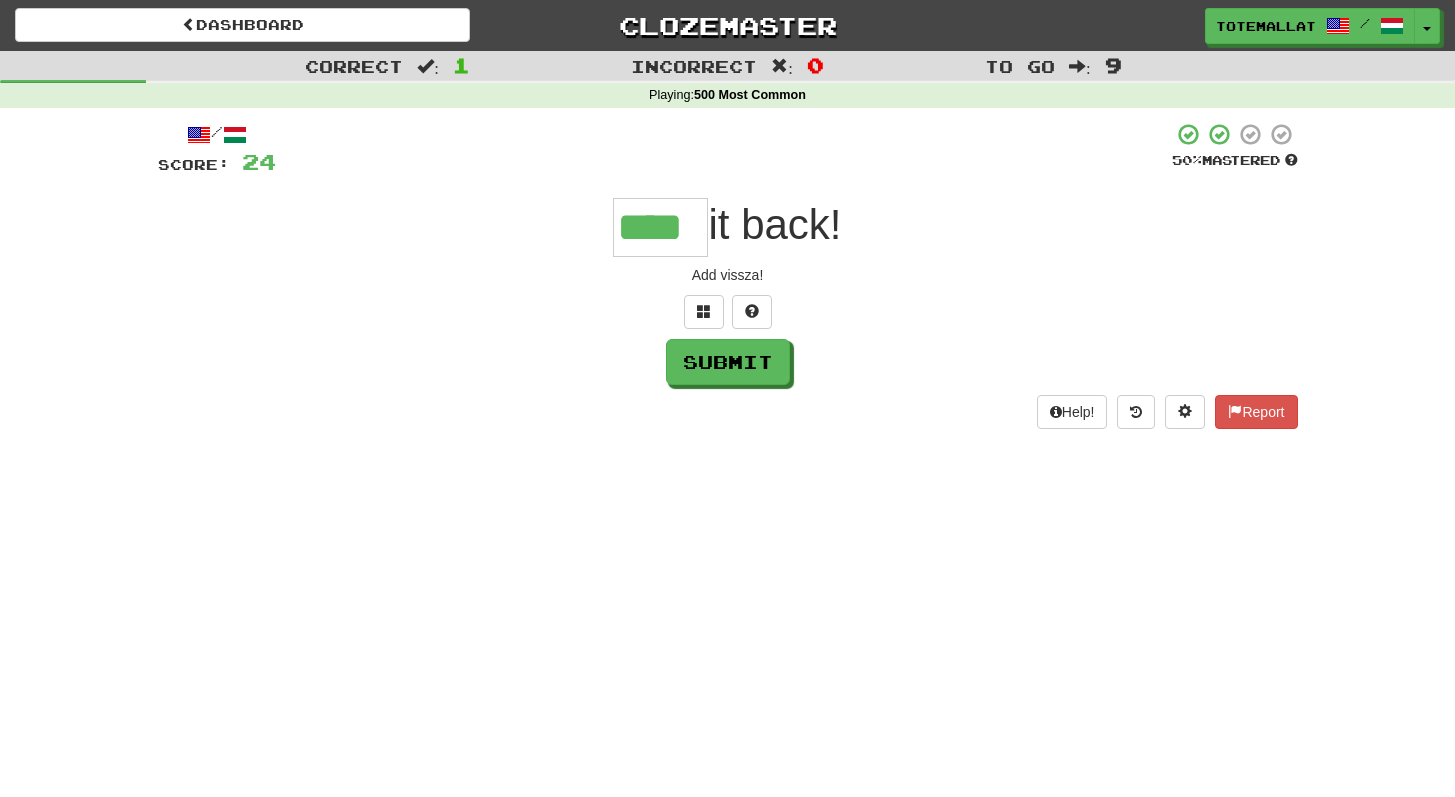 type on "****" 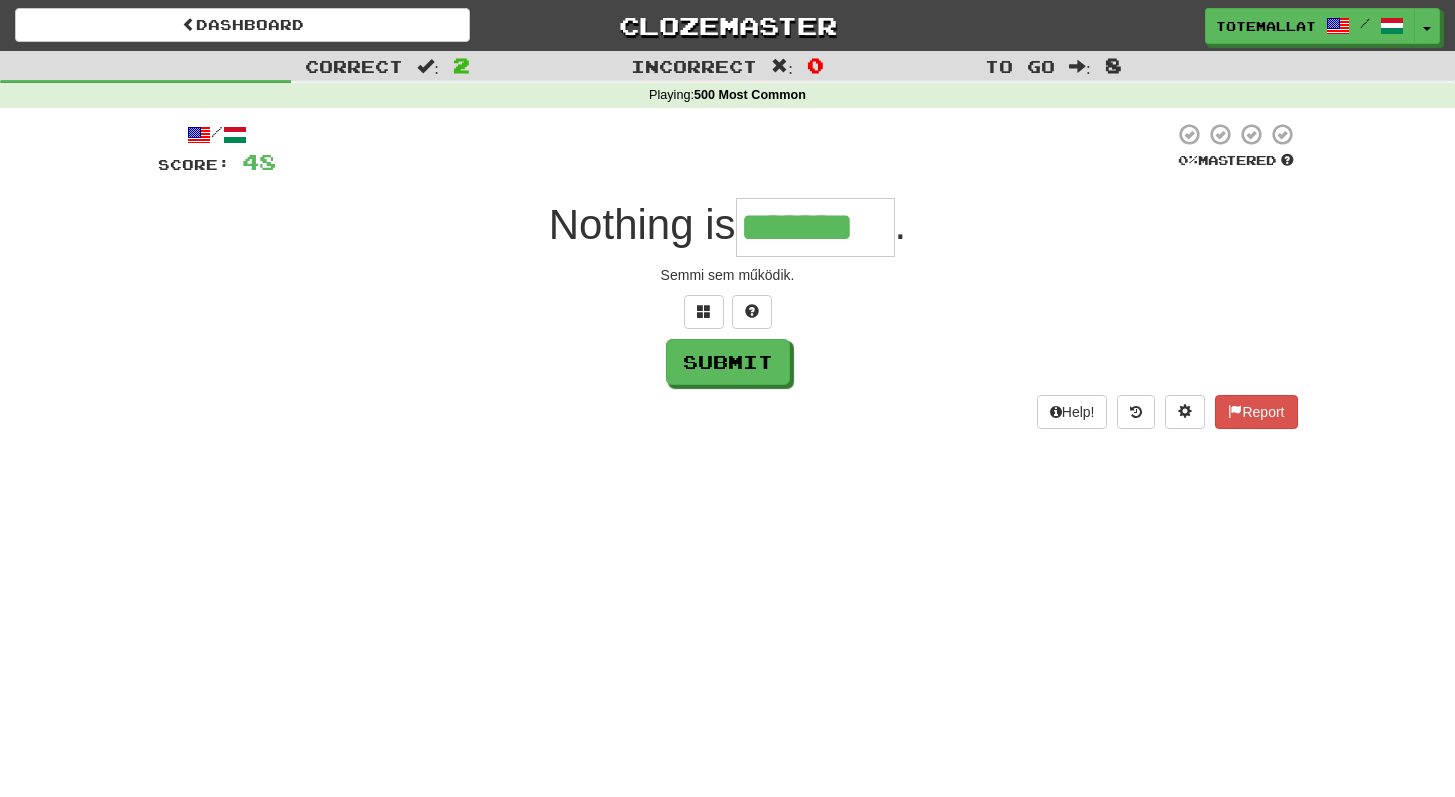 type on "*******" 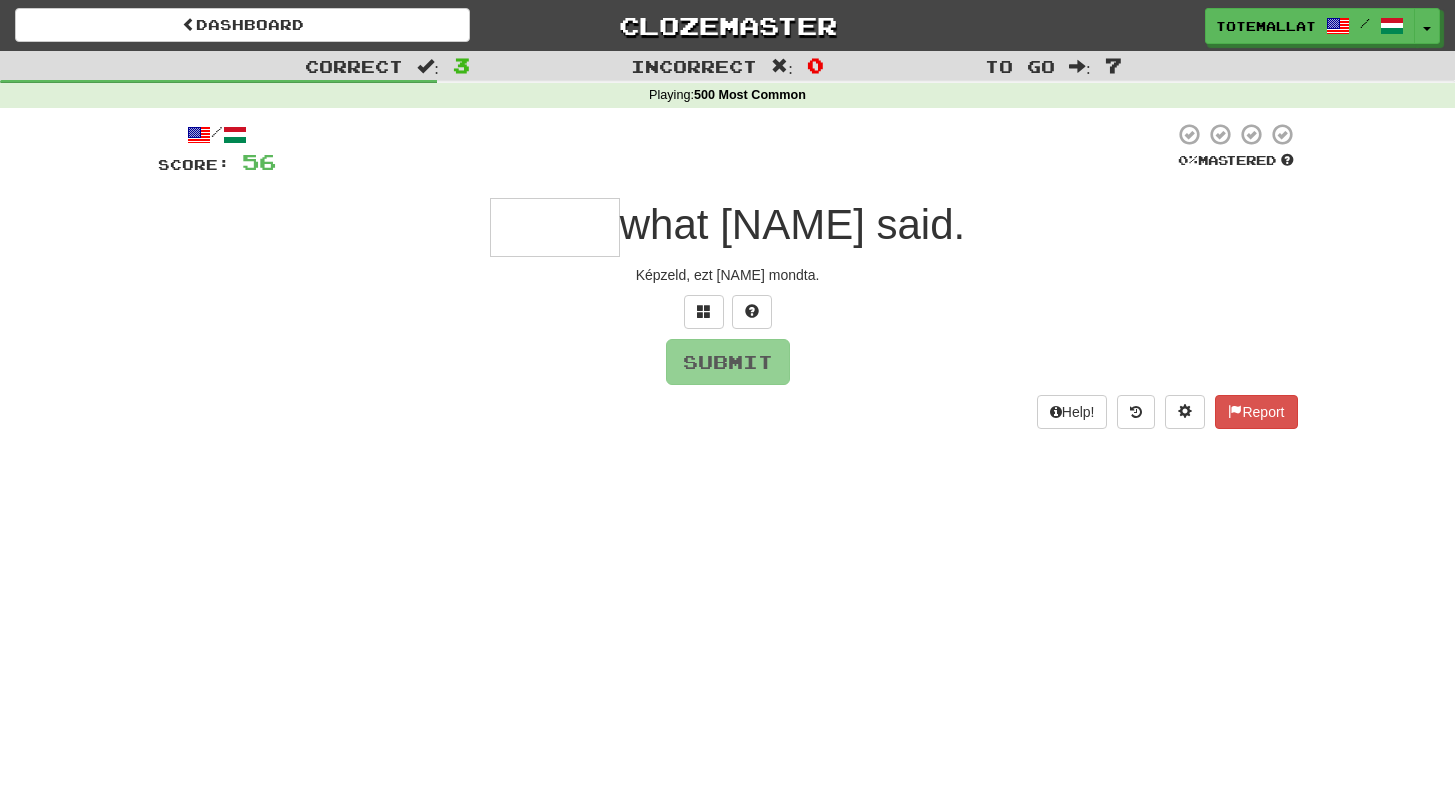 type on "*" 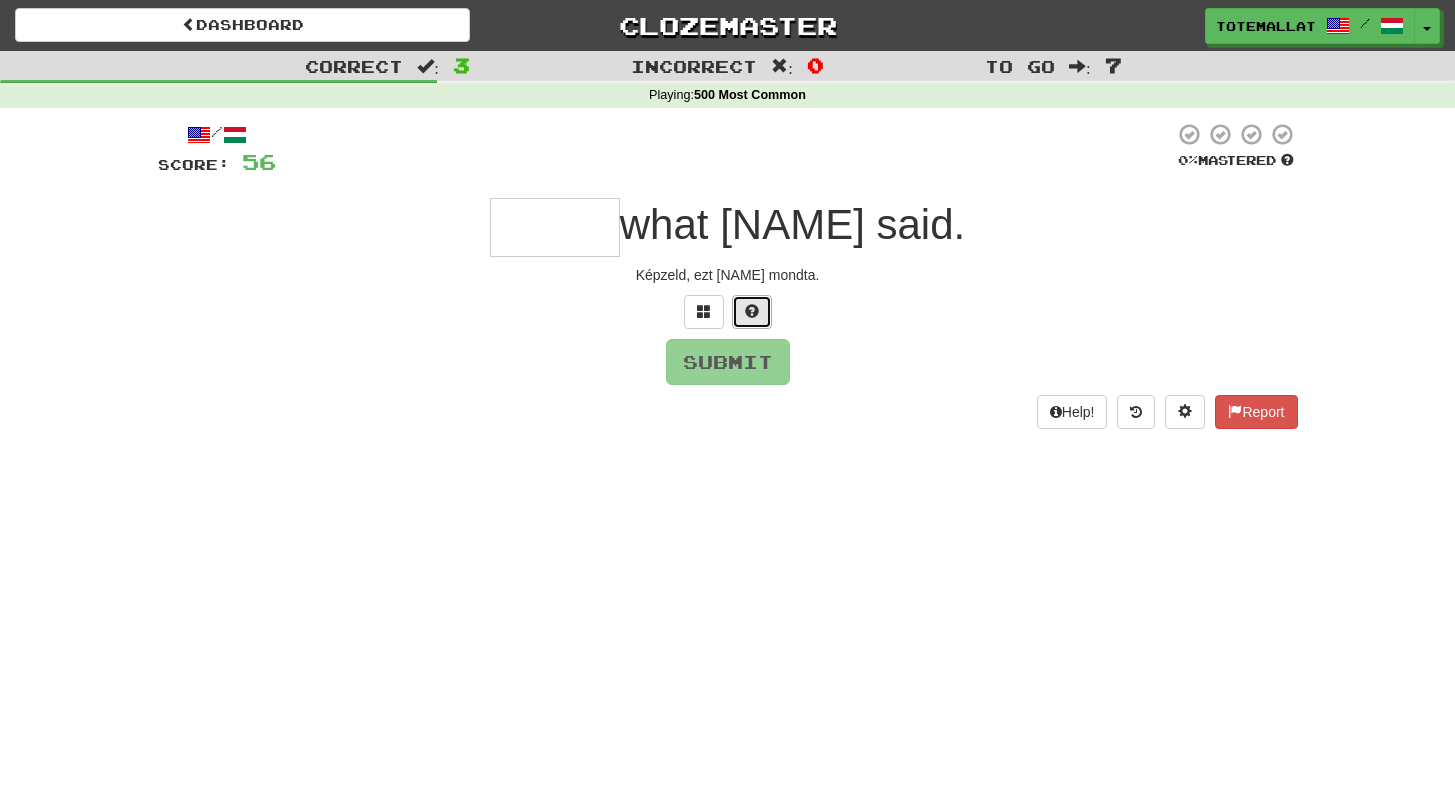 click at bounding box center (752, 312) 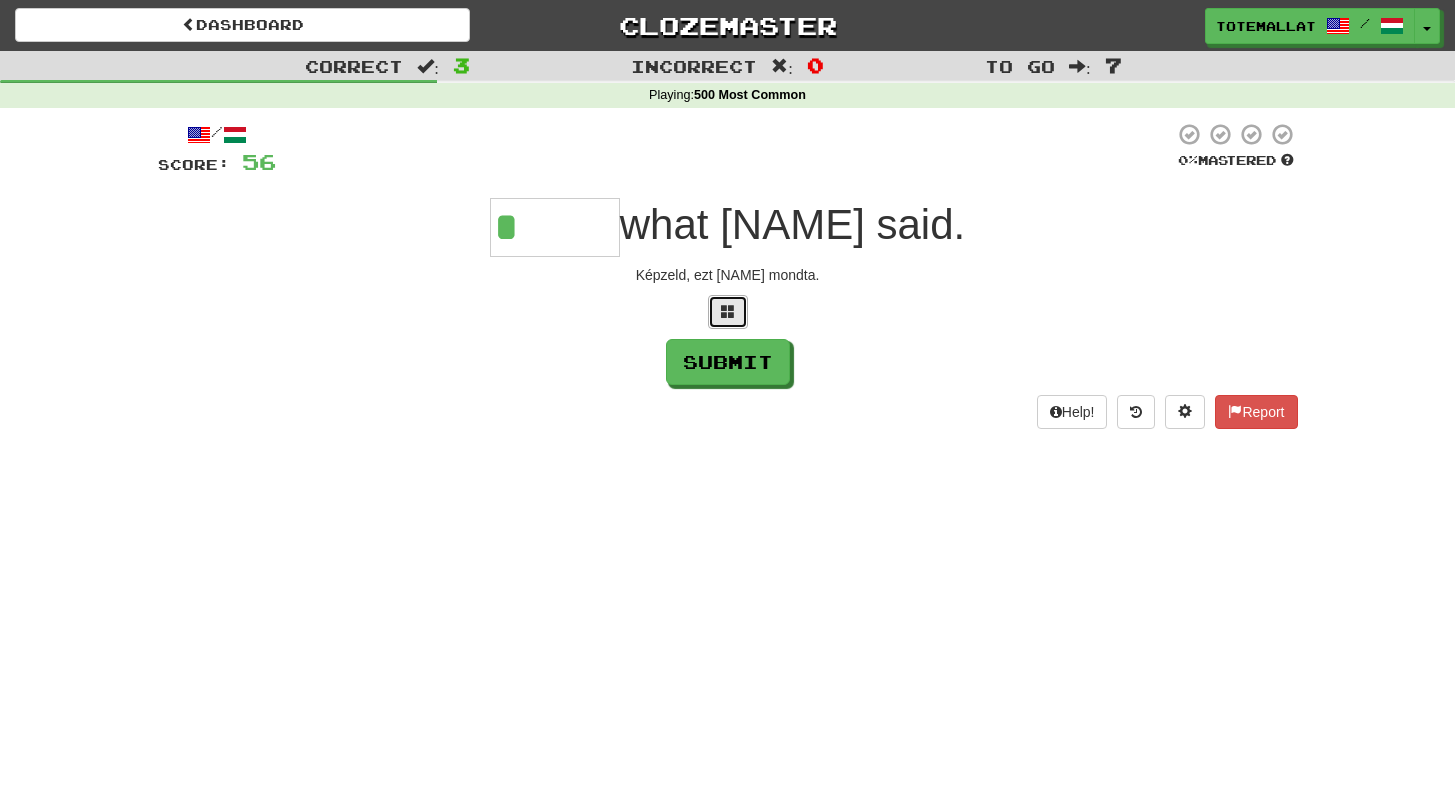 click at bounding box center (728, 311) 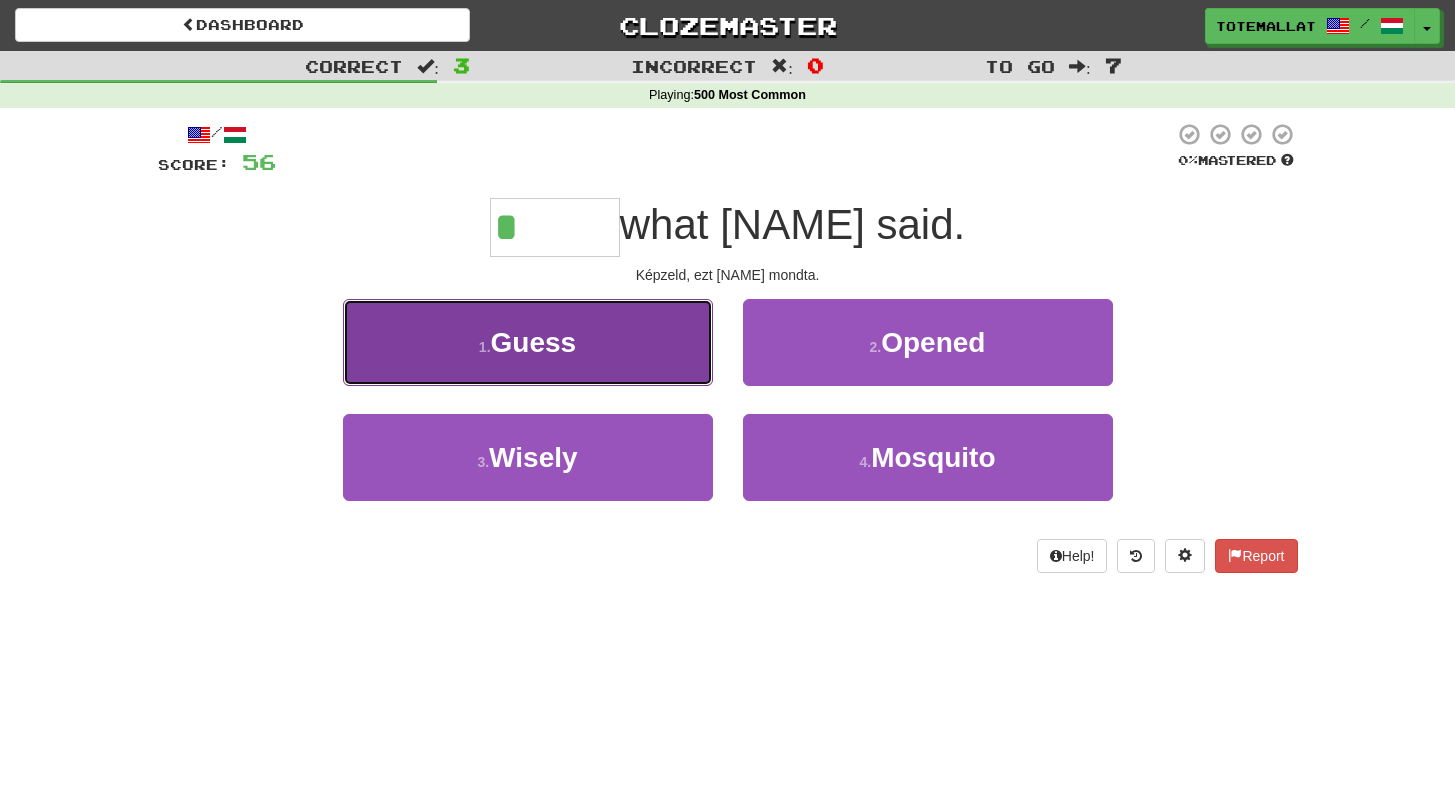 click on "1 . Guess" at bounding box center (528, 342) 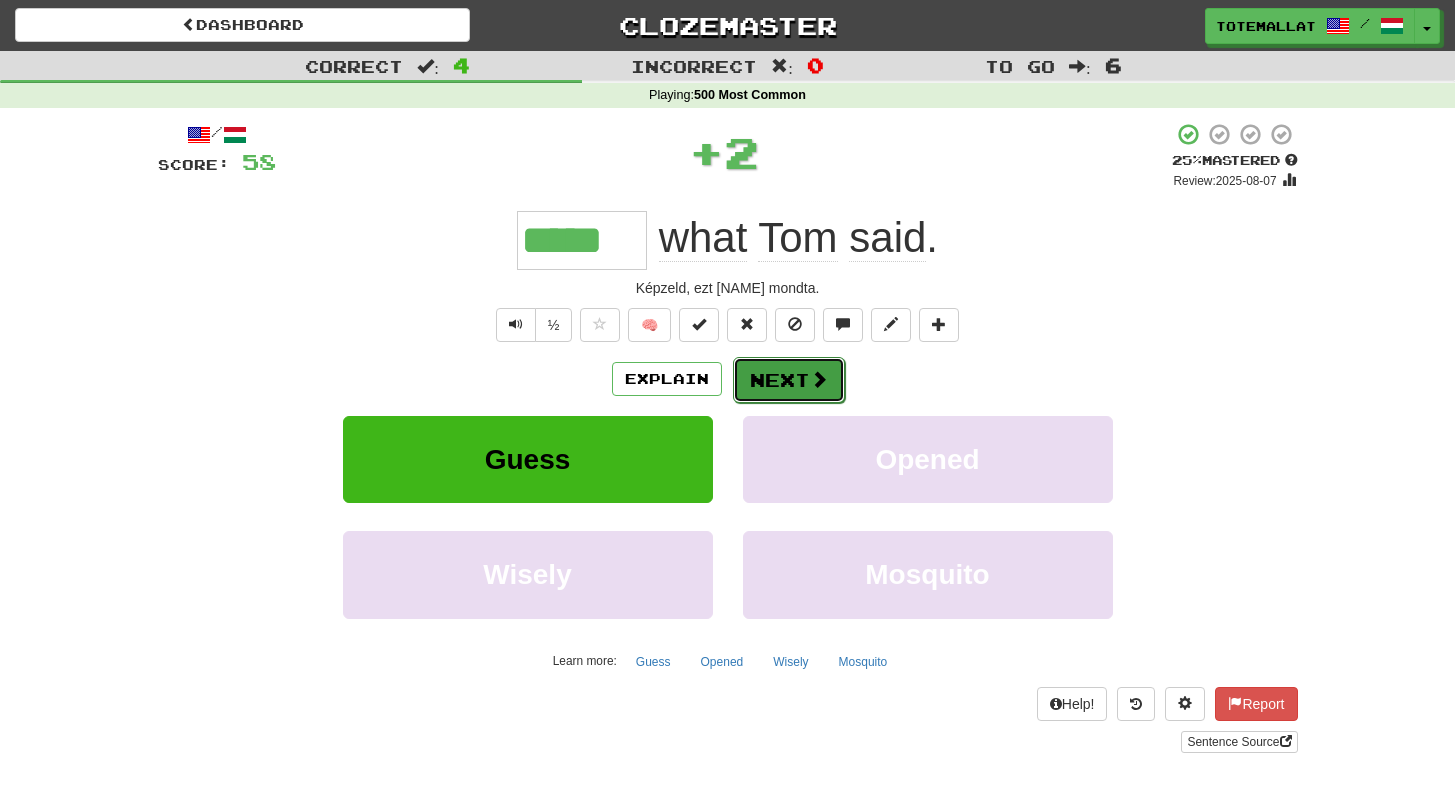 click on "Next" at bounding box center [789, 380] 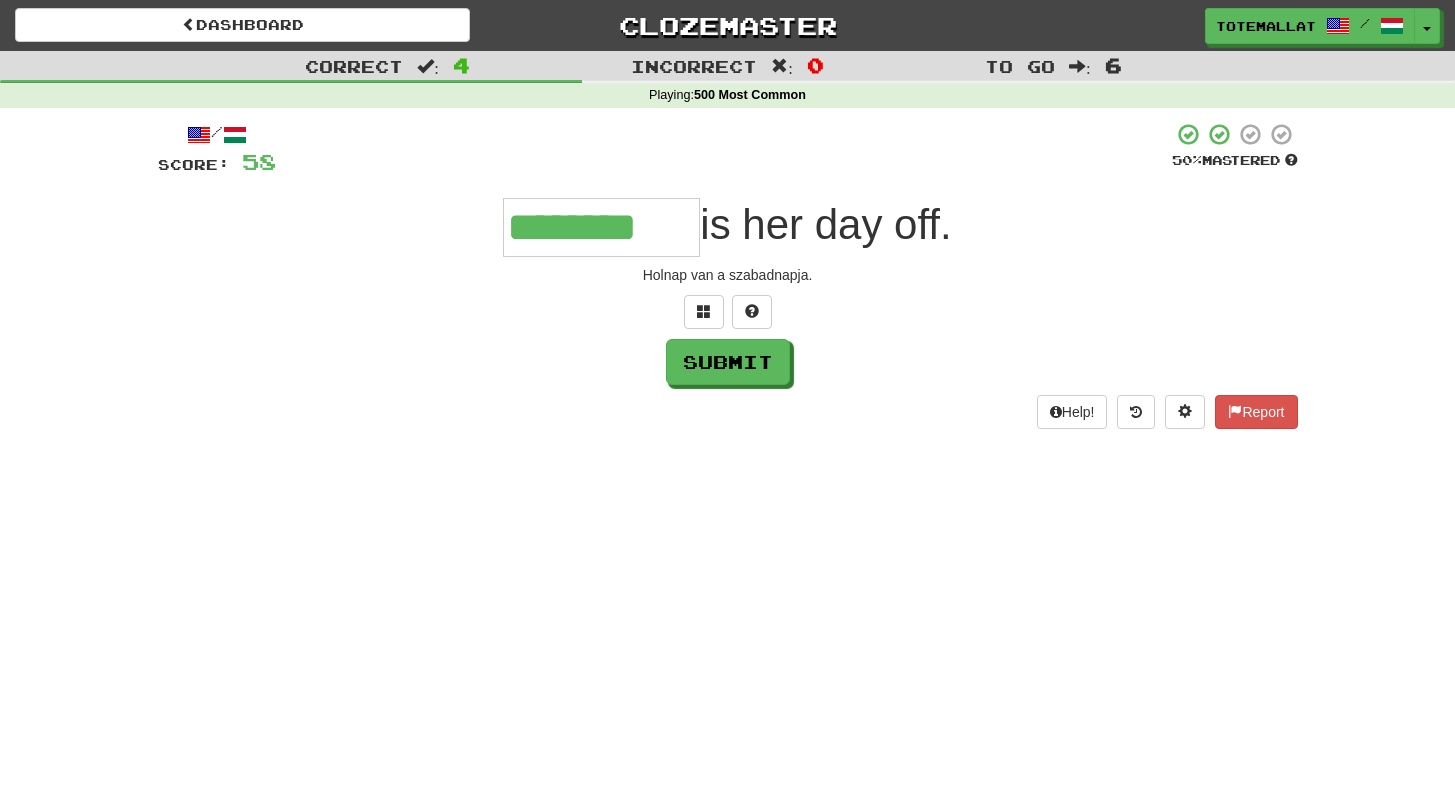 type on "********" 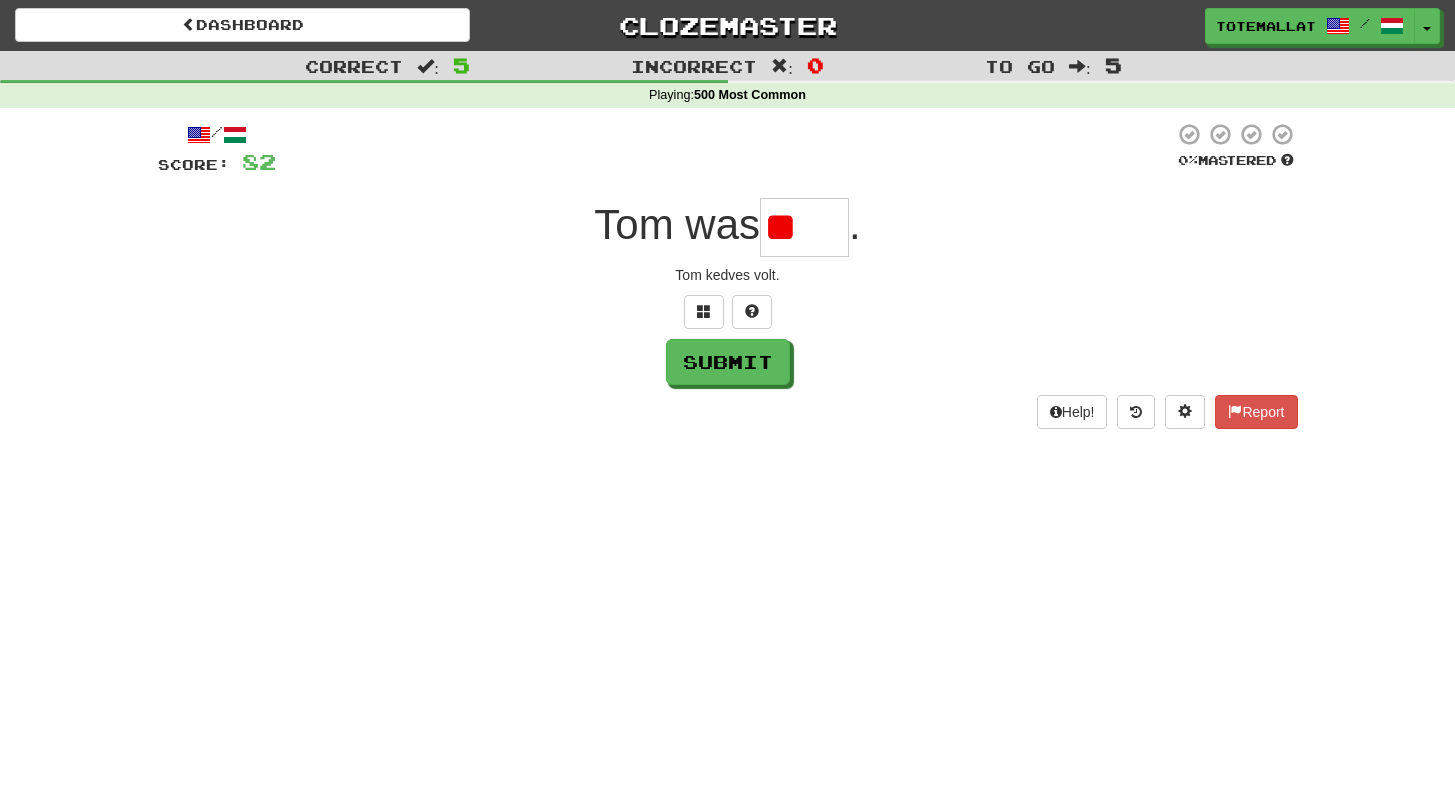 type on "*" 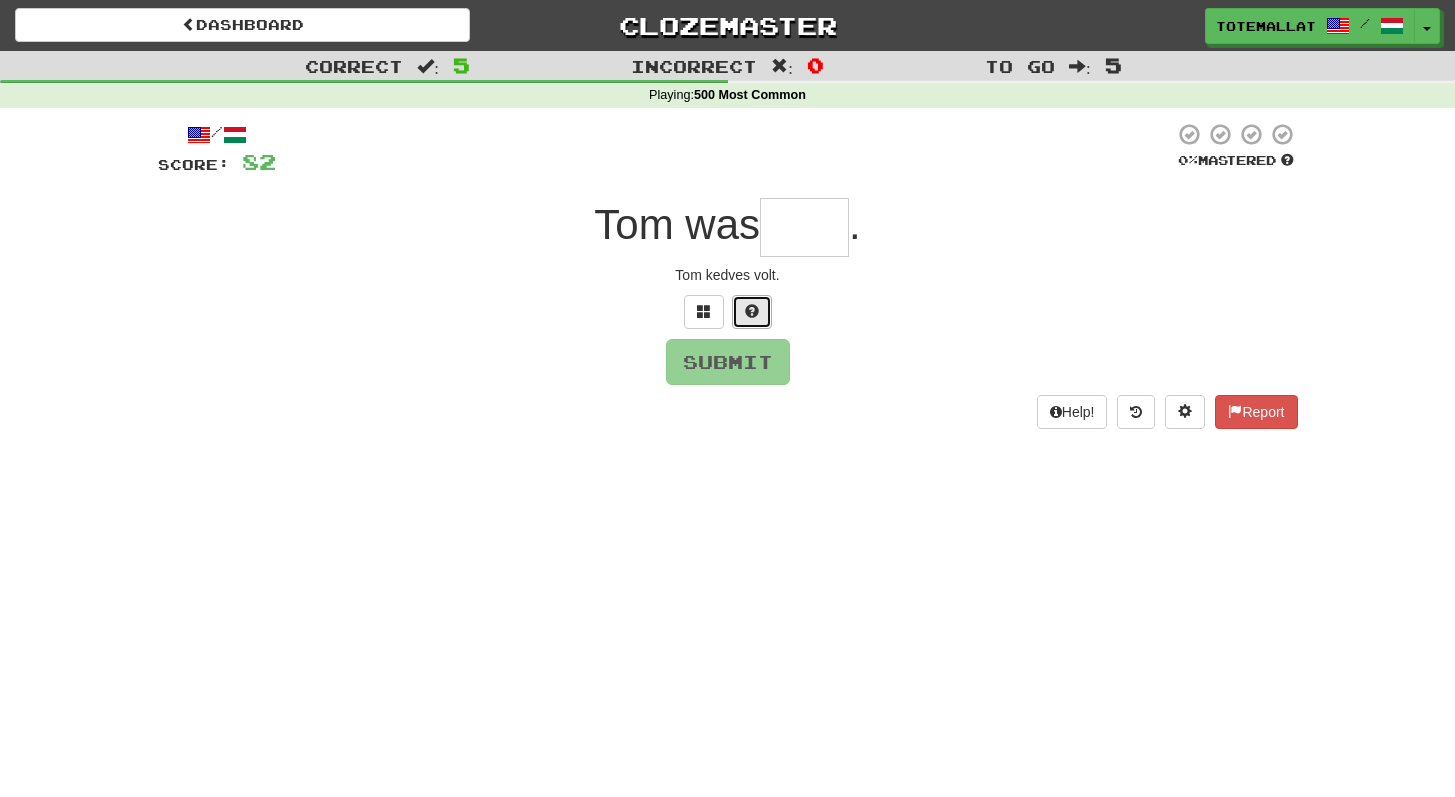 click at bounding box center (752, 312) 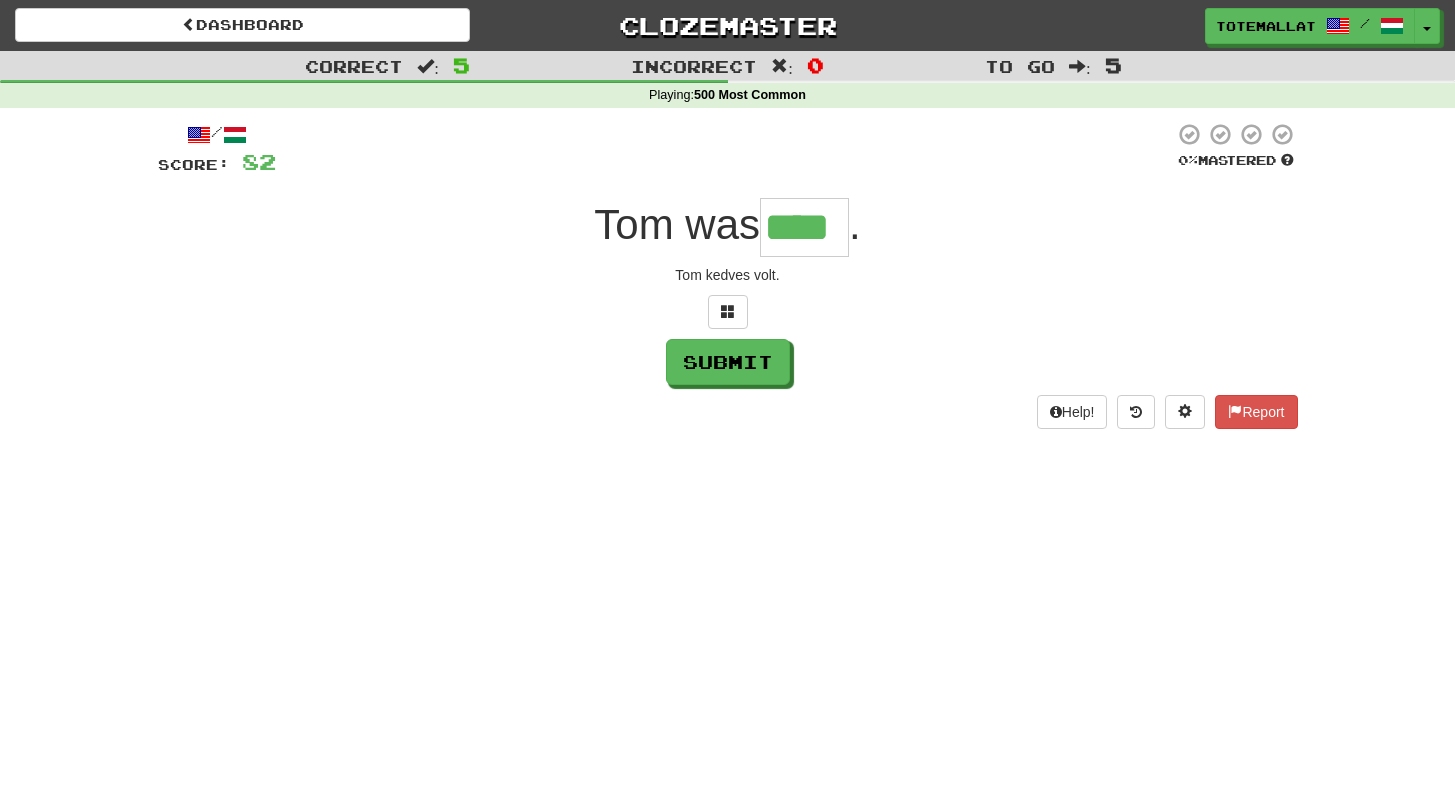 type on "****" 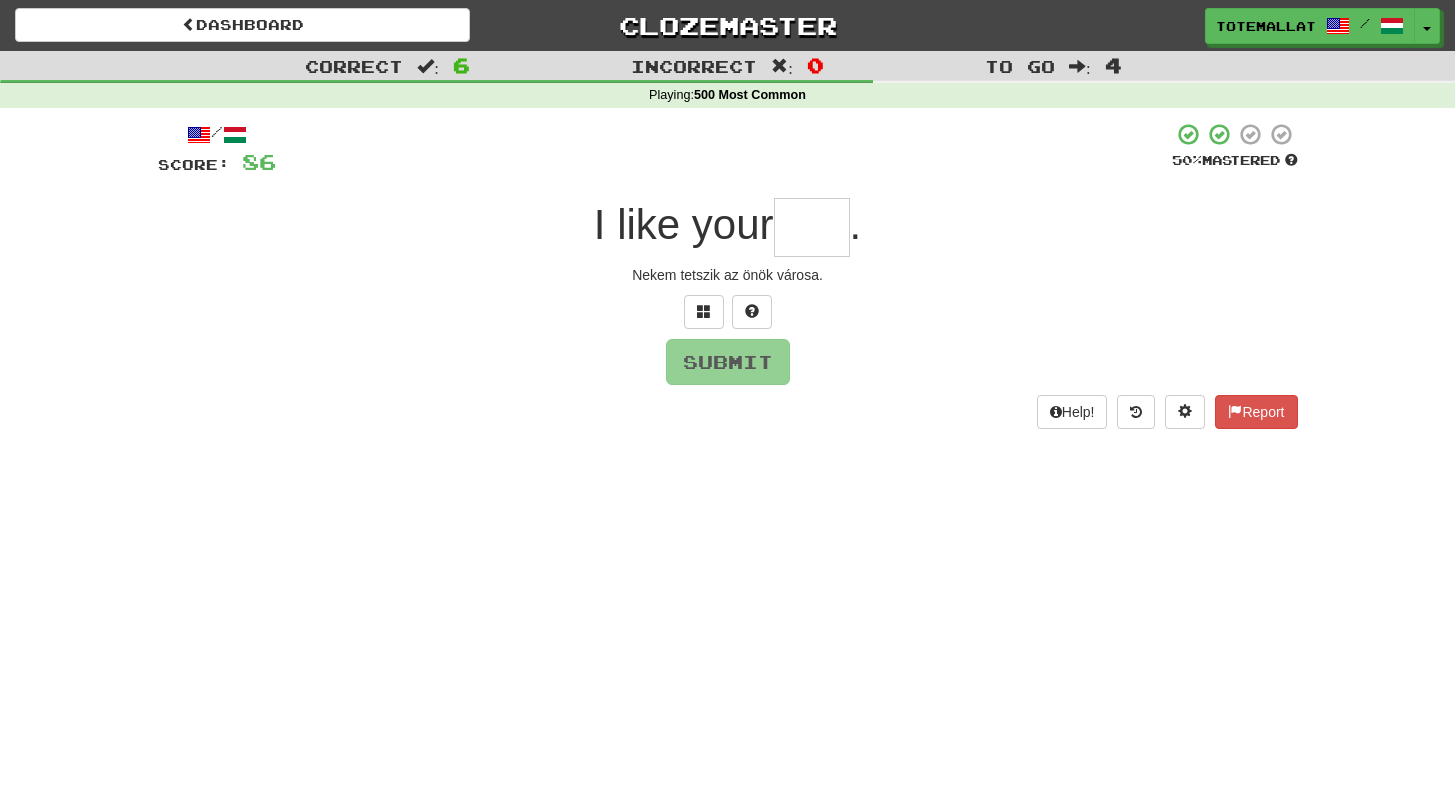 type on "*" 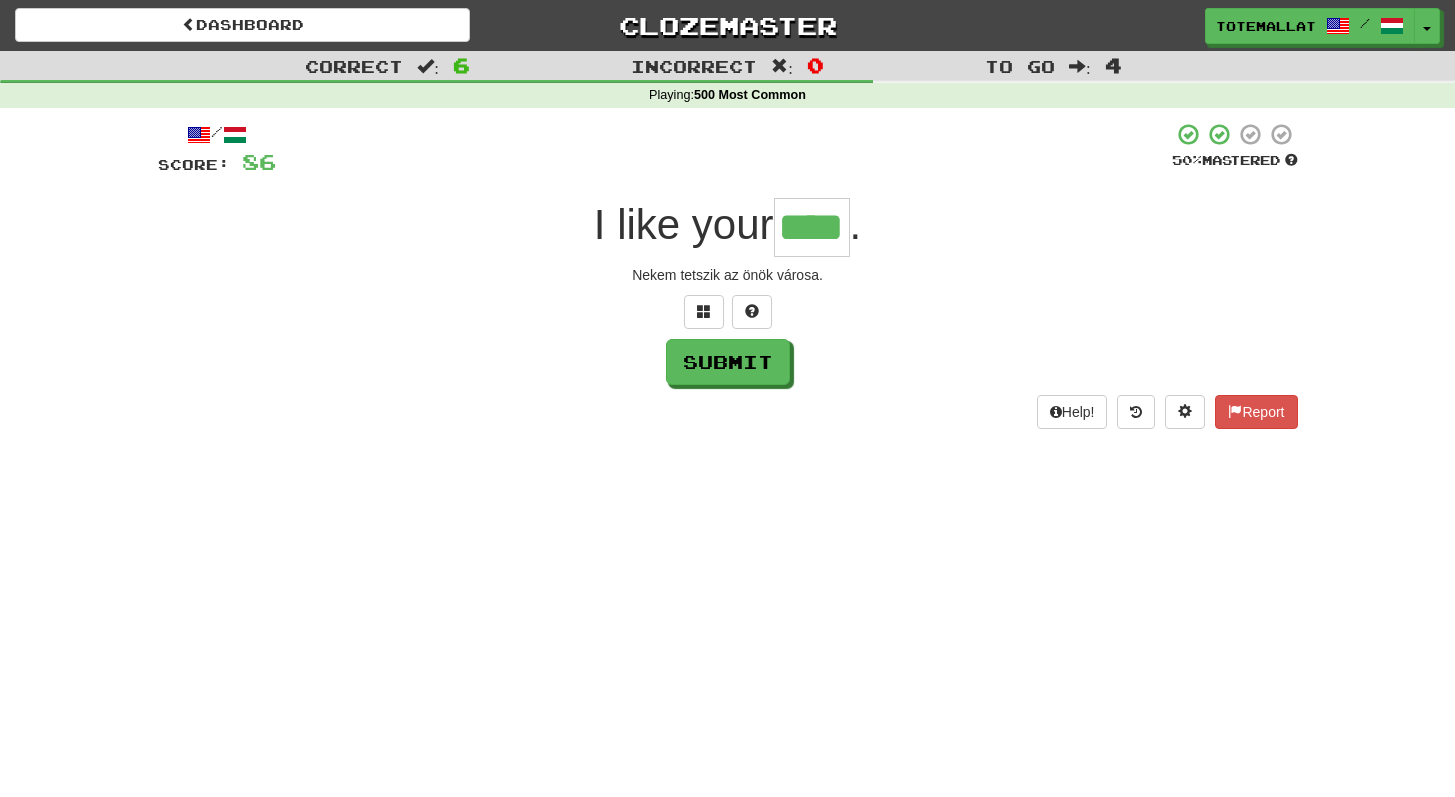 type on "****" 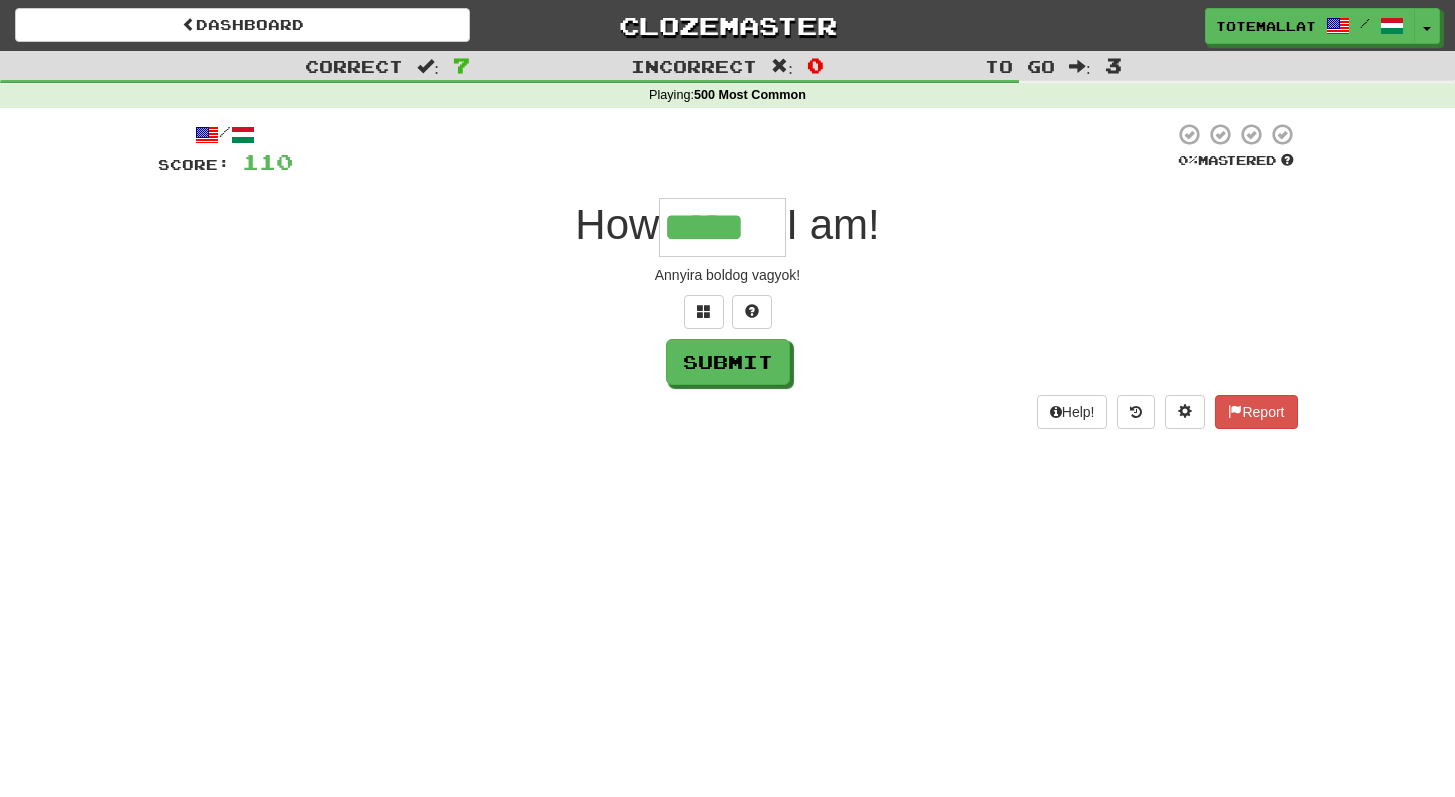 type on "*****" 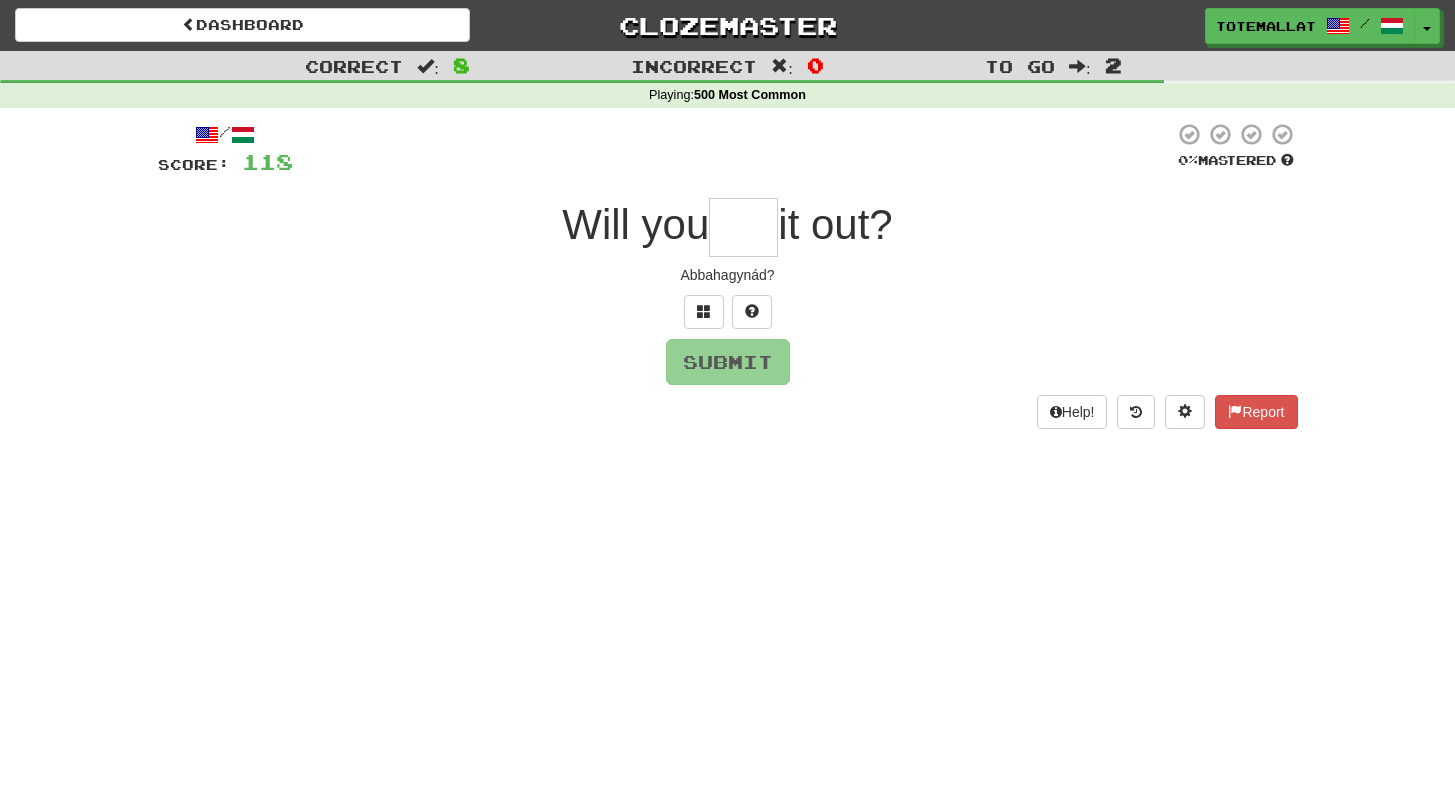 type on "*" 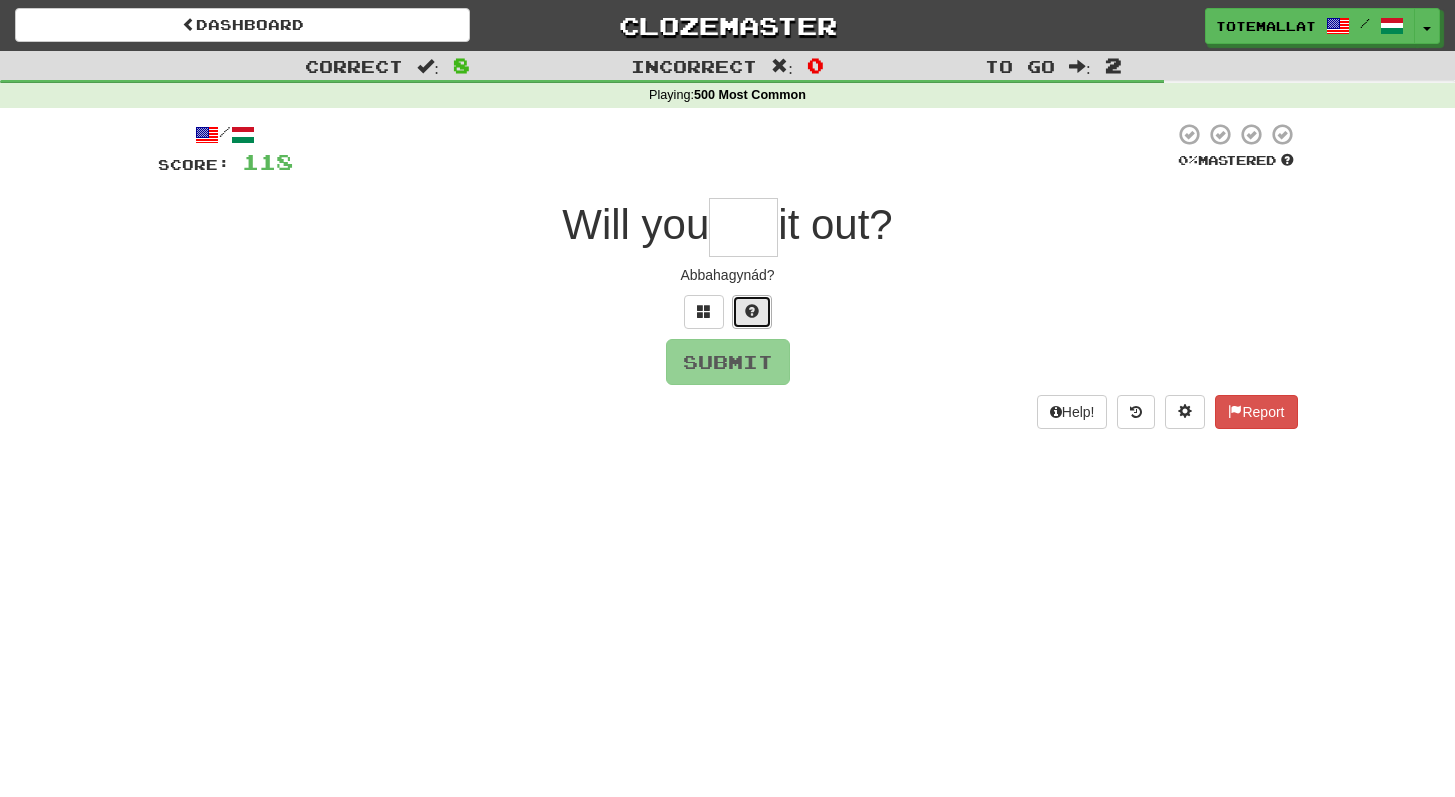 click at bounding box center (752, 312) 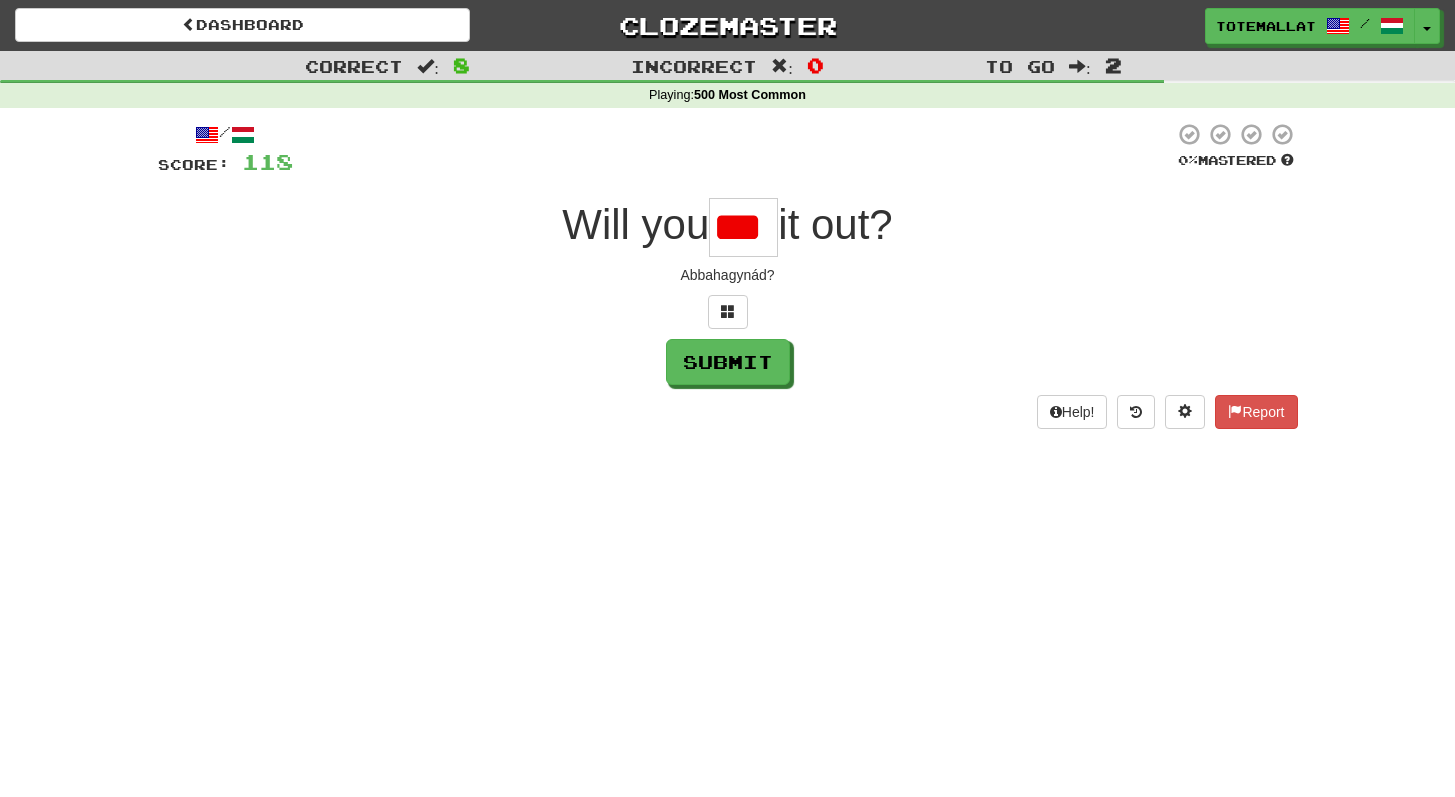 scroll, scrollTop: 0, scrollLeft: 0, axis: both 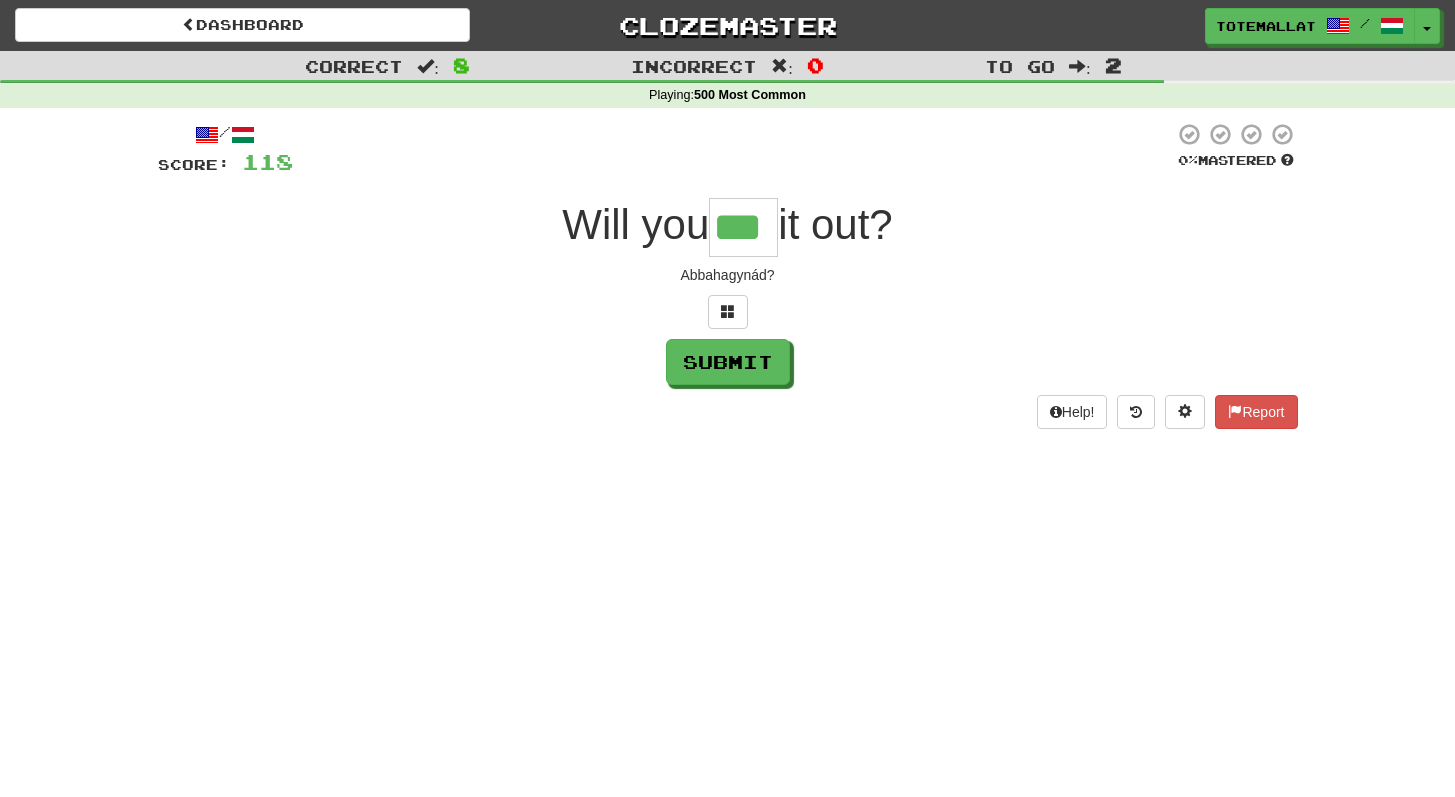 type on "***" 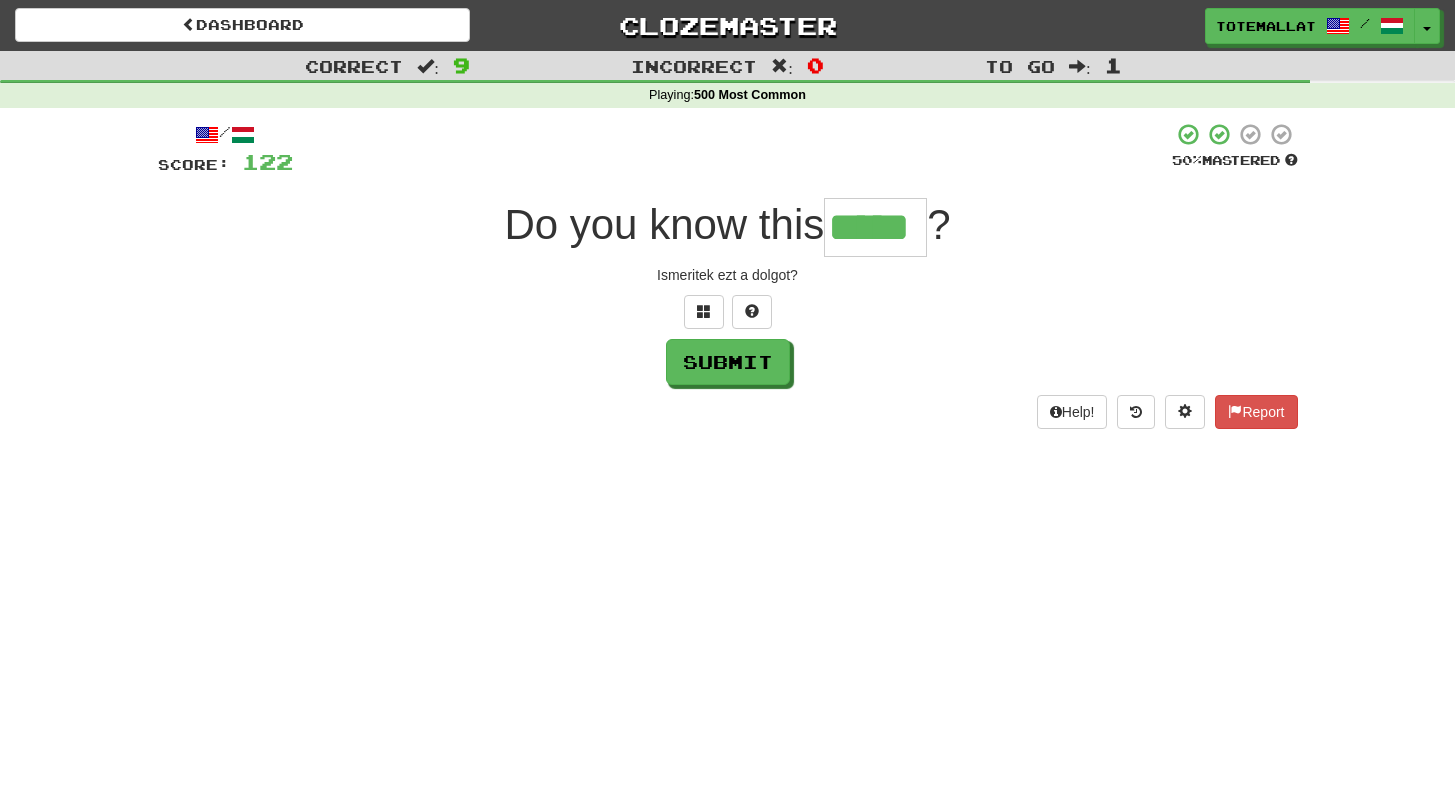 type on "*****" 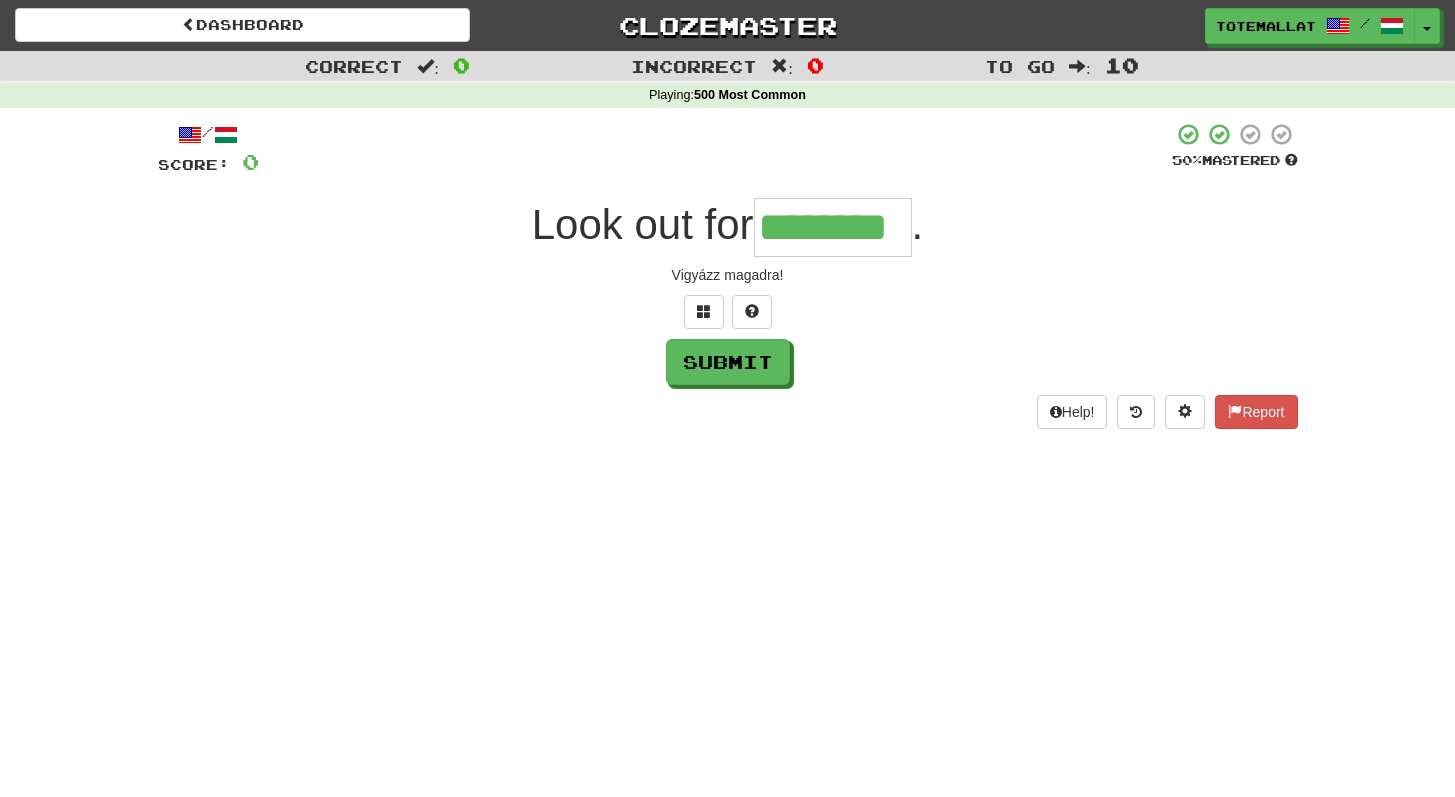 type on "********" 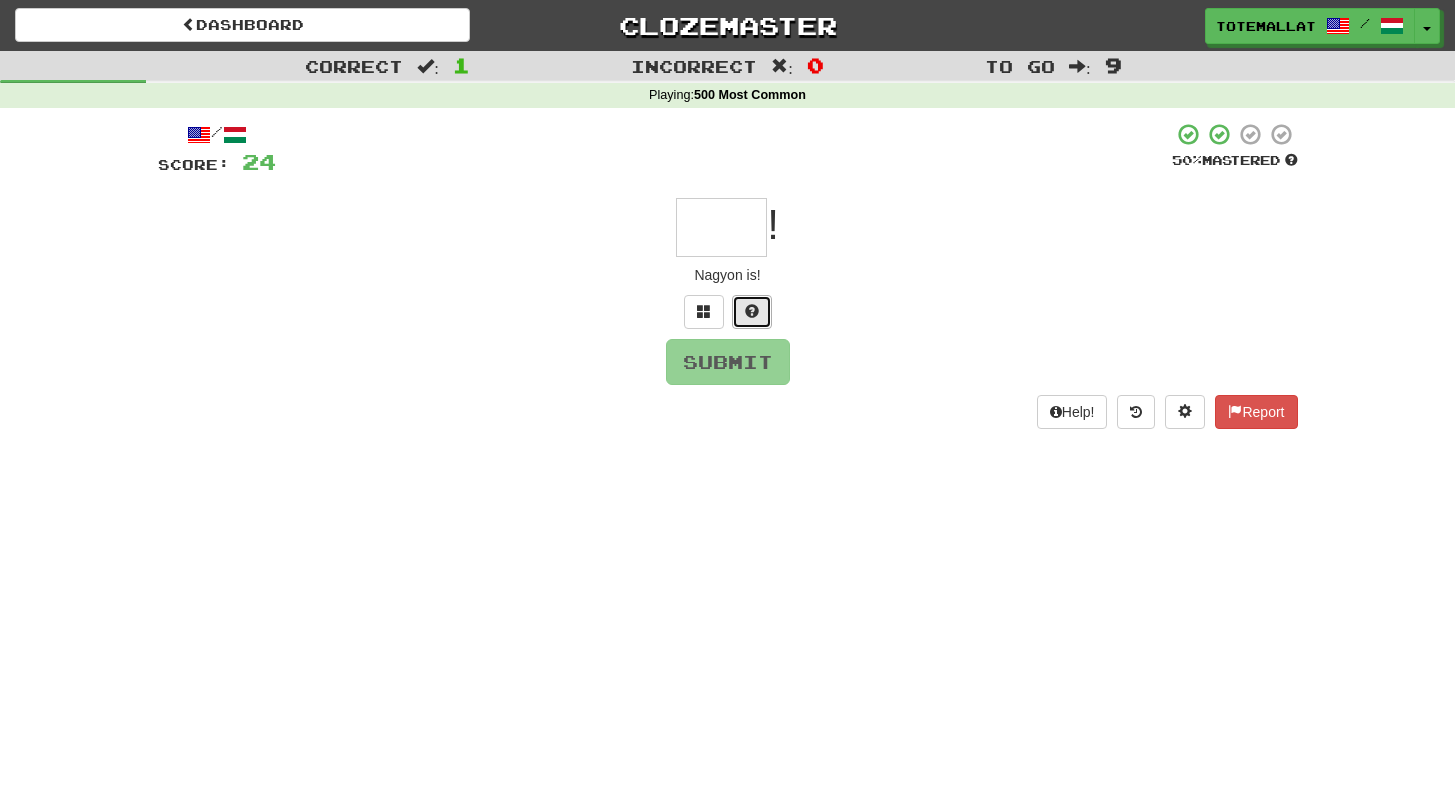 click at bounding box center [752, 312] 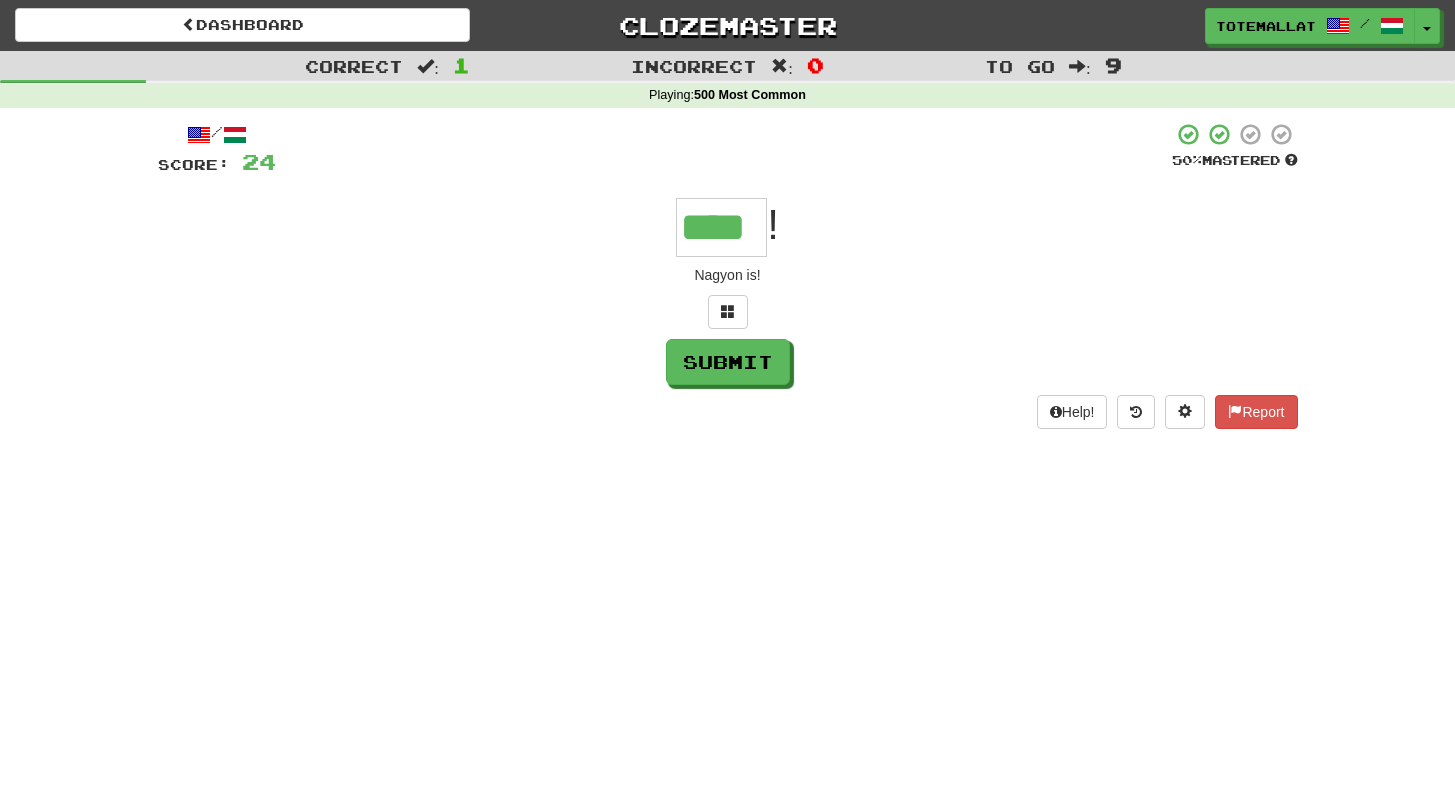 type on "****" 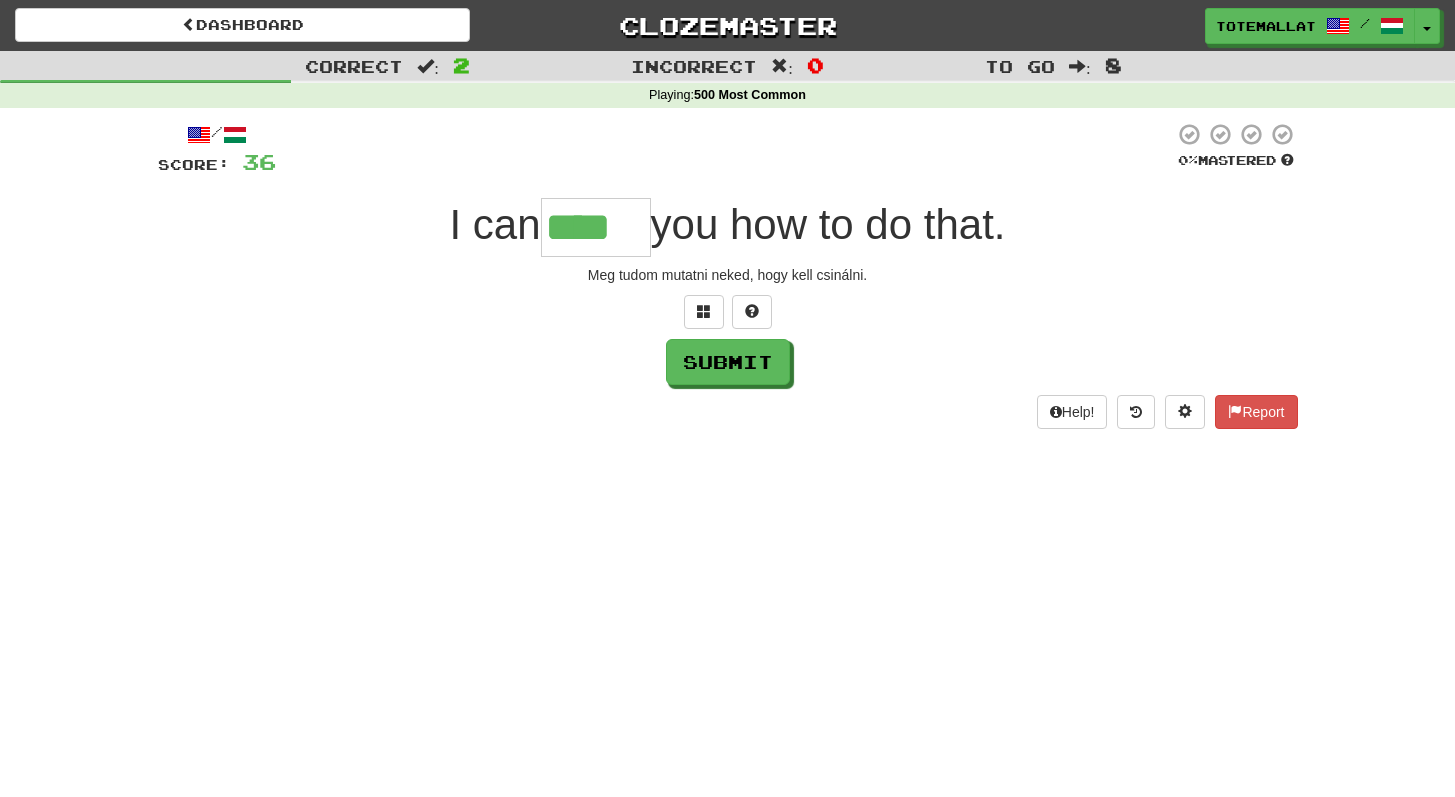 type on "****" 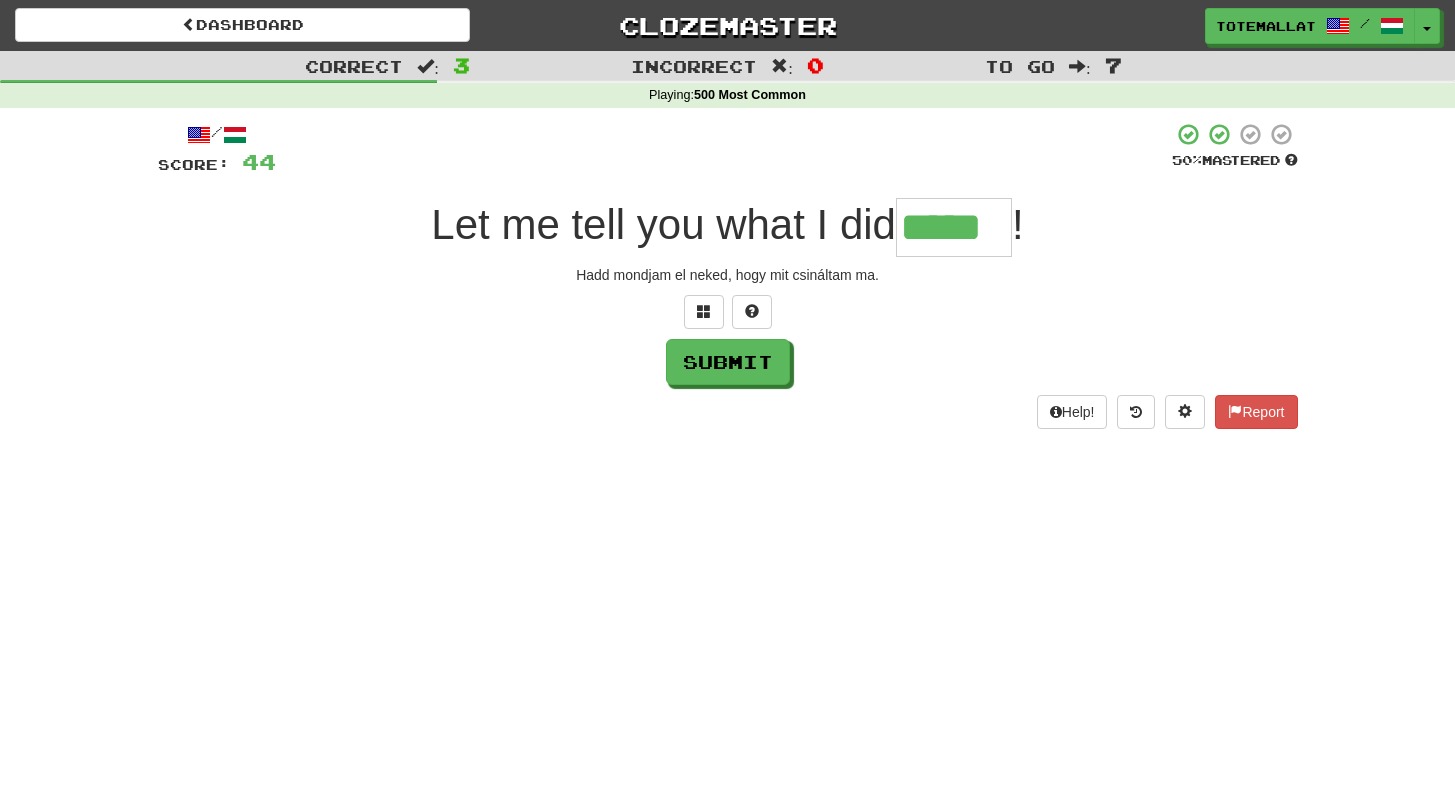 type on "*****" 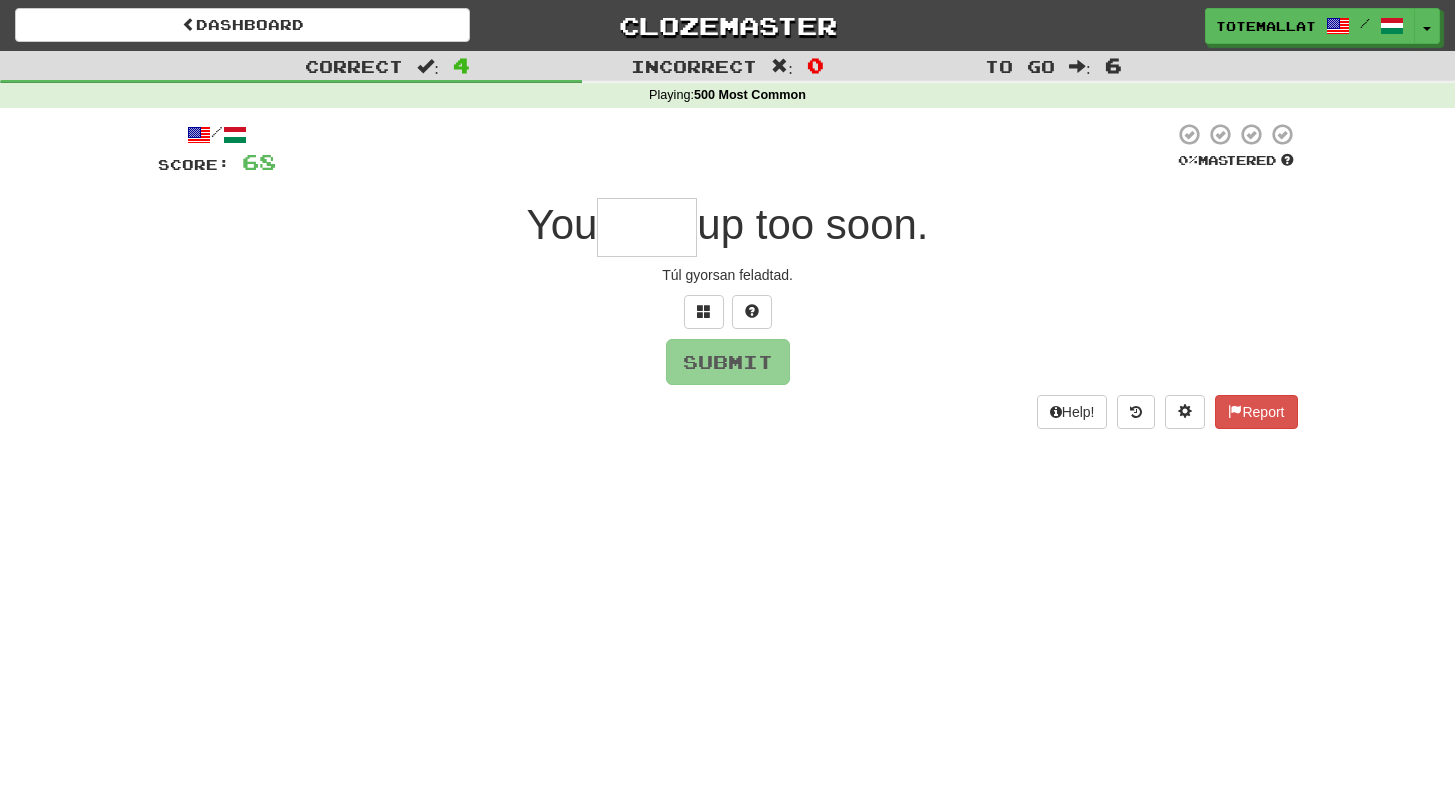 type on "*" 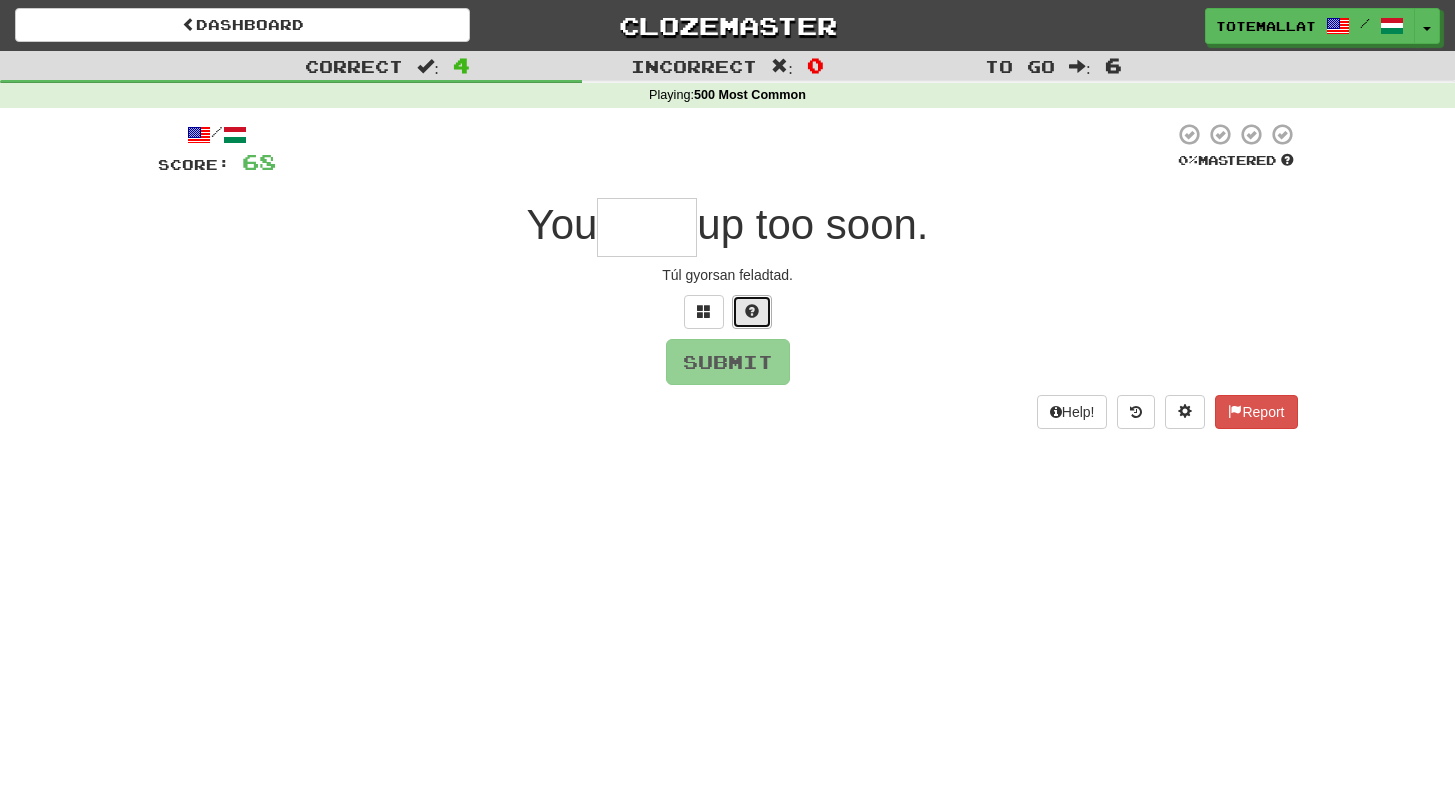 click at bounding box center [752, 312] 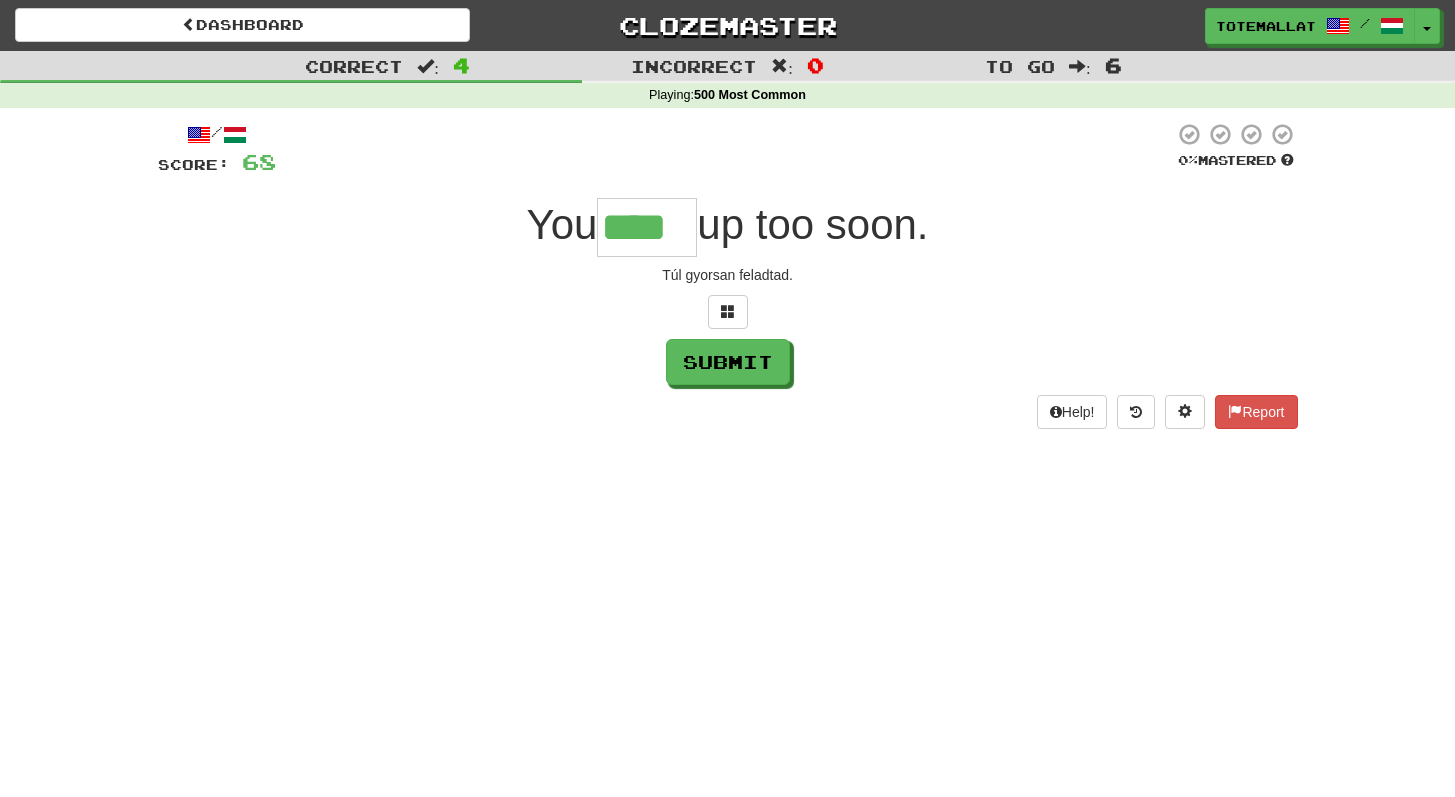 type on "****" 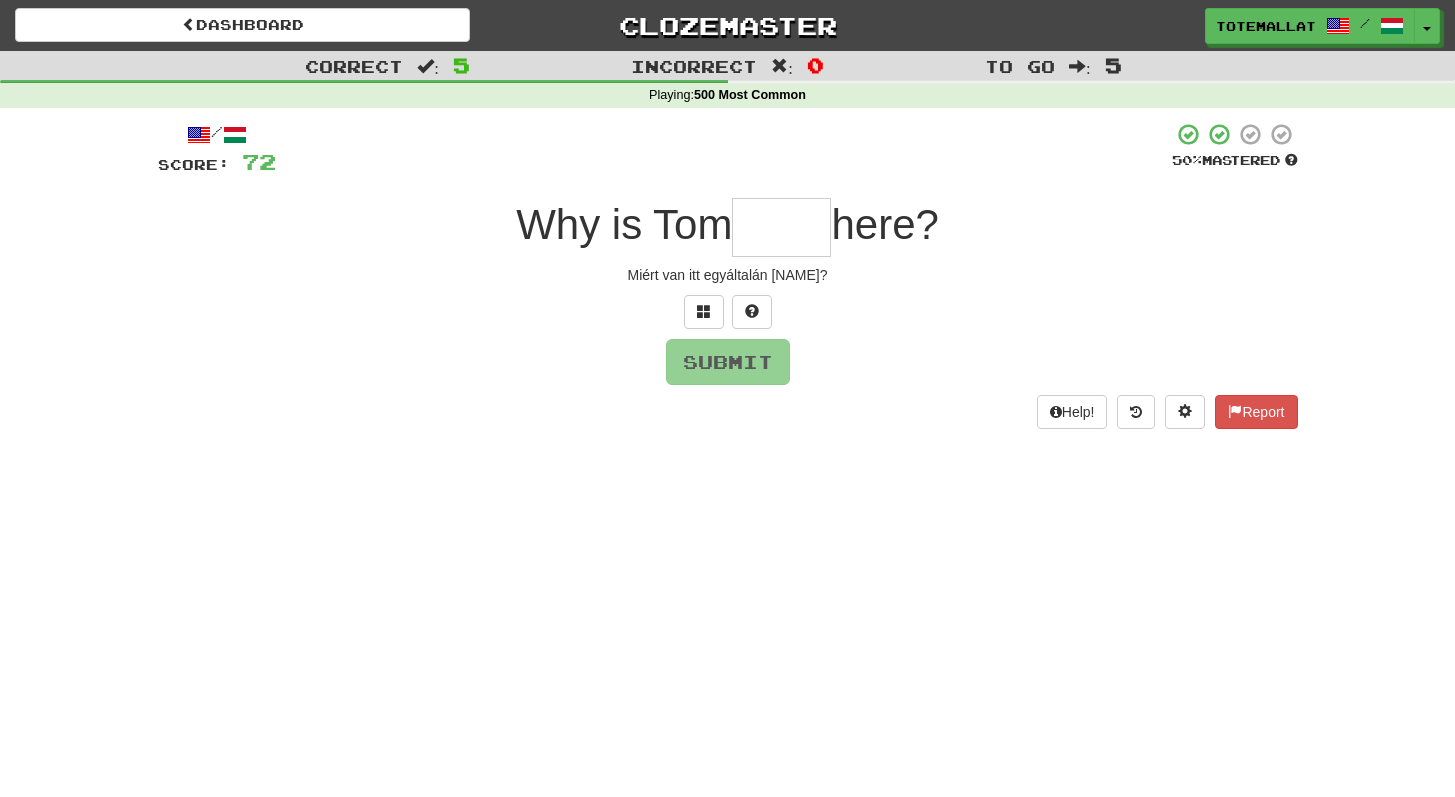 type on "*" 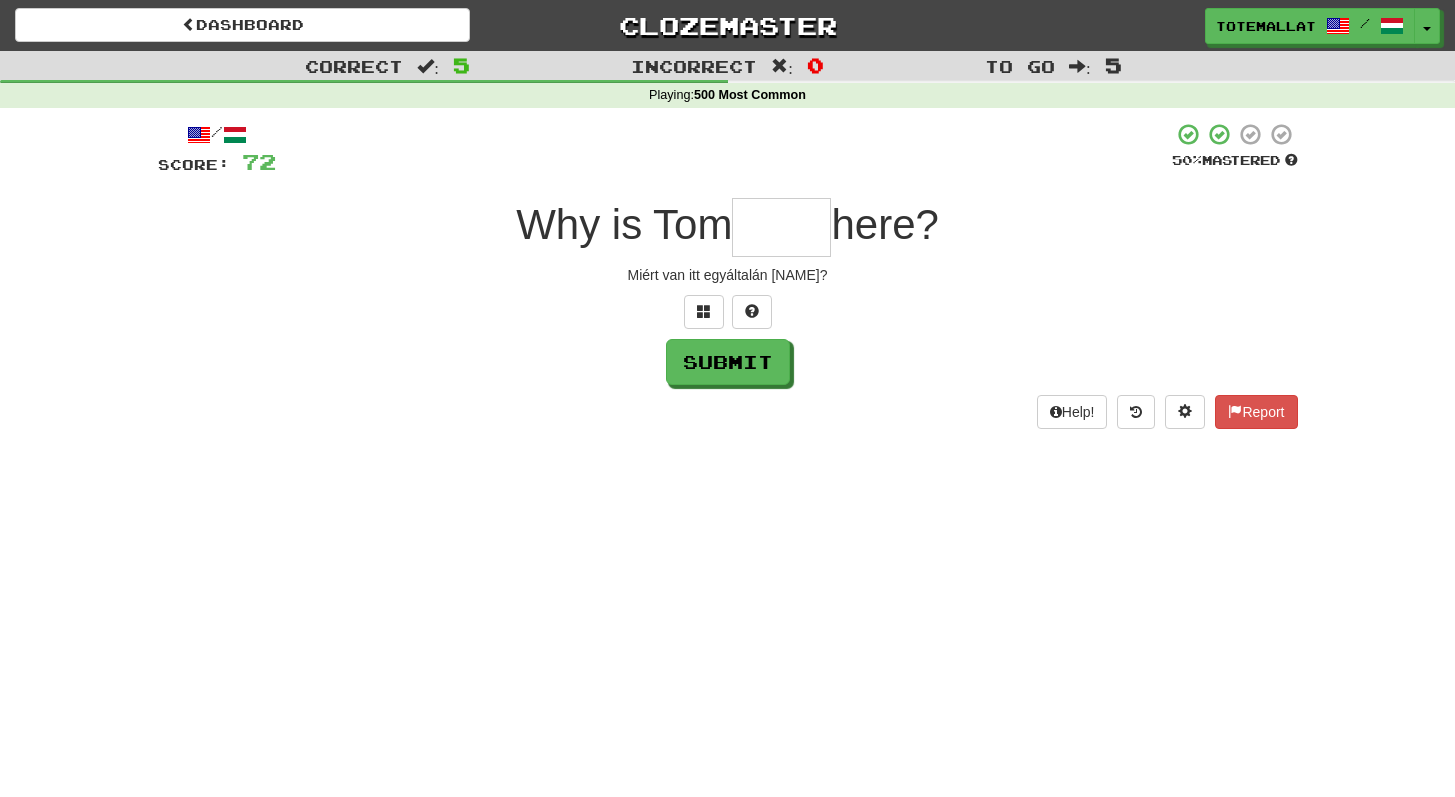 type on "*" 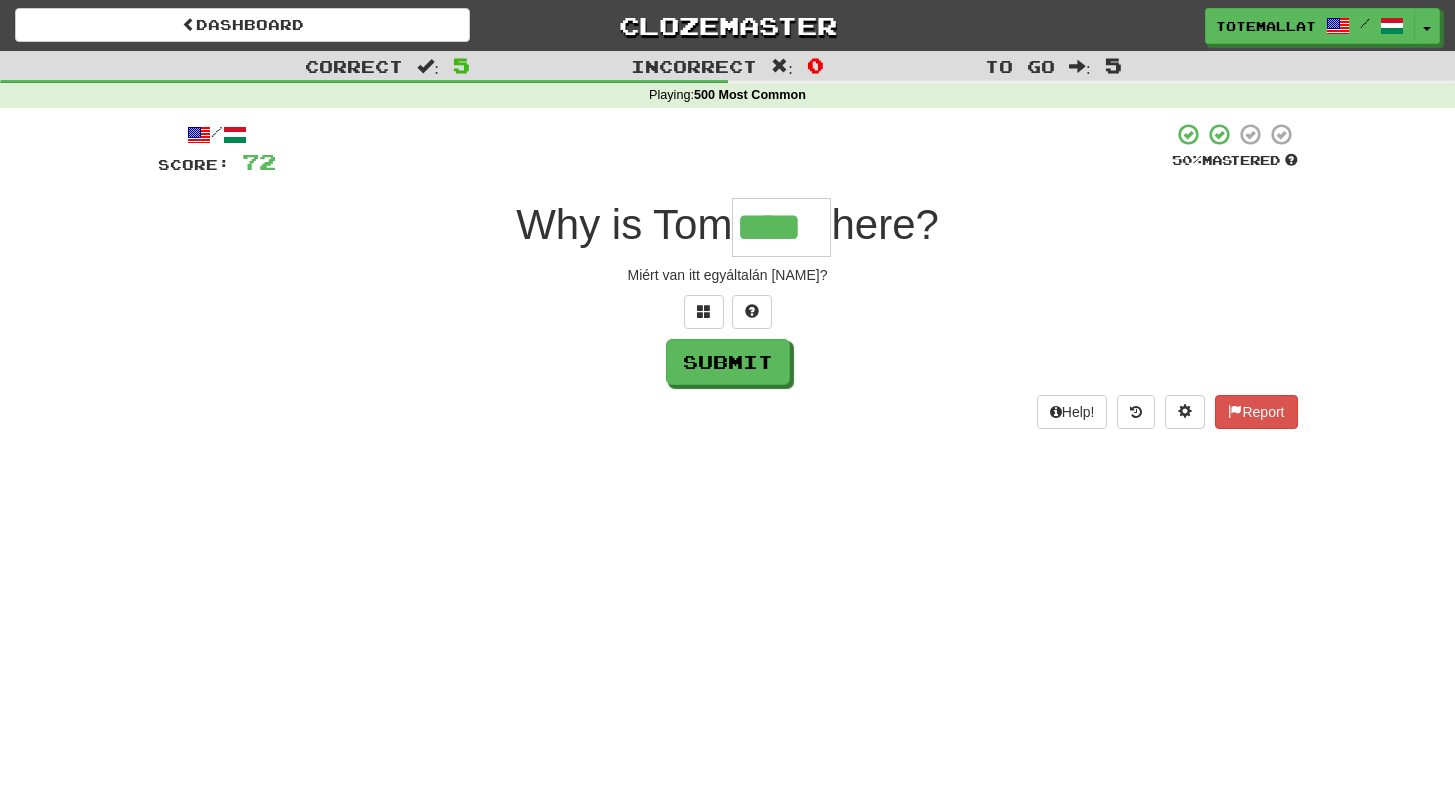 type on "****" 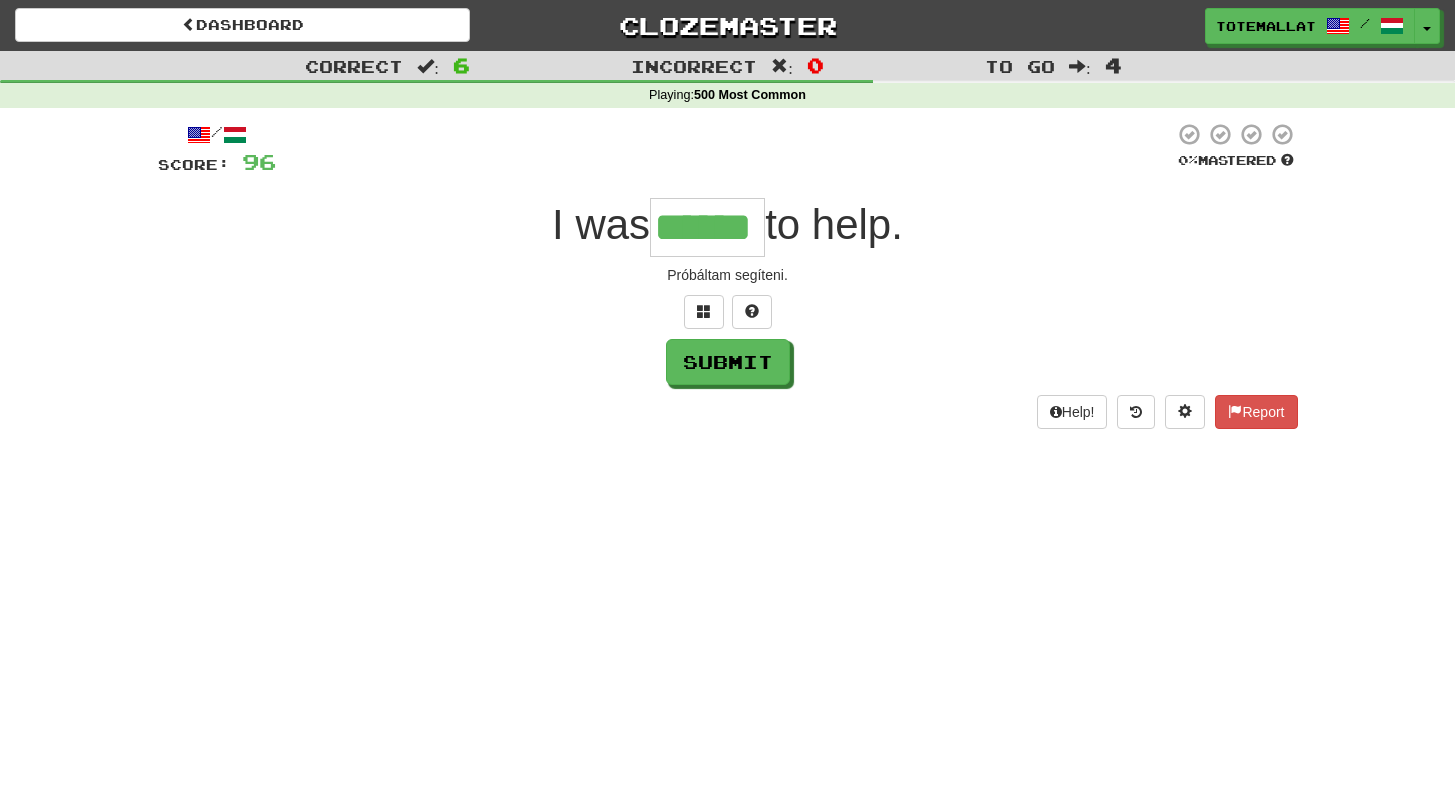 type on "******" 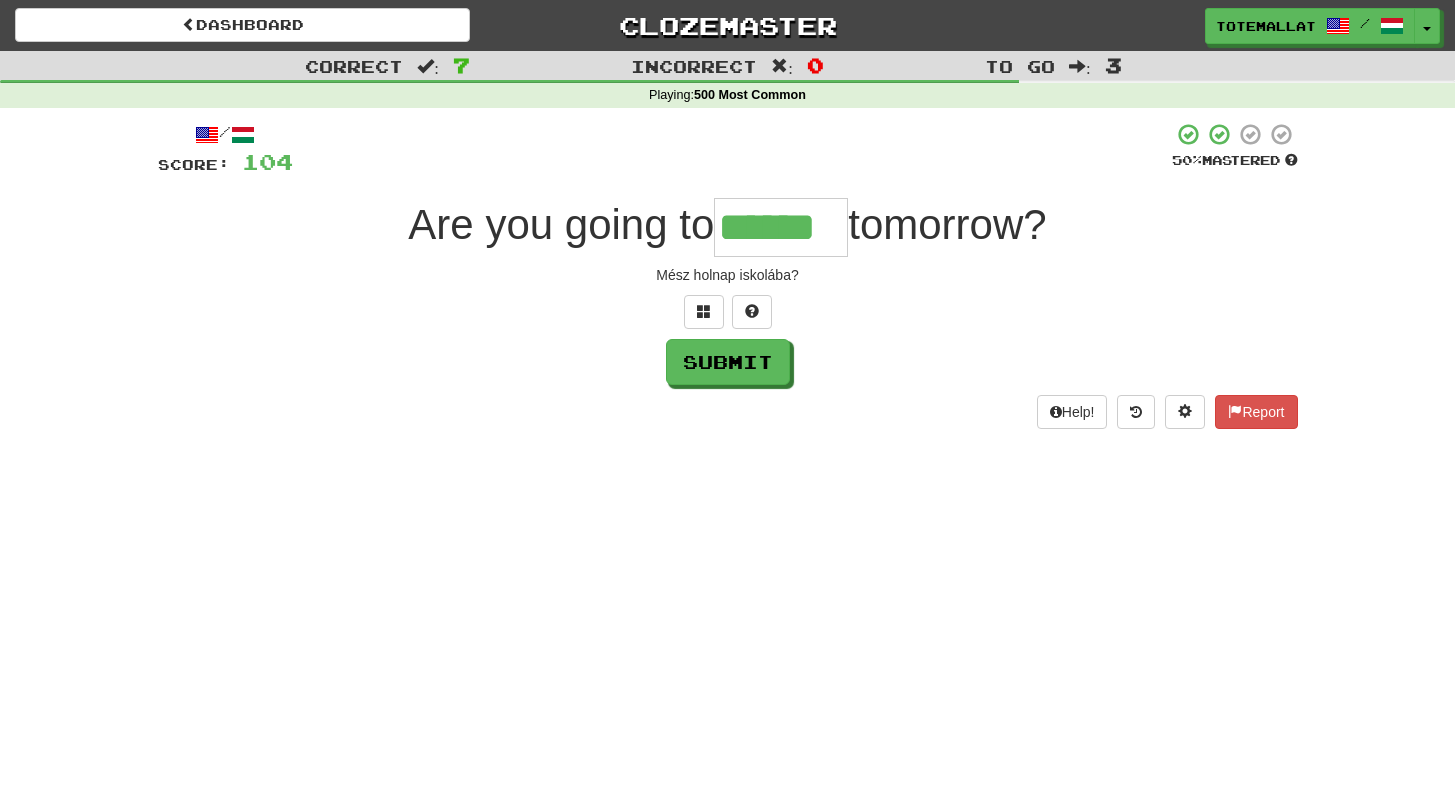 type on "******" 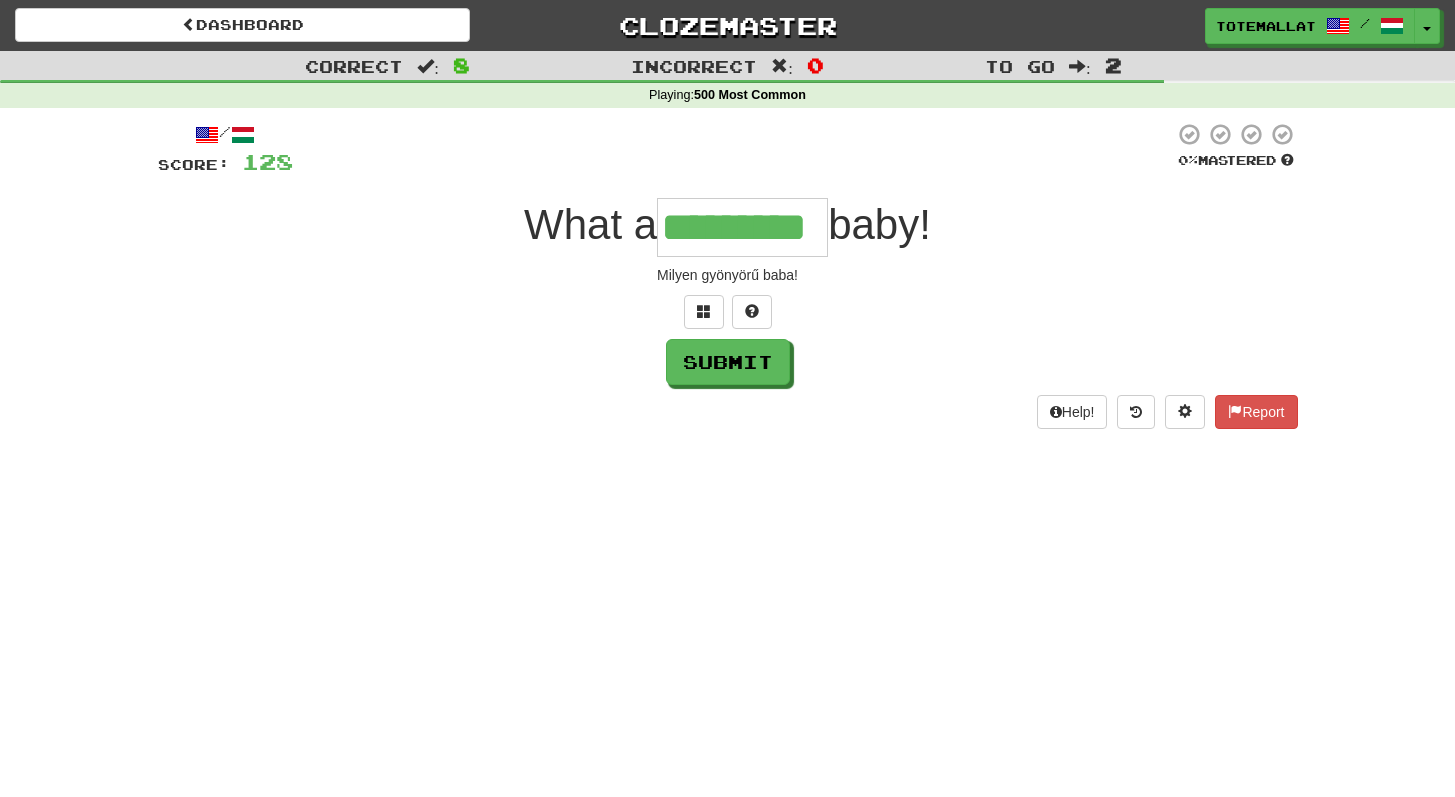 type on "*********" 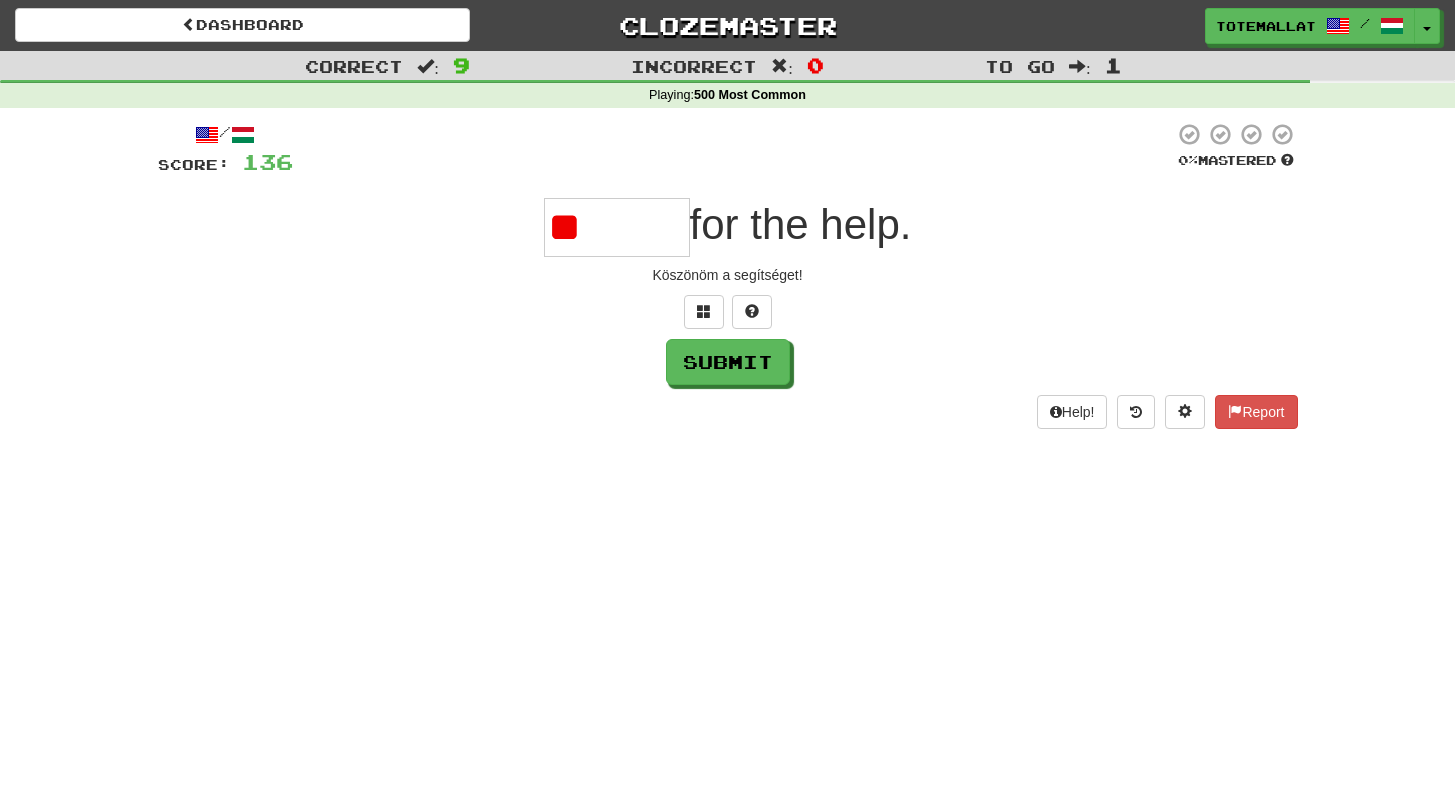 type on "*" 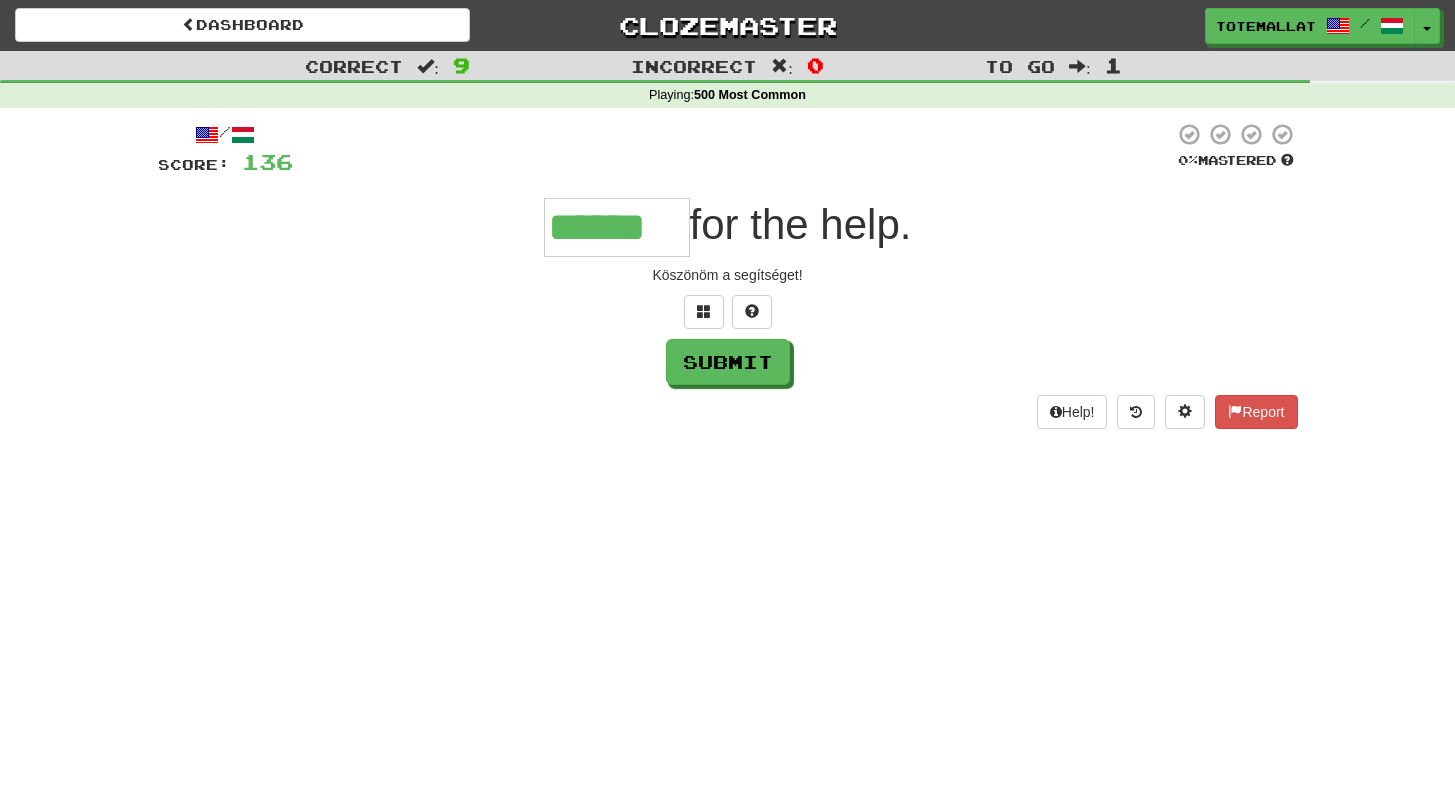 type on "******" 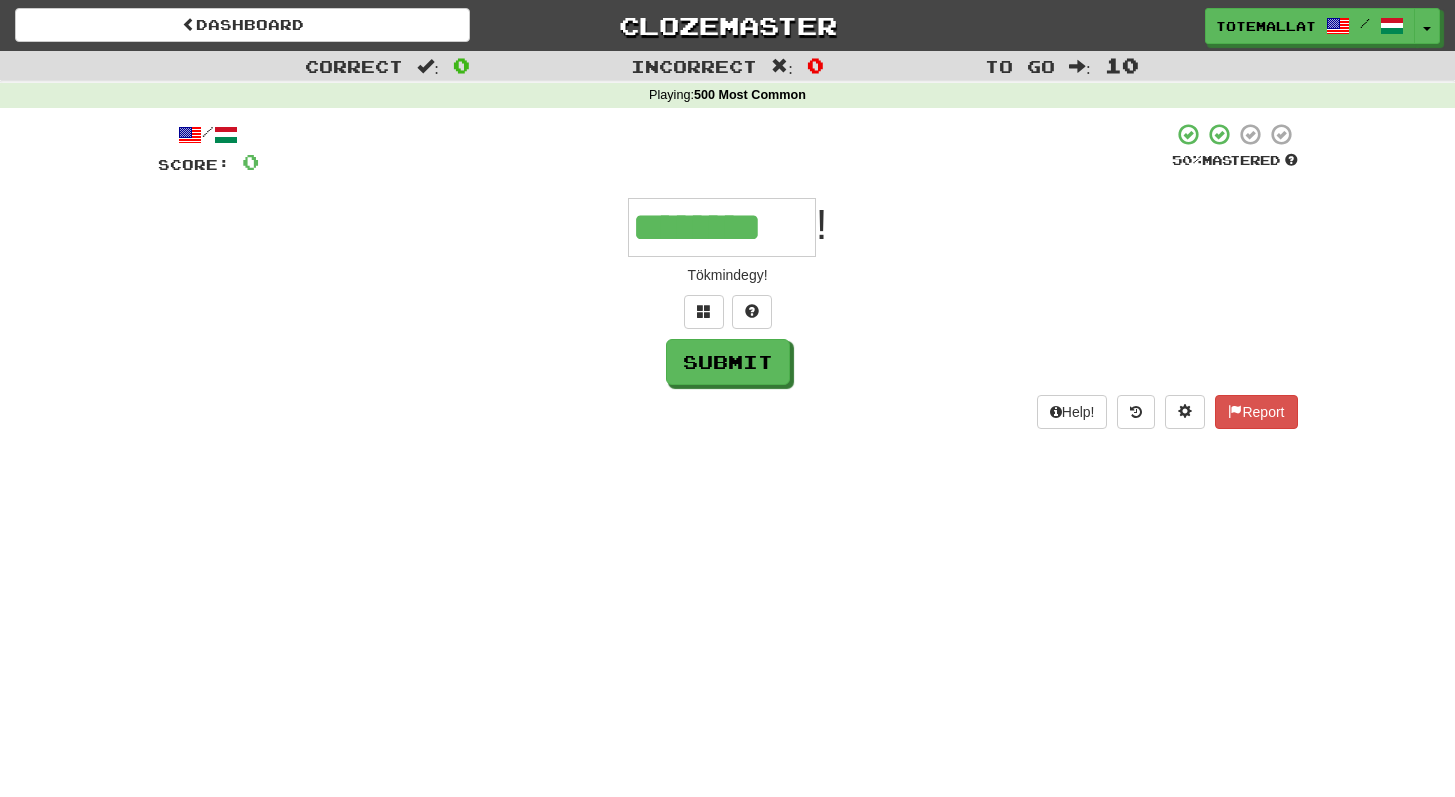 type on "********" 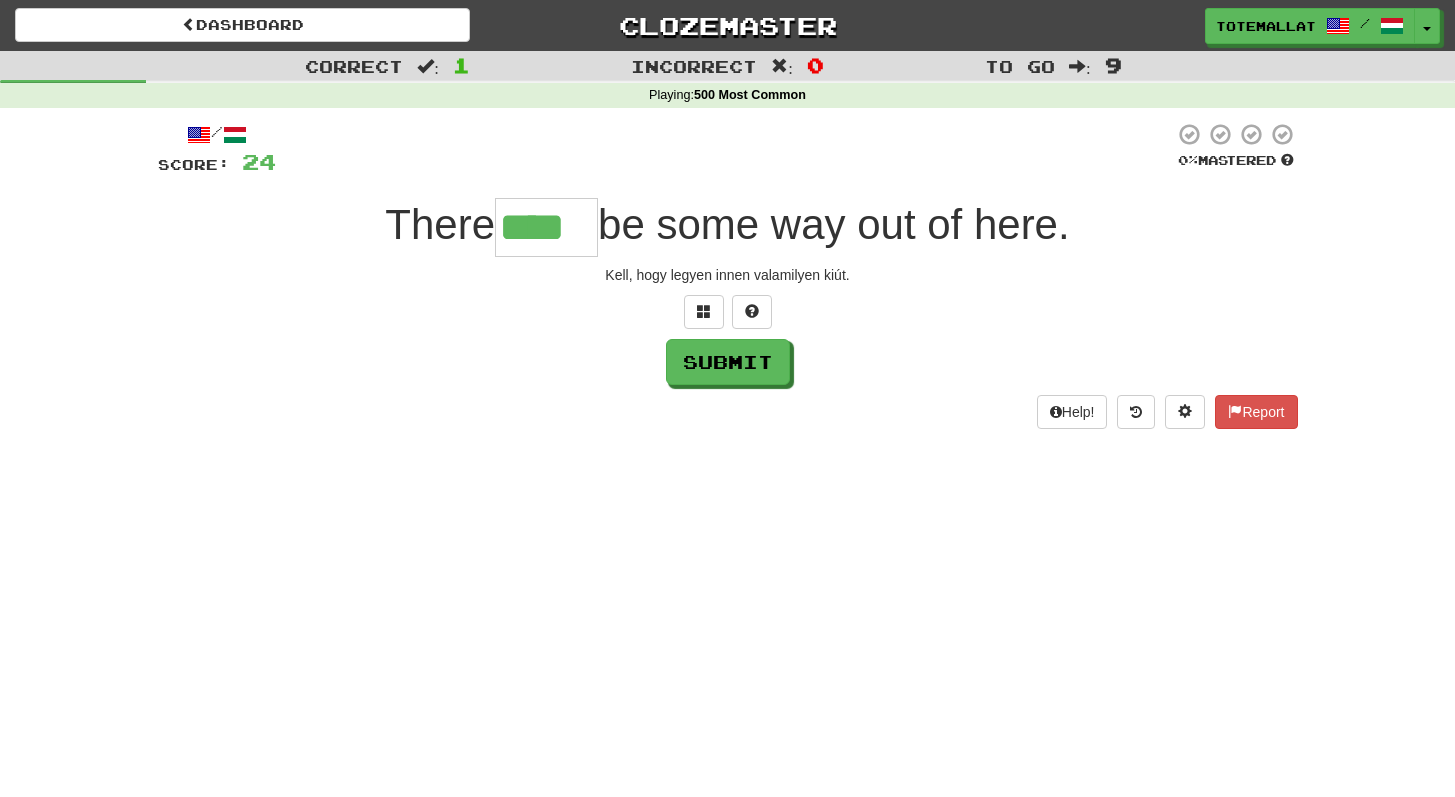 type on "****" 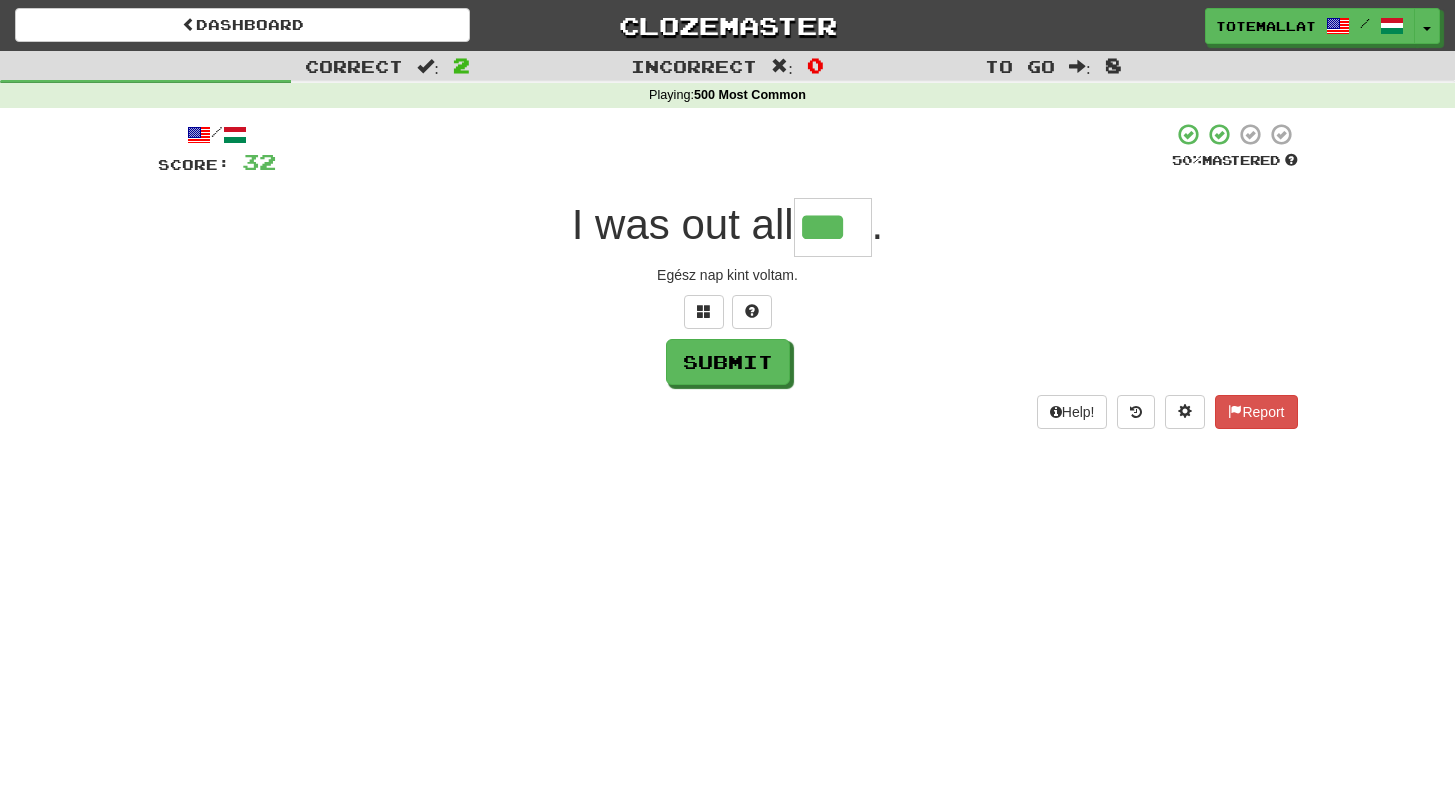 type on "***" 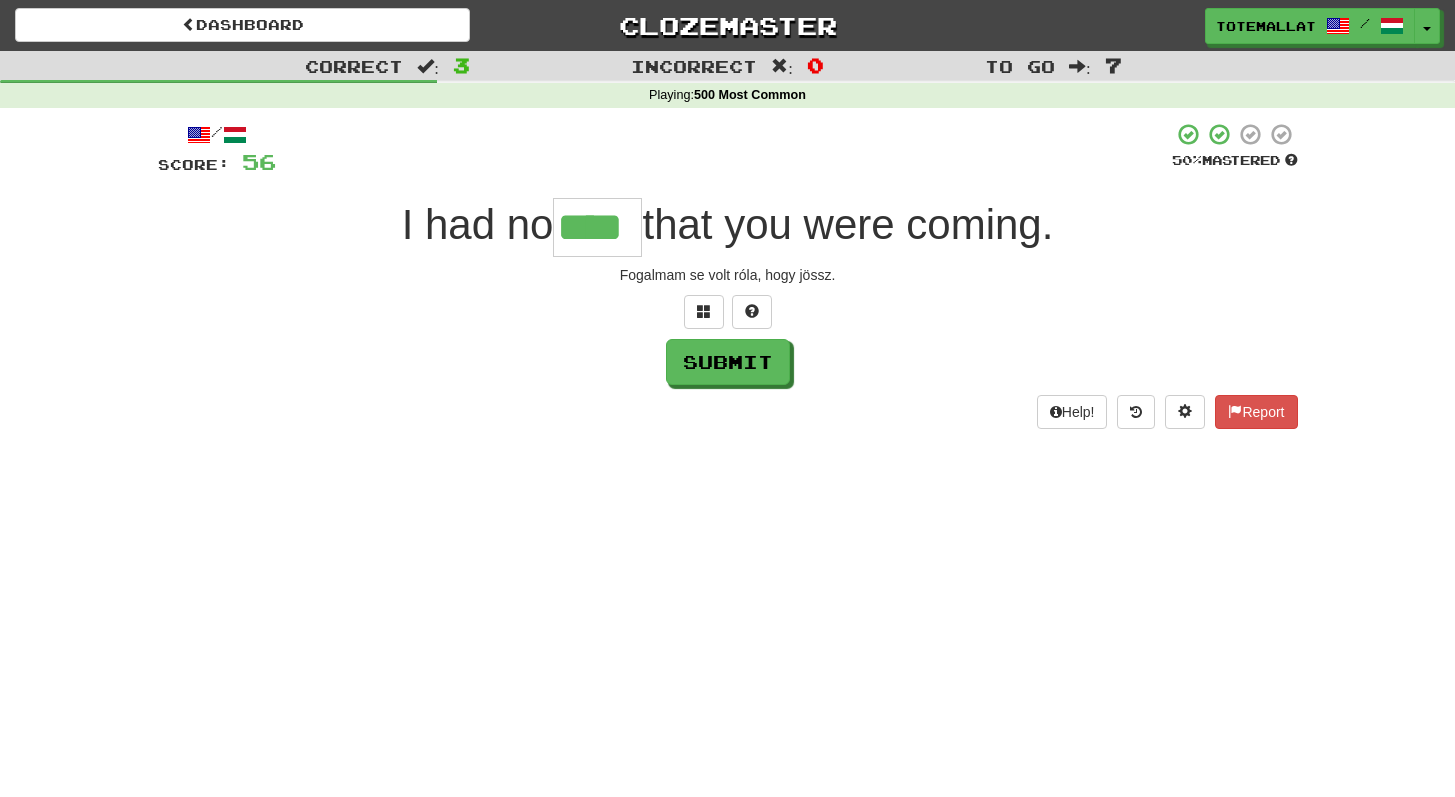 type on "****" 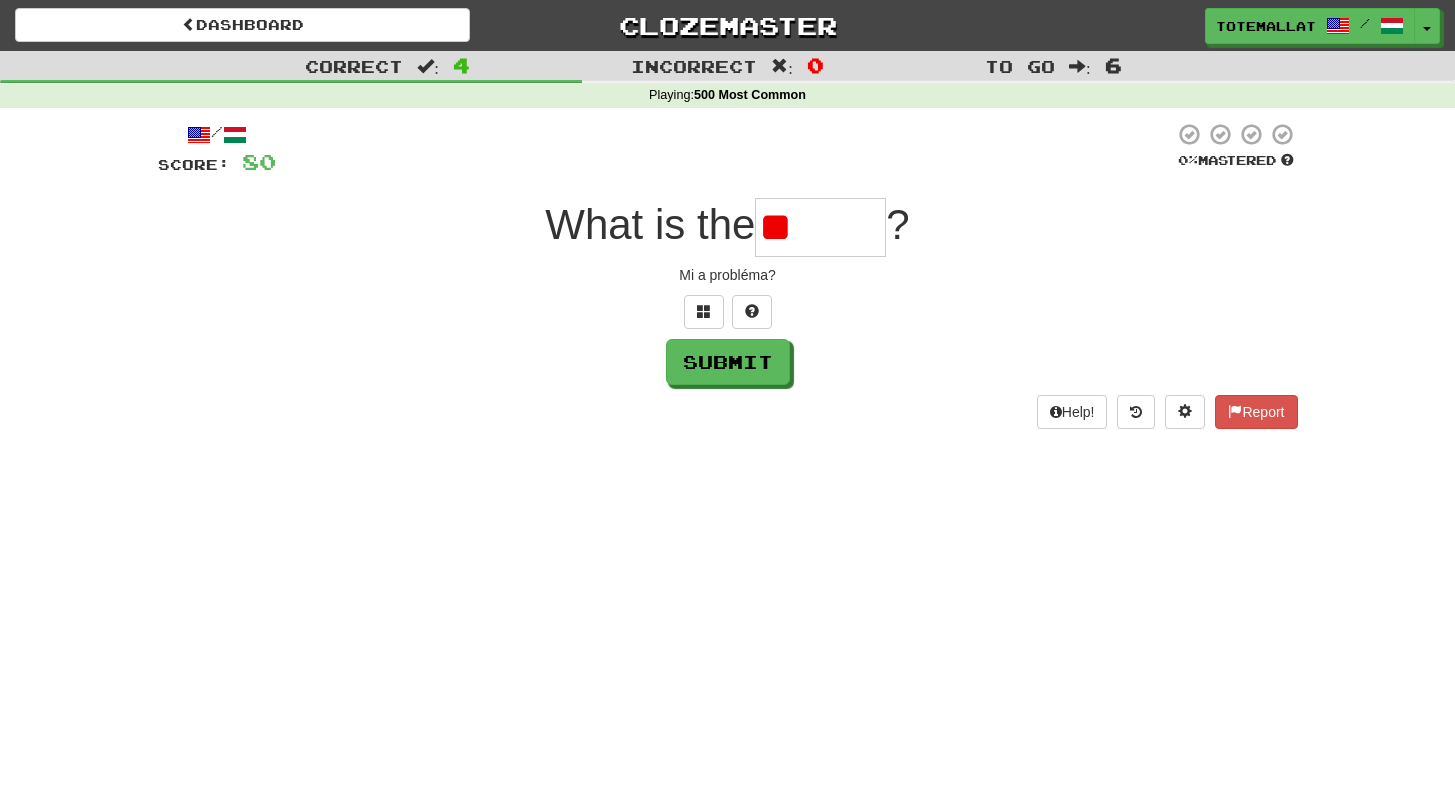 type on "*" 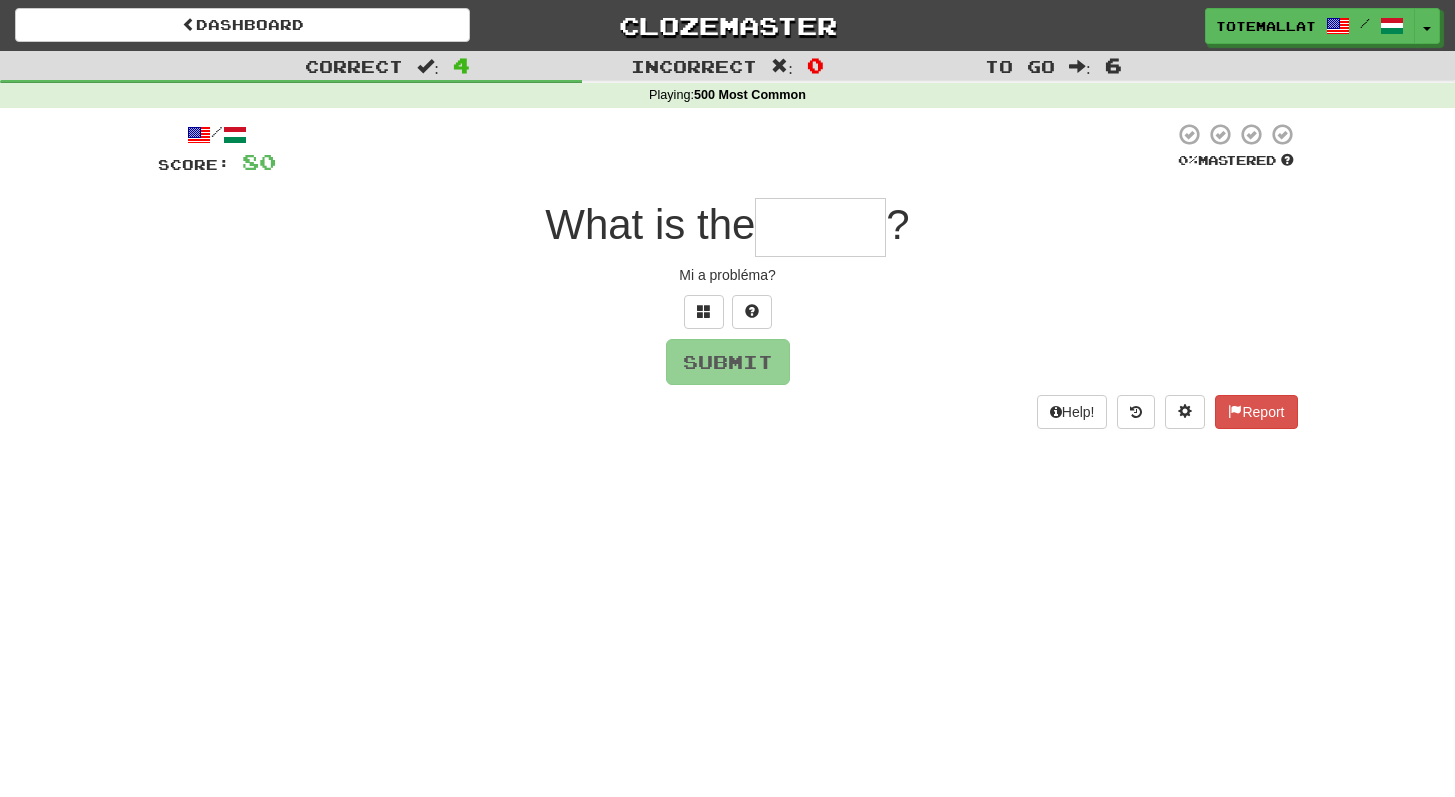 type on "*" 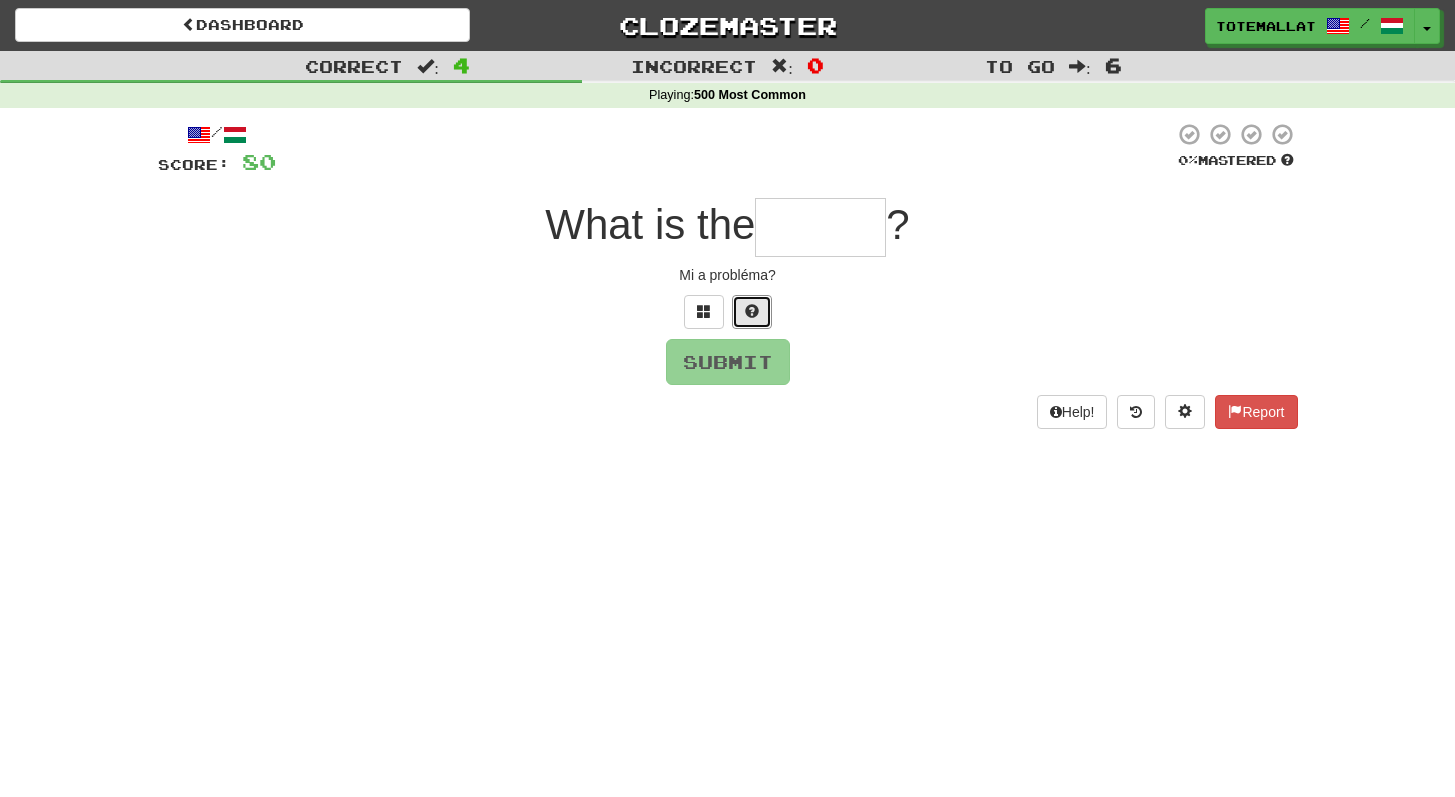click at bounding box center [752, 312] 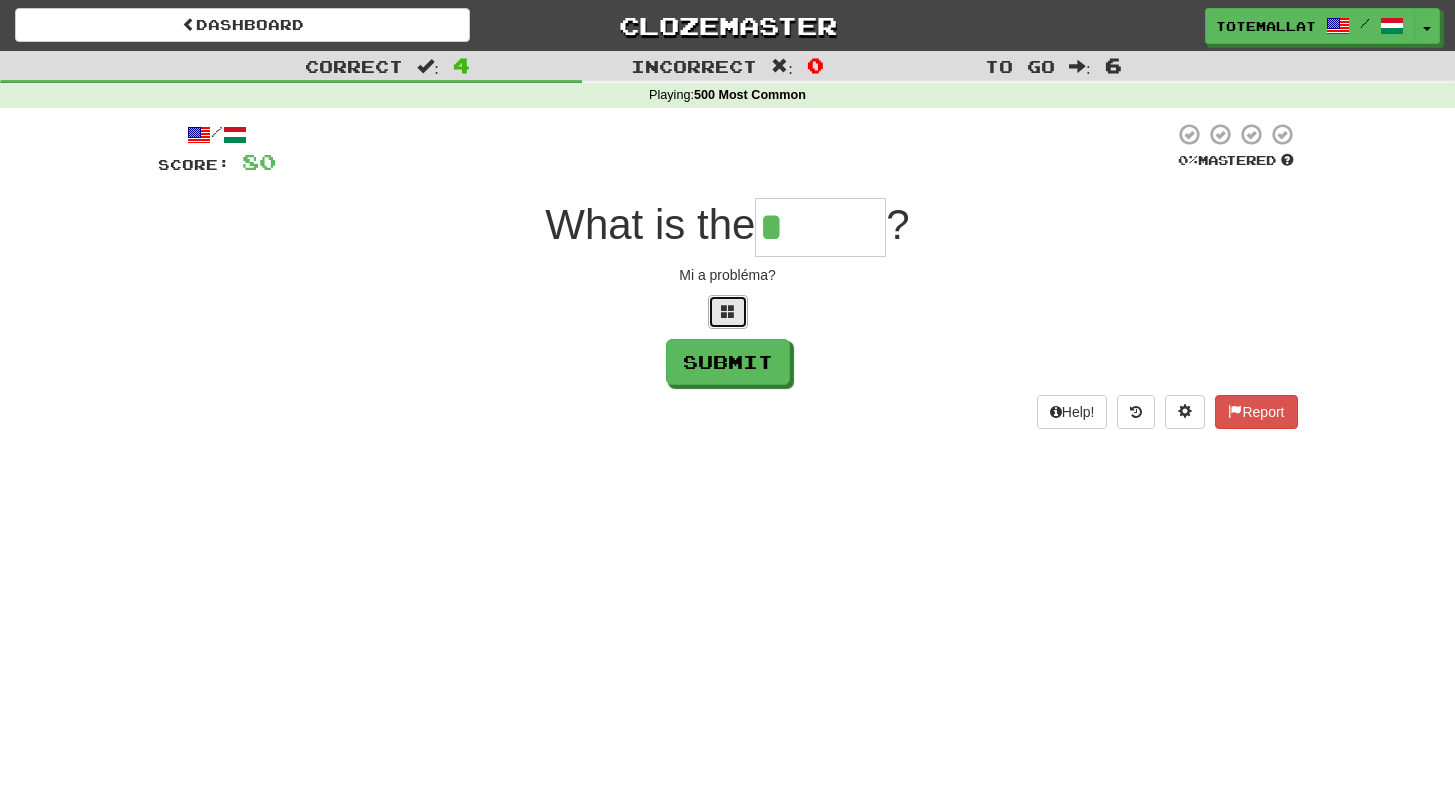 click at bounding box center (728, 312) 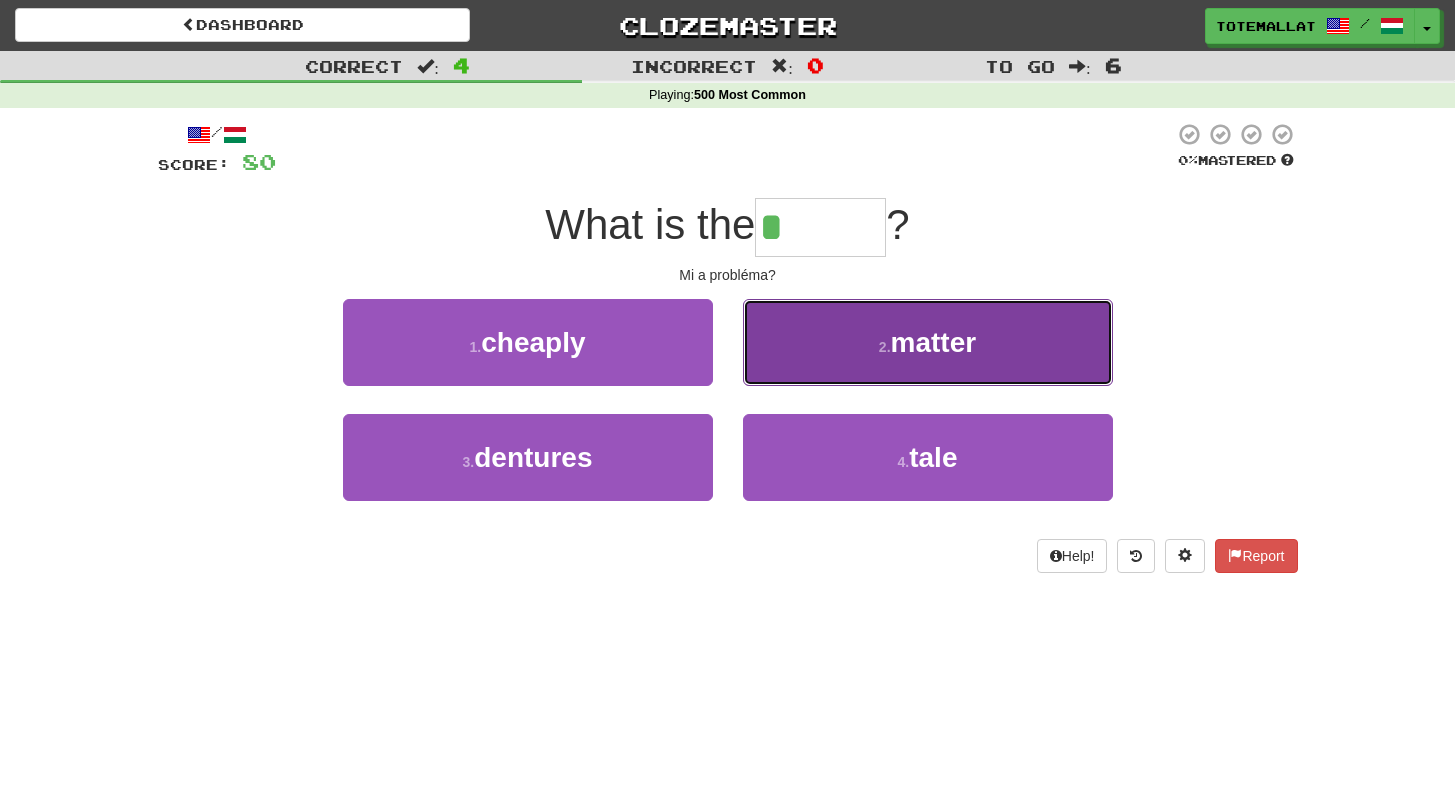 click on "matter" at bounding box center (934, 342) 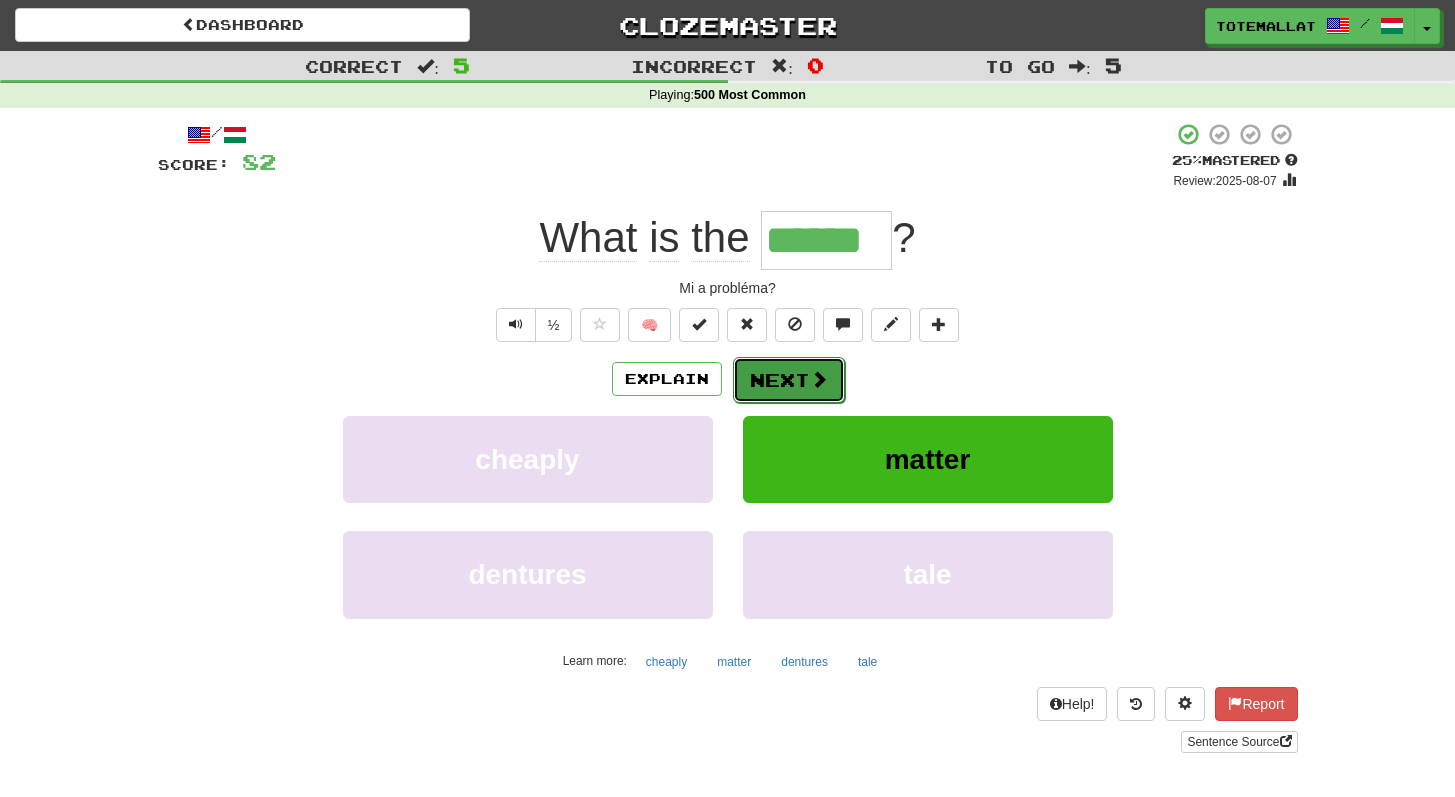 click at bounding box center [819, 379] 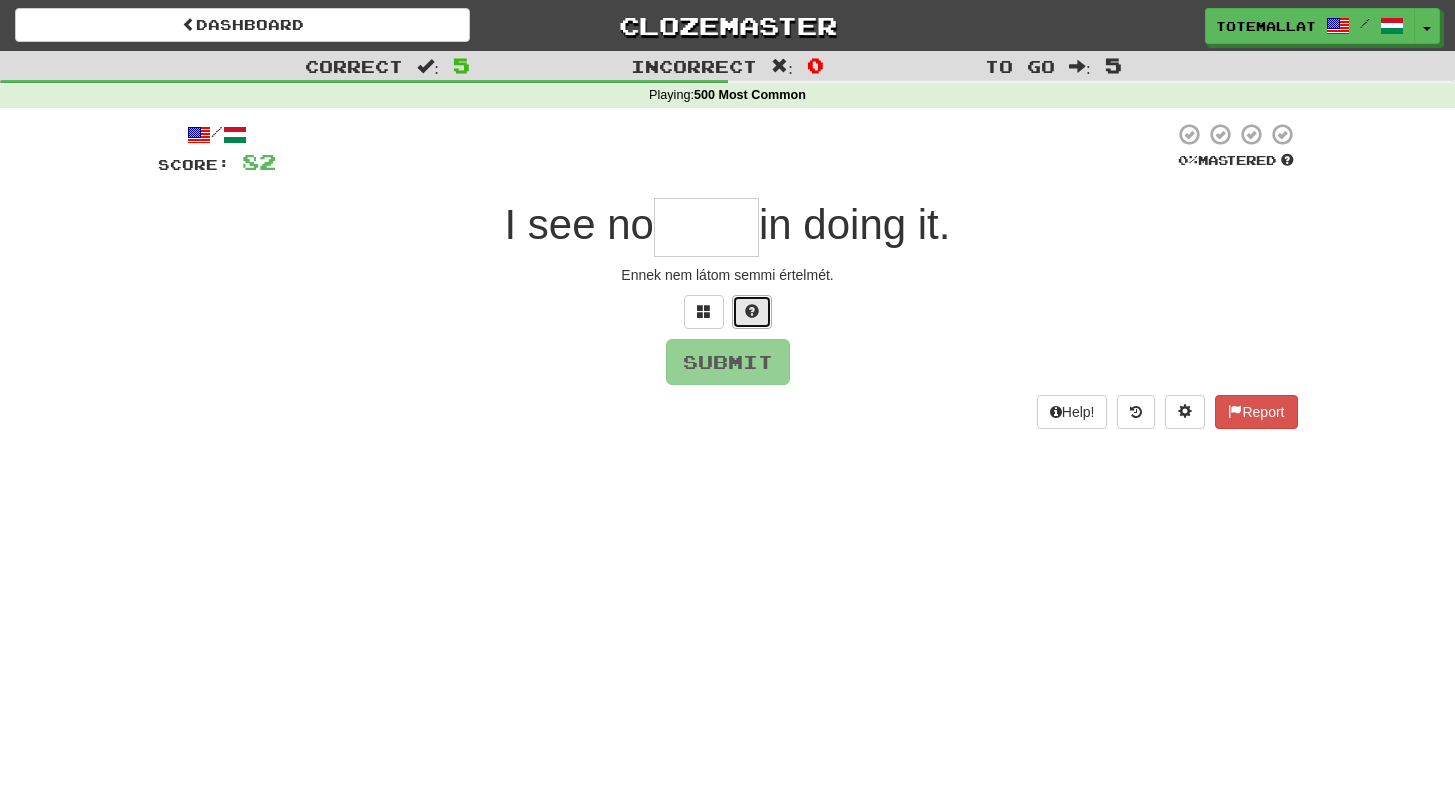 click at bounding box center [752, 311] 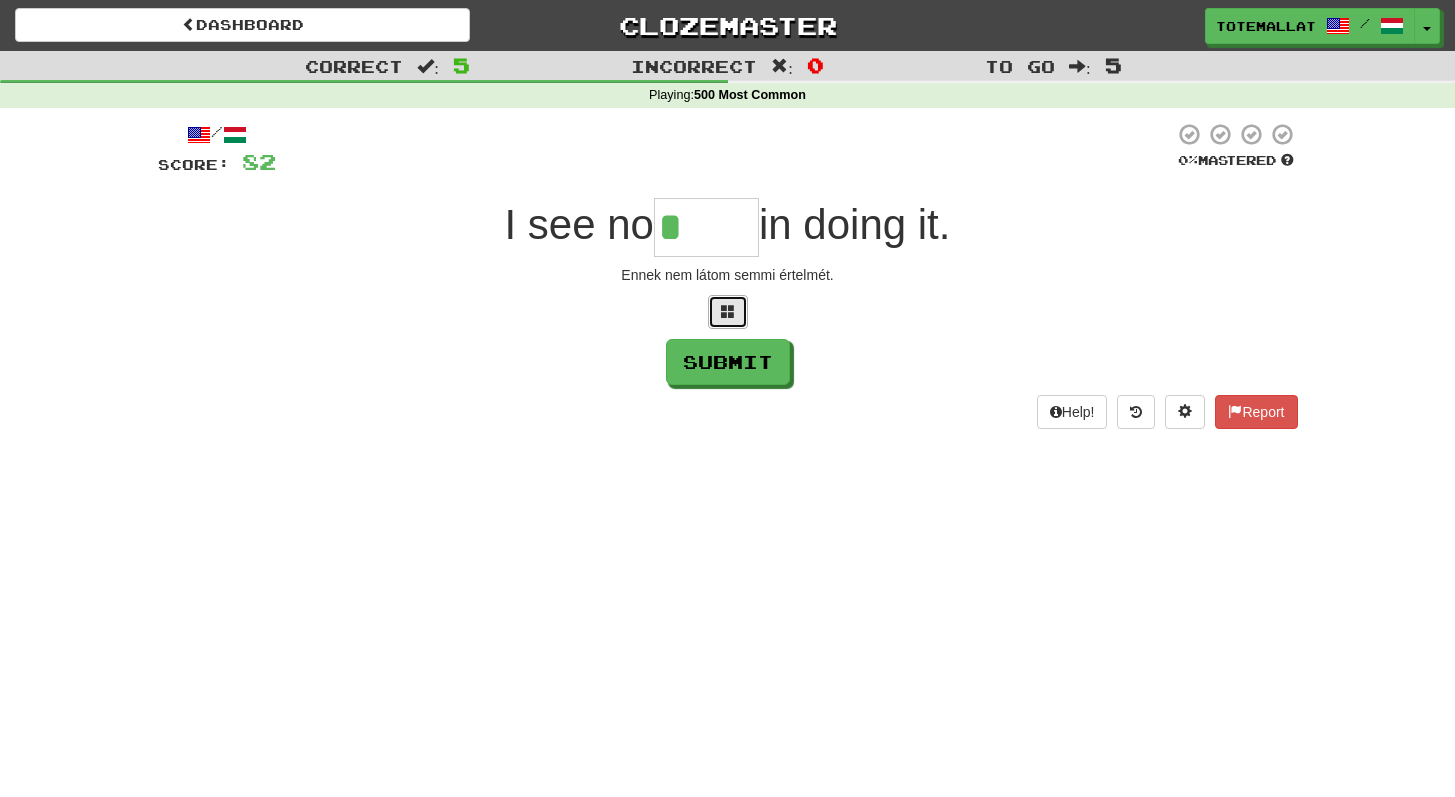 click at bounding box center [728, 312] 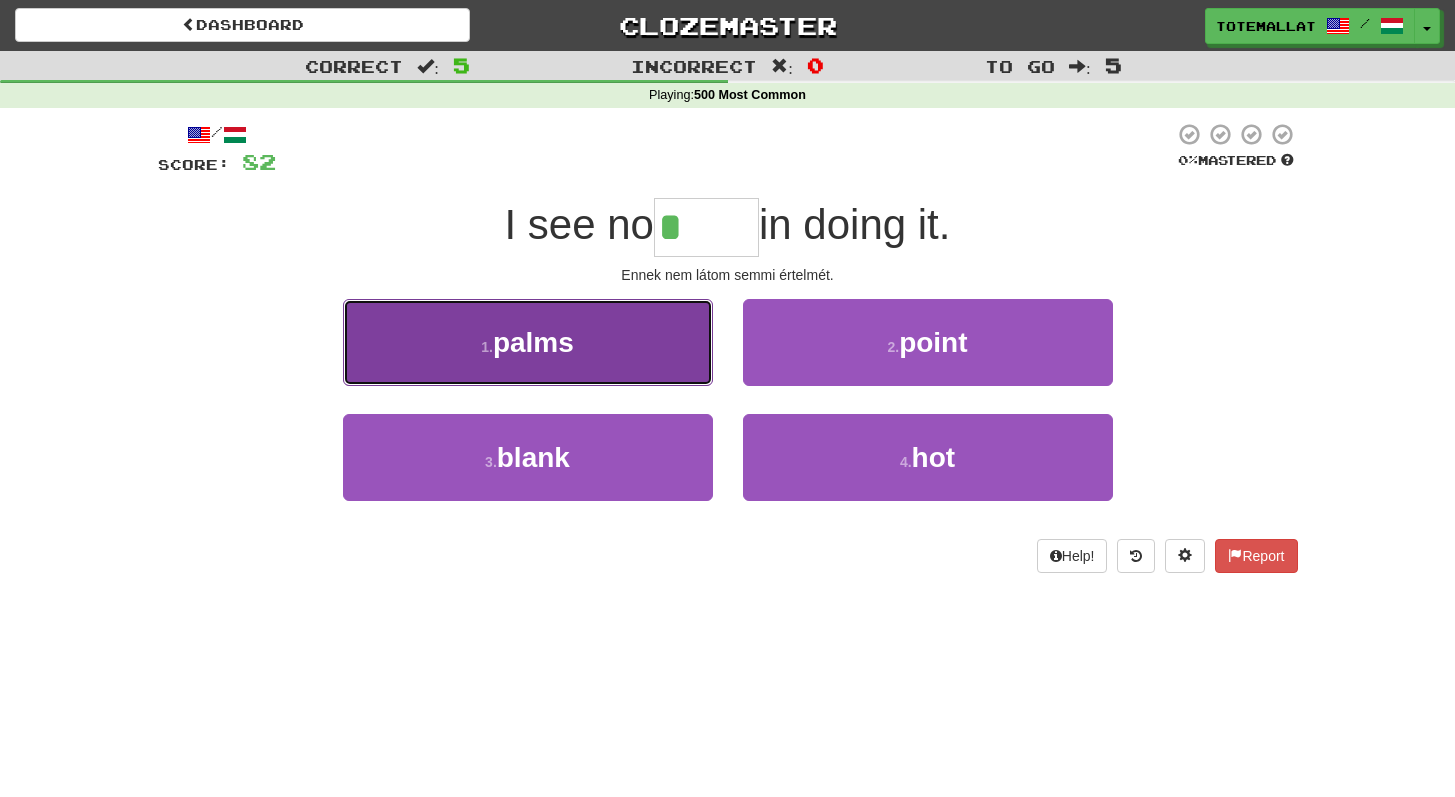 click on "1 . palms" at bounding box center [528, 342] 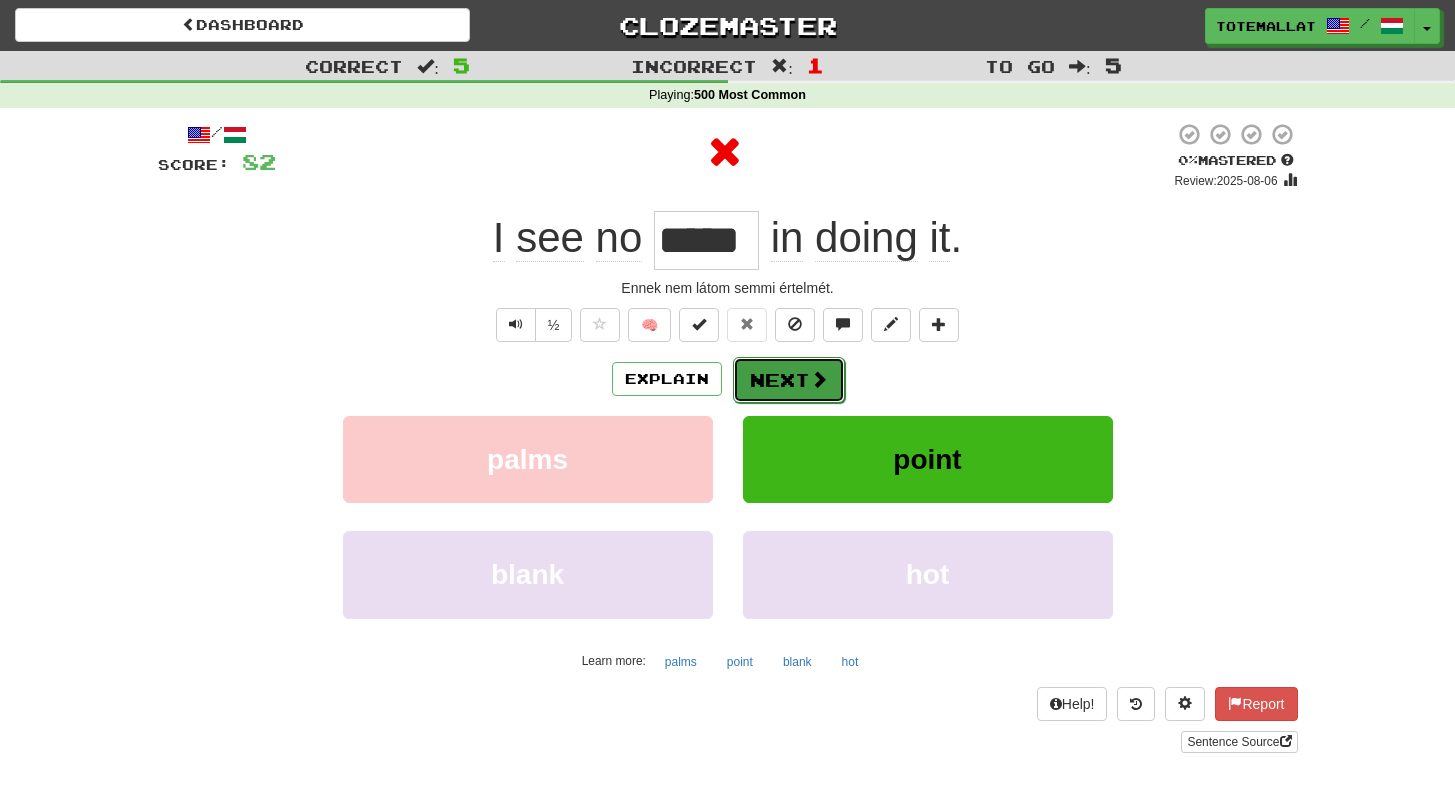 click on "Next" at bounding box center [789, 380] 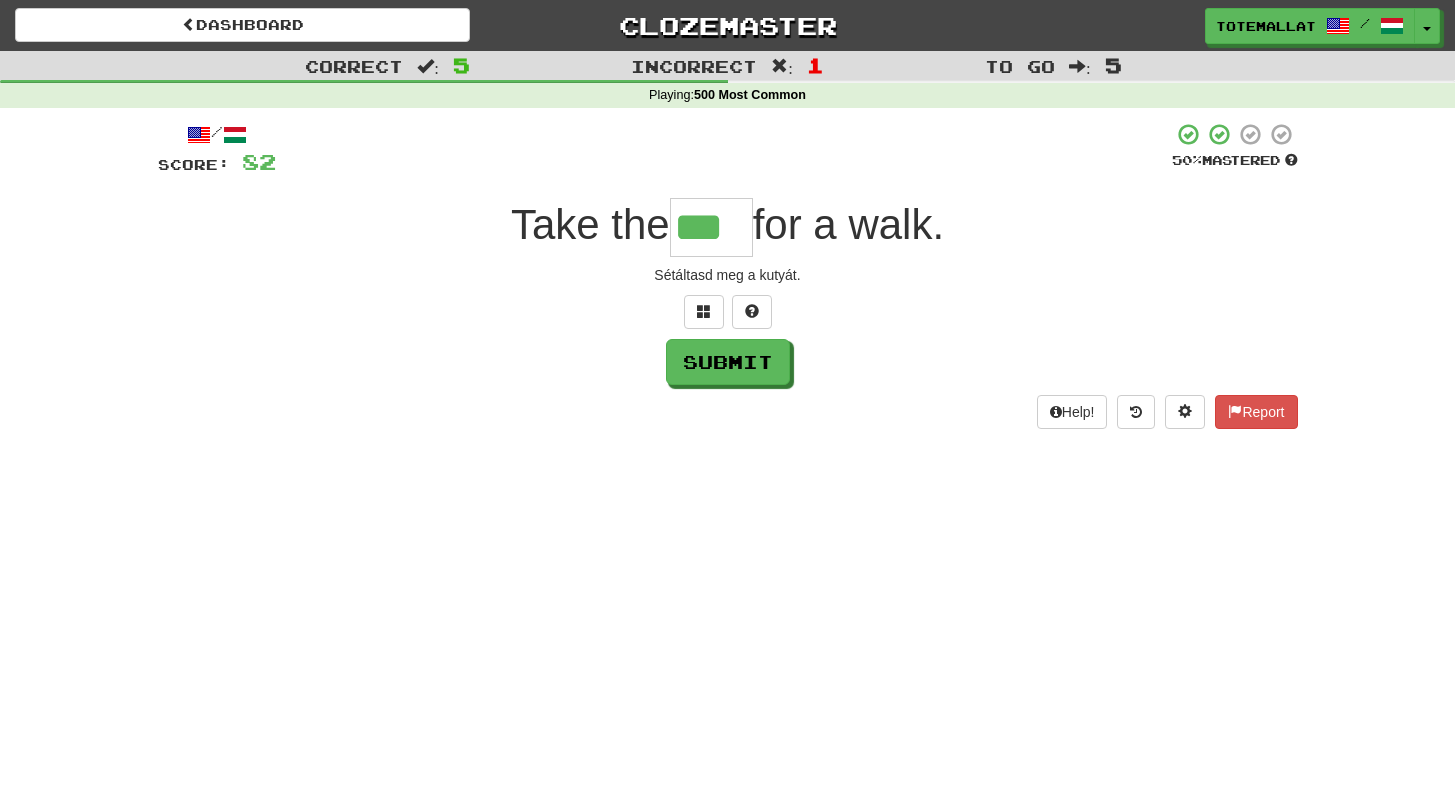 type on "***" 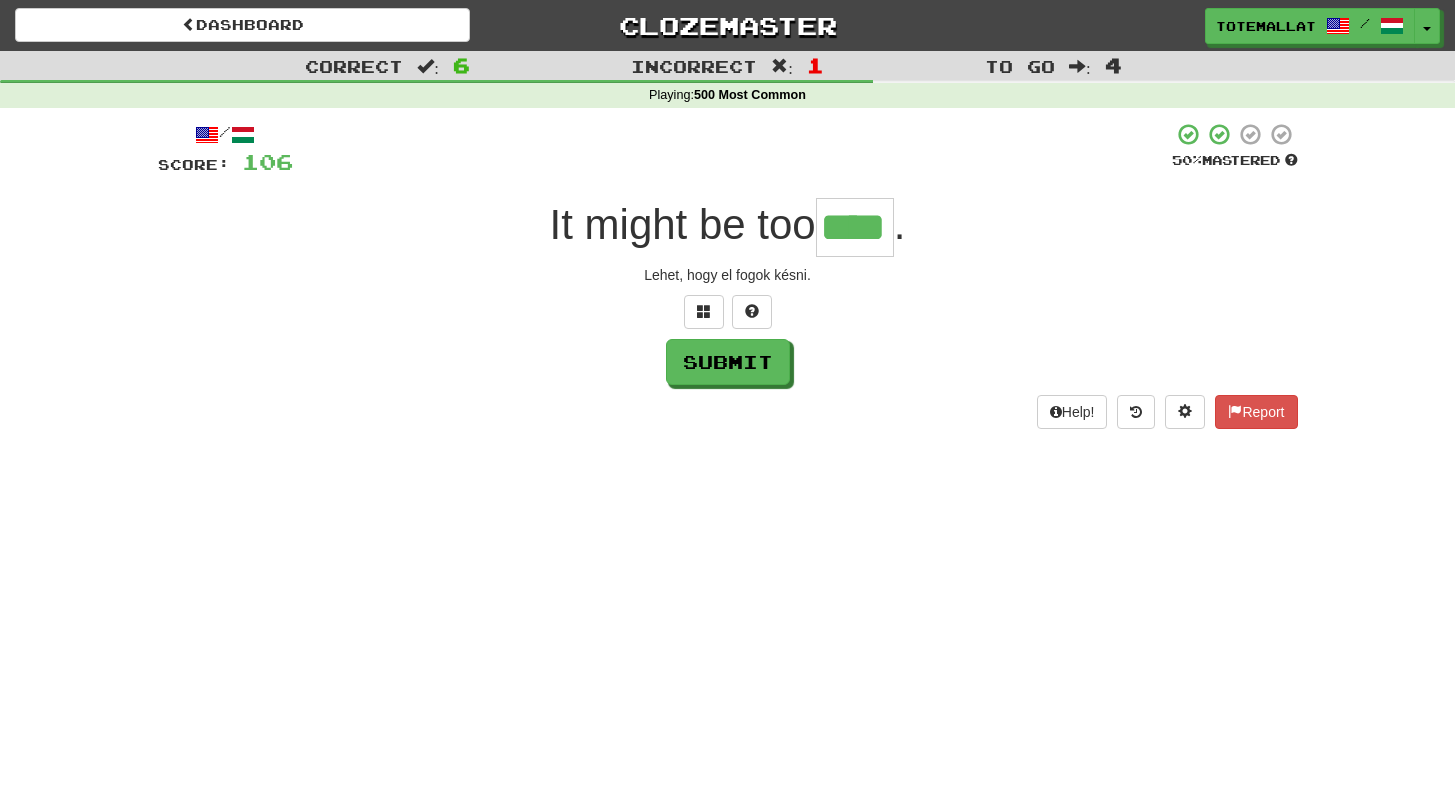 type on "****" 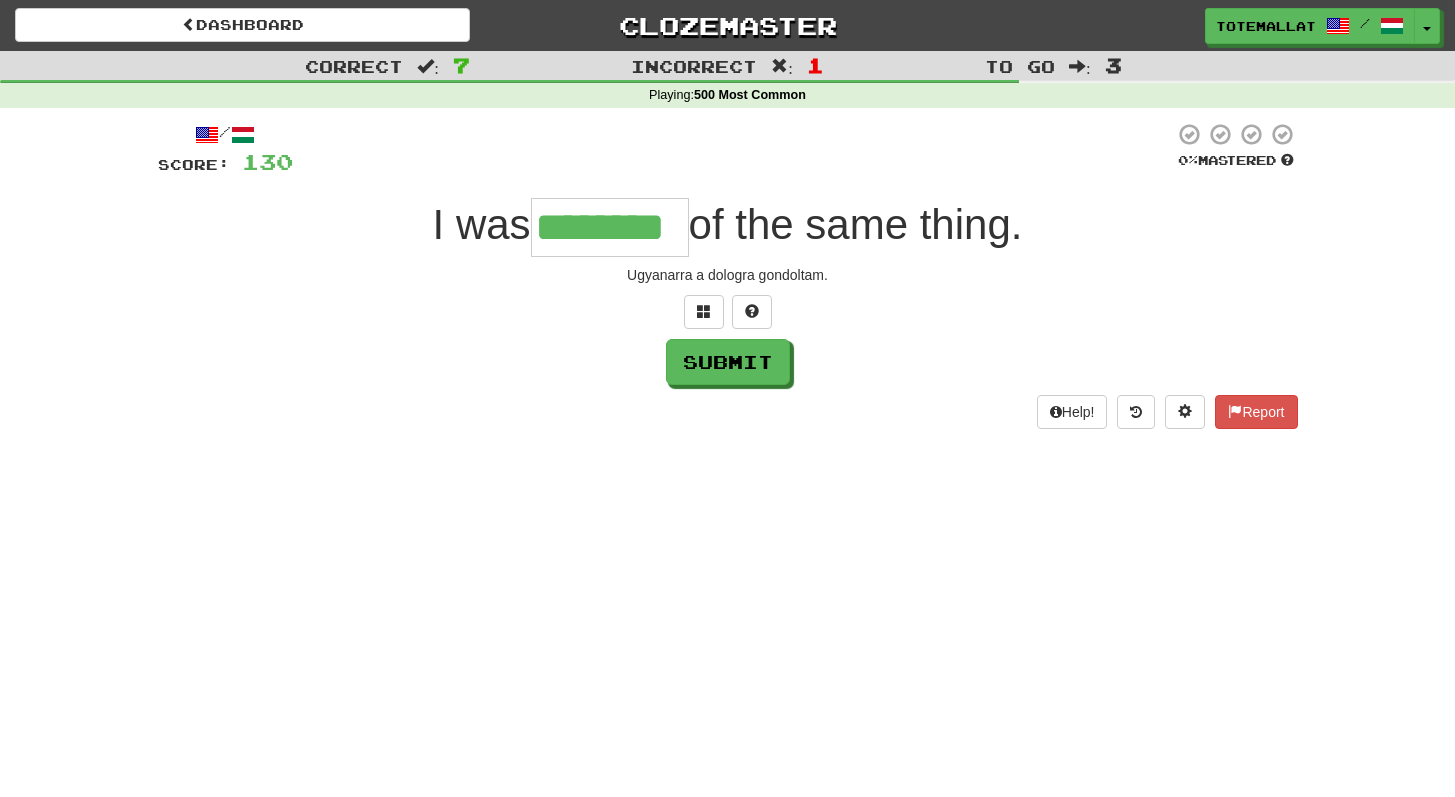 type on "********" 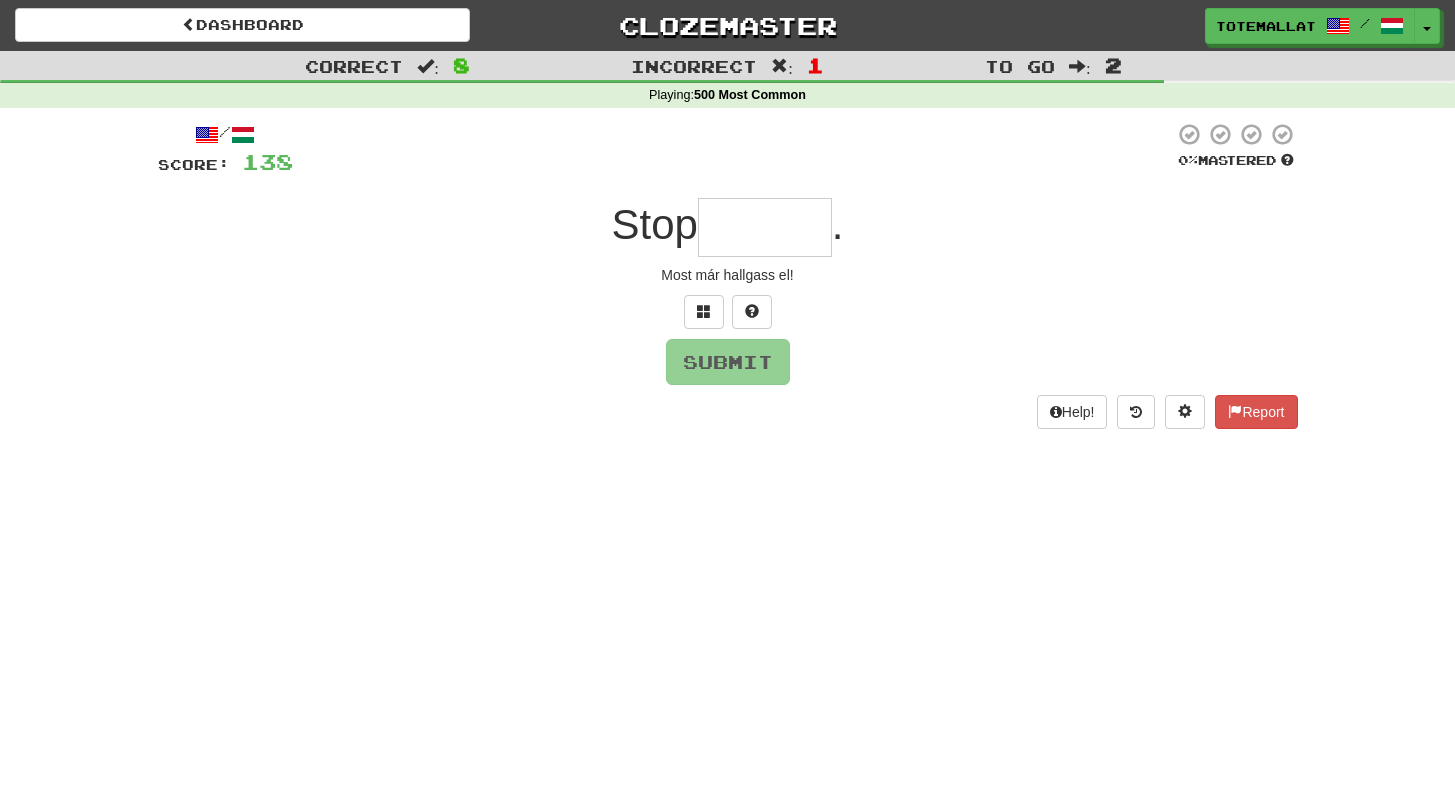 type on "*" 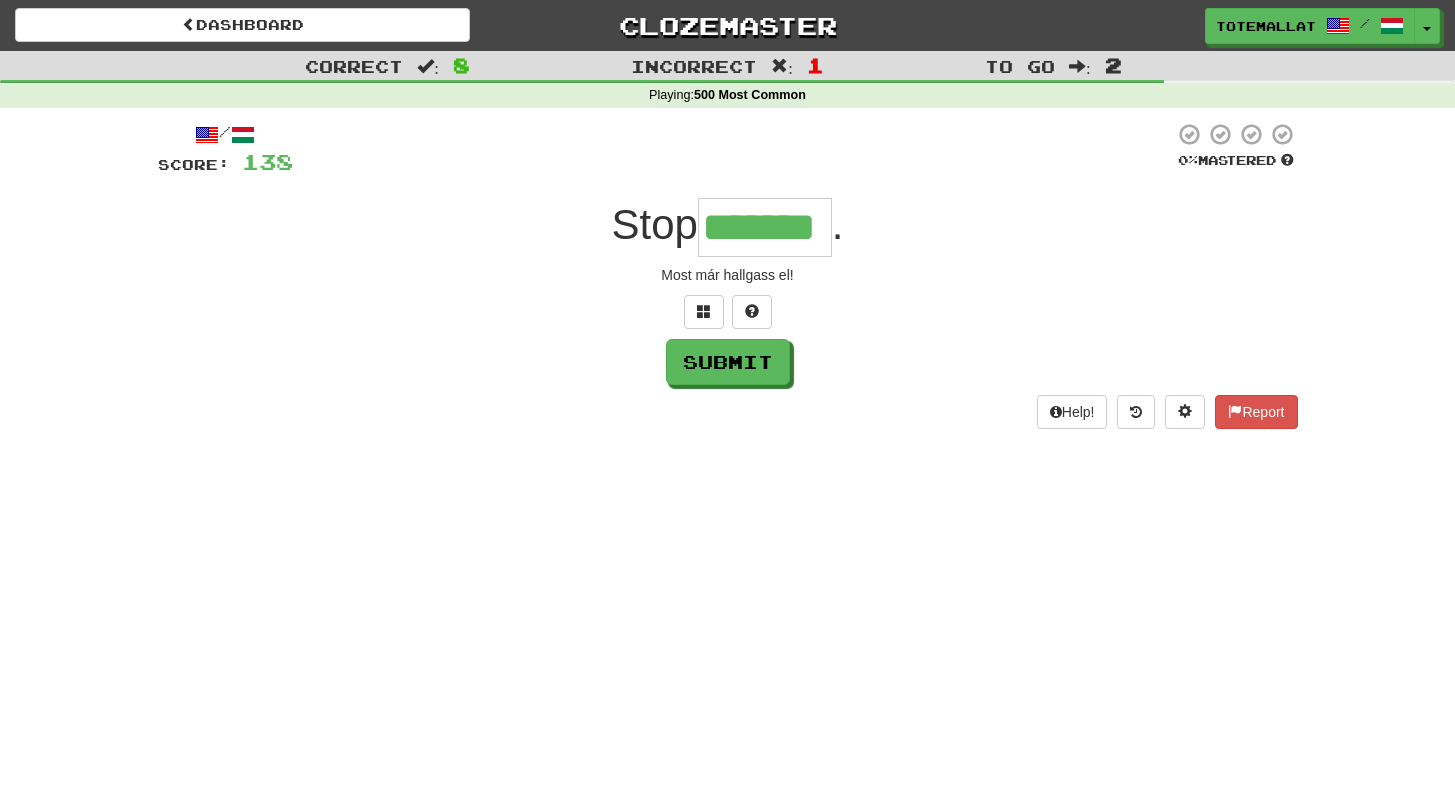 type on "*******" 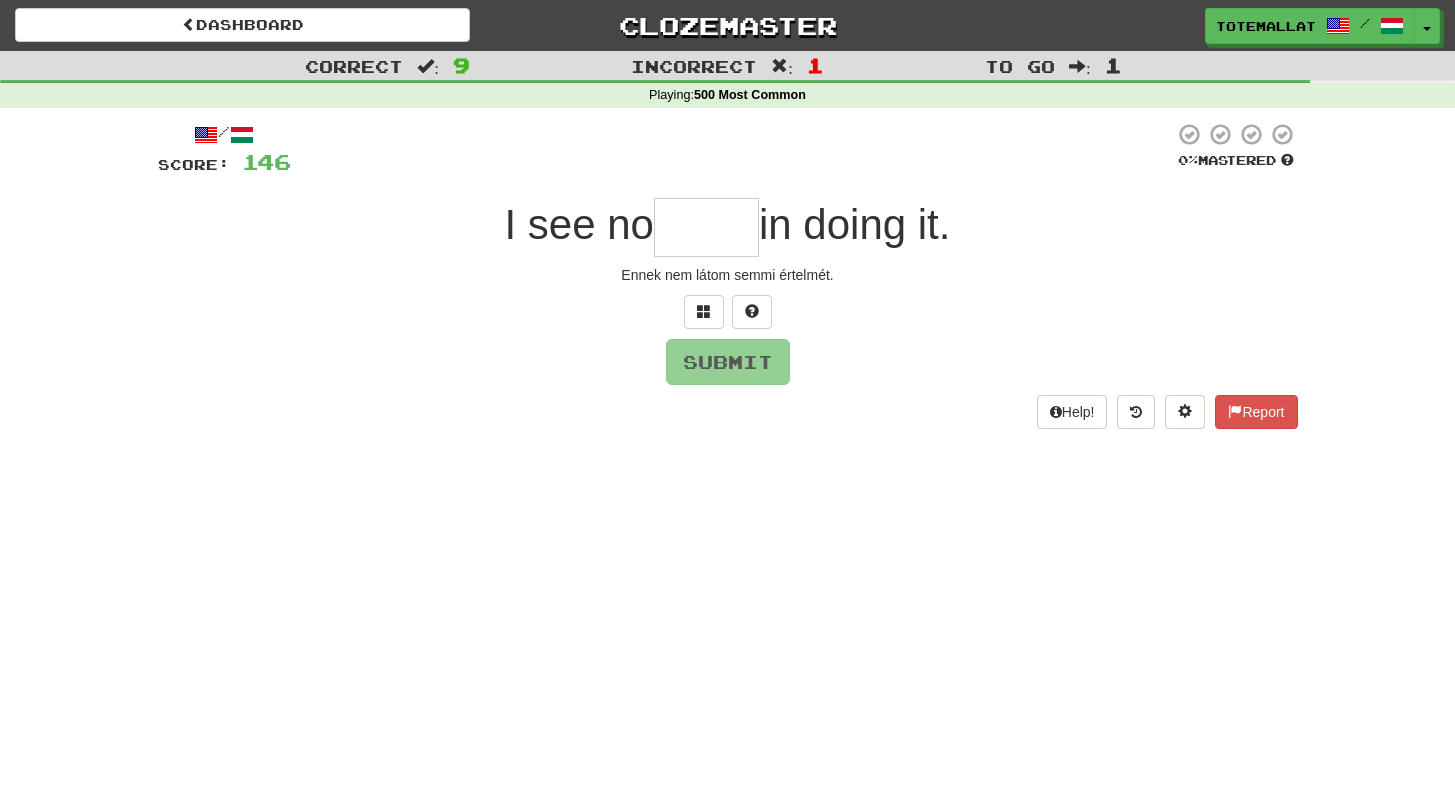 type on "*" 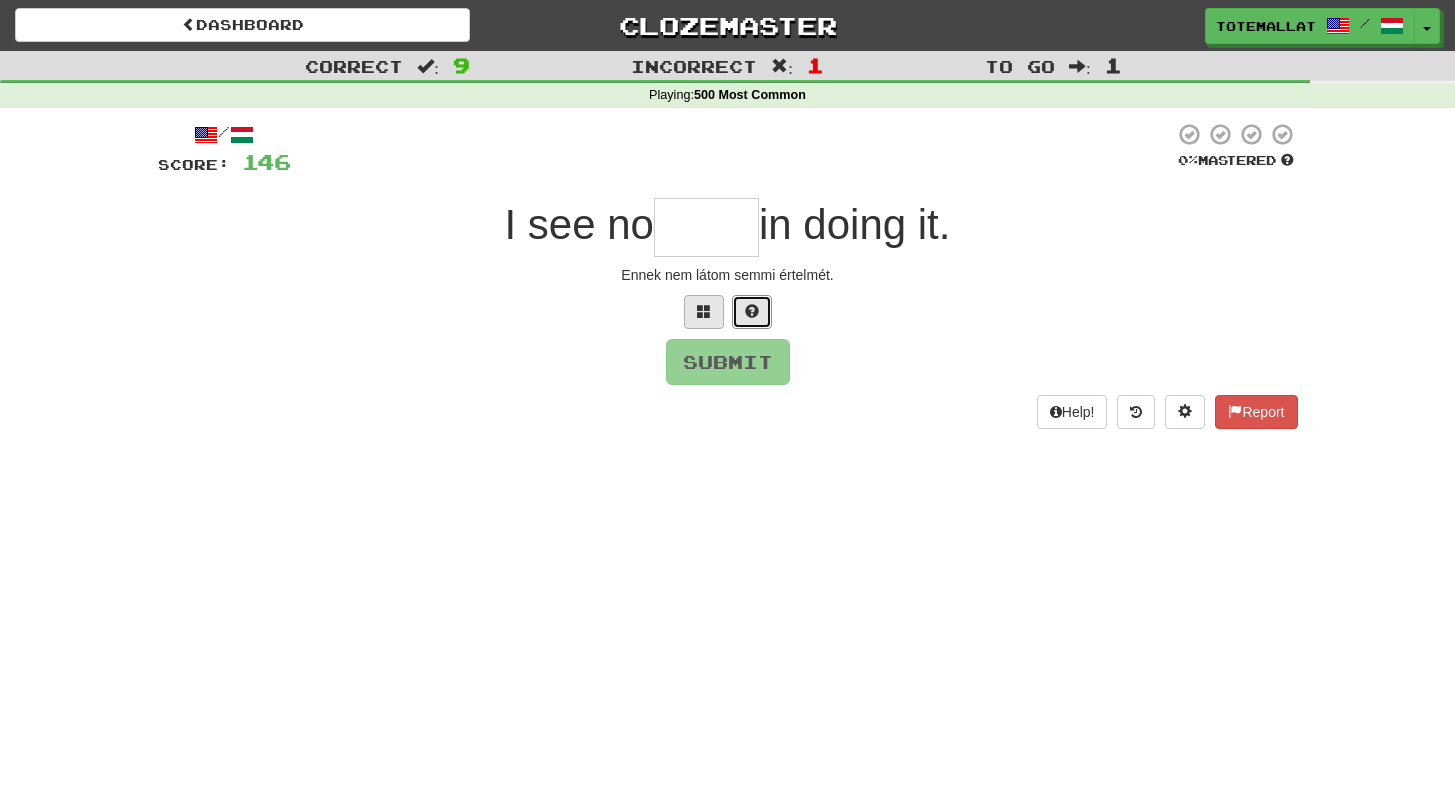 click at bounding box center (752, 311) 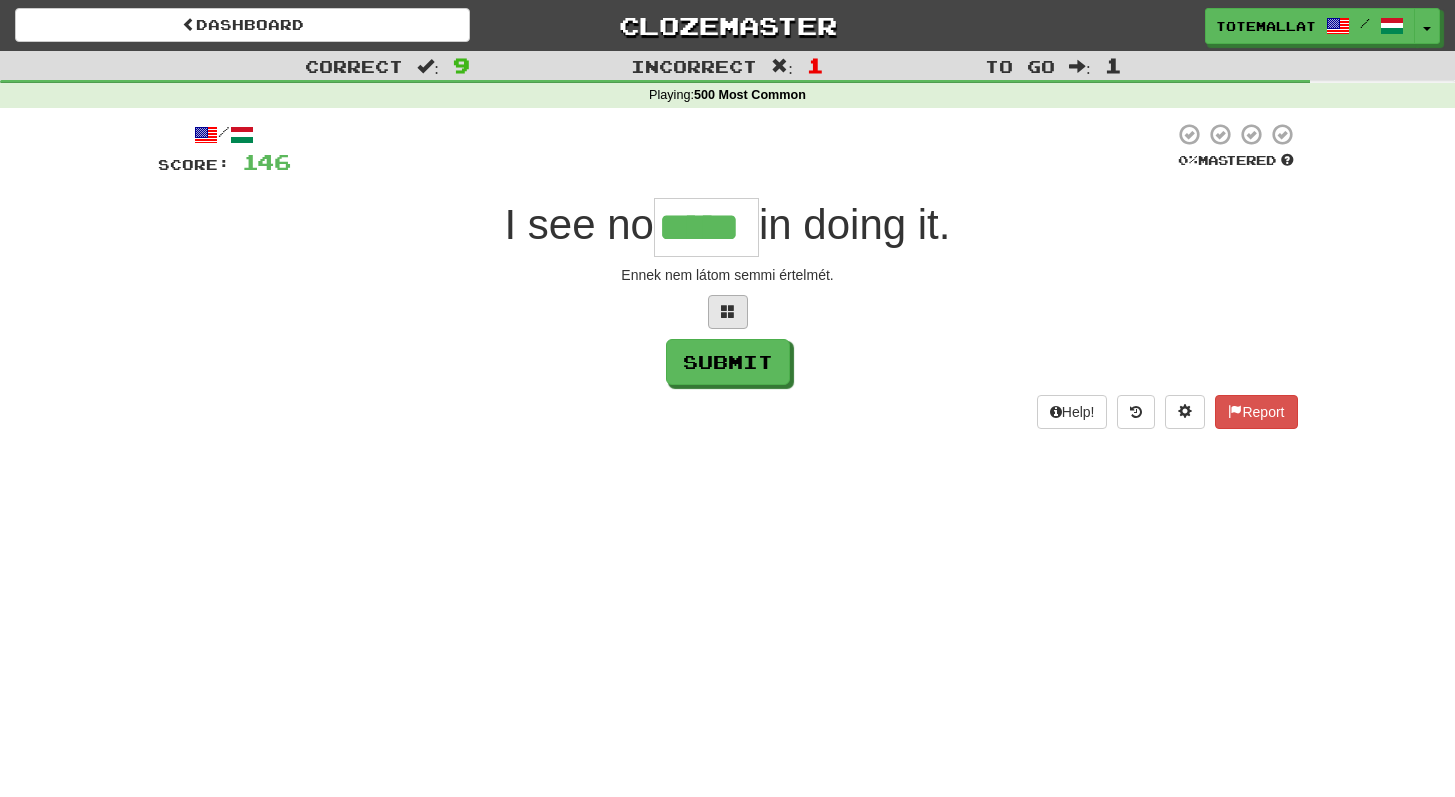 type on "*****" 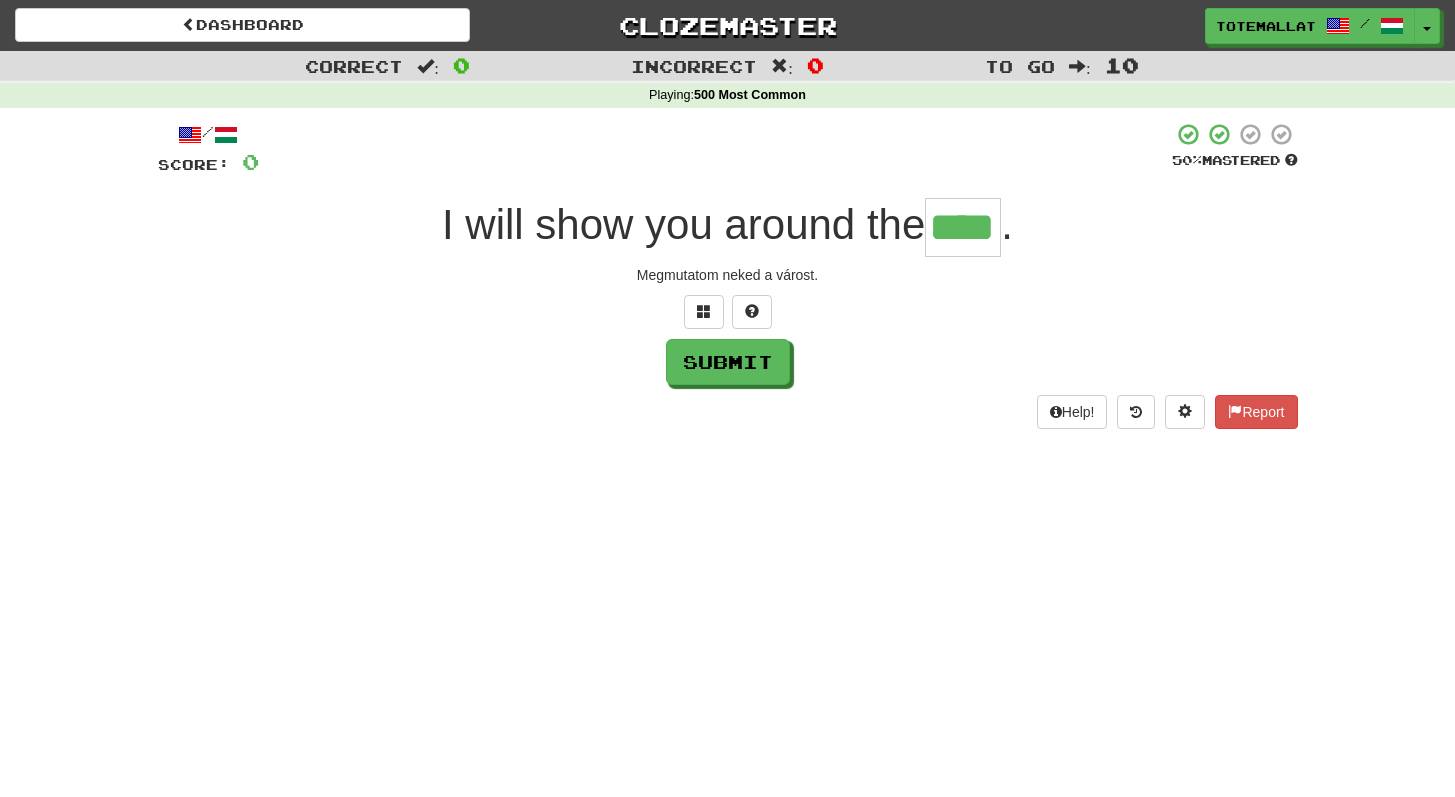 type on "****" 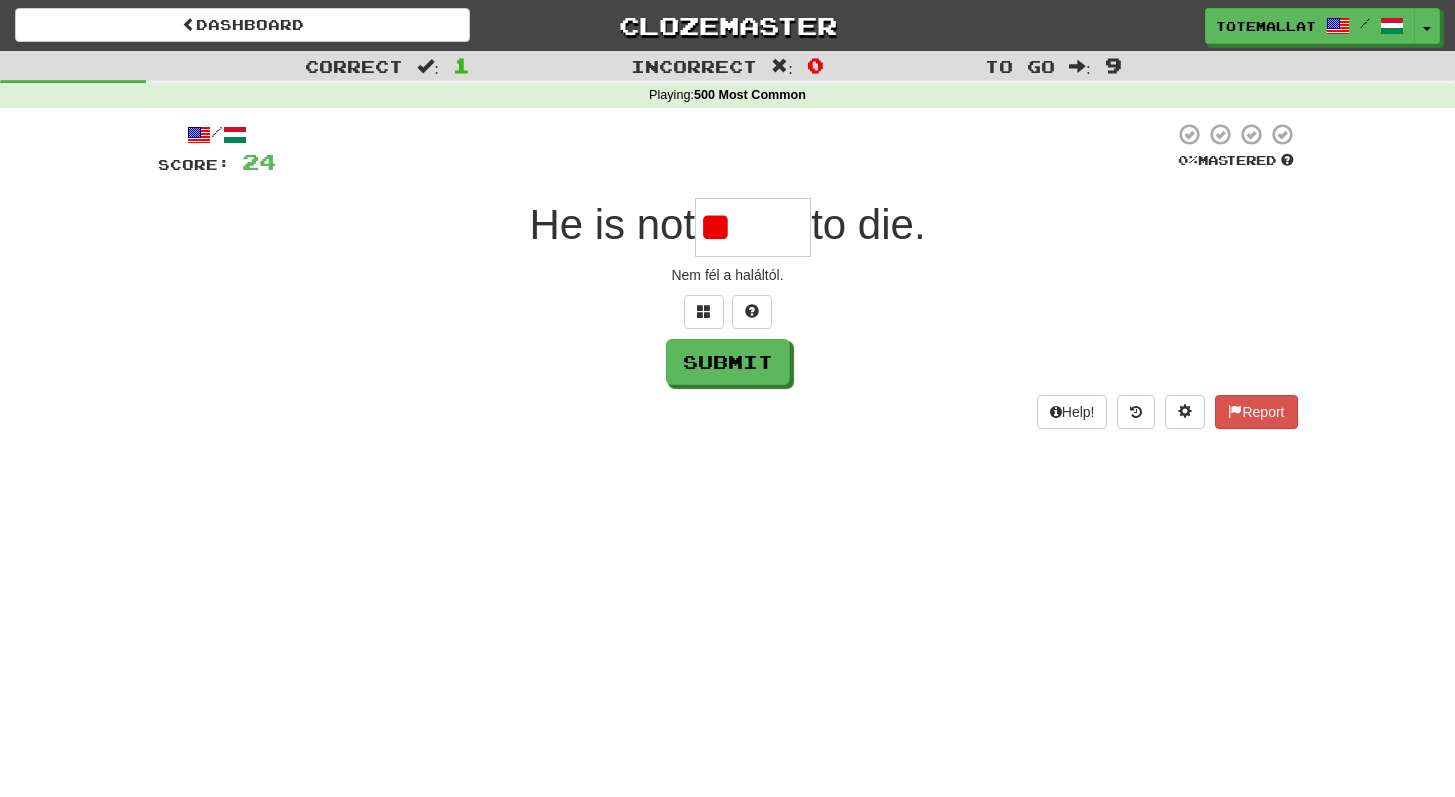 type on "*" 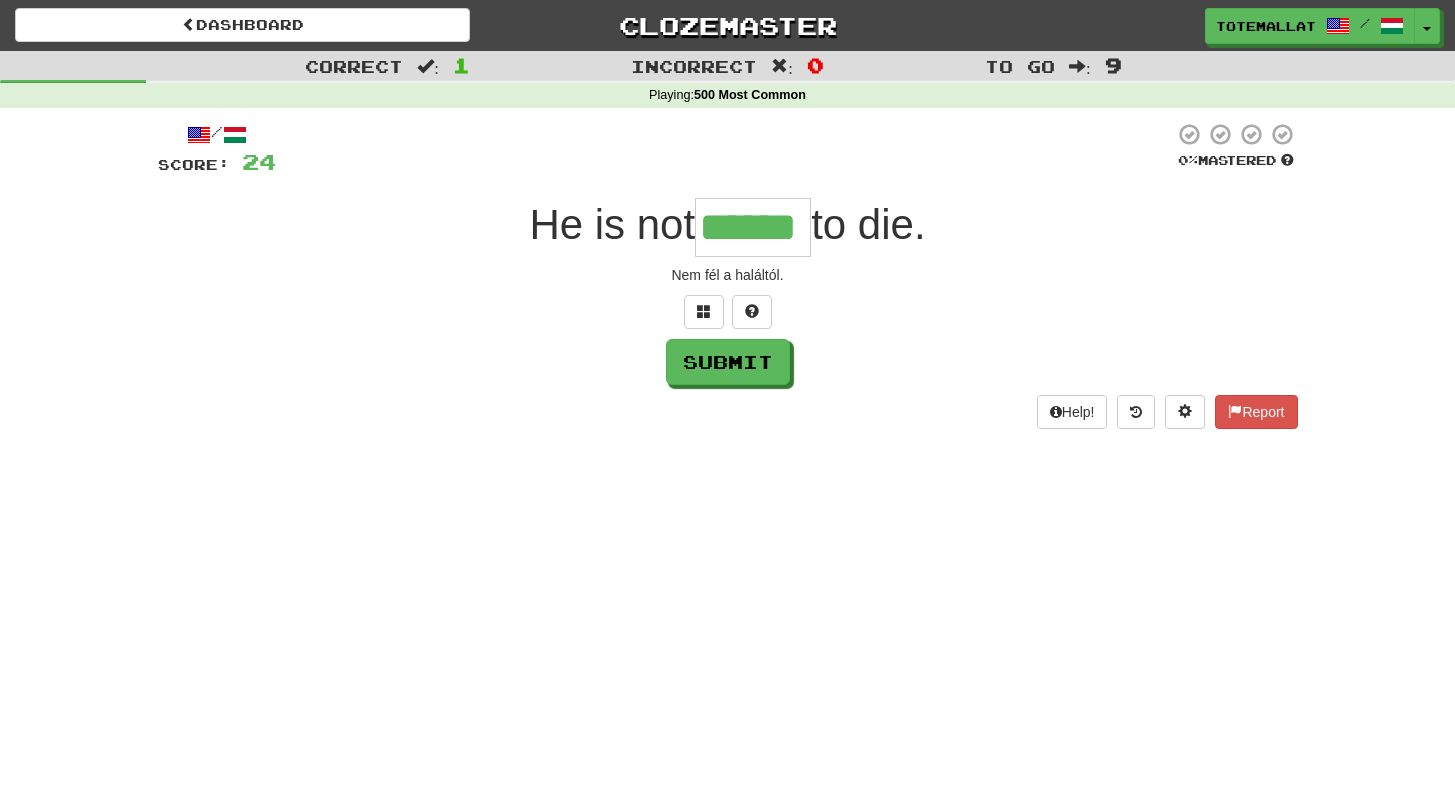type on "******" 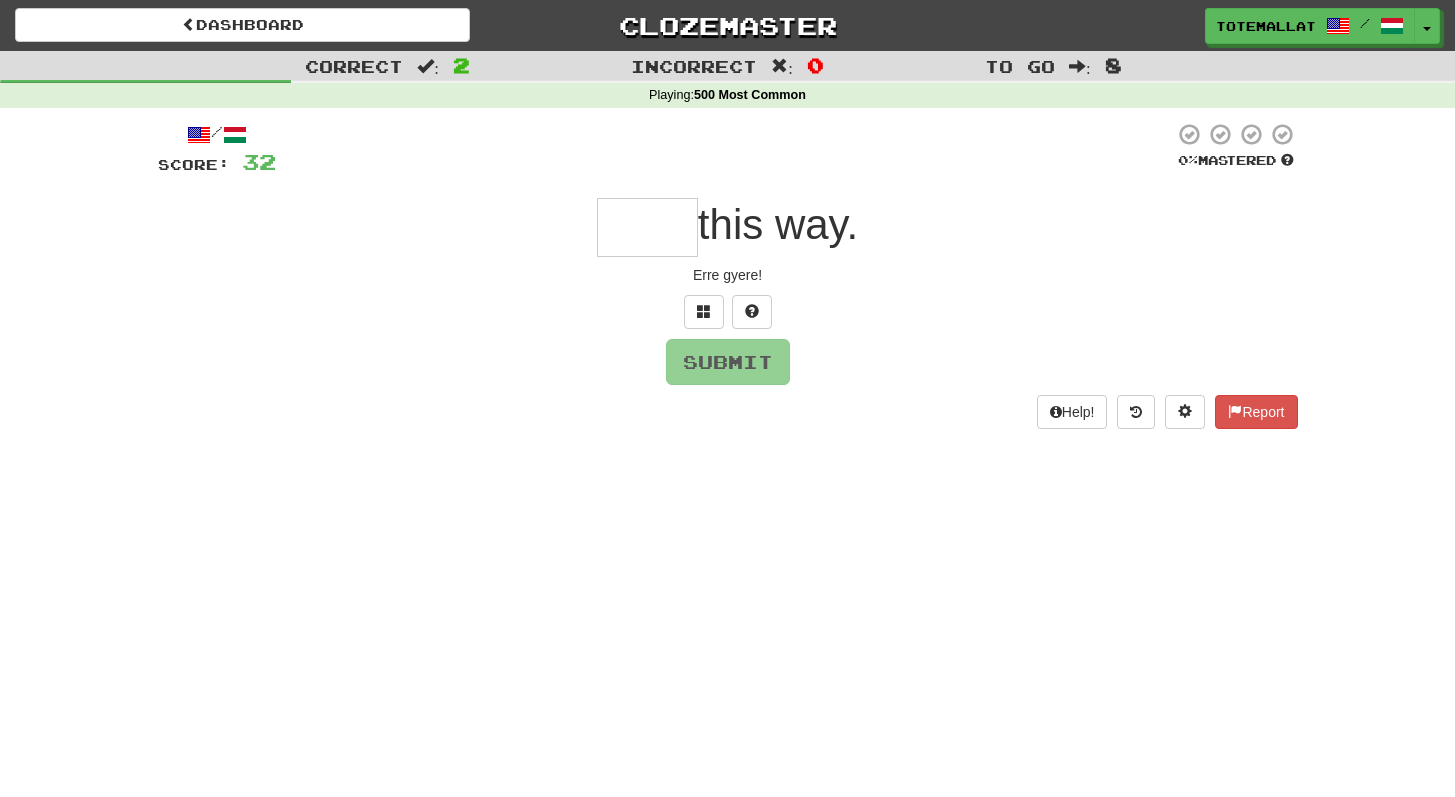type on "*" 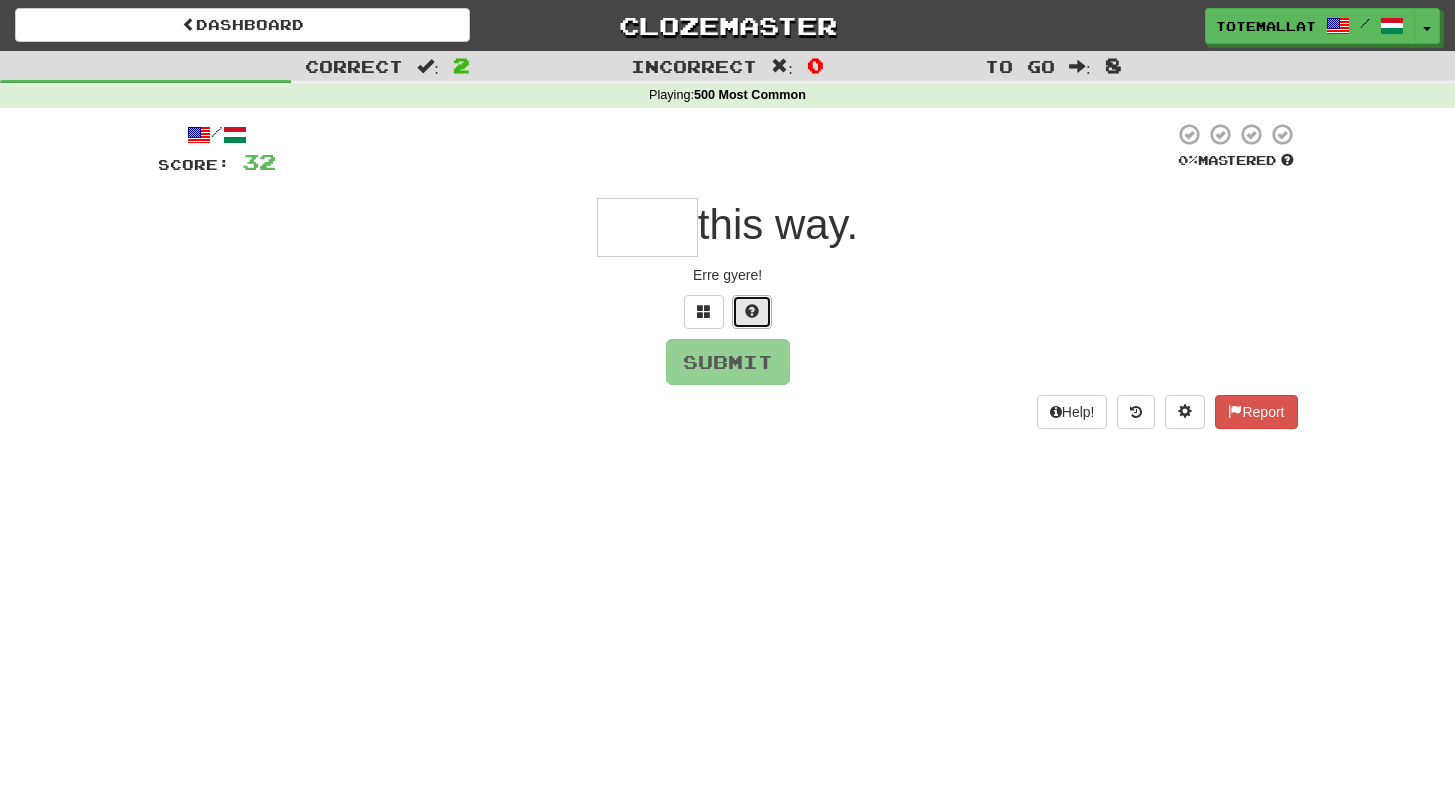 click at bounding box center (752, 311) 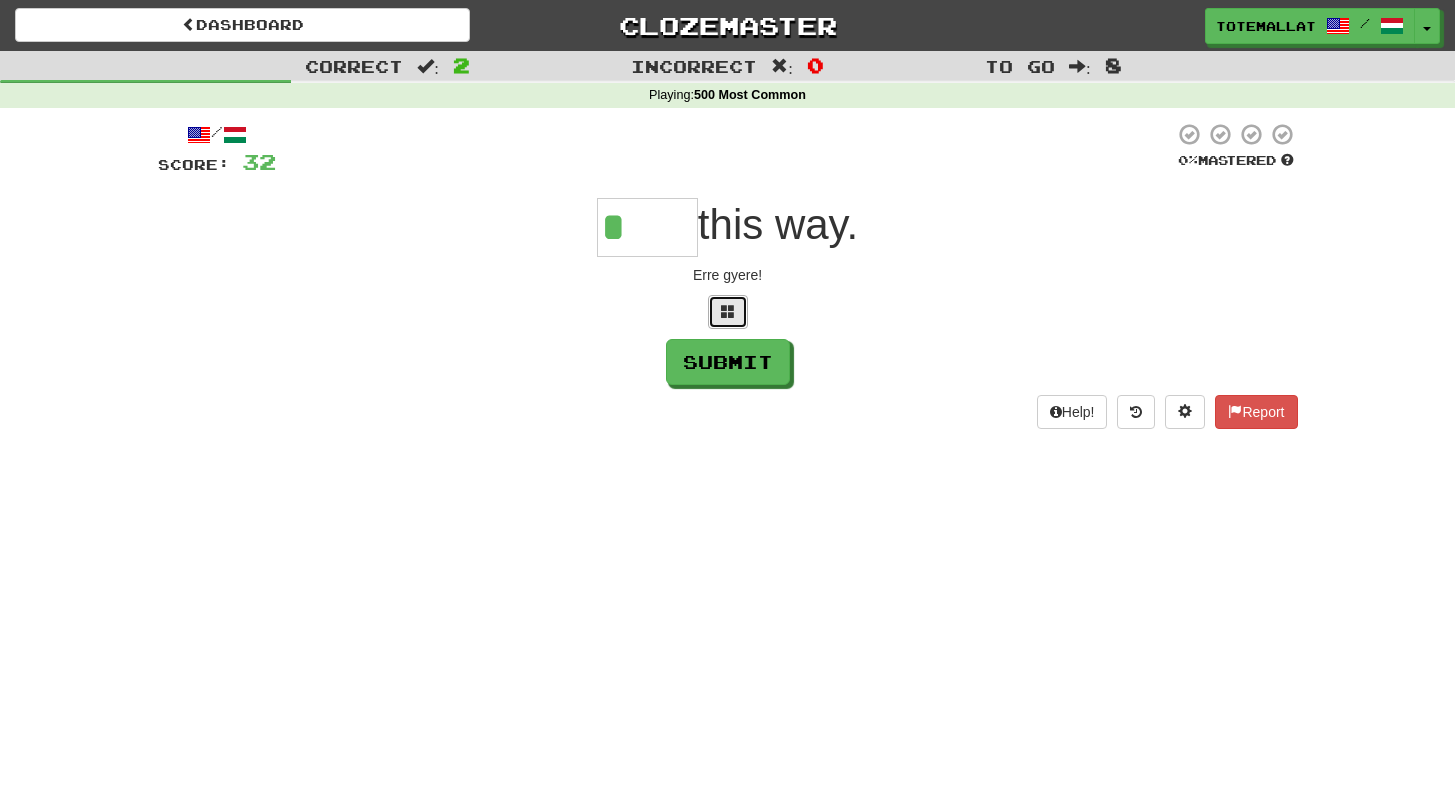 click at bounding box center (728, 311) 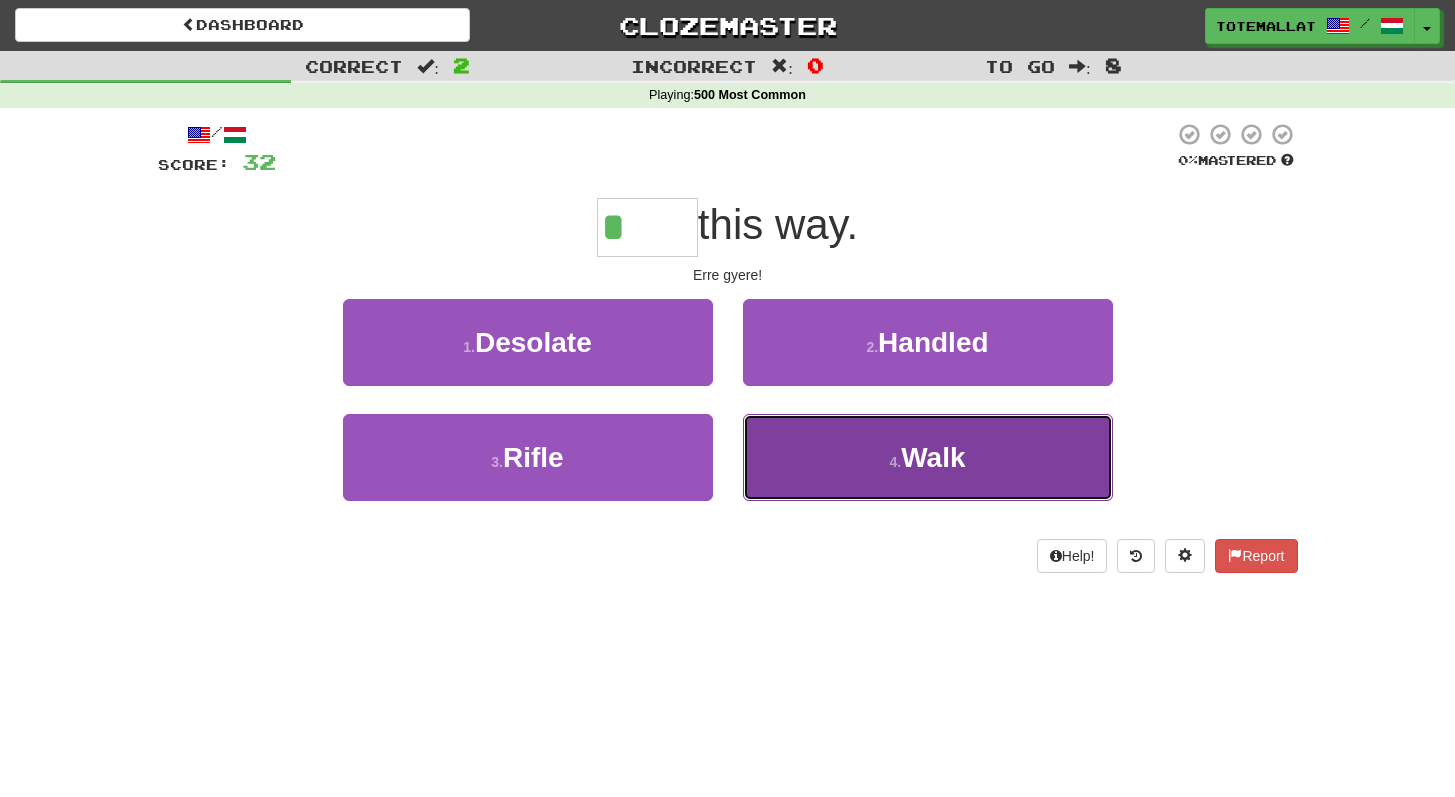 click on "Walk" at bounding box center [933, 457] 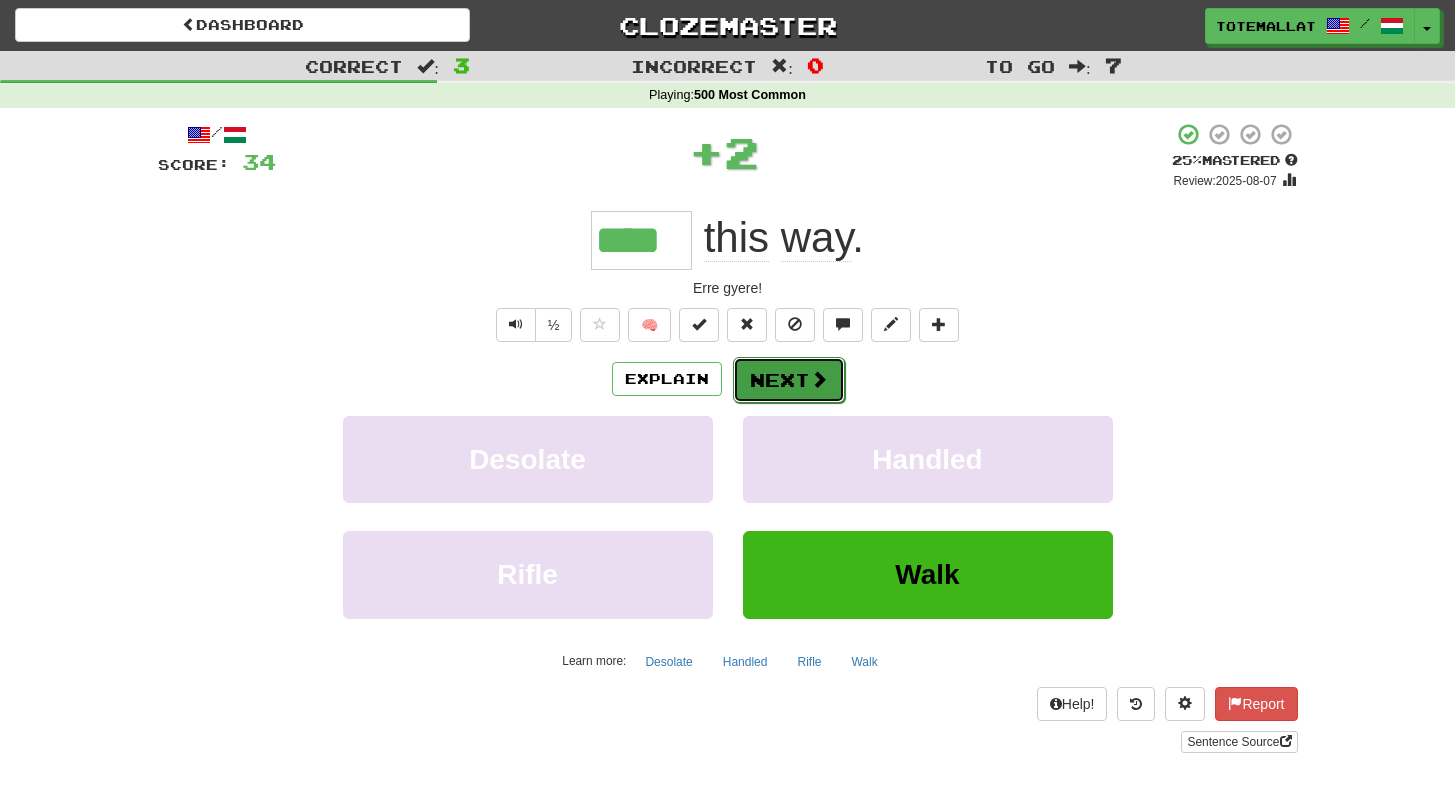 click on "Next" at bounding box center (789, 380) 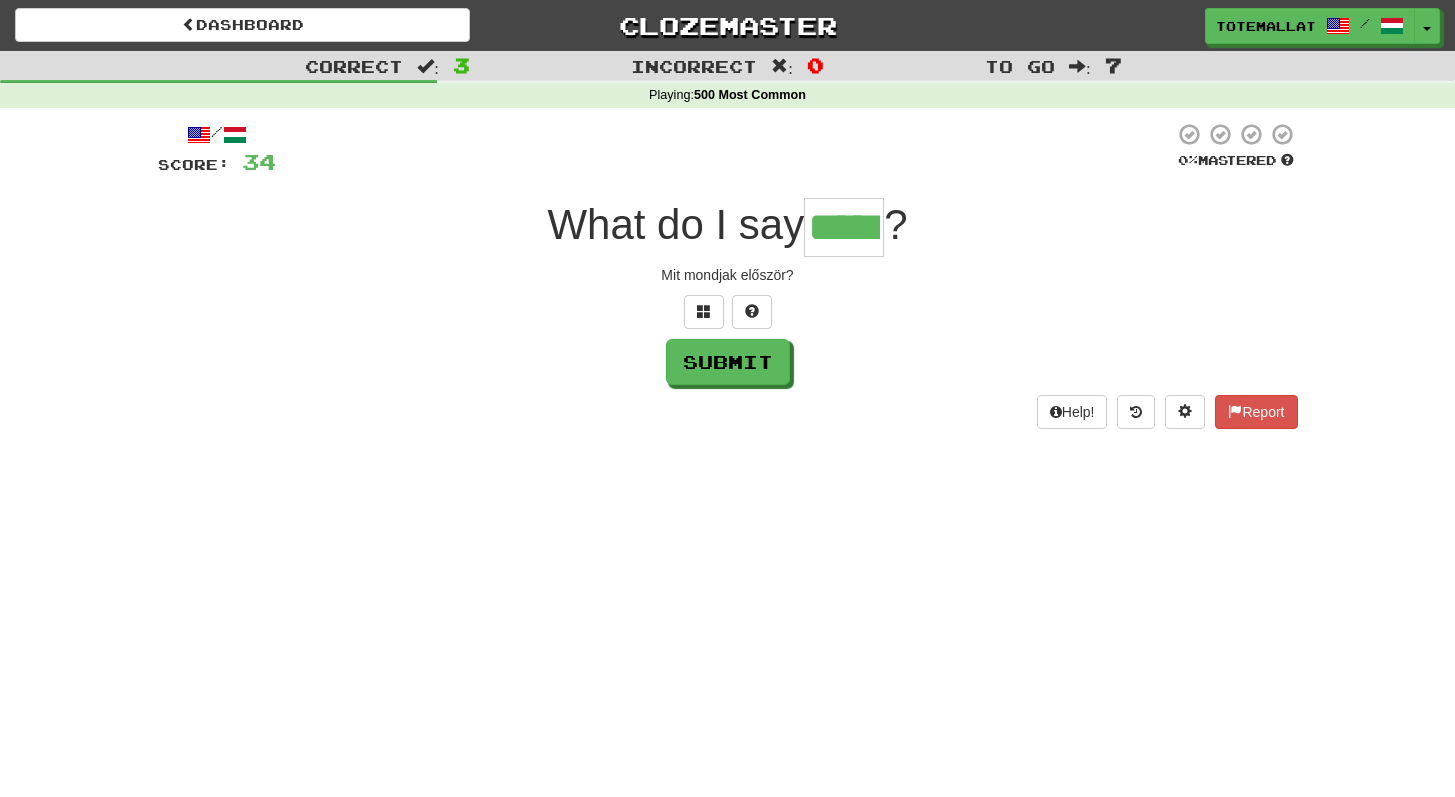 type on "*****" 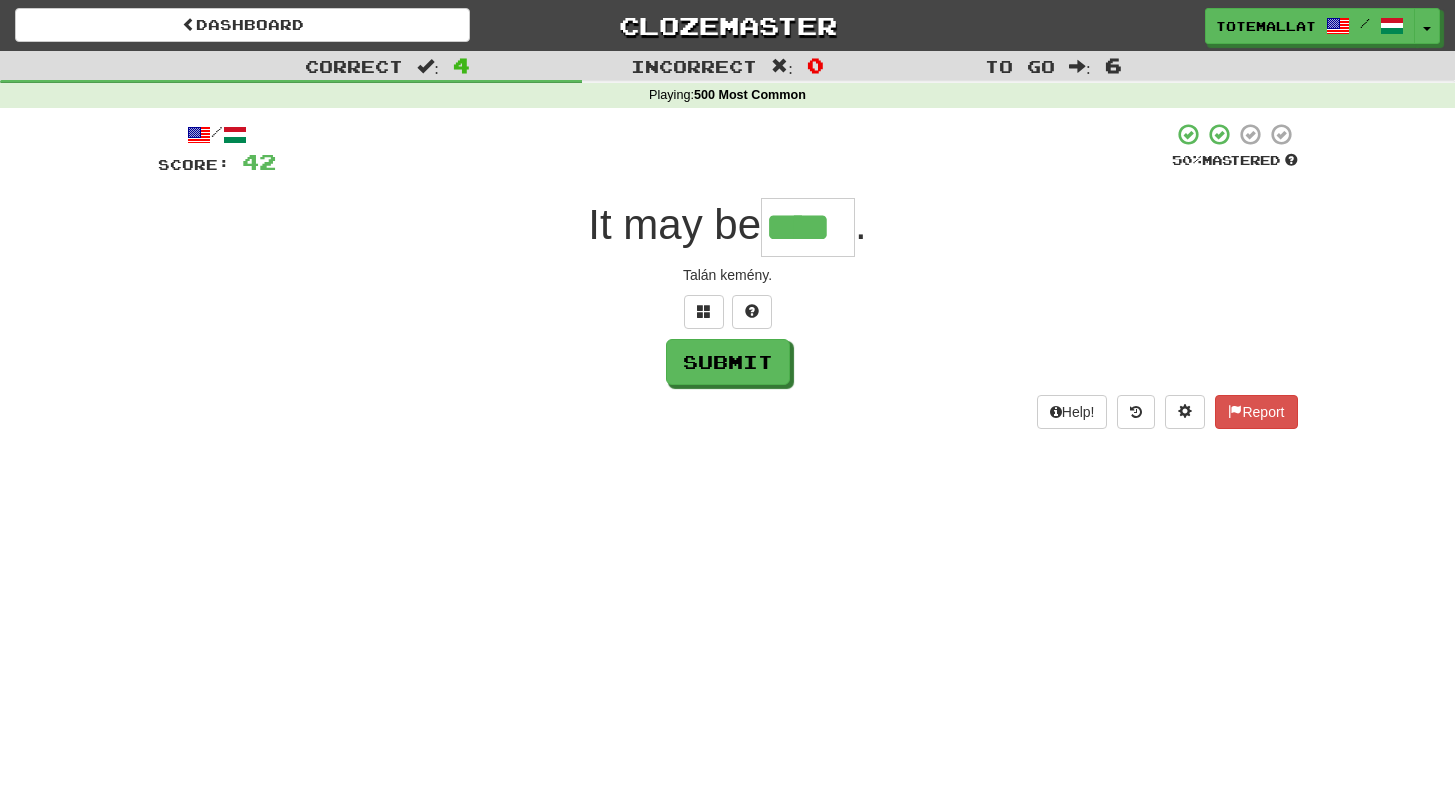 type on "****" 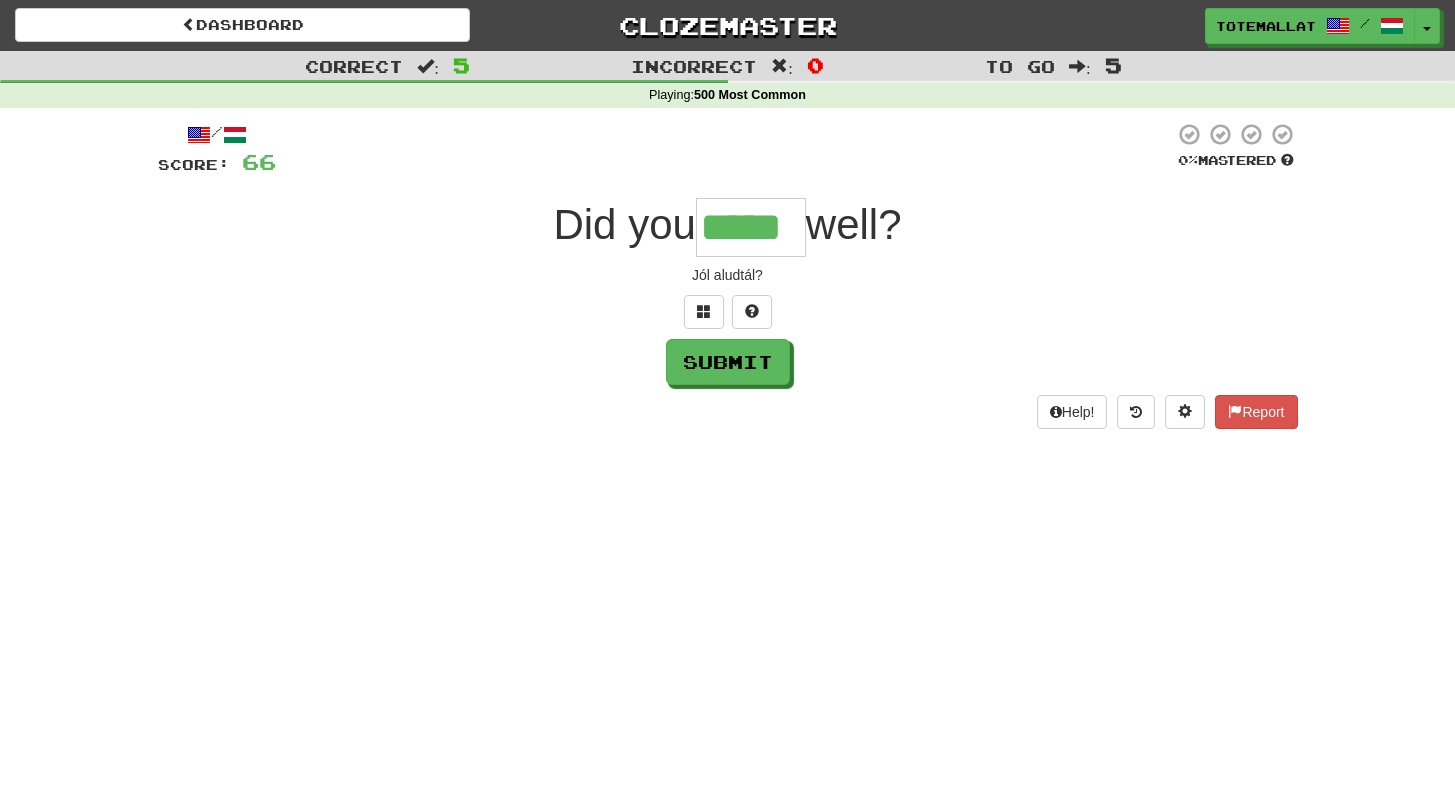 type on "*****" 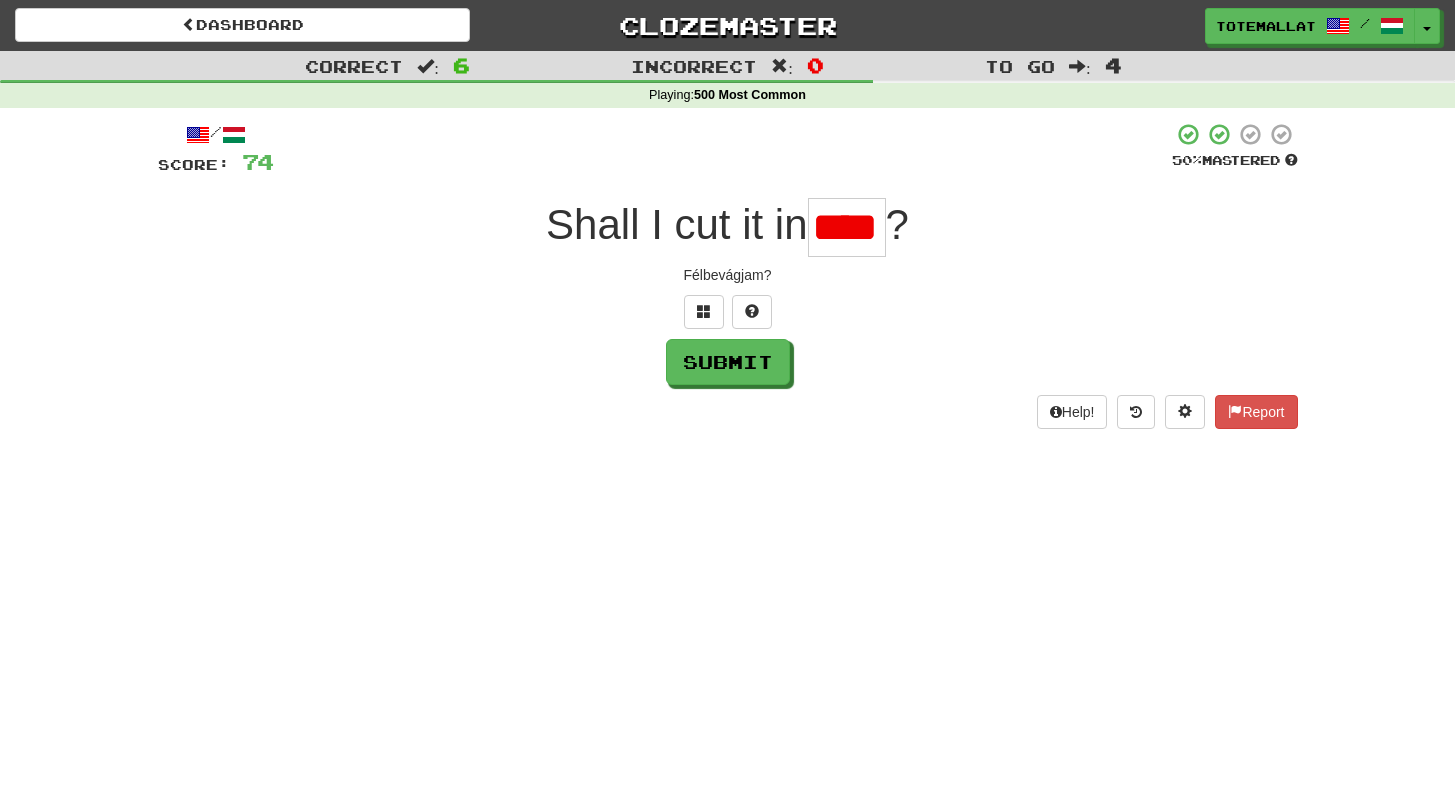 scroll, scrollTop: 0, scrollLeft: 0, axis: both 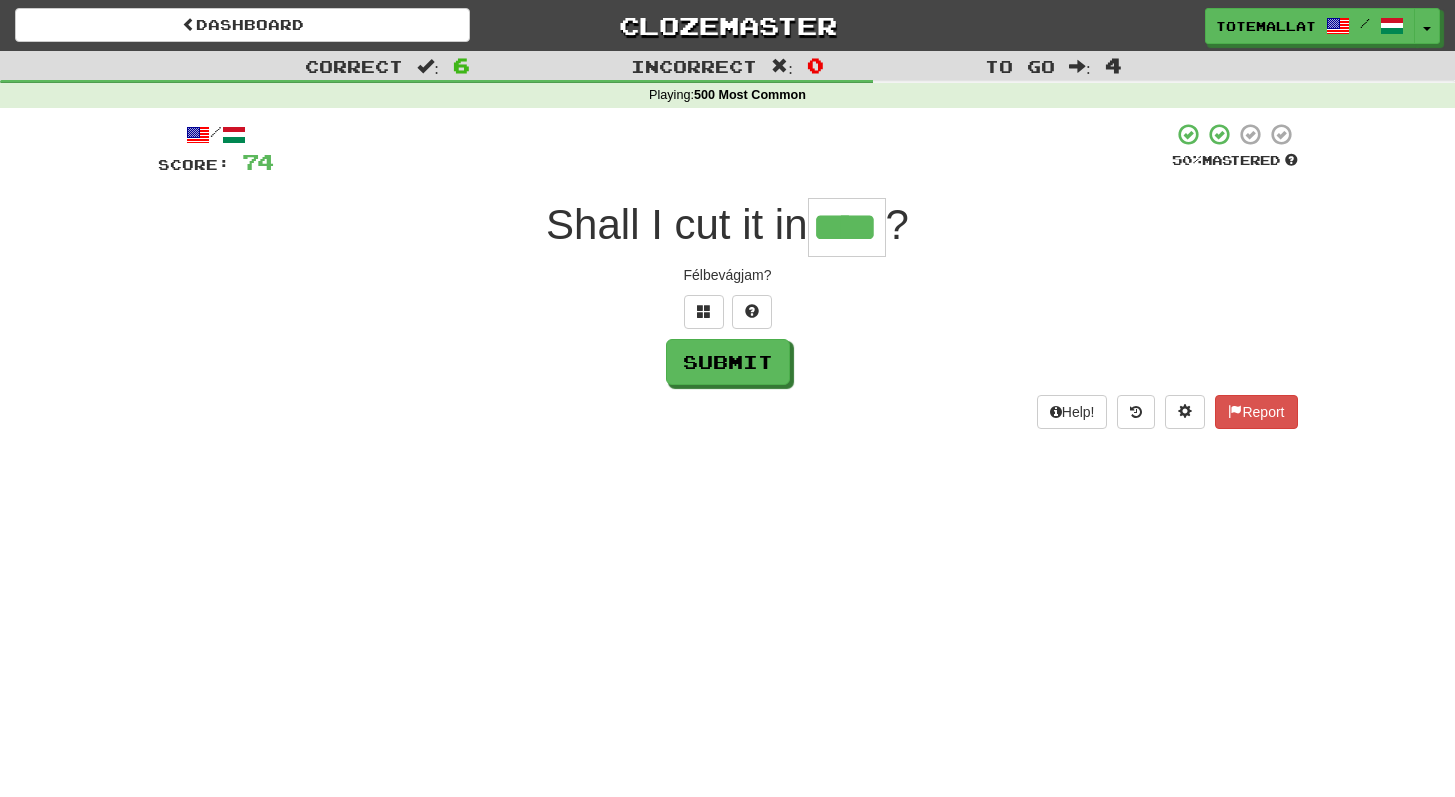 type on "****" 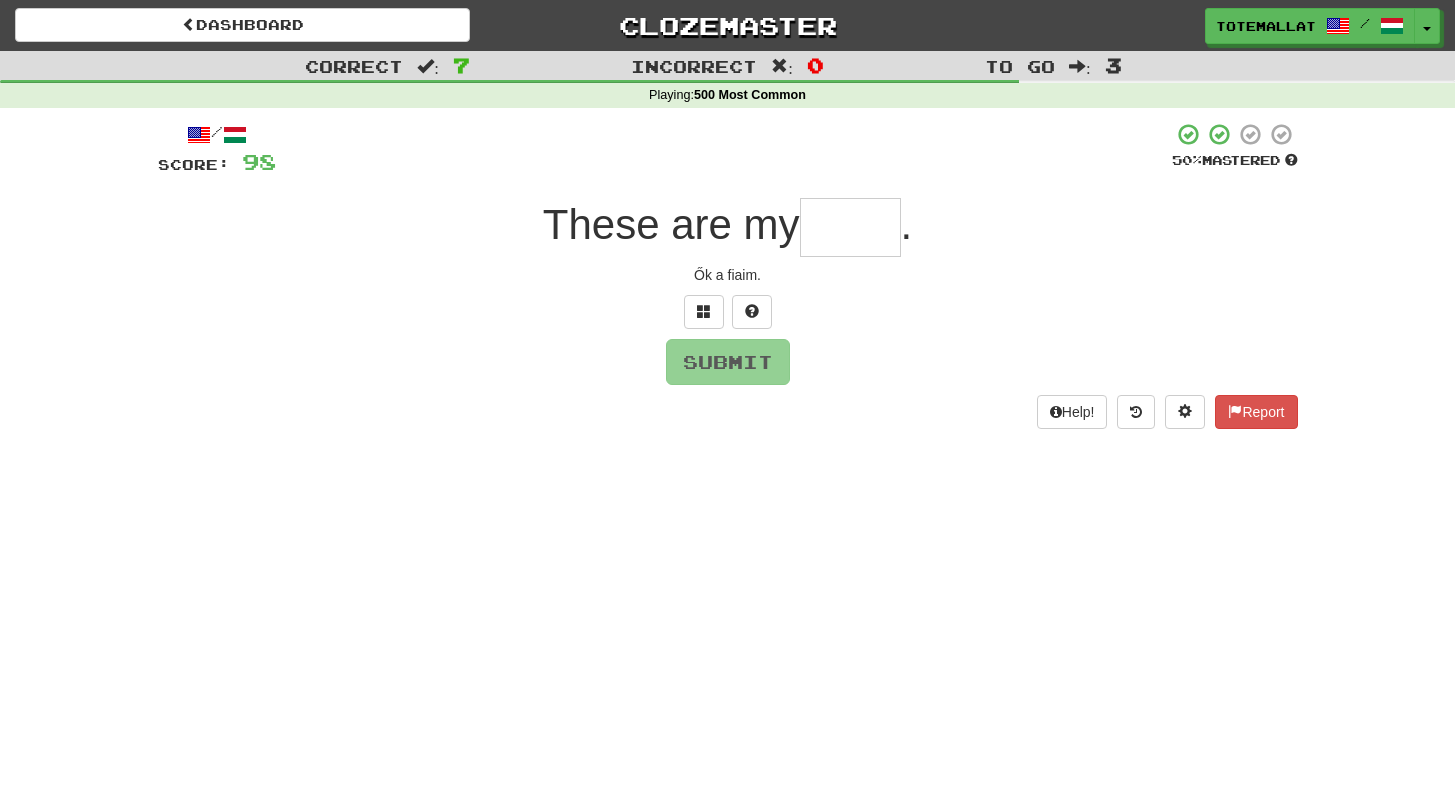 type on "*" 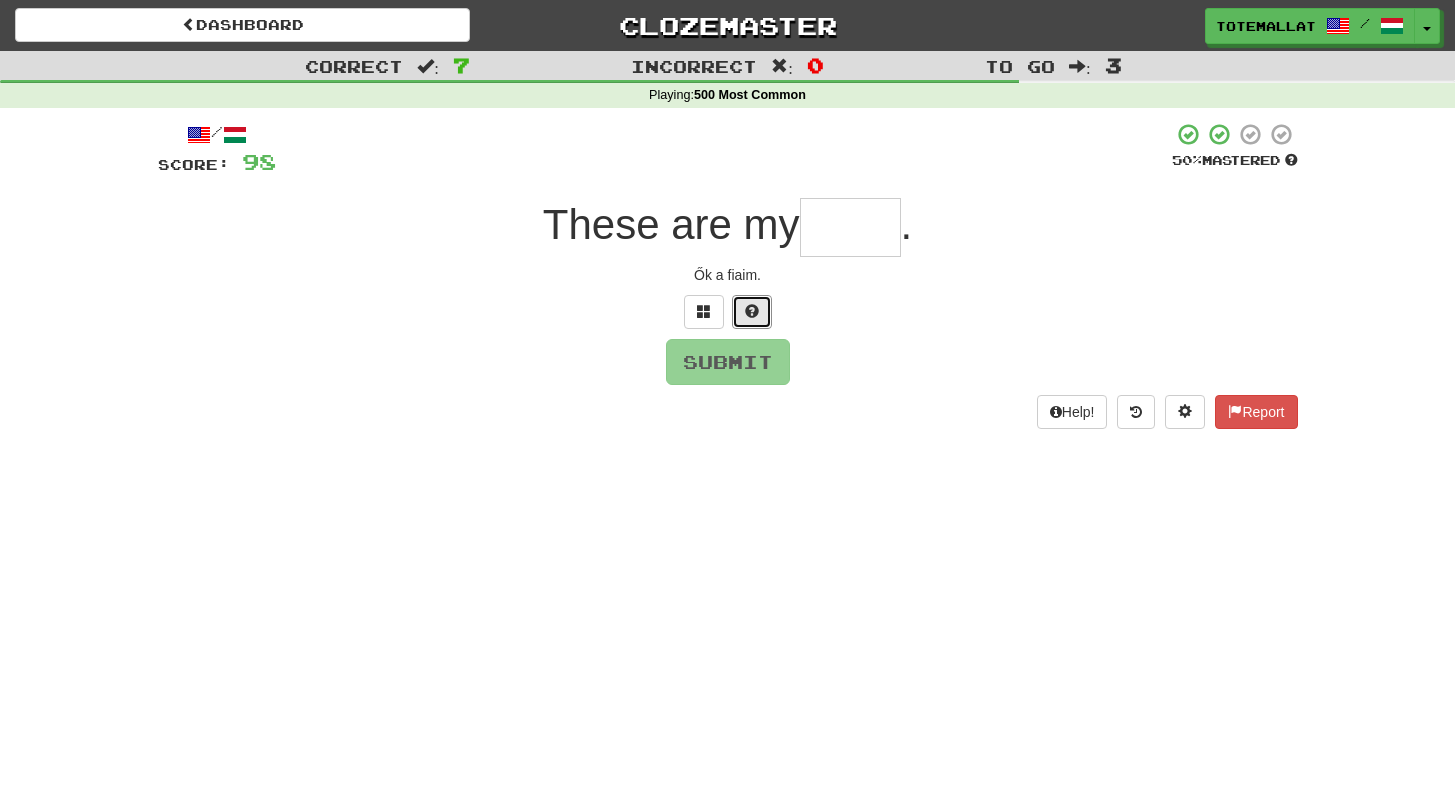 click at bounding box center [752, 311] 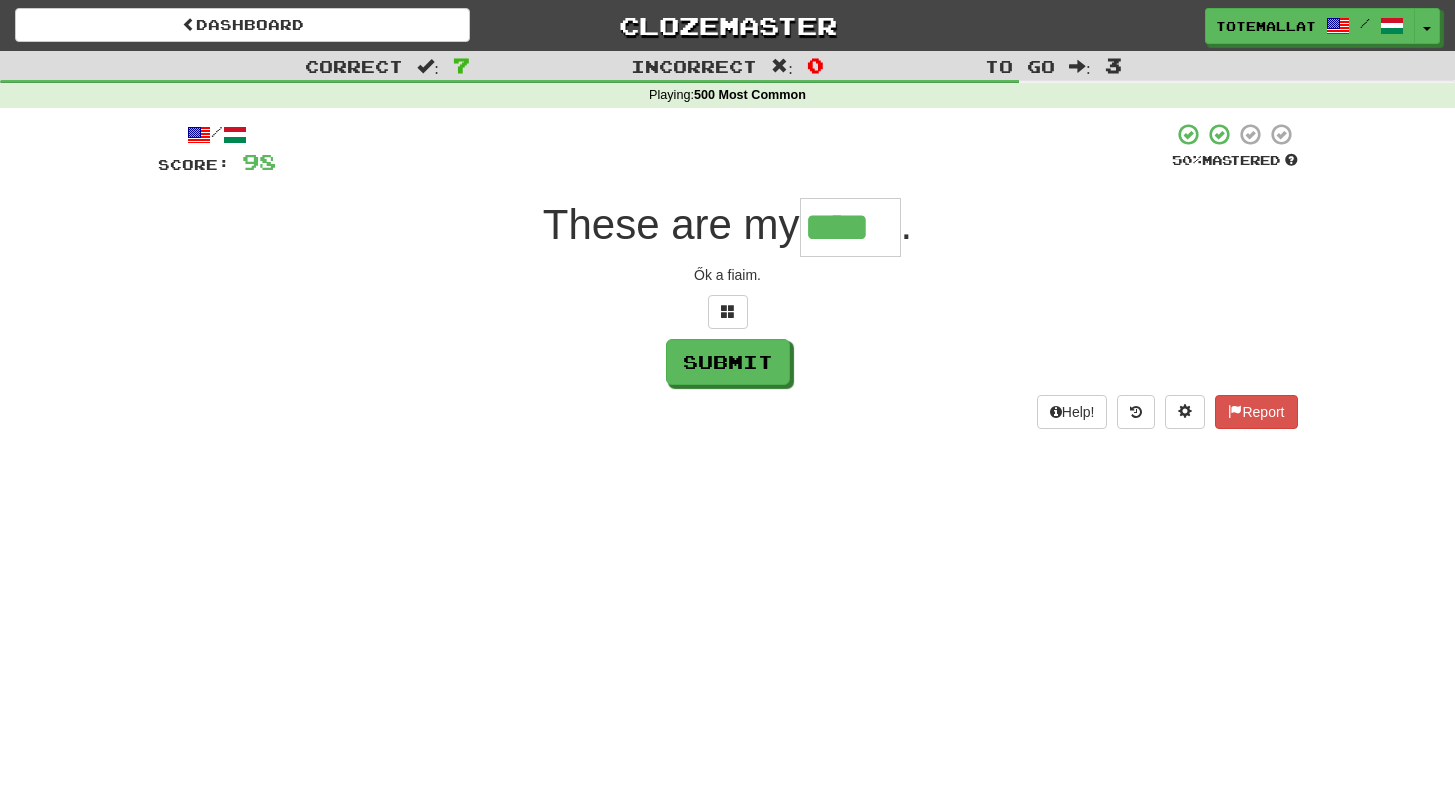 type on "****" 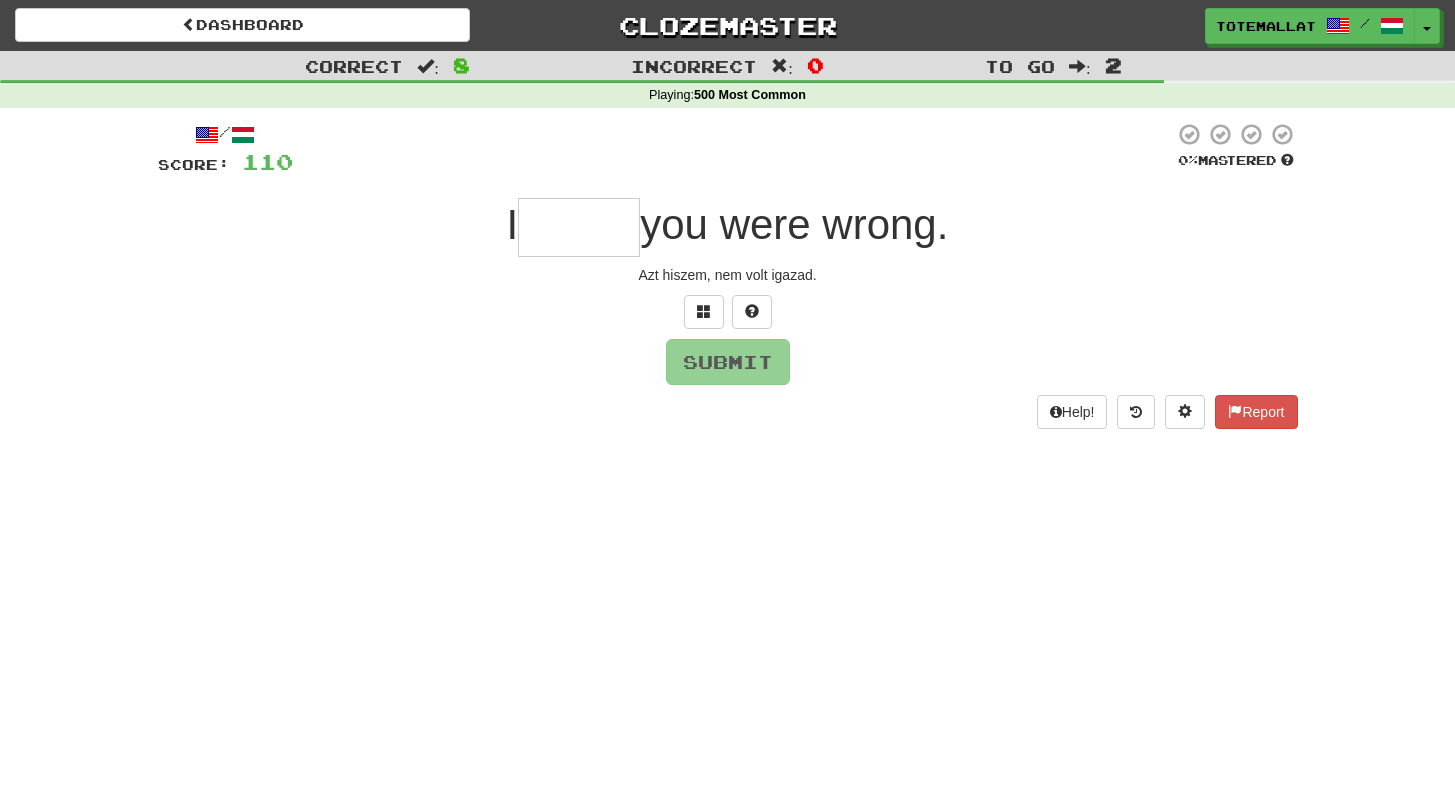 type on "*" 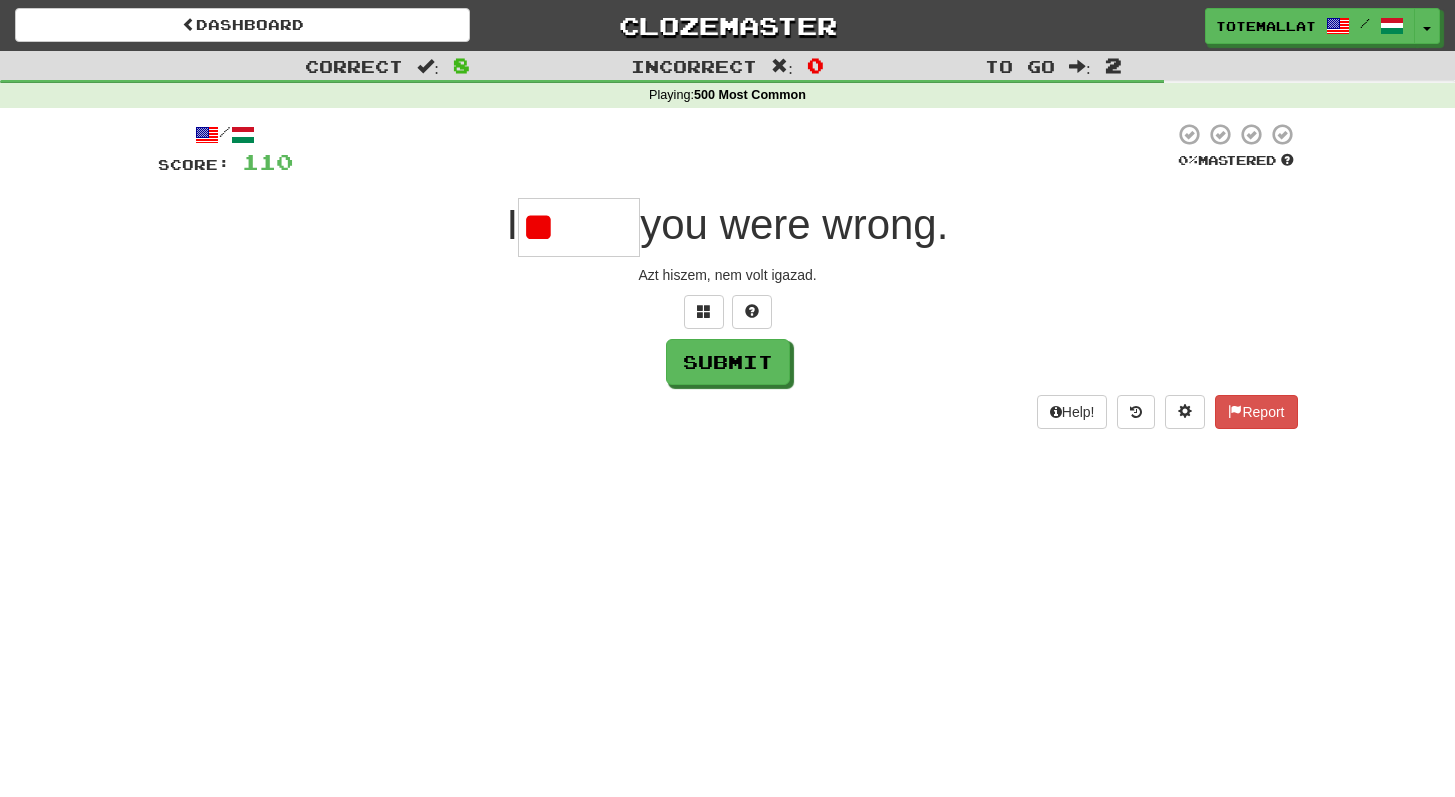 type 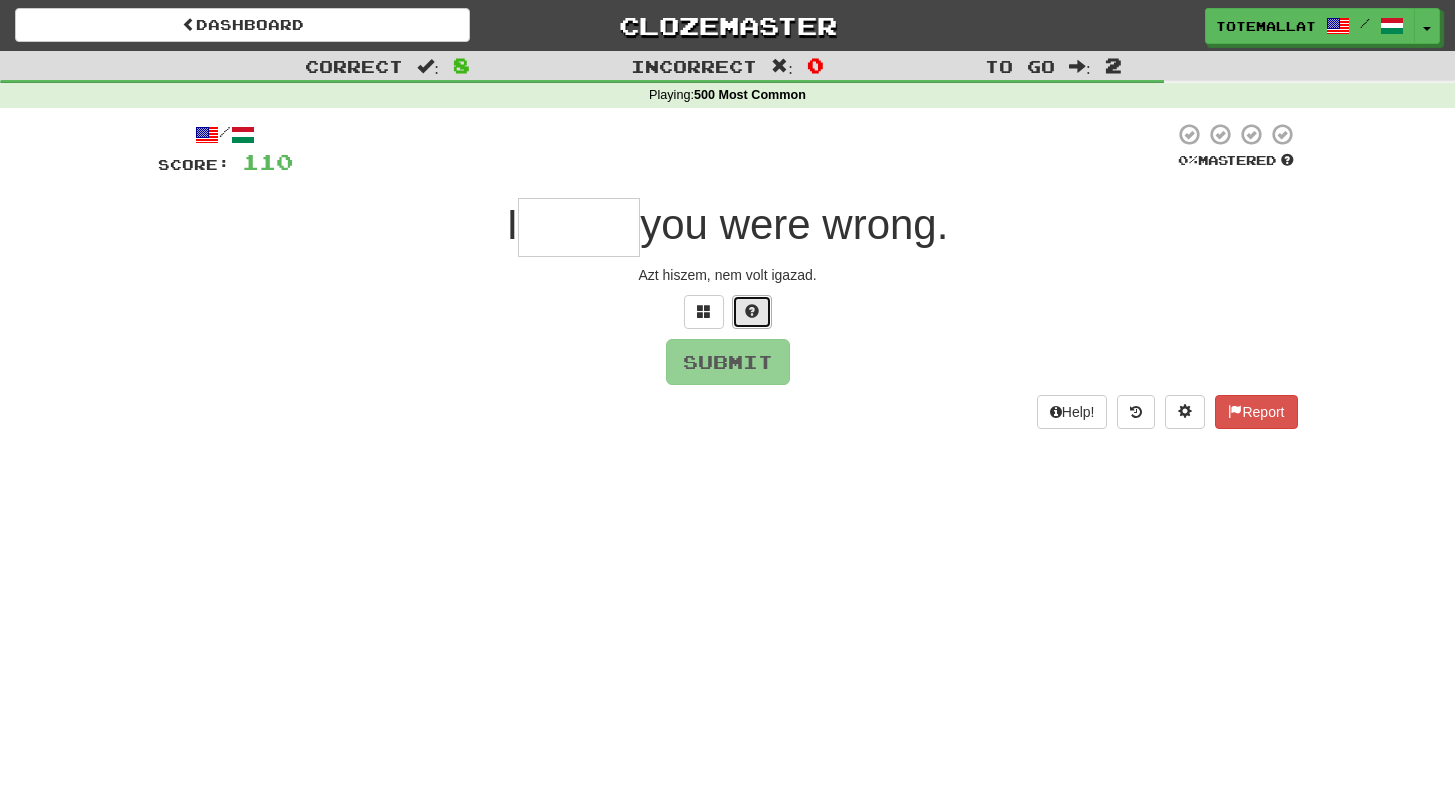 click at bounding box center [752, 311] 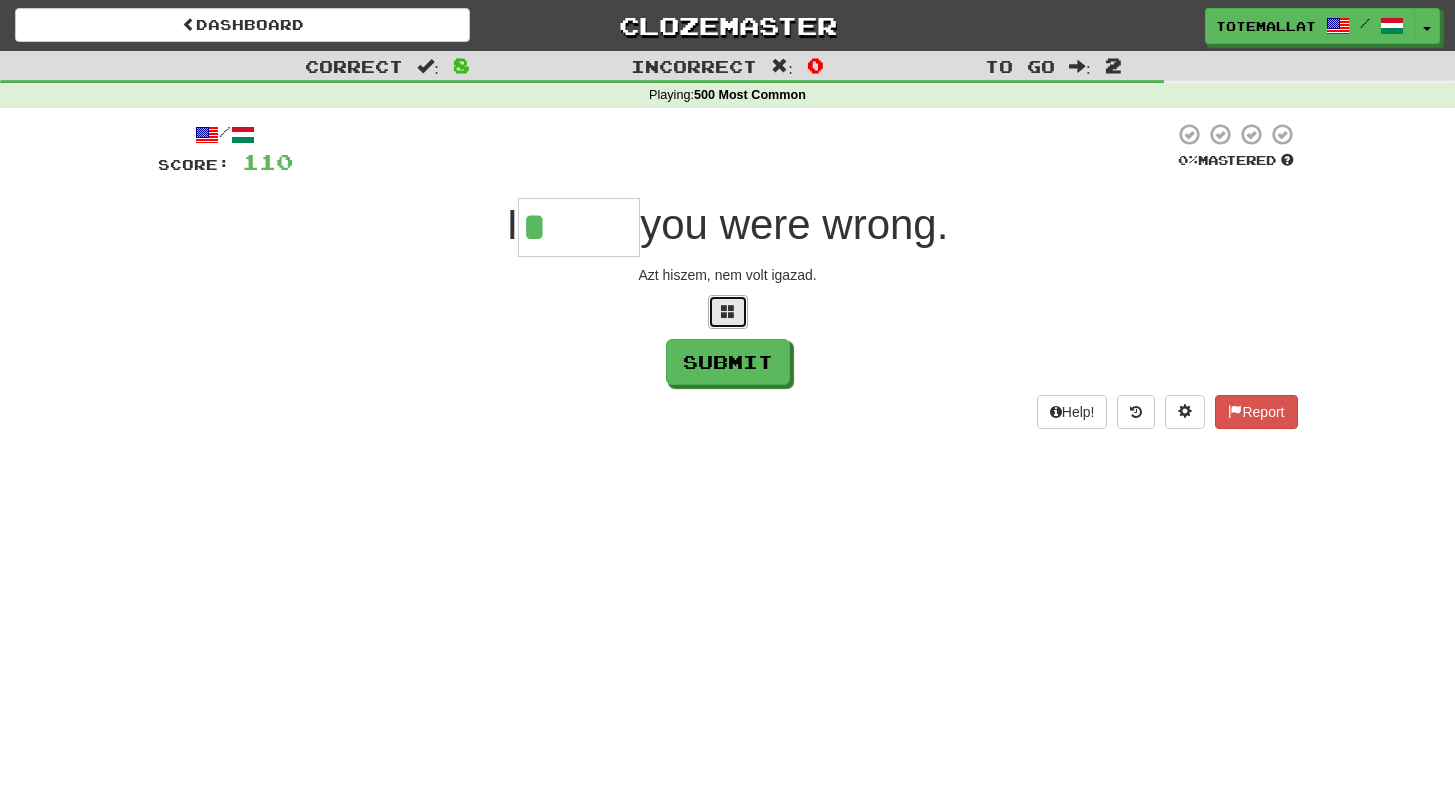 click at bounding box center [728, 311] 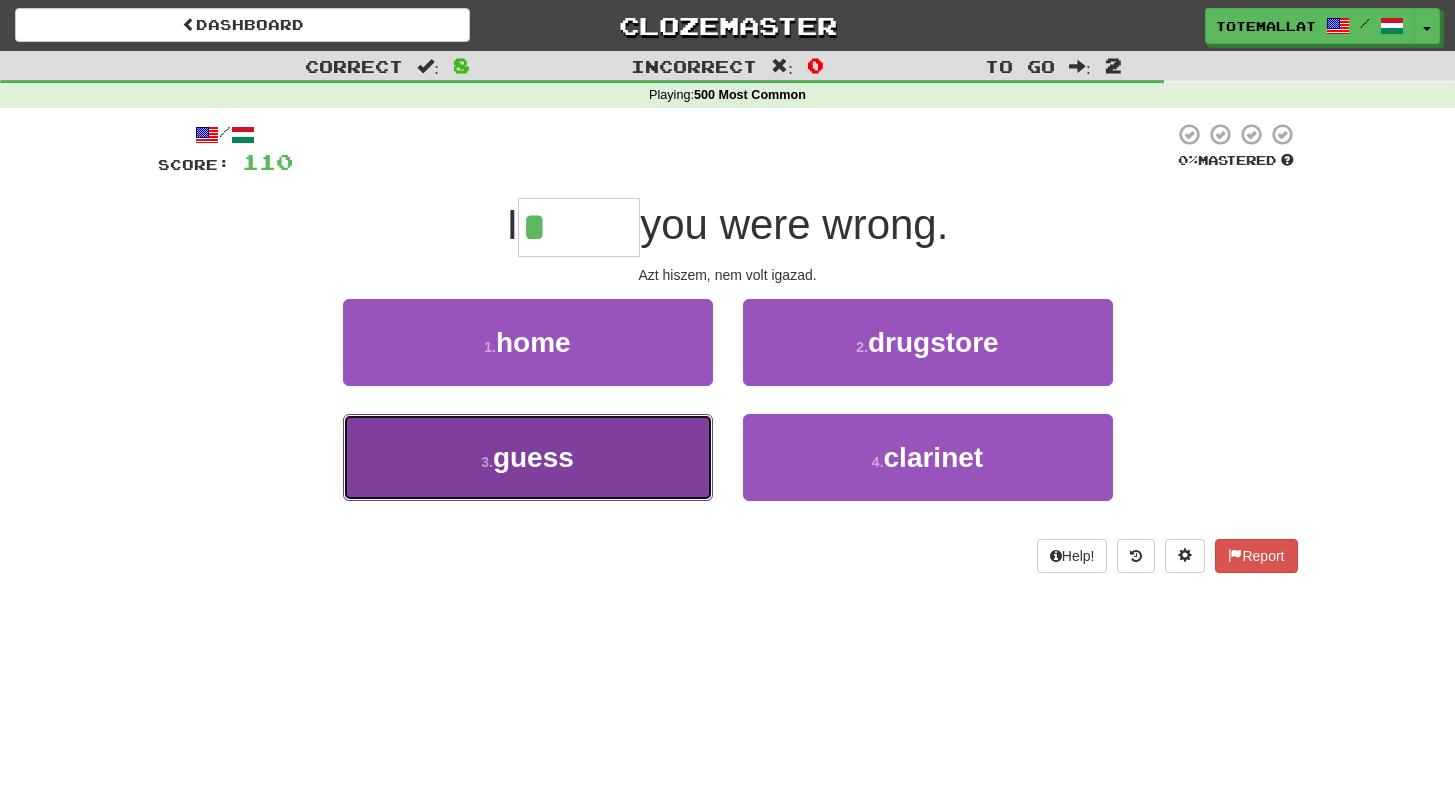 click on "guess" at bounding box center (533, 457) 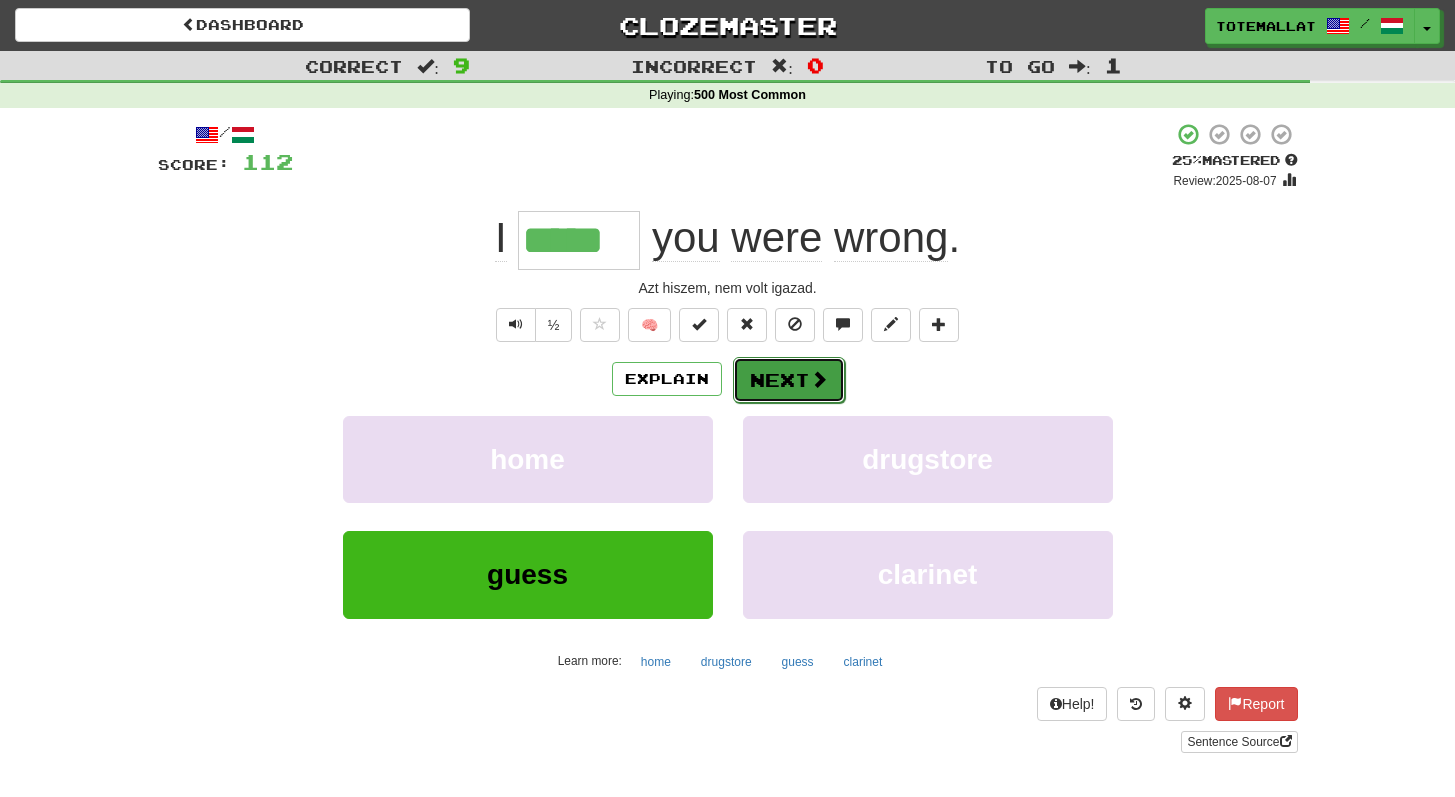 click on "Next" at bounding box center [789, 380] 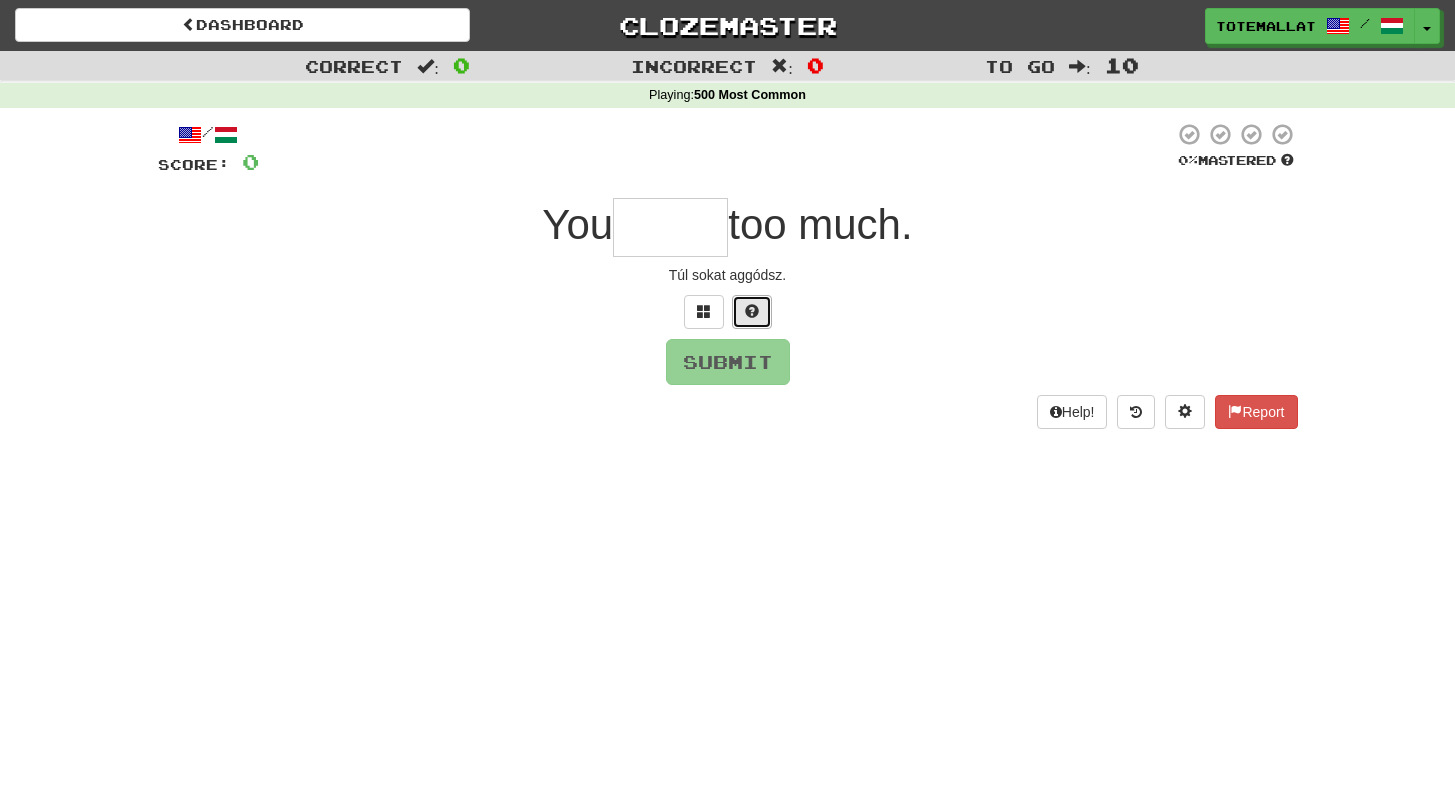 click at bounding box center [752, 312] 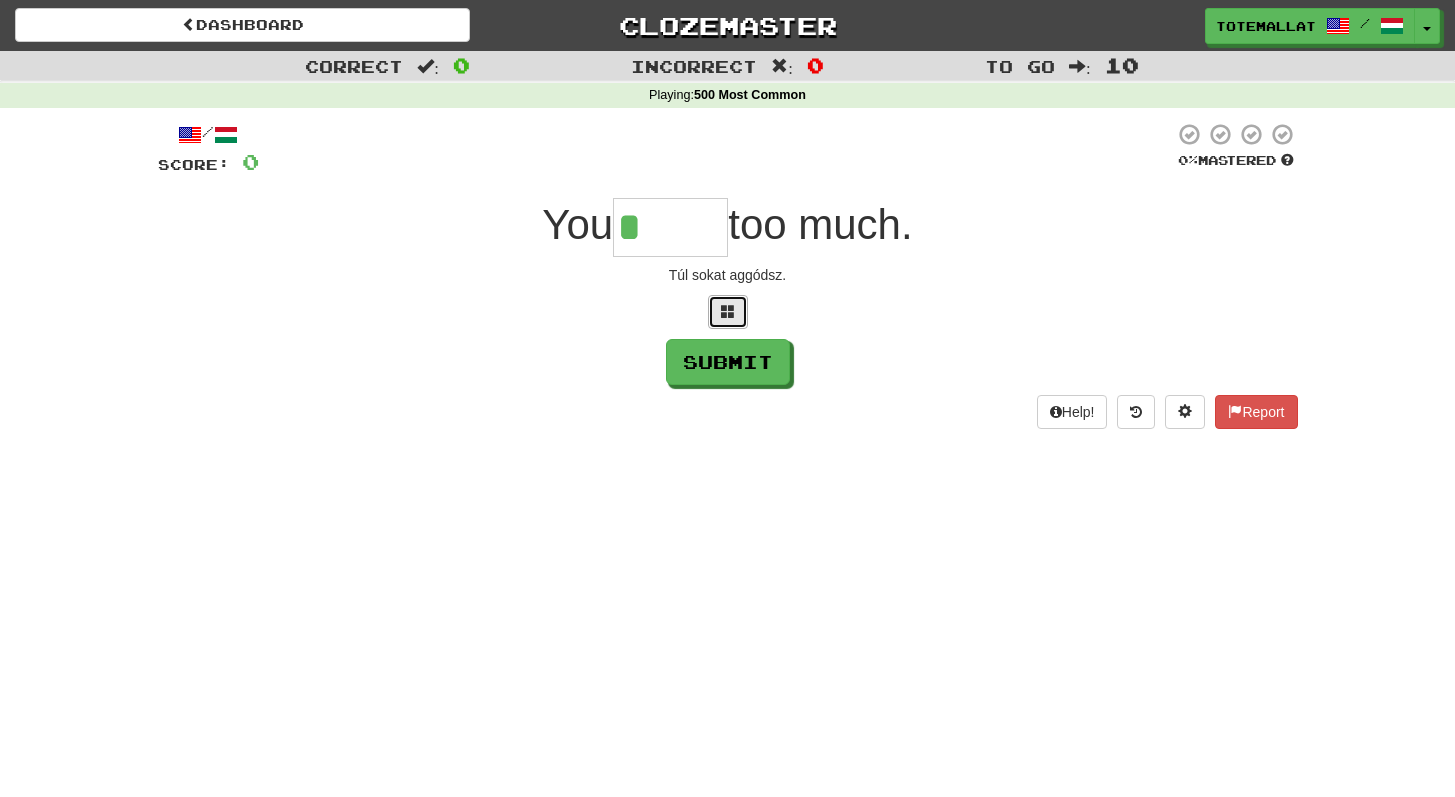 click at bounding box center (728, 311) 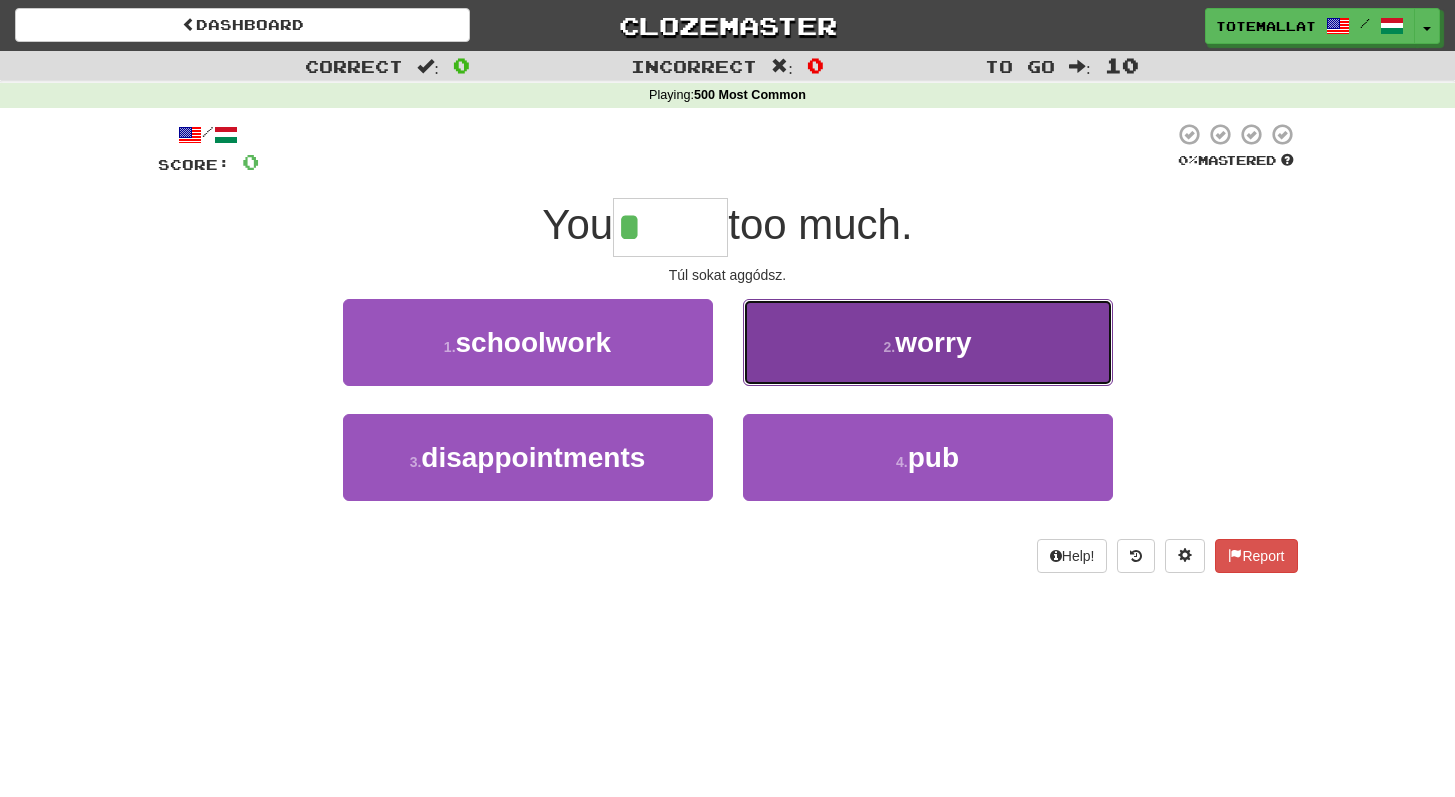 click on "worry" at bounding box center (933, 342) 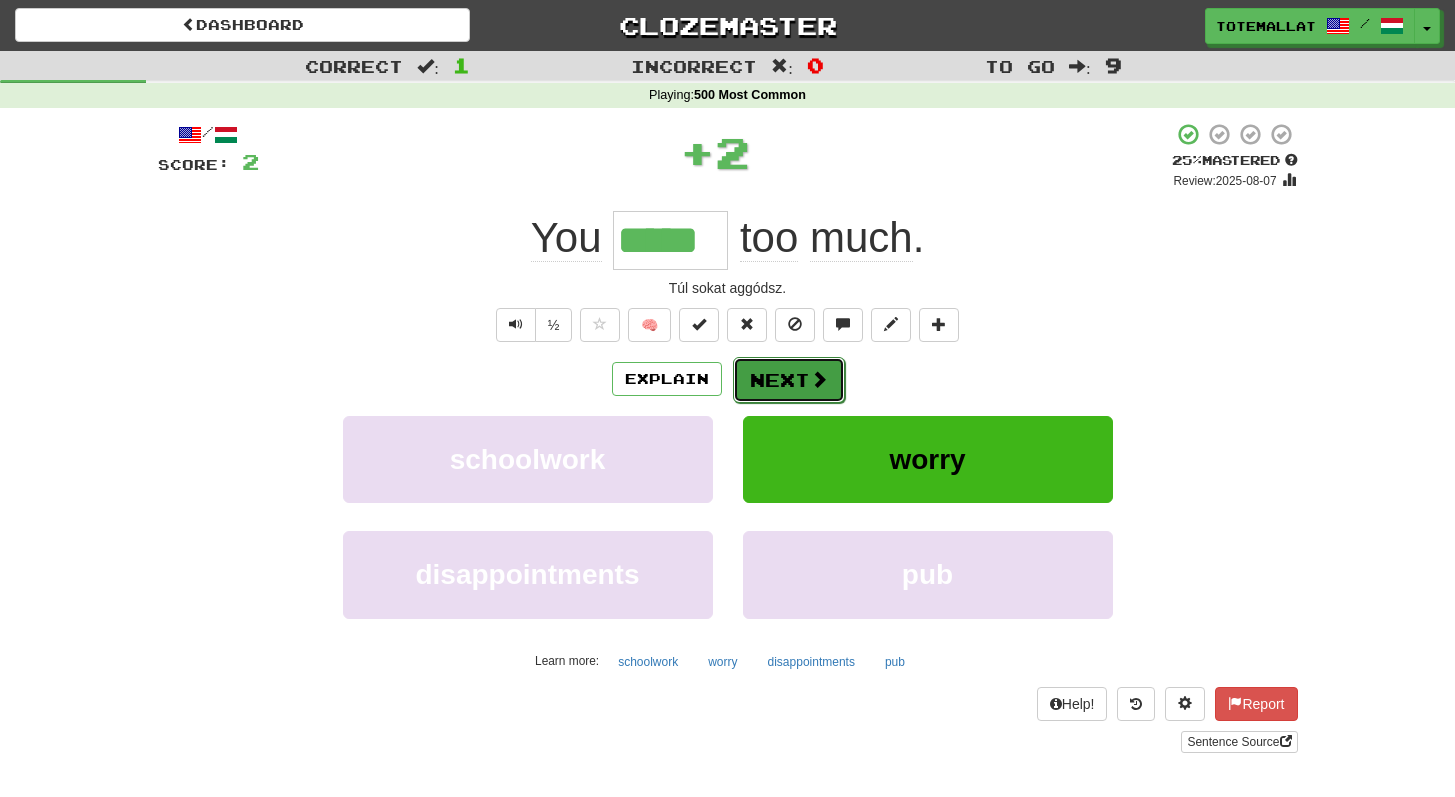 click on "Next" at bounding box center [789, 380] 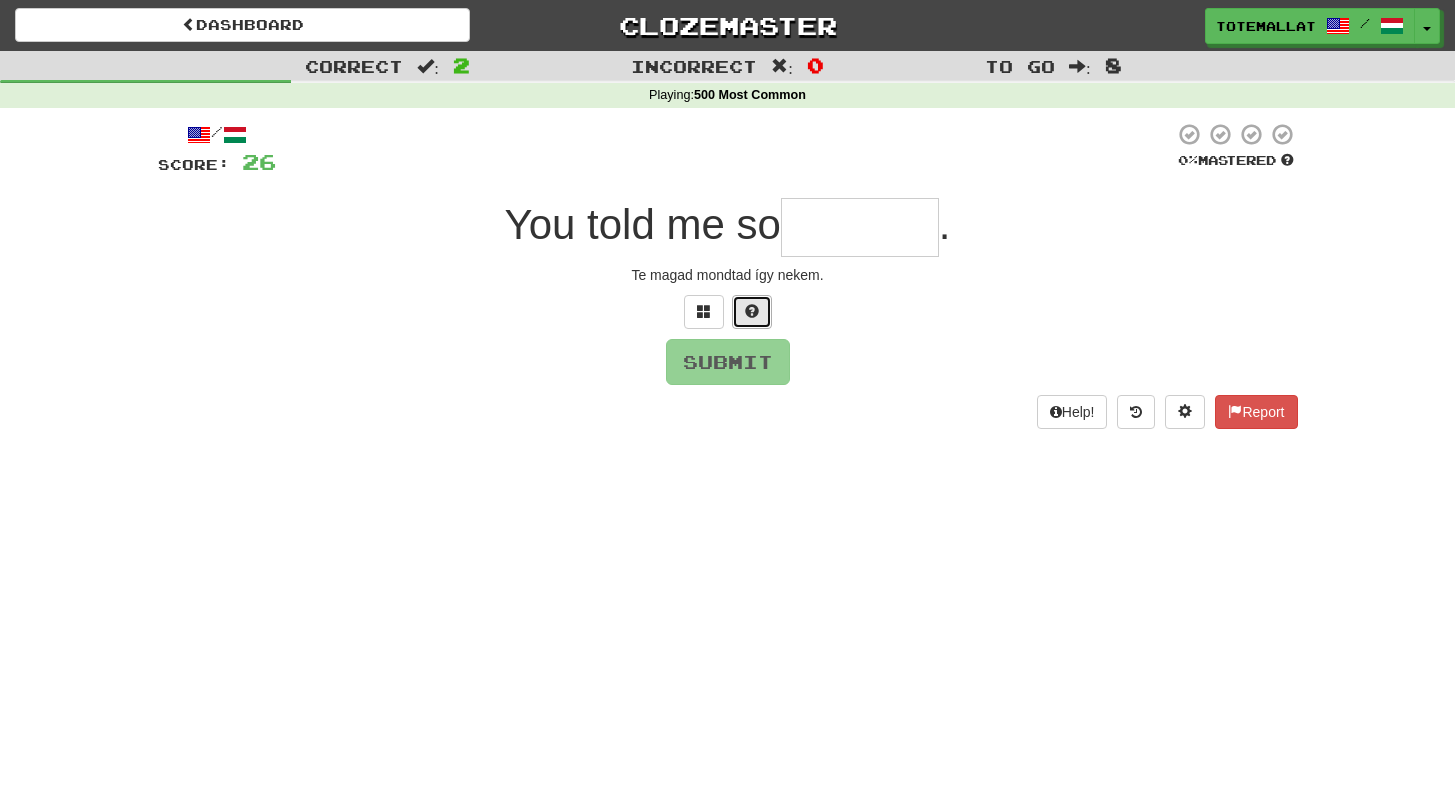 click at bounding box center [752, 312] 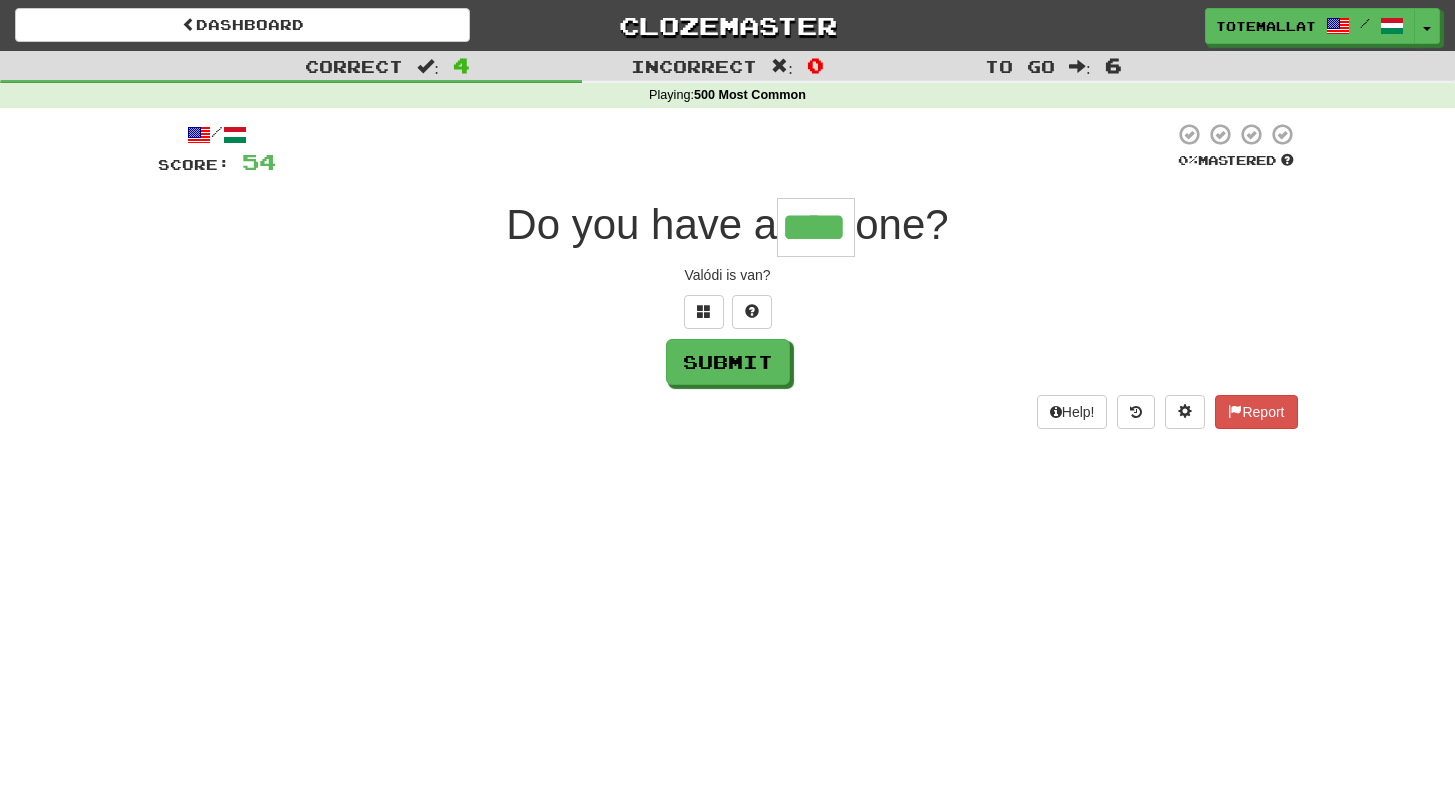 scroll, scrollTop: 0, scrollLeft: 0, axis: both 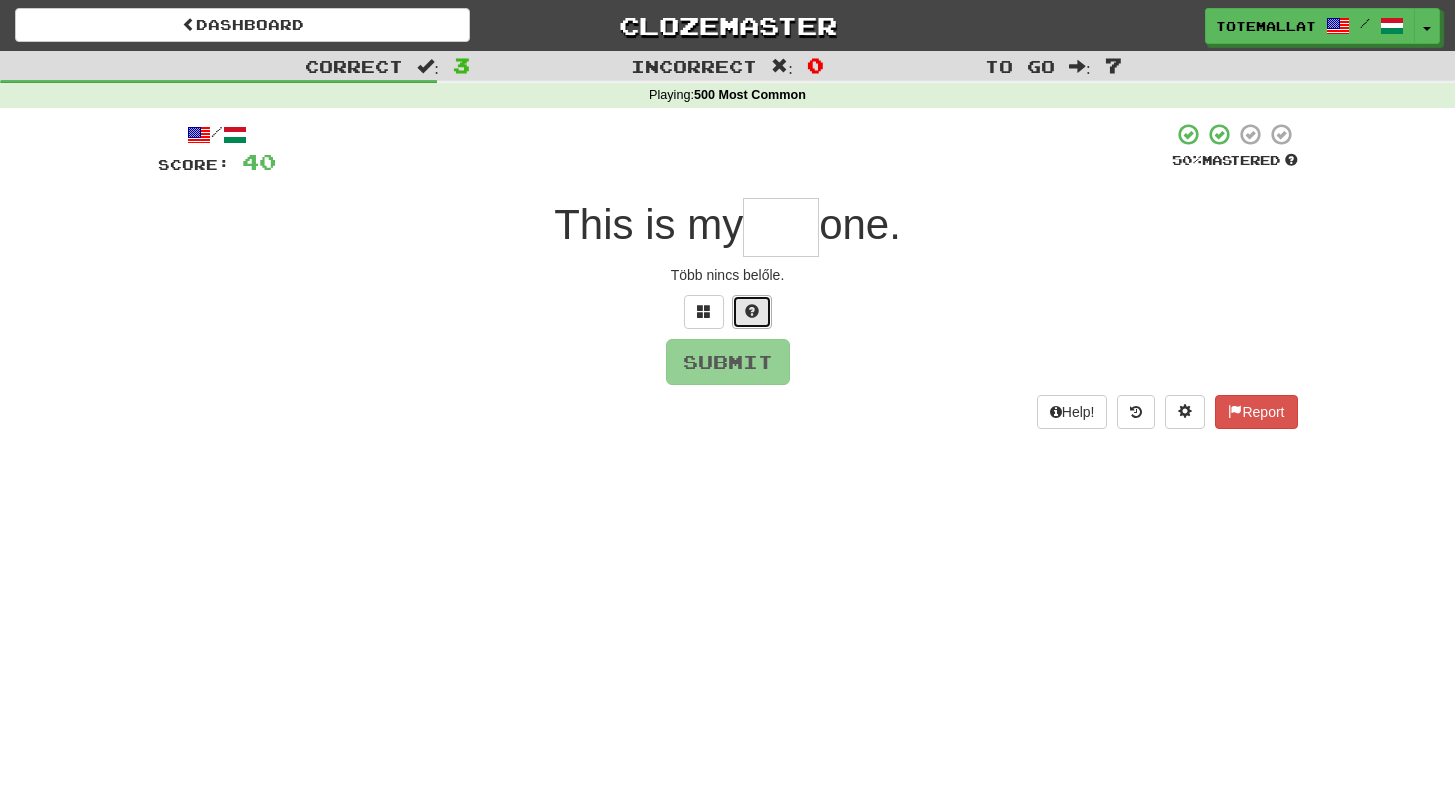 click at bounding box center (752, 311) 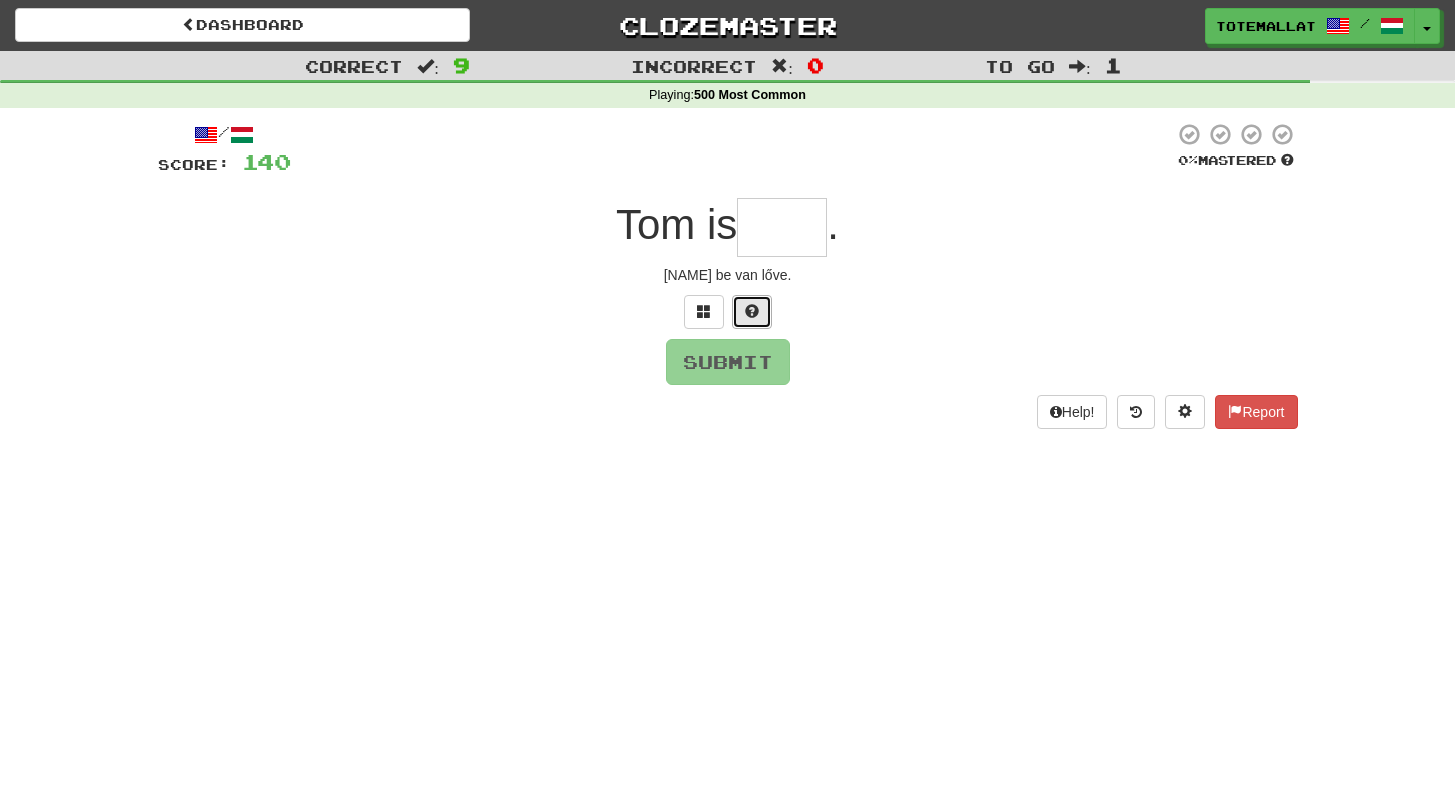 click at bounding box center (752, 311) 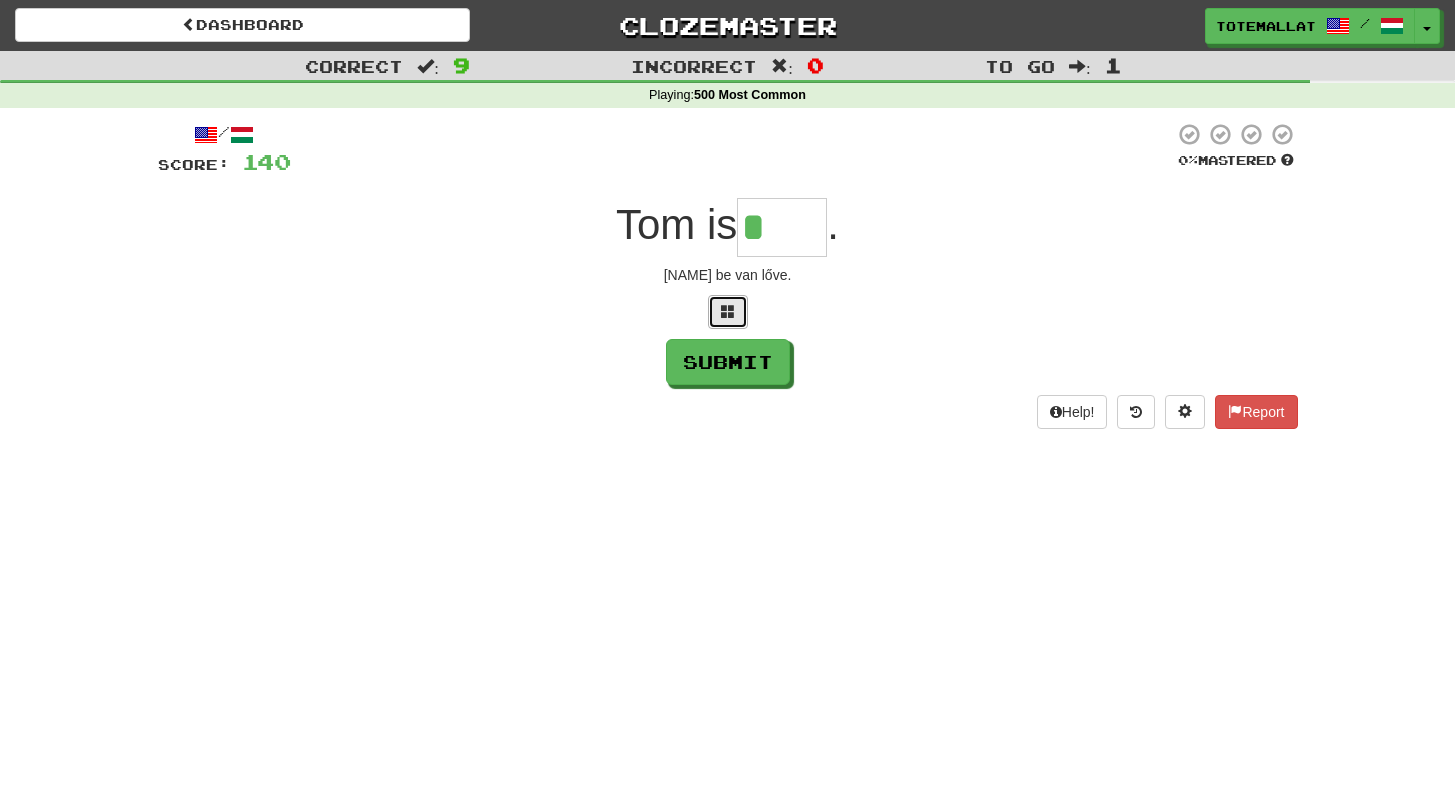 click at bounding box center (728, 312) 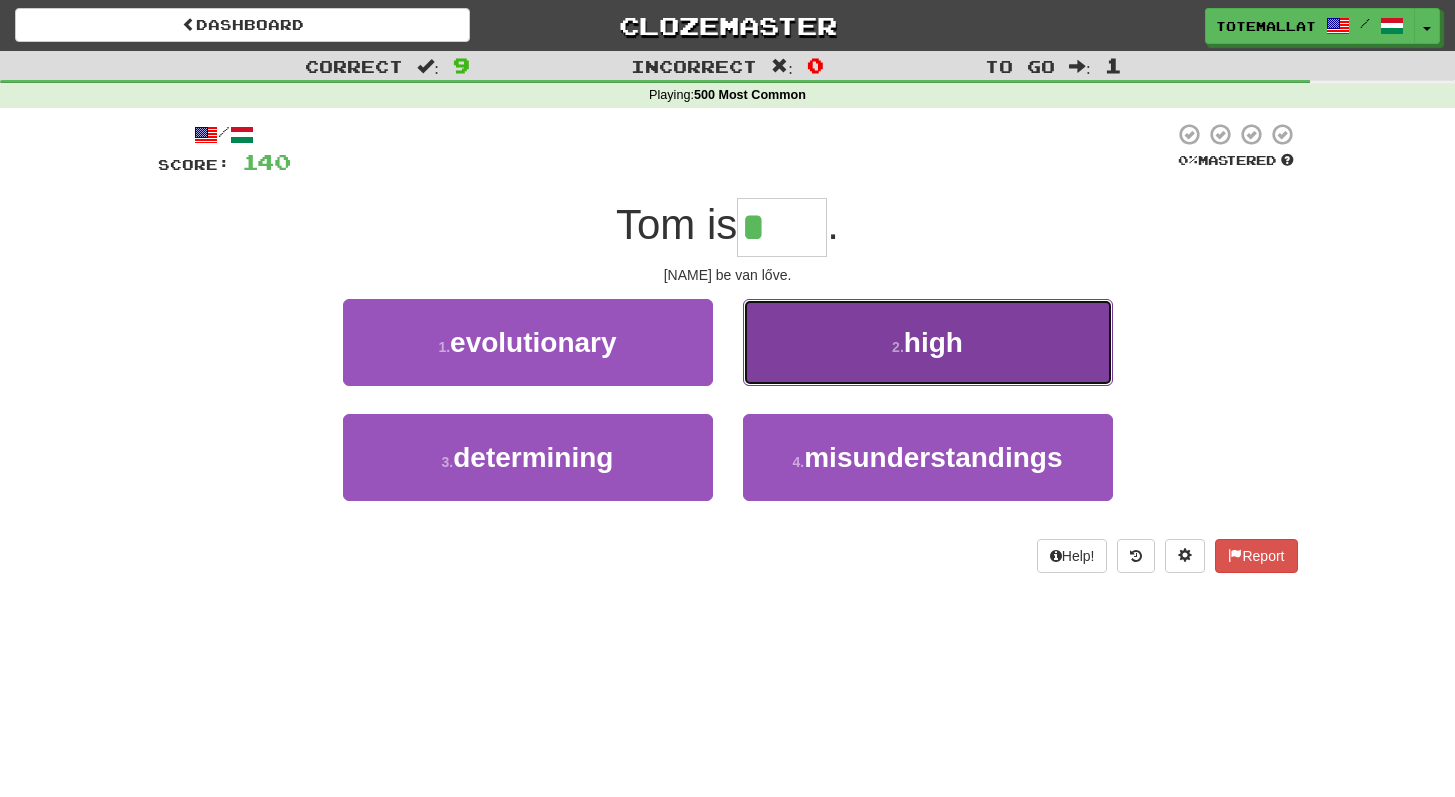 click on "2 . high" at bounding box center [928, 342] 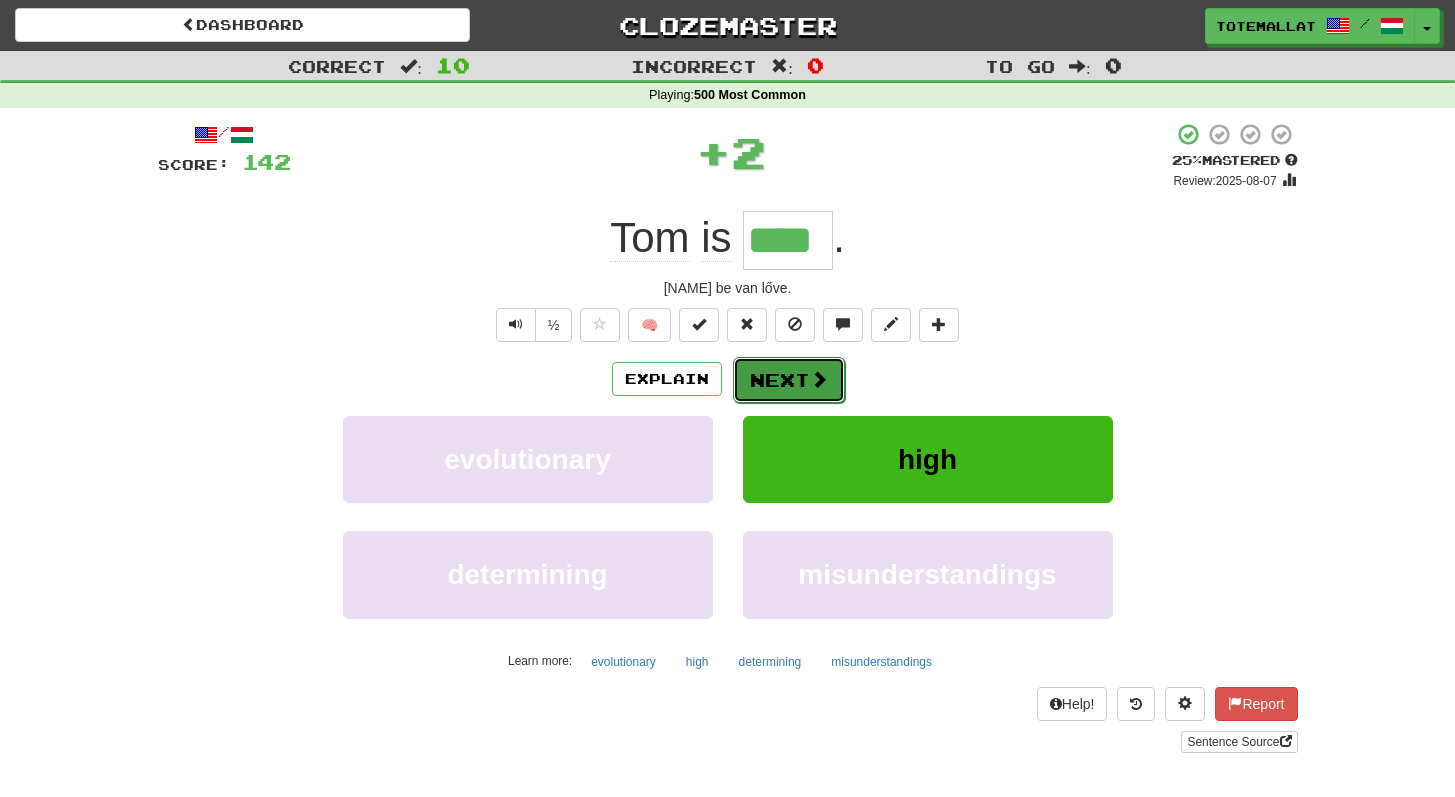 click at bounding box center (819, 379) 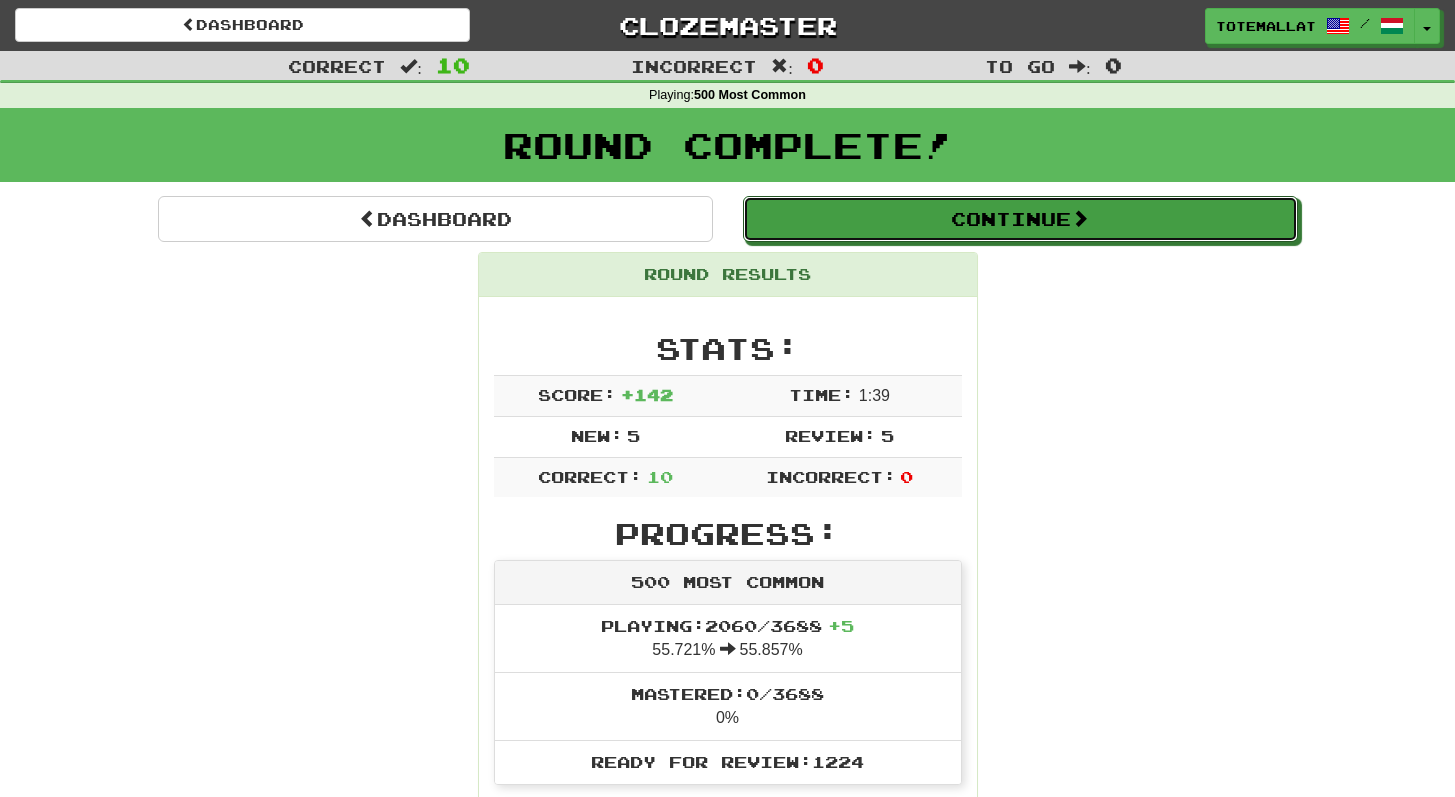 click on "Continue" at bounding box center (1020, 219) 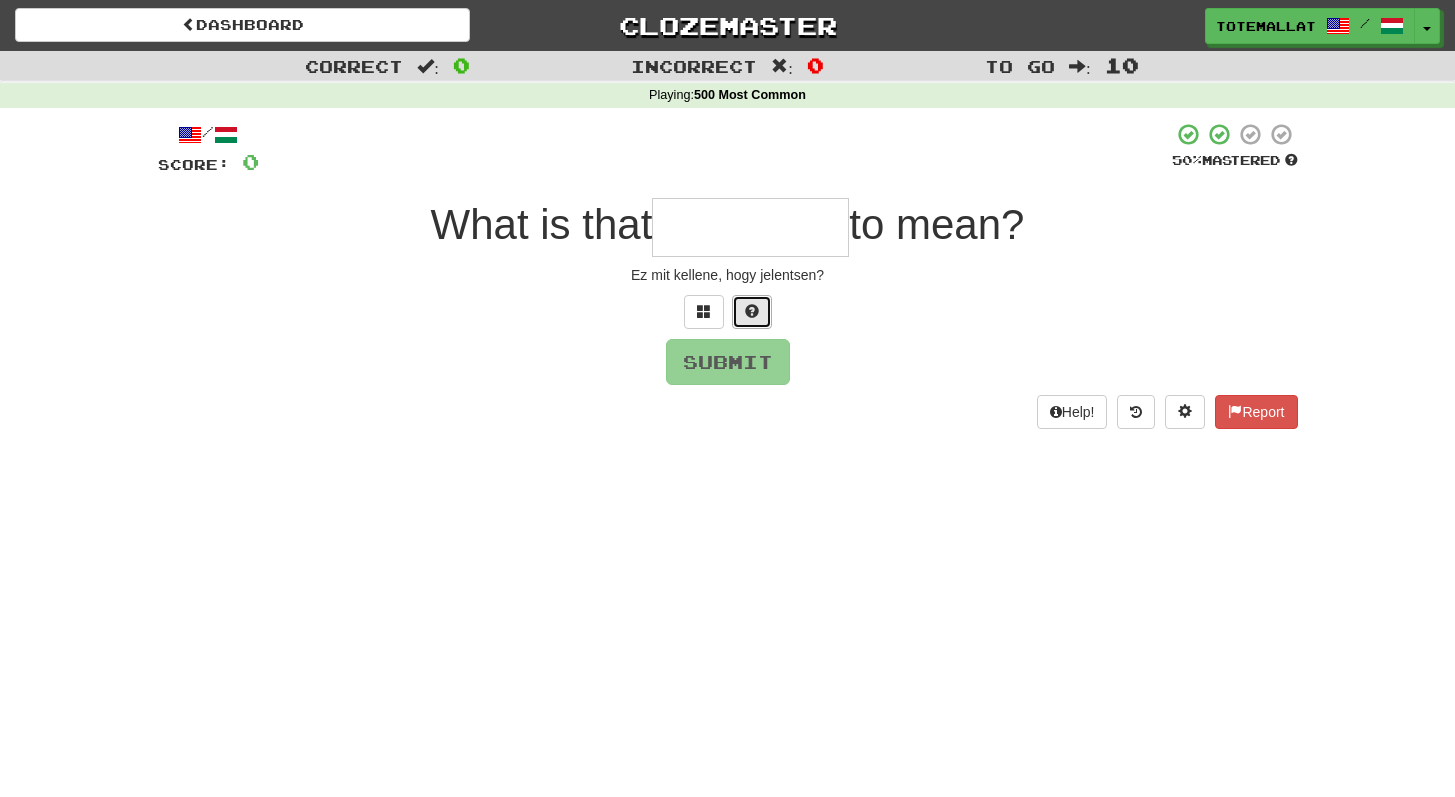 click at bounding box center (752, 312) 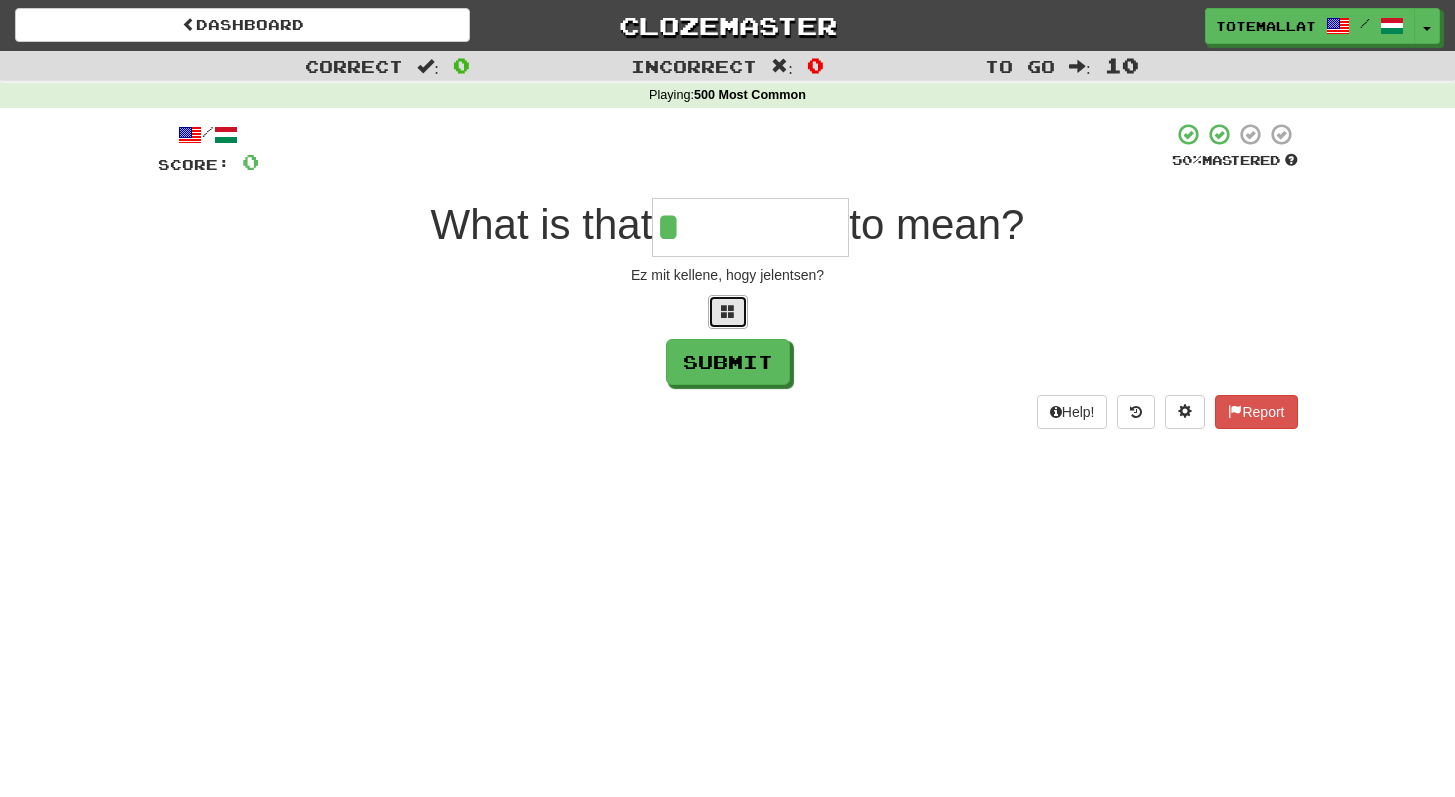 click at bounding box center [728, 312] 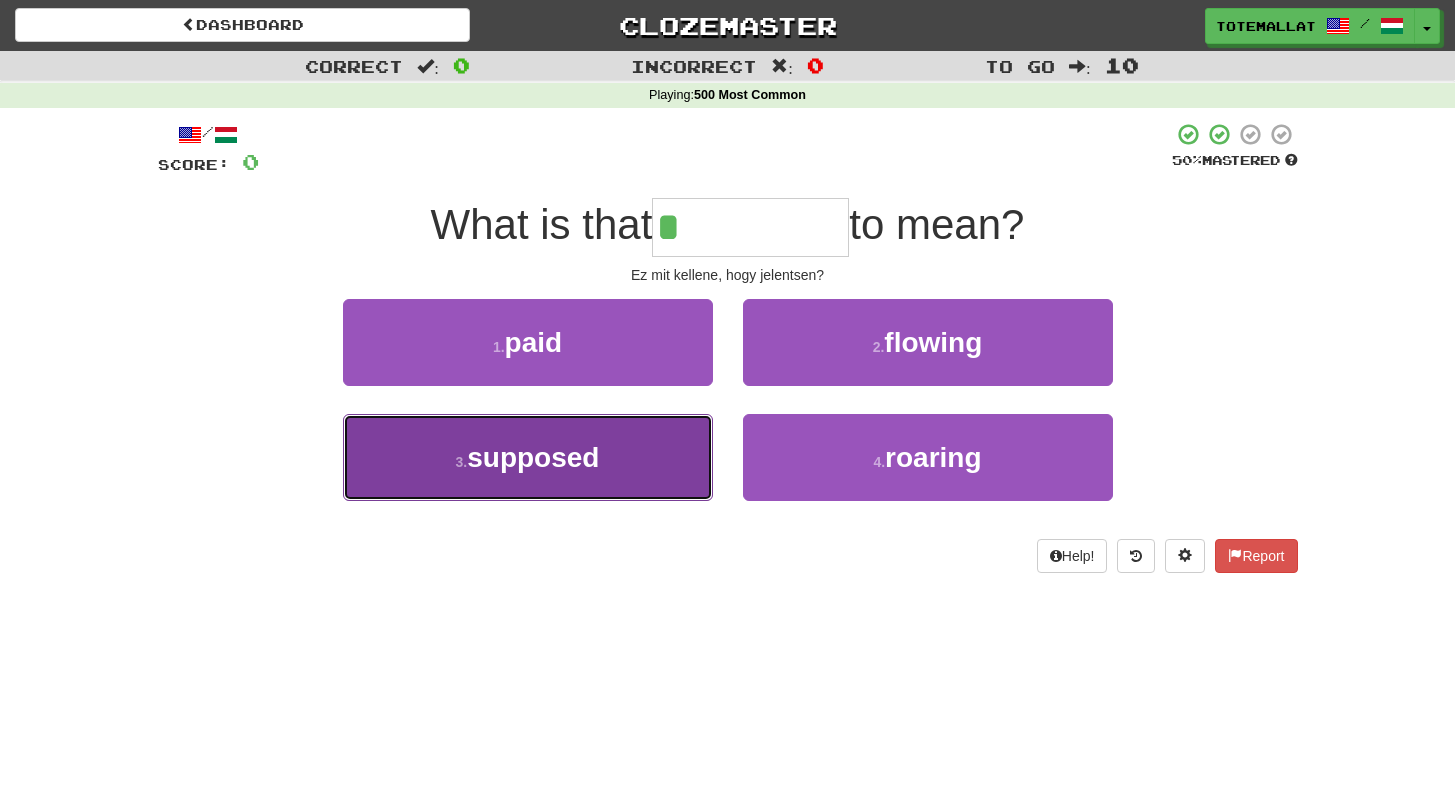 click on "supposed" at bounding box center (533, 457) 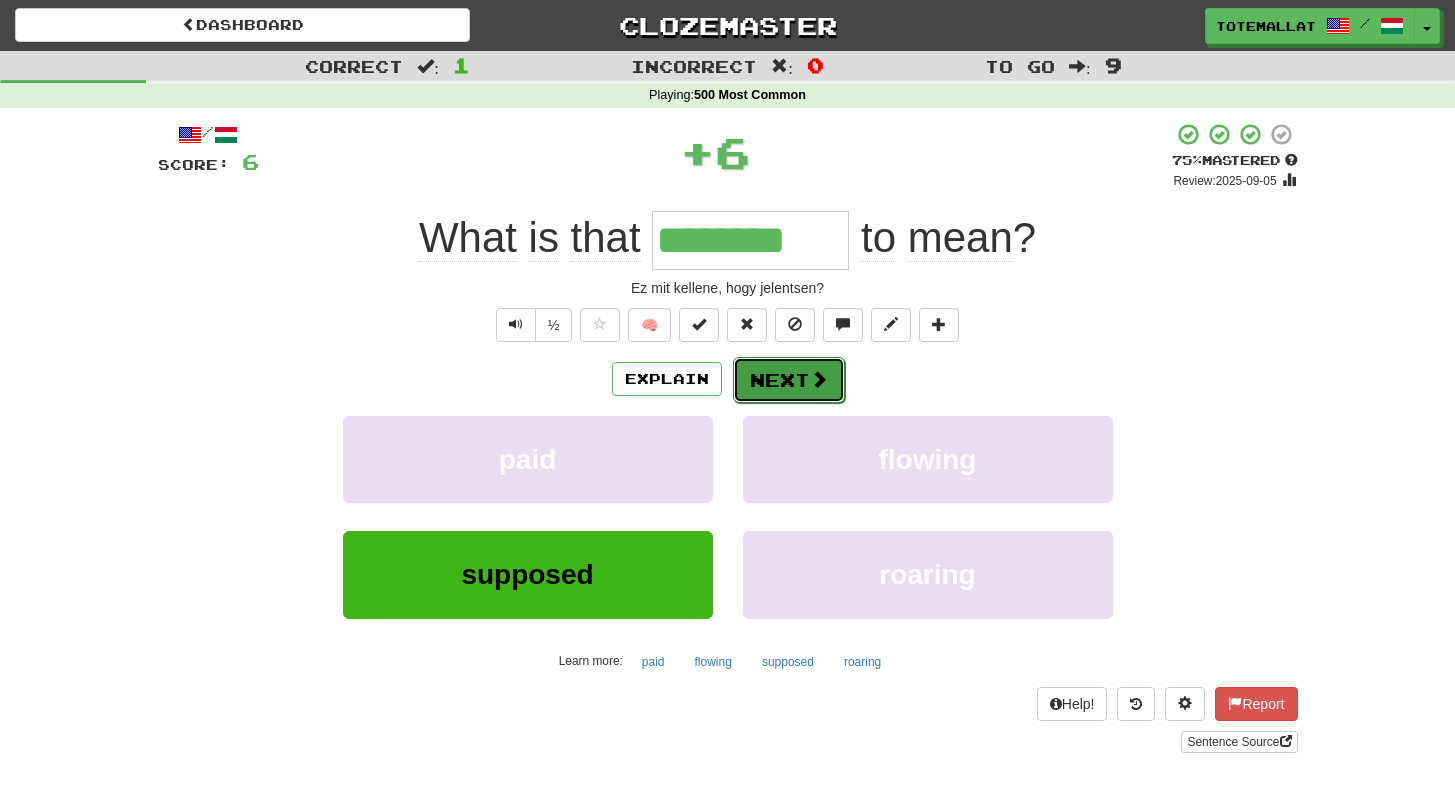 click on "Next" at bounding box center [789, 380] 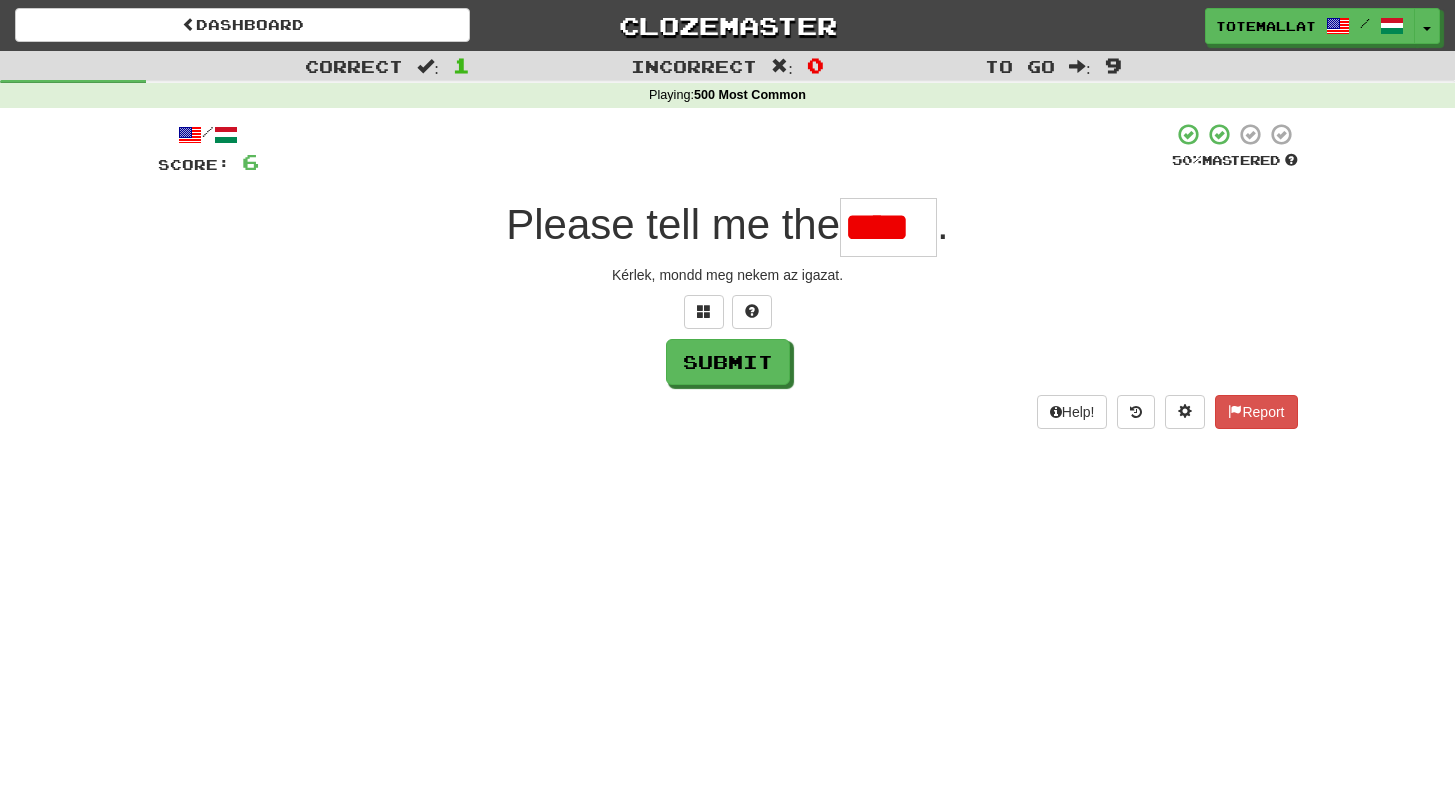 scroll, scrollTop: 0, scrollLeft: 0, axis: both 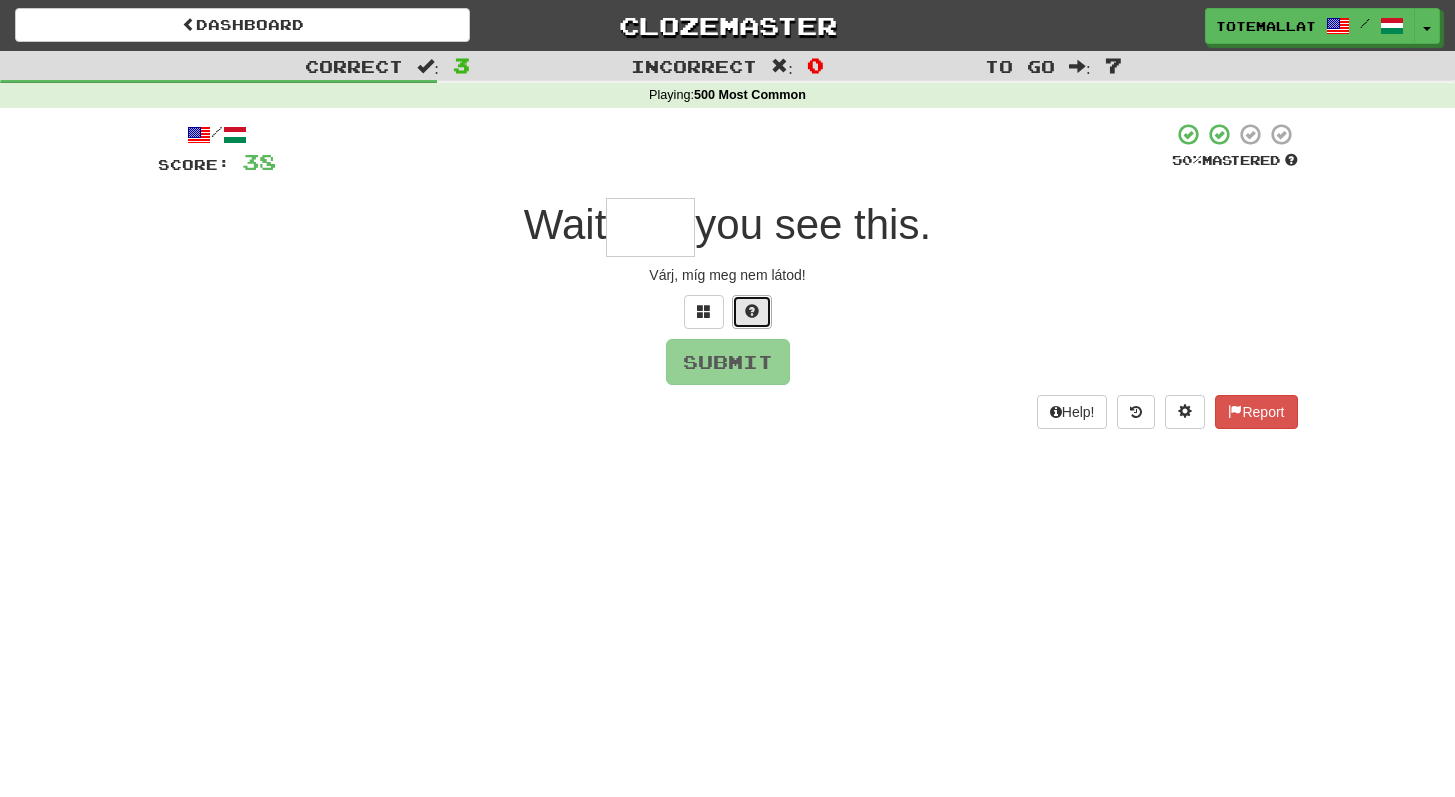 click at bounding box center [752, 311] 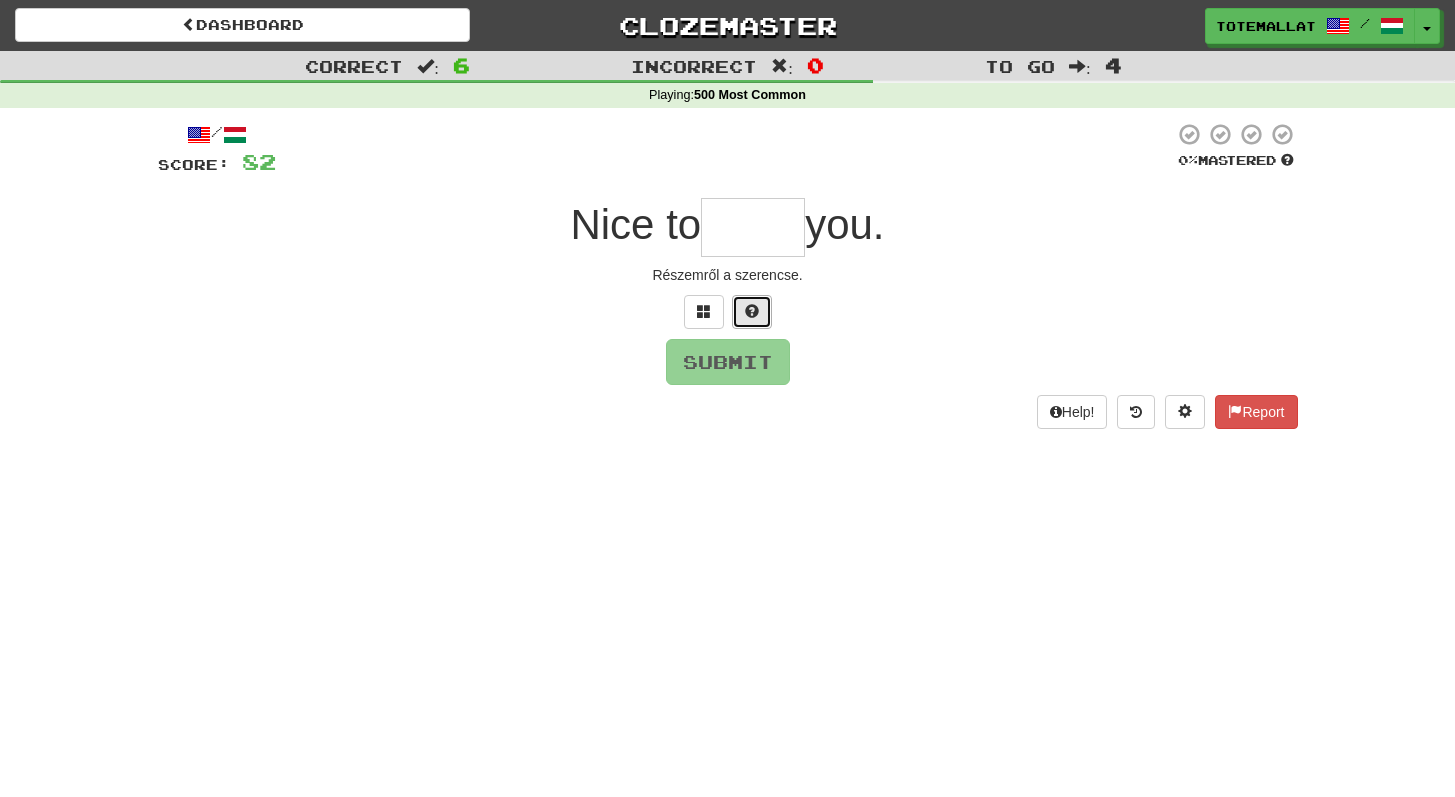 click at bounding box center [752, 312] 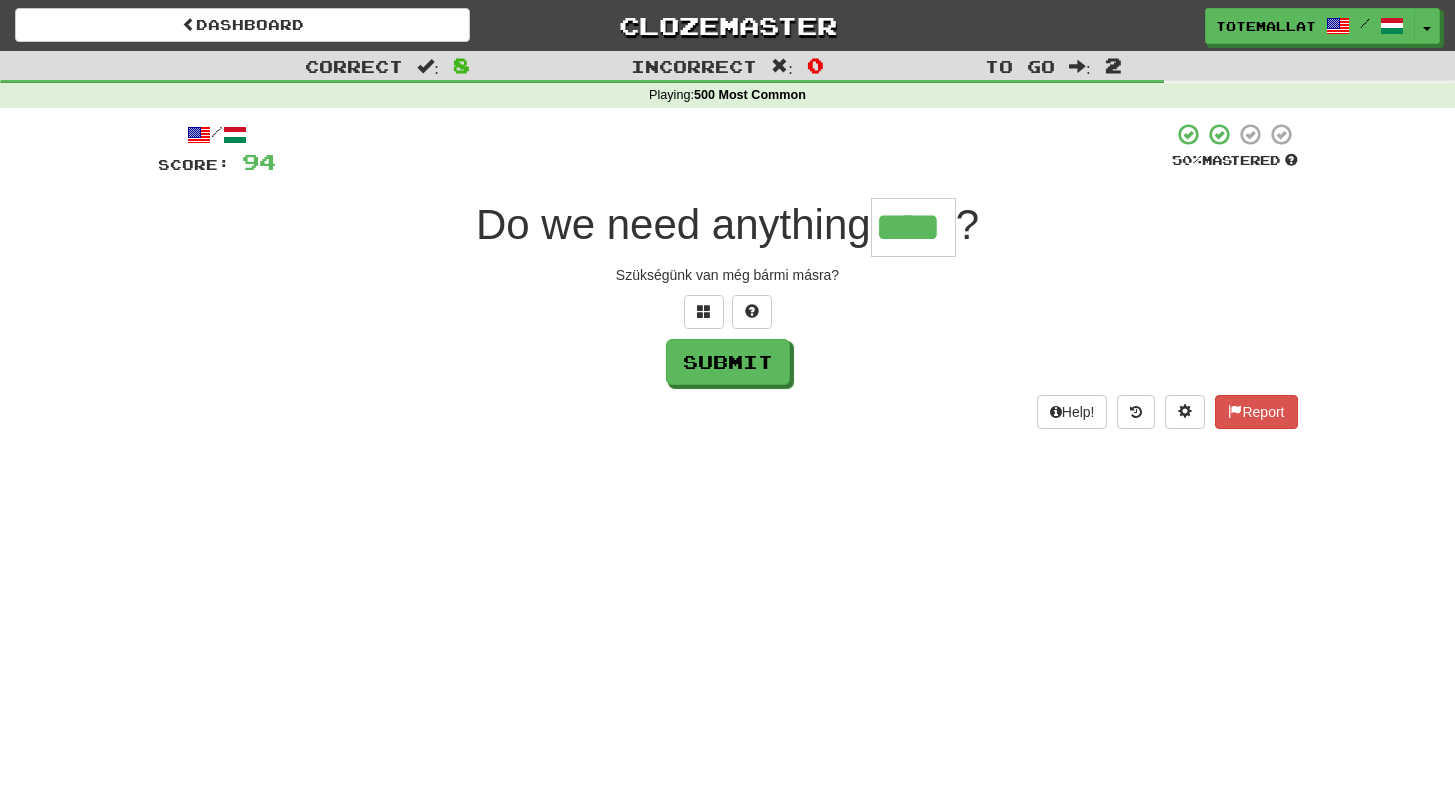 scroll, scrollTop: 0, scrollLeft: 0, axis: both 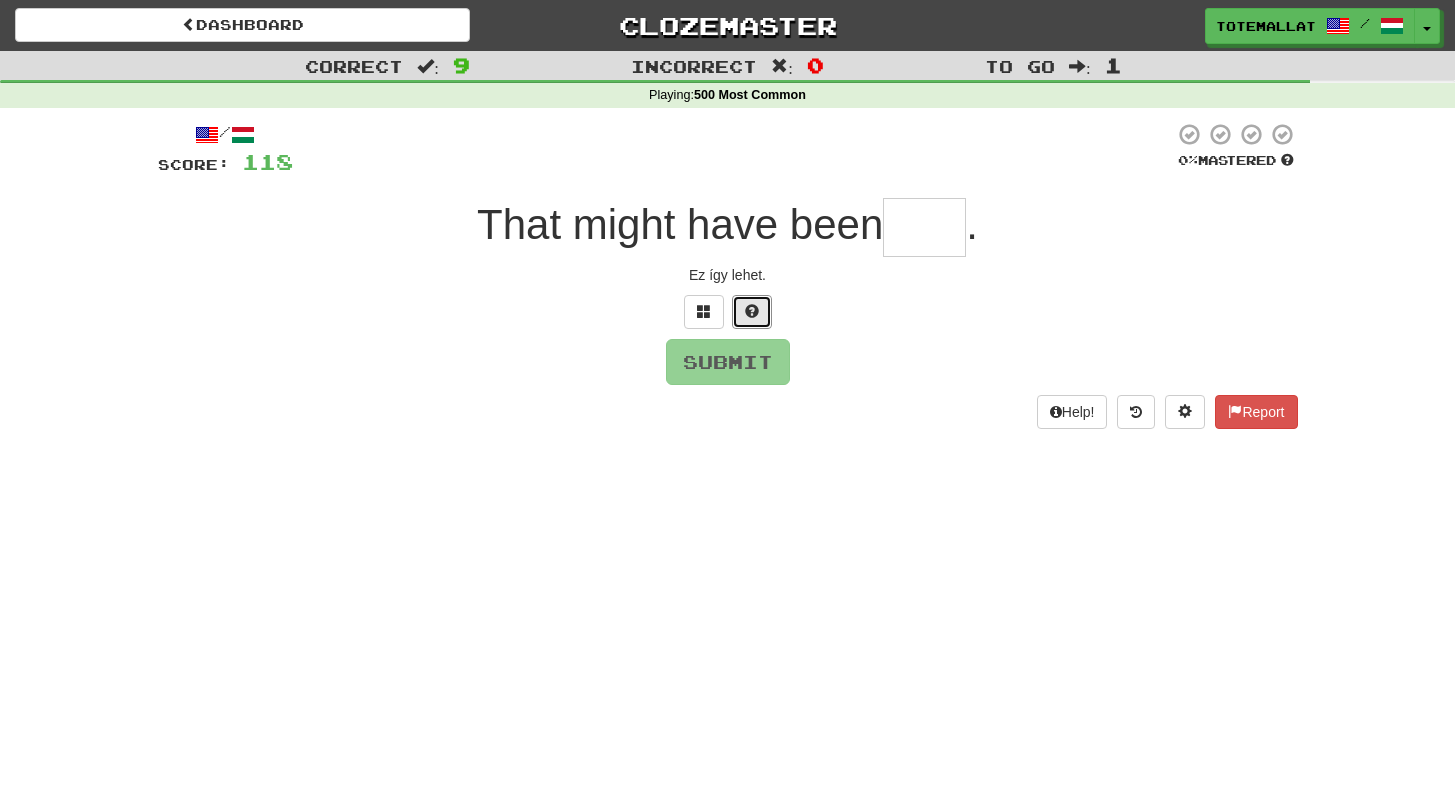 click at bounding box center [752, 311] 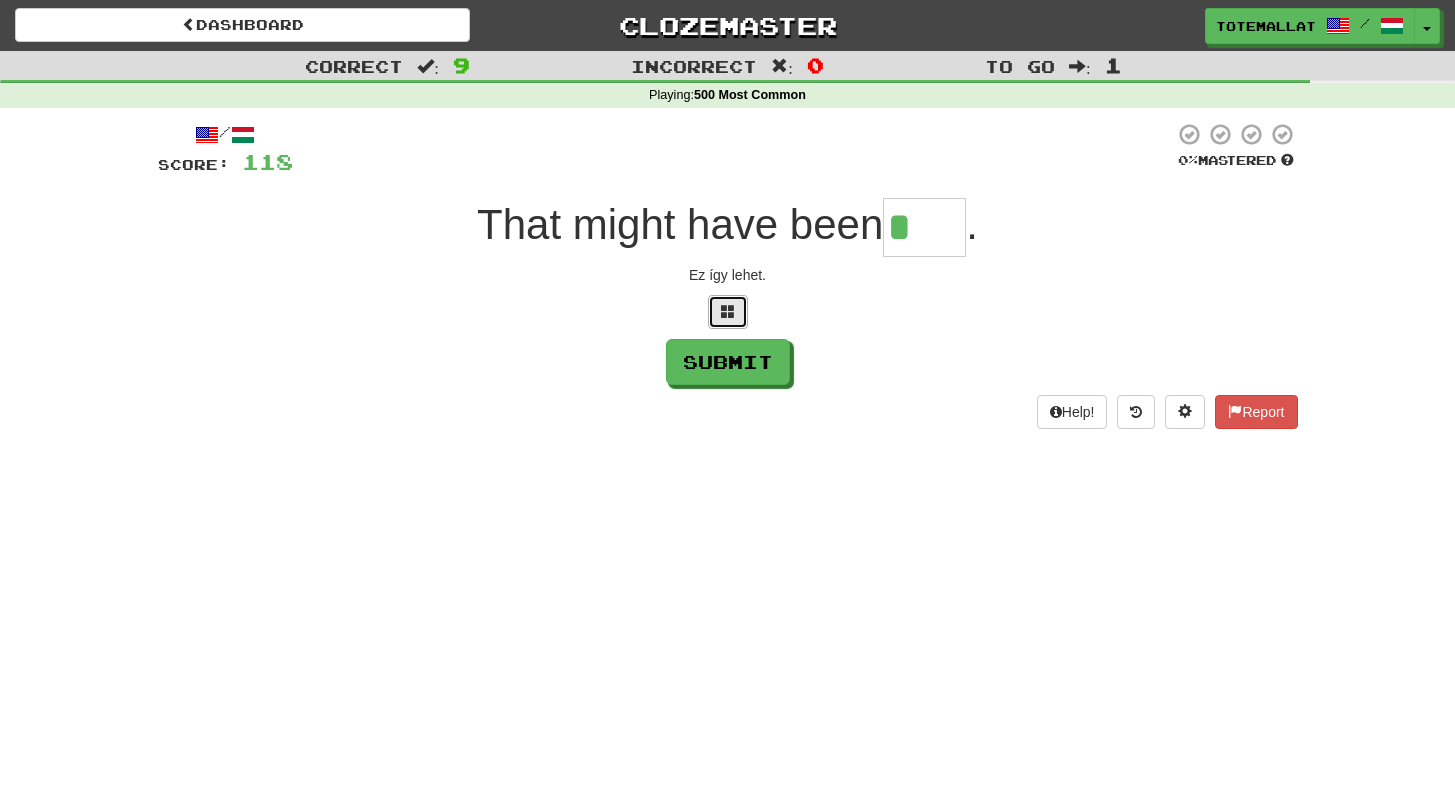 click at bounding box center (728, 311) 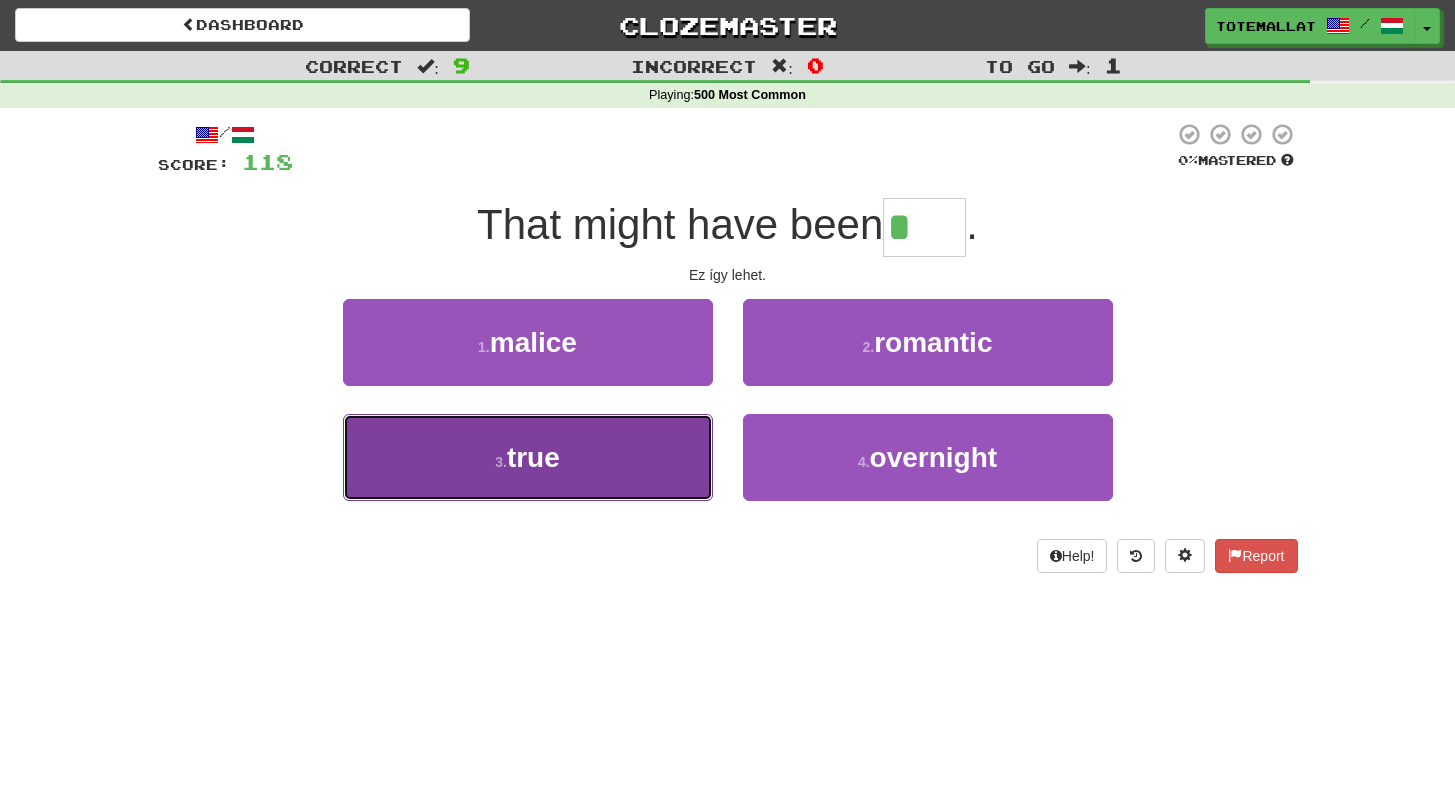 click on "true" at bounding box center [533, 457] 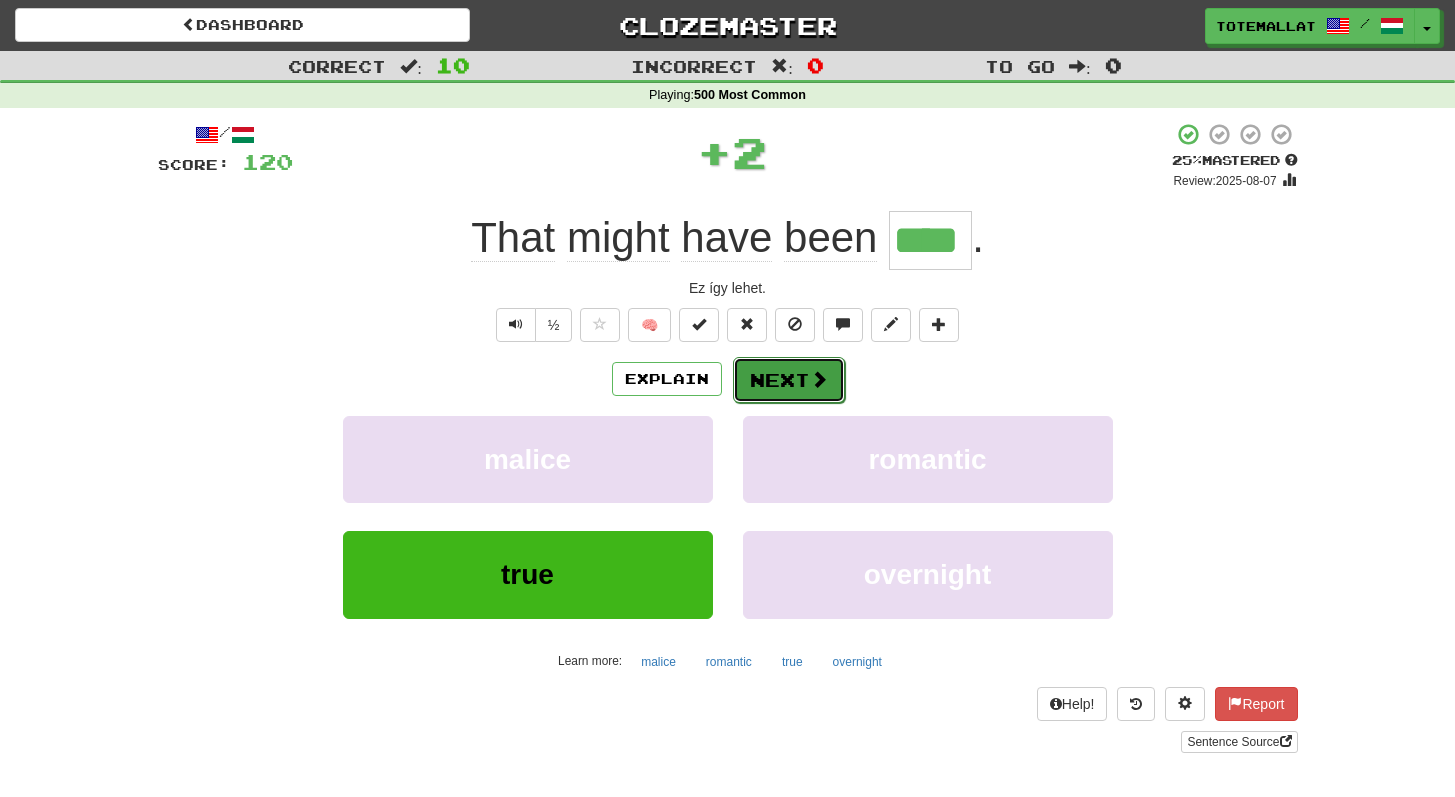 click on "Next" at bounding box center (789, 380) 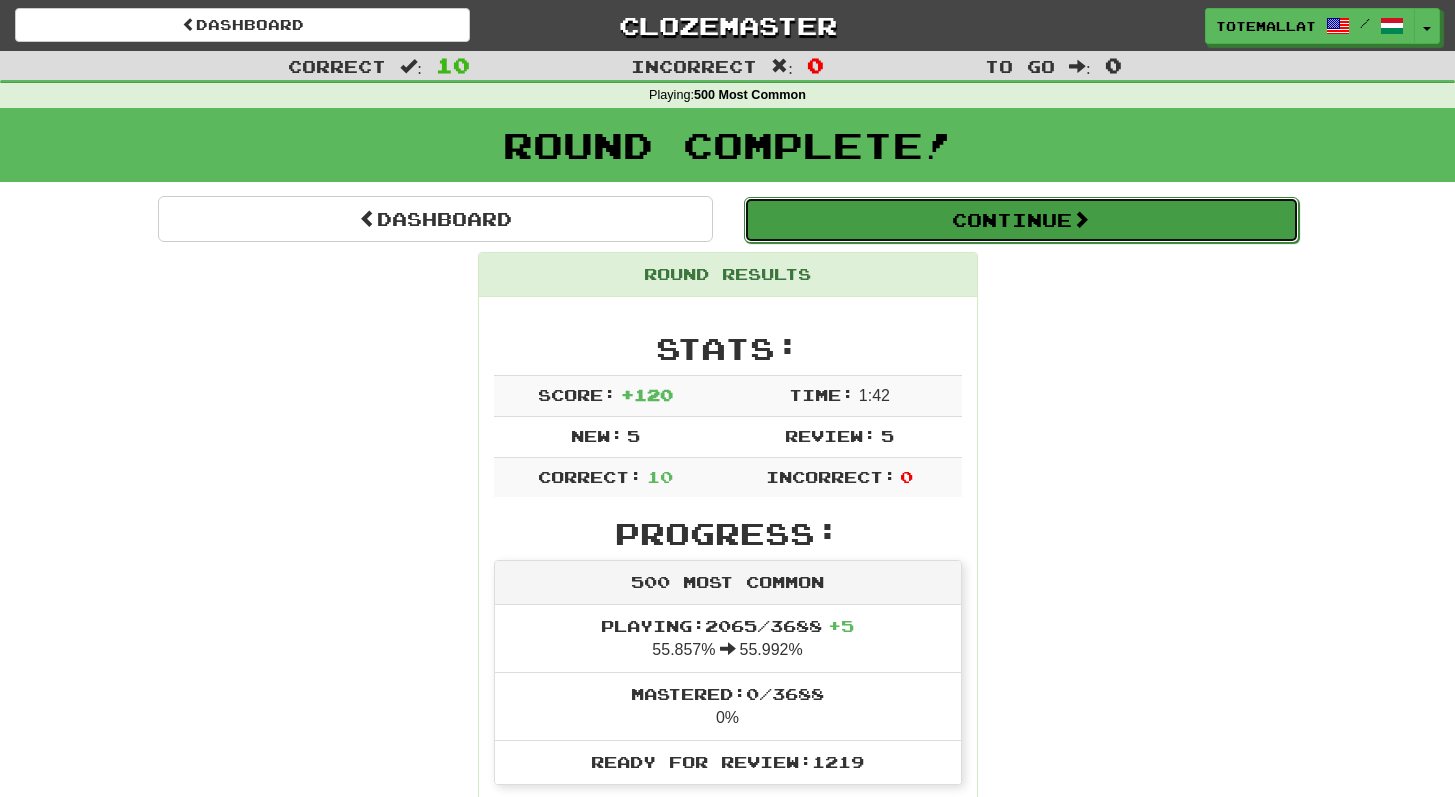 click on "Continue" at bounding box center [1021, 220] 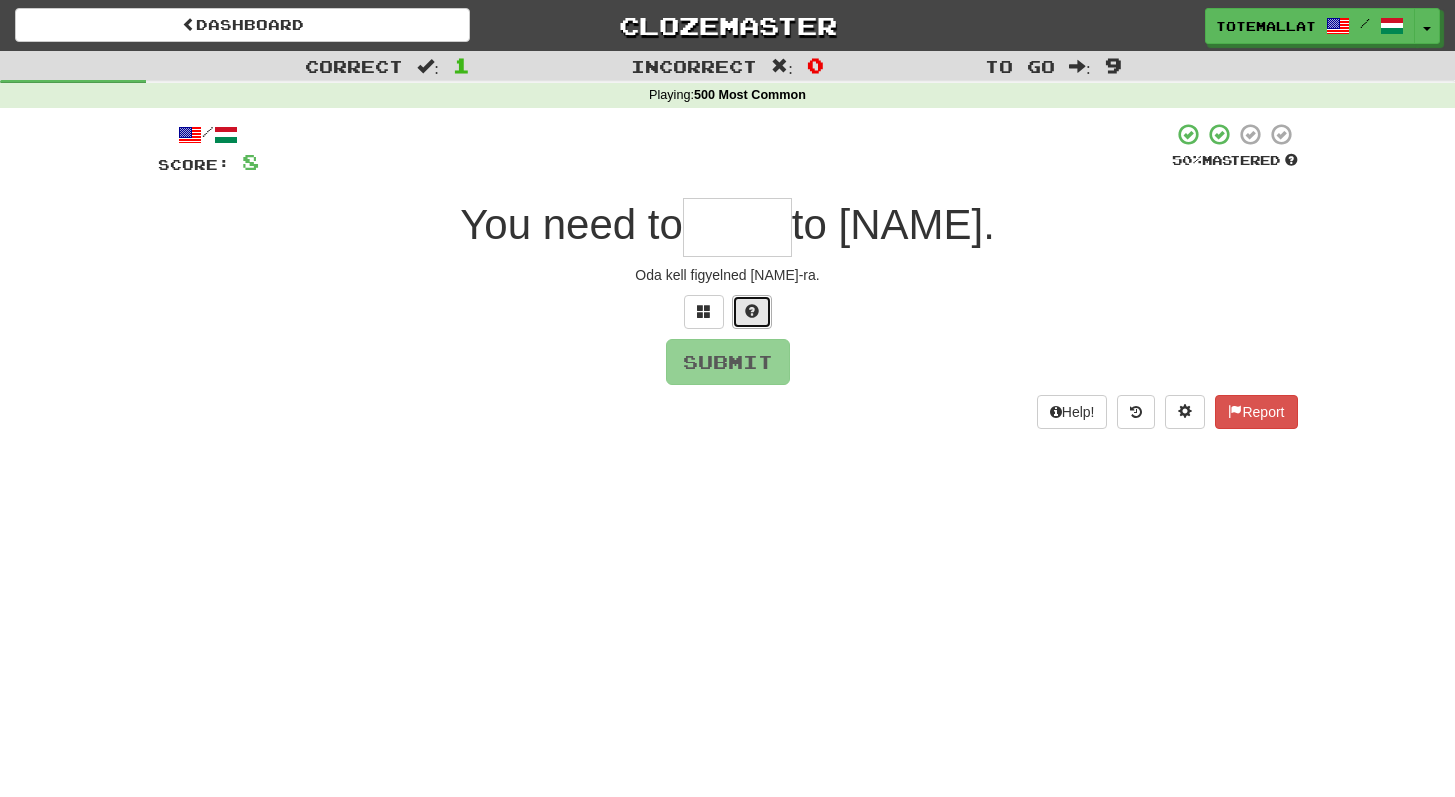 click at bounding box center (752, 311) 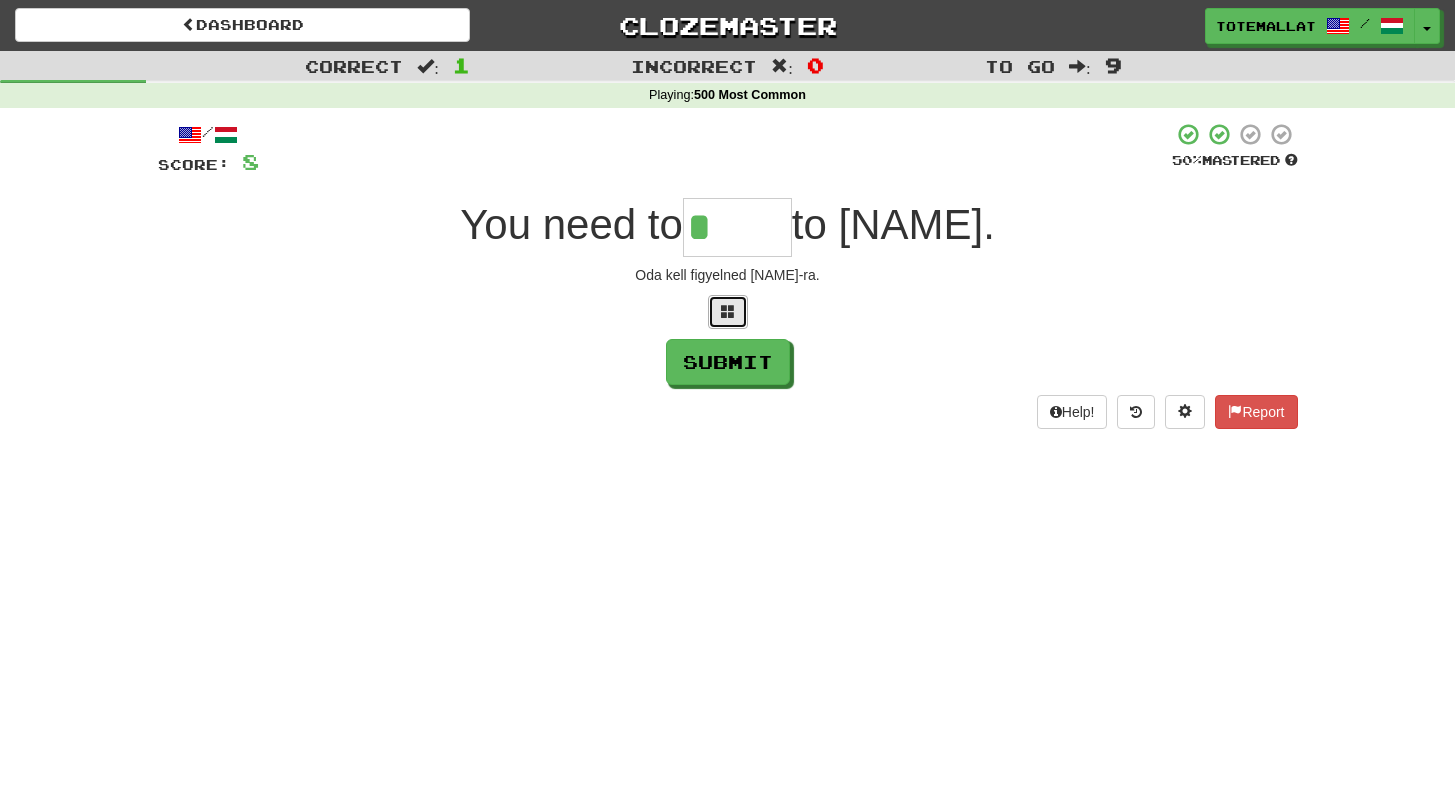 click at bounding box center [728, 312] 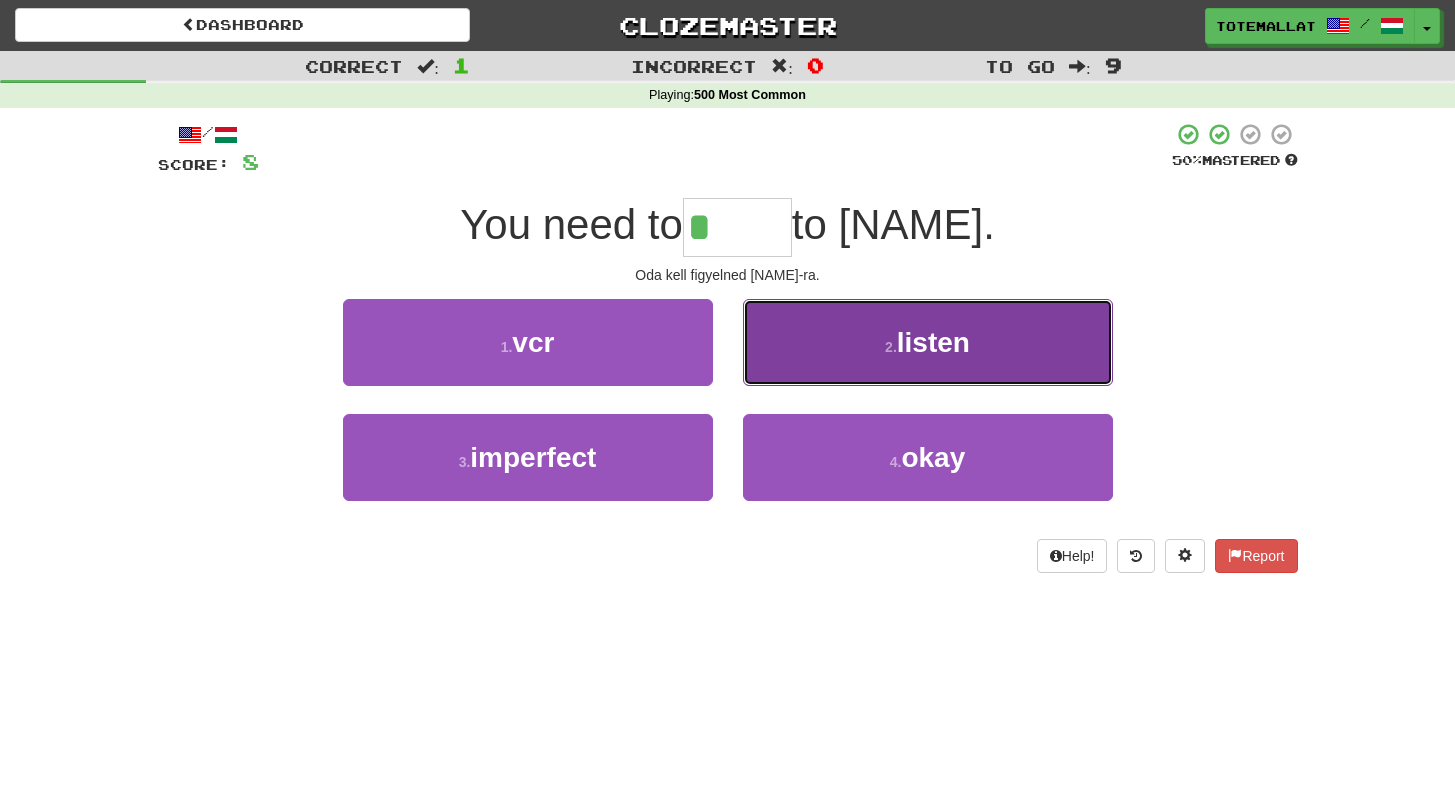 click on "listen" at bounding box center [933, 342] 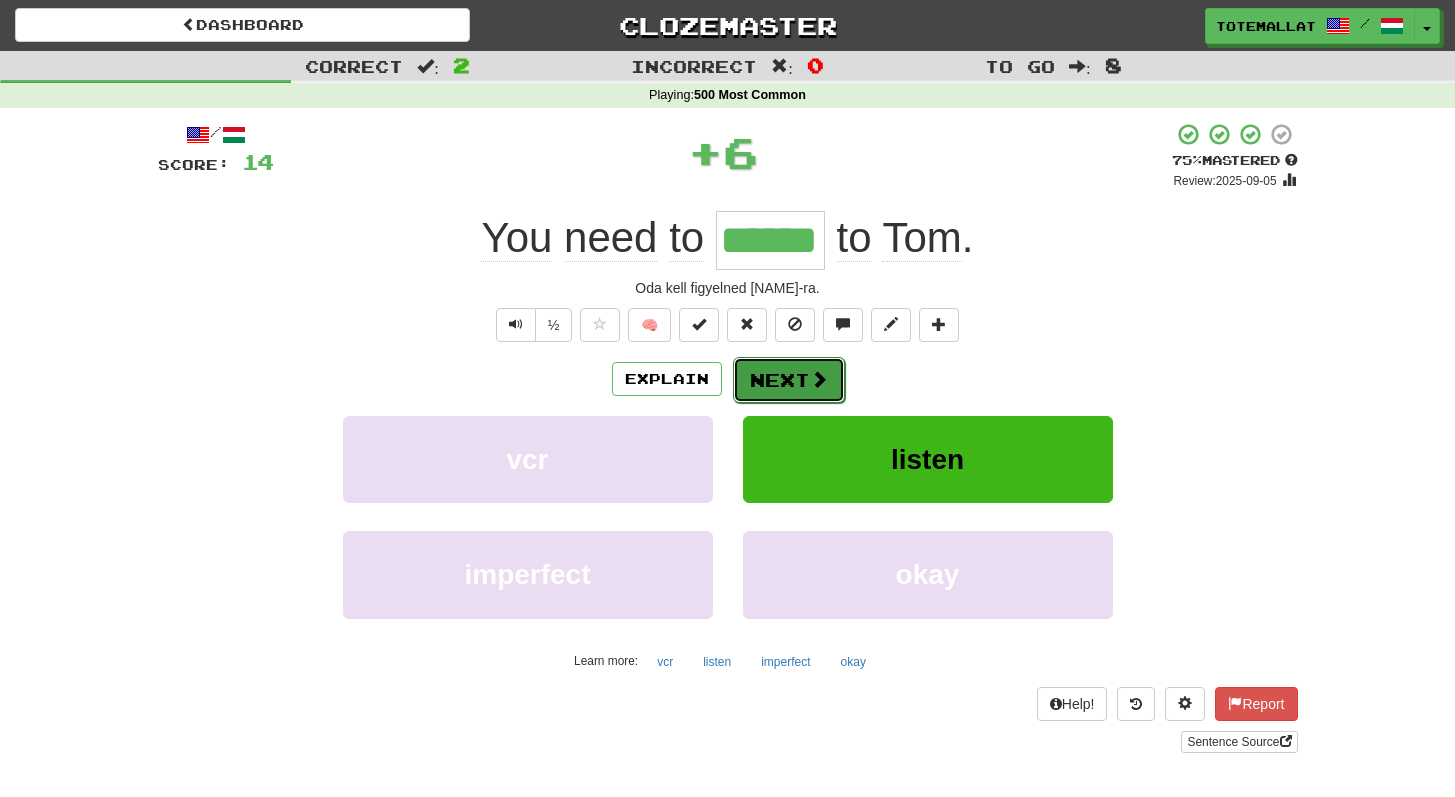 click on "Next" at bounding box center (789, 380) 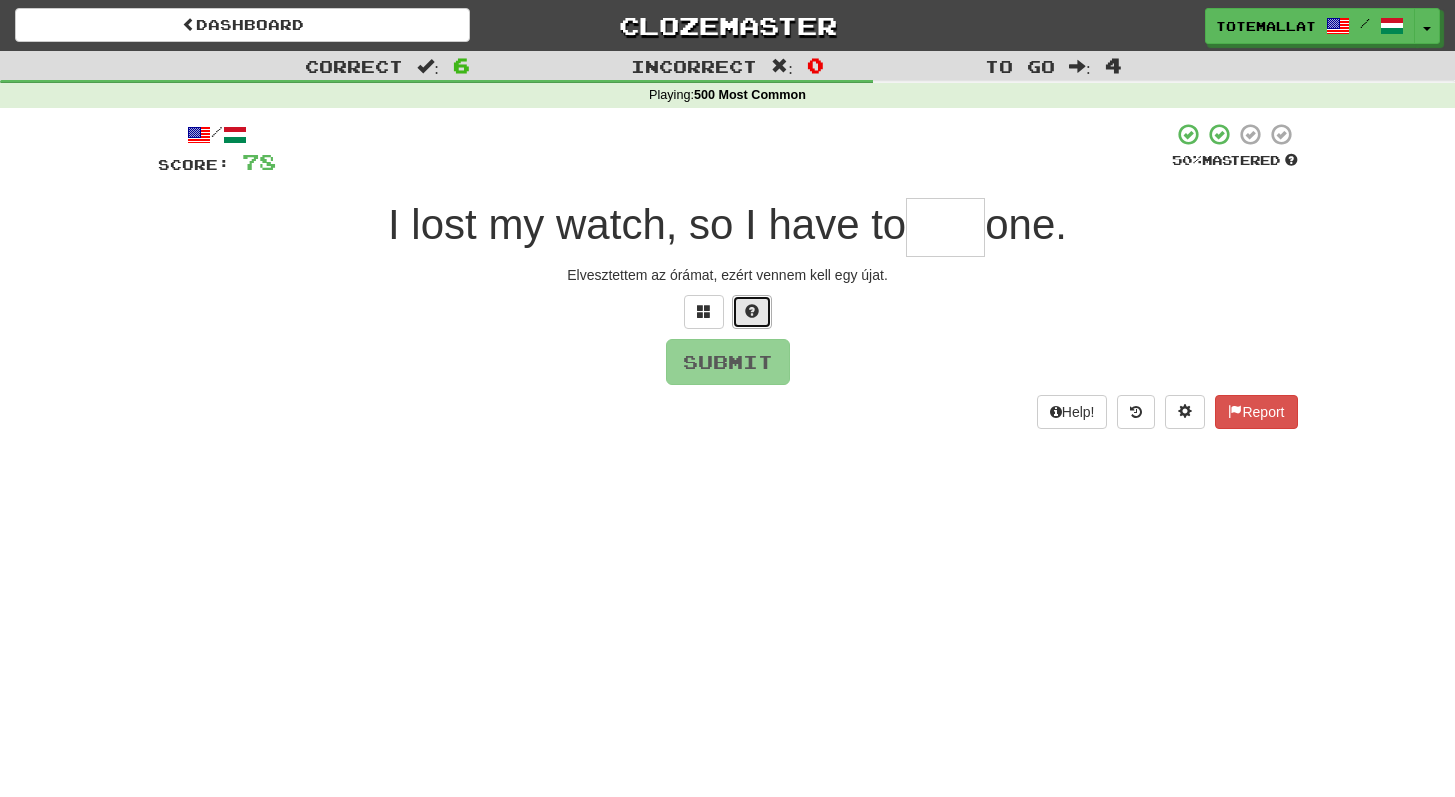 click at bounding box center [752, 312] 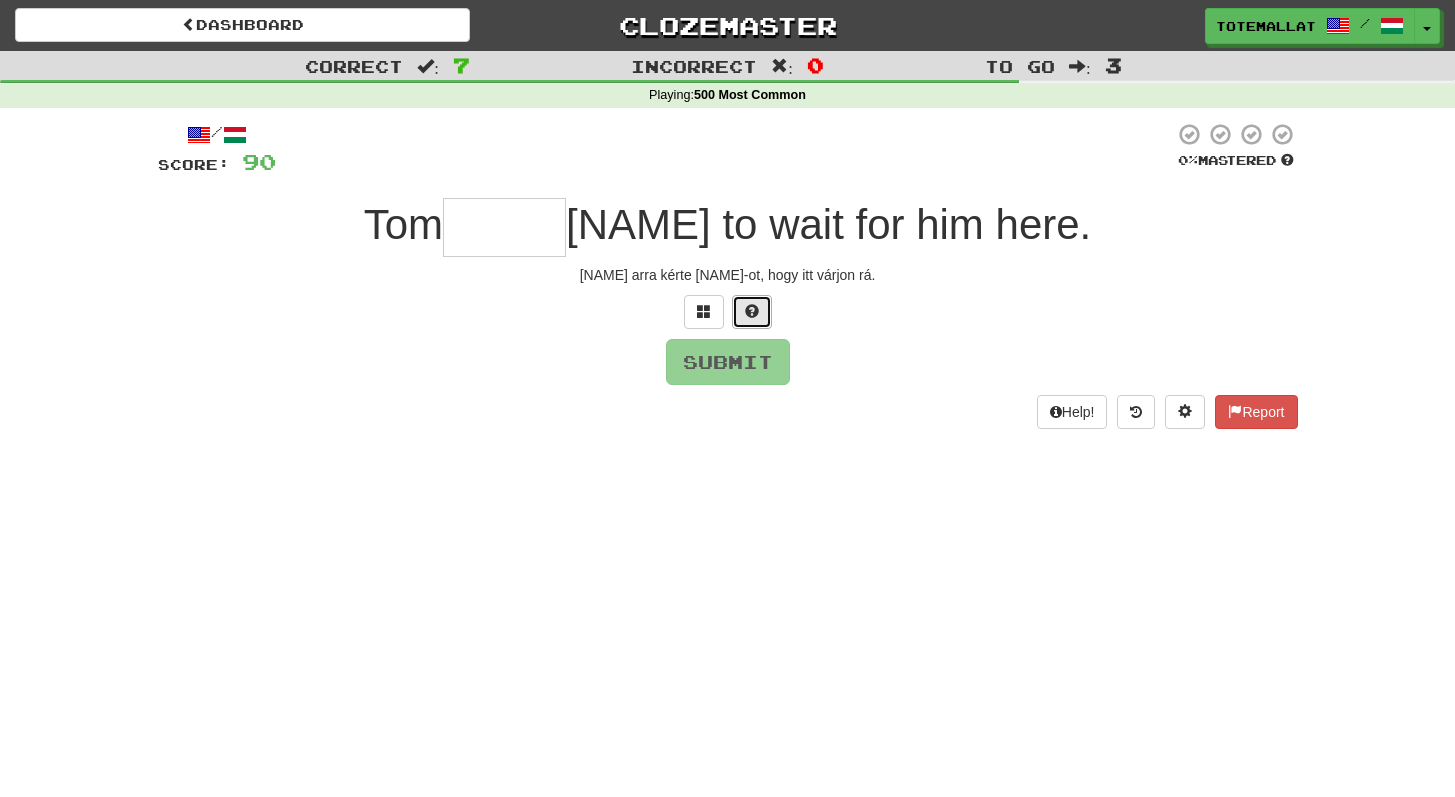 click at bounding box center (752, 312) 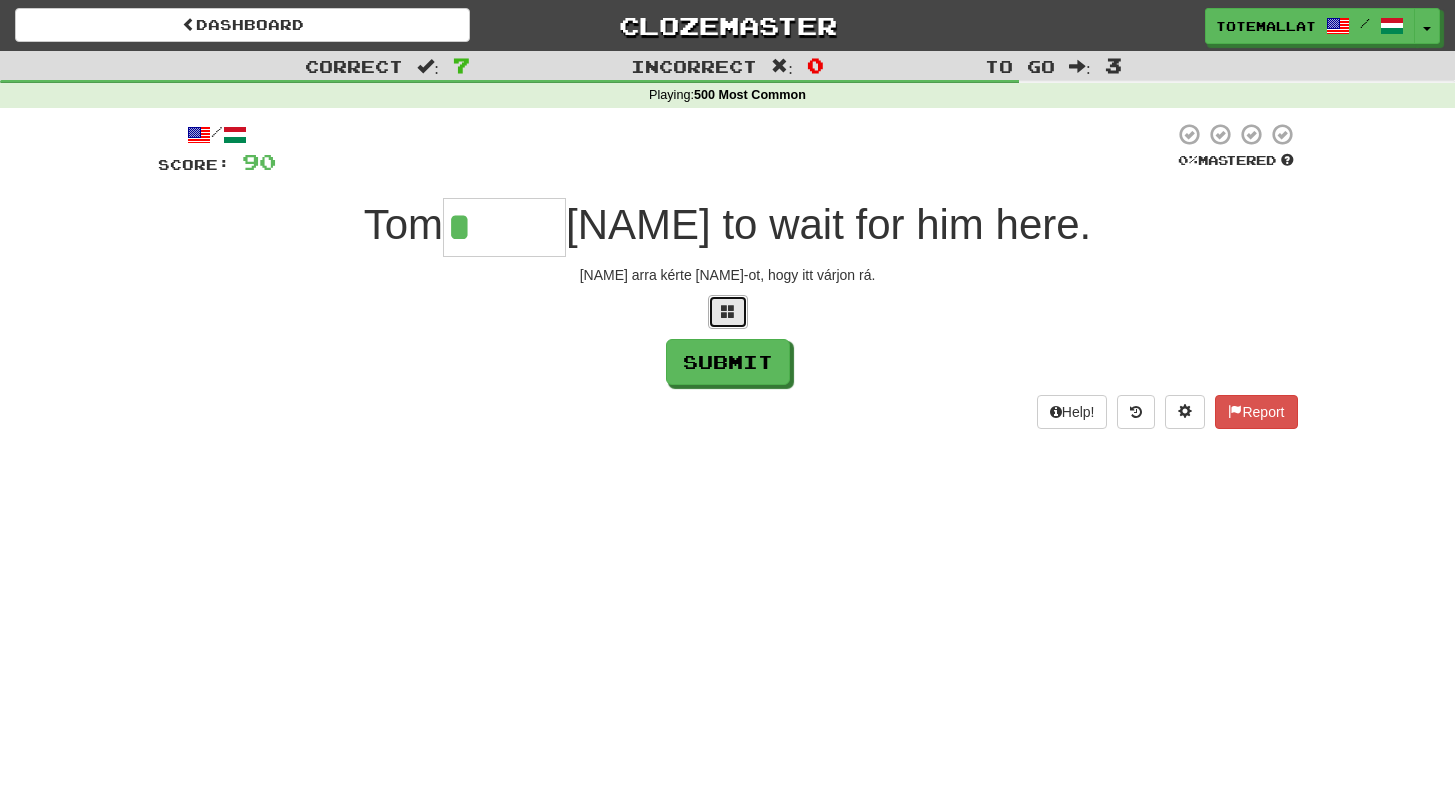 click at bounding box center (728, 312) 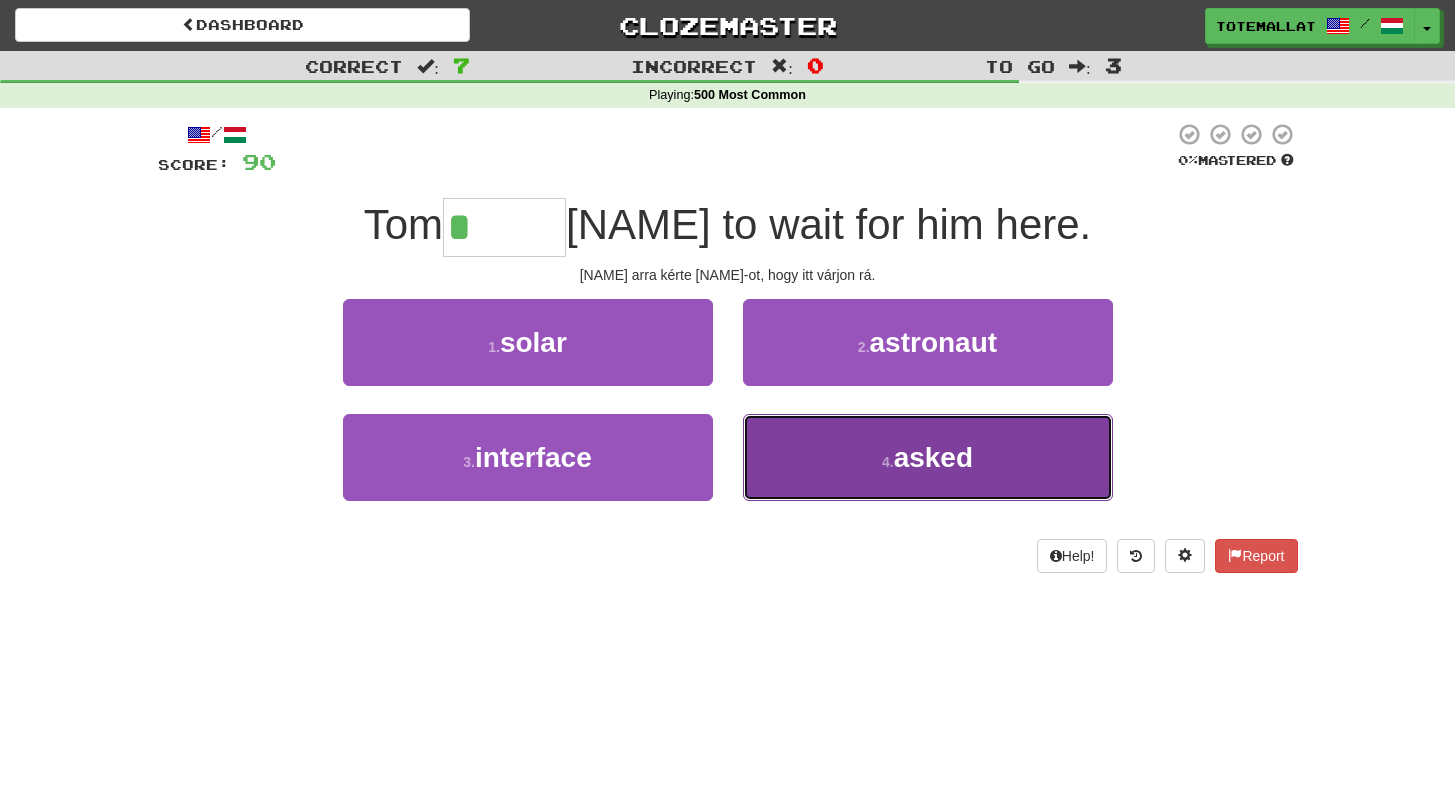 click on "asked" at bounding box center (933, 457) 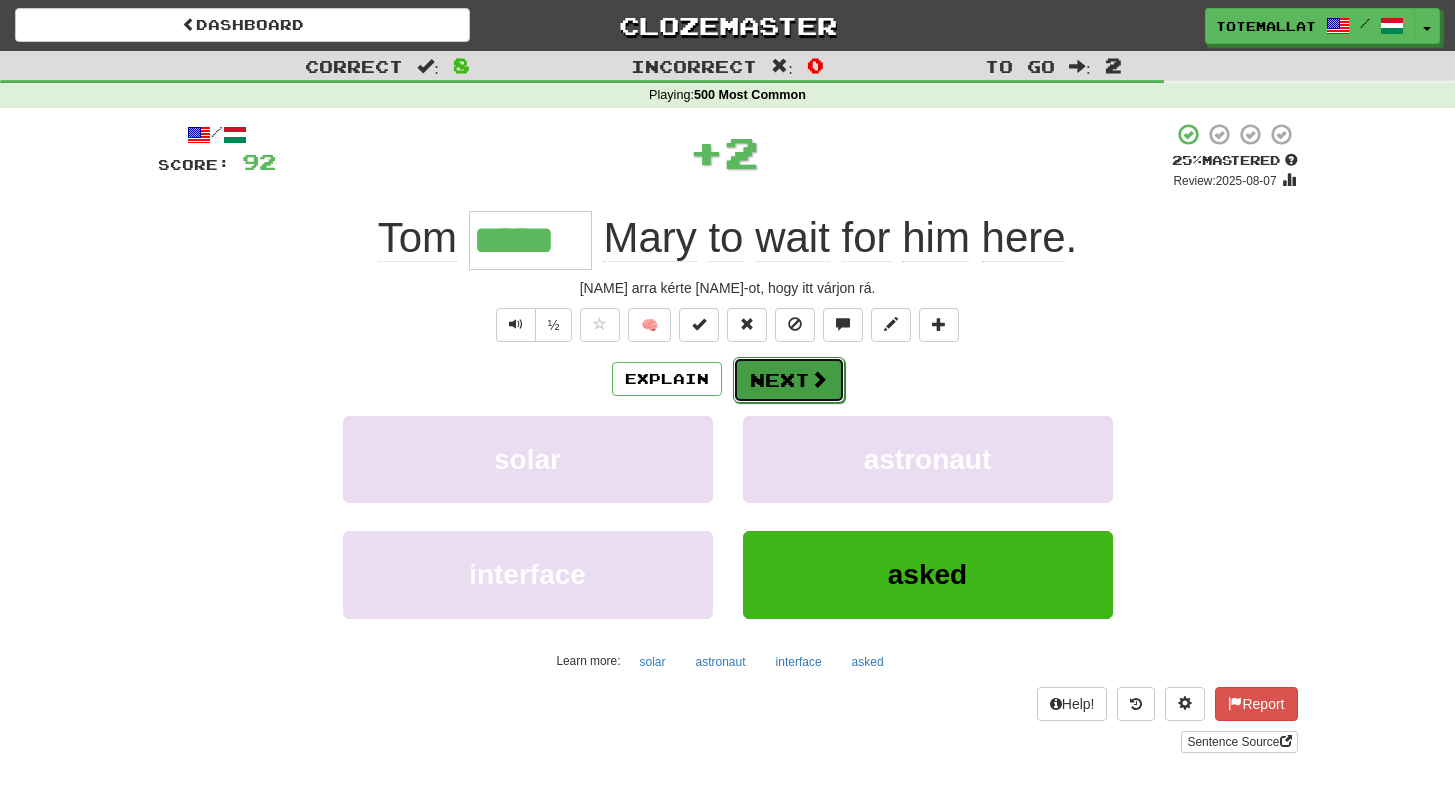 click on "Next" at bounding box center (789, 380) 